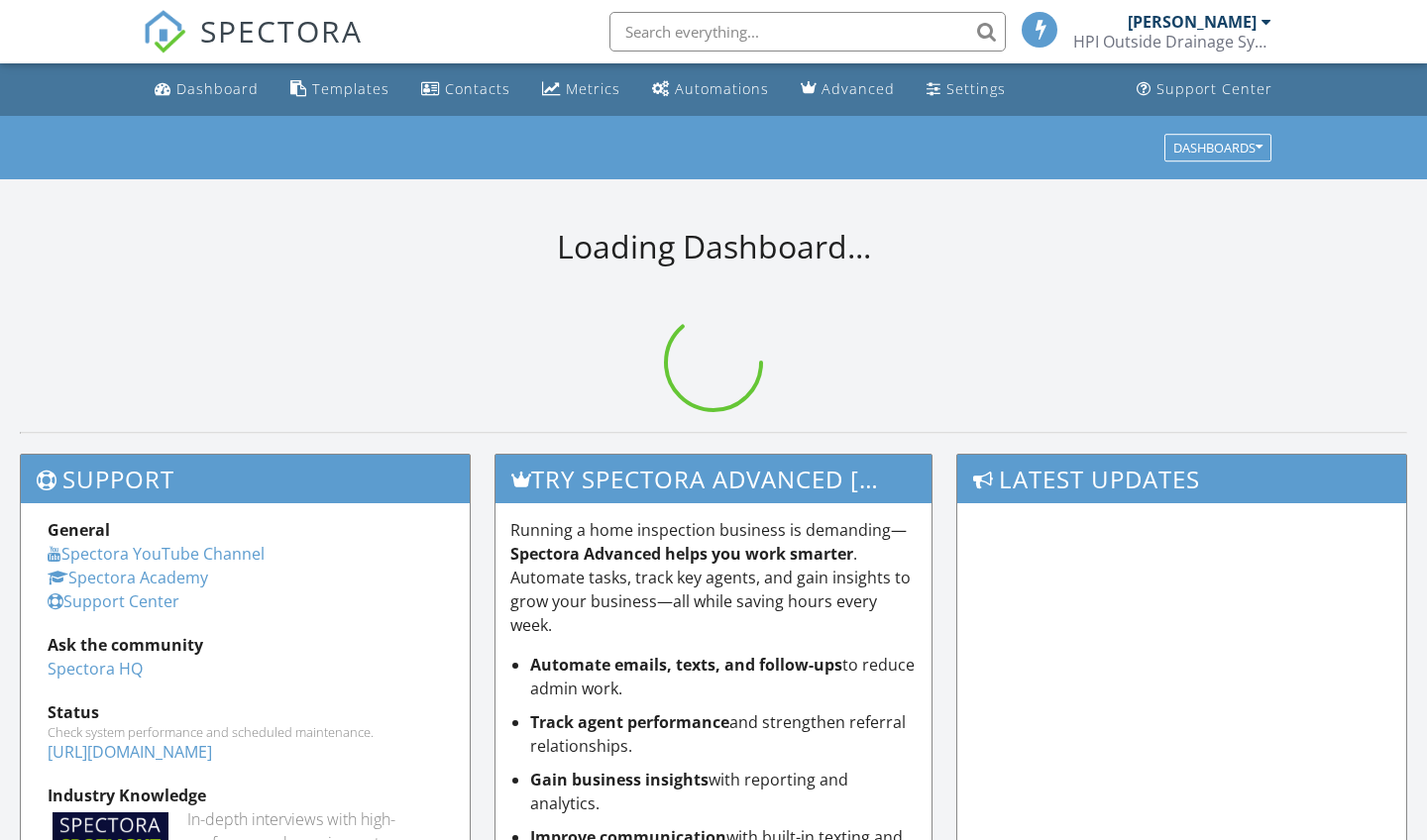 scroll, scrollTop: 0, scrollLeft: 0, axis: both 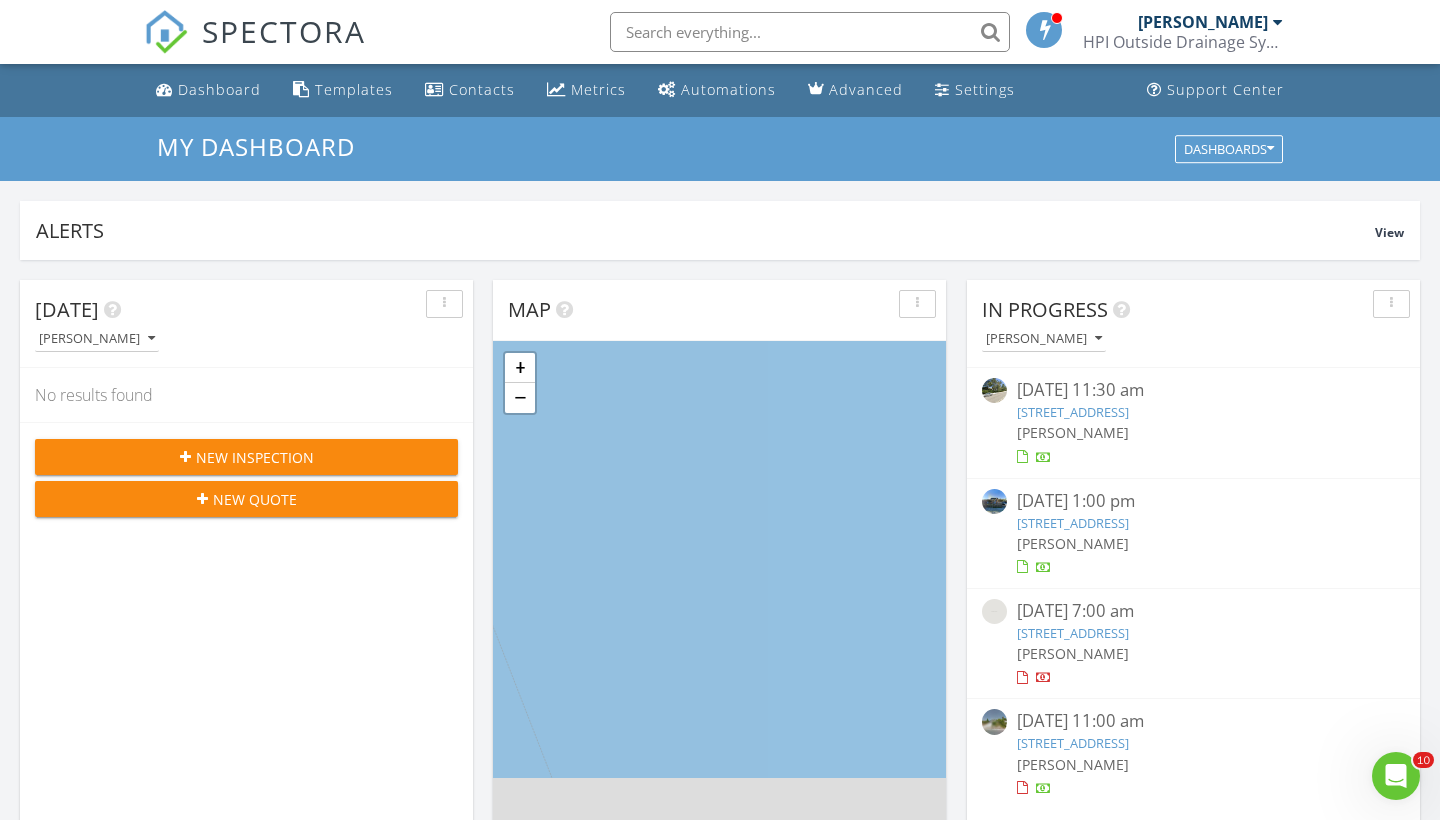 click on "[DATE]
[PERSON_NAME]
No results found       New Inspection     New Quote         Map               + − Leaflet  |  © MapTiler   © OpenStreetMap contributors     In Progress
[PERSON_NAME]
[DATE] 11:30 am   [STREET_ADDRESS] Snow
[DATE] 1:00 pm   [STREET_ADDRESS] Snow
[DATE] 7:00 am   [STREET_ADDRESS]
[PERSON_NAME]
[DATE] 11:00 am   [STREET_ADDRESS]
[PERSON_NAME]
Calendar                 [DATE] – [DATE] [DATE] list day week cal wk 4 wk month Sun Mon Tue Wed Thu Fri Sat 6 7
9a - 10:30a
[STREET_ADDRESS][PERSON_NAME]" at bounding box center (720, 1170) 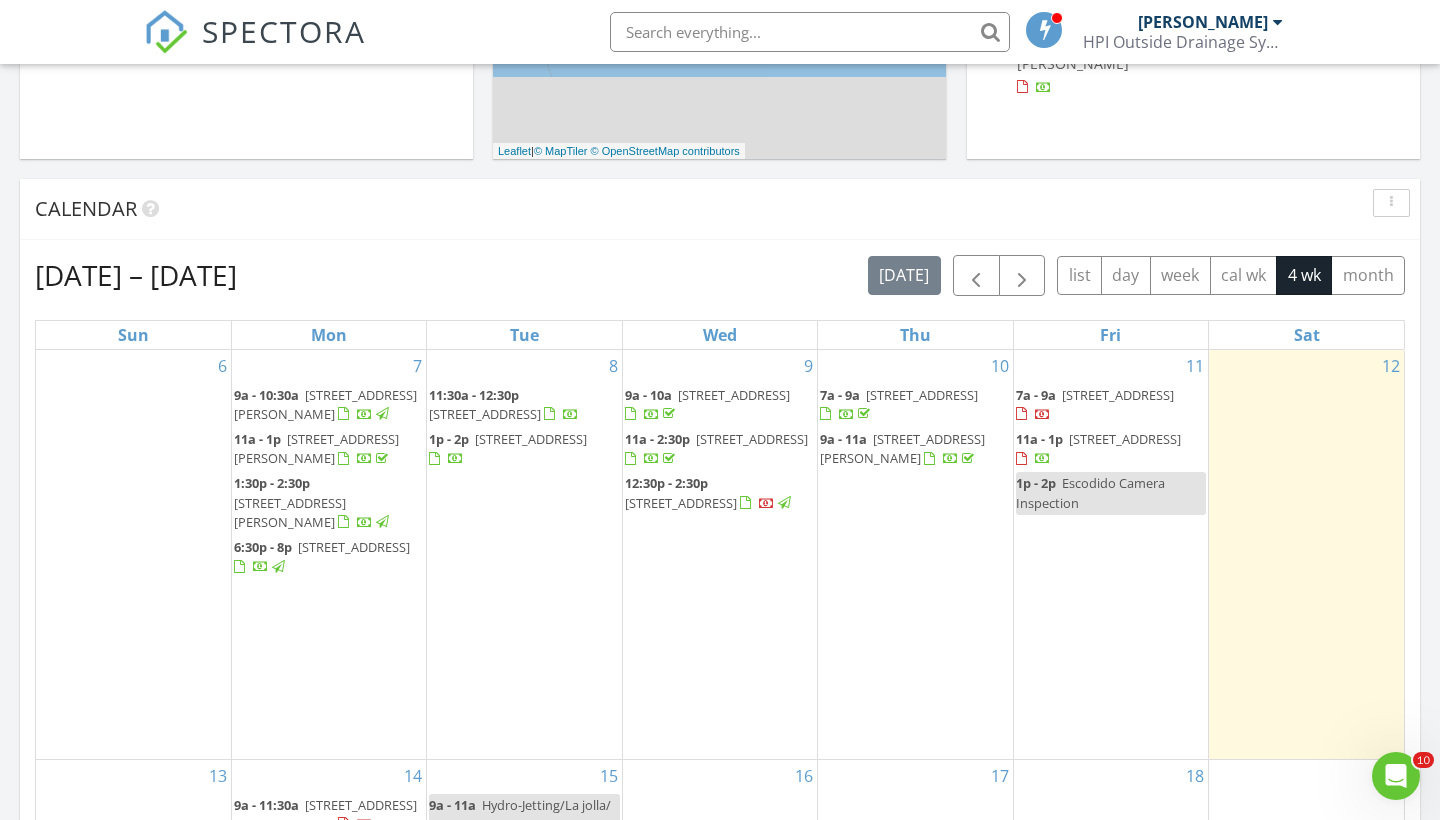 scroll, scrollTop: 799, scrollLeft: 0, axis: vertical 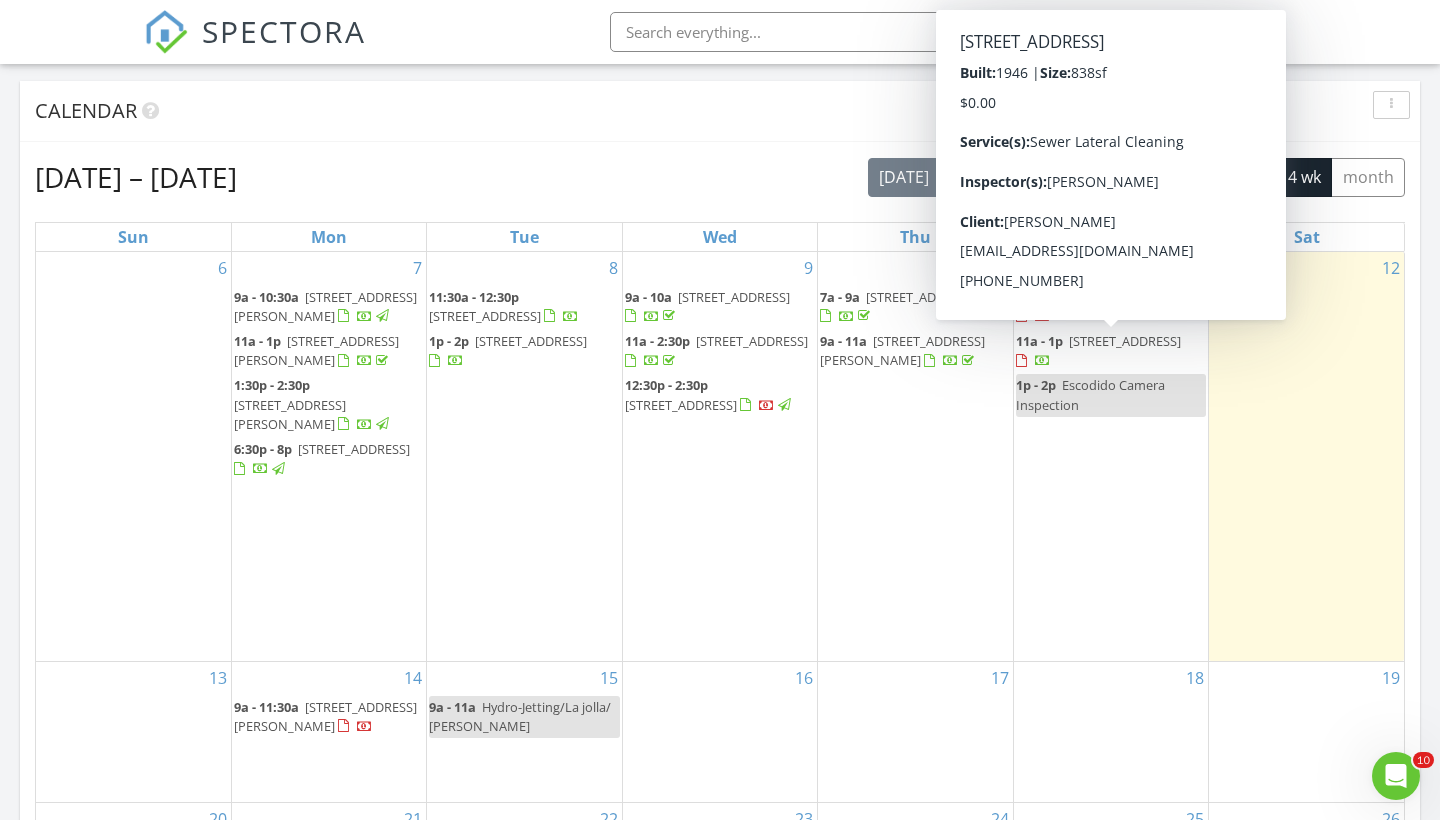 click at bounding box center [1021, 361] 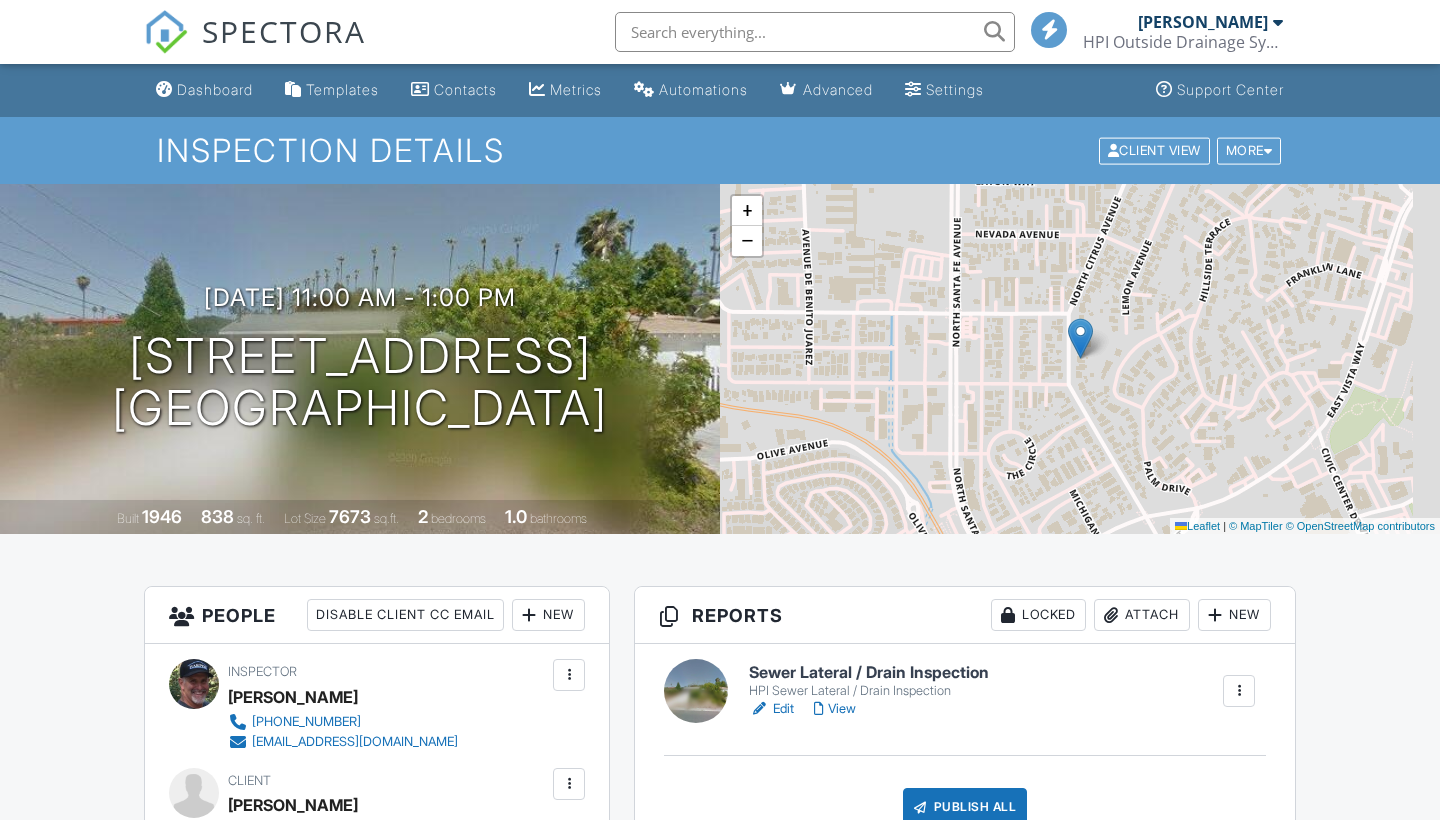 scroll, scrollTop: 0, scrollLeft: 0, axis: both 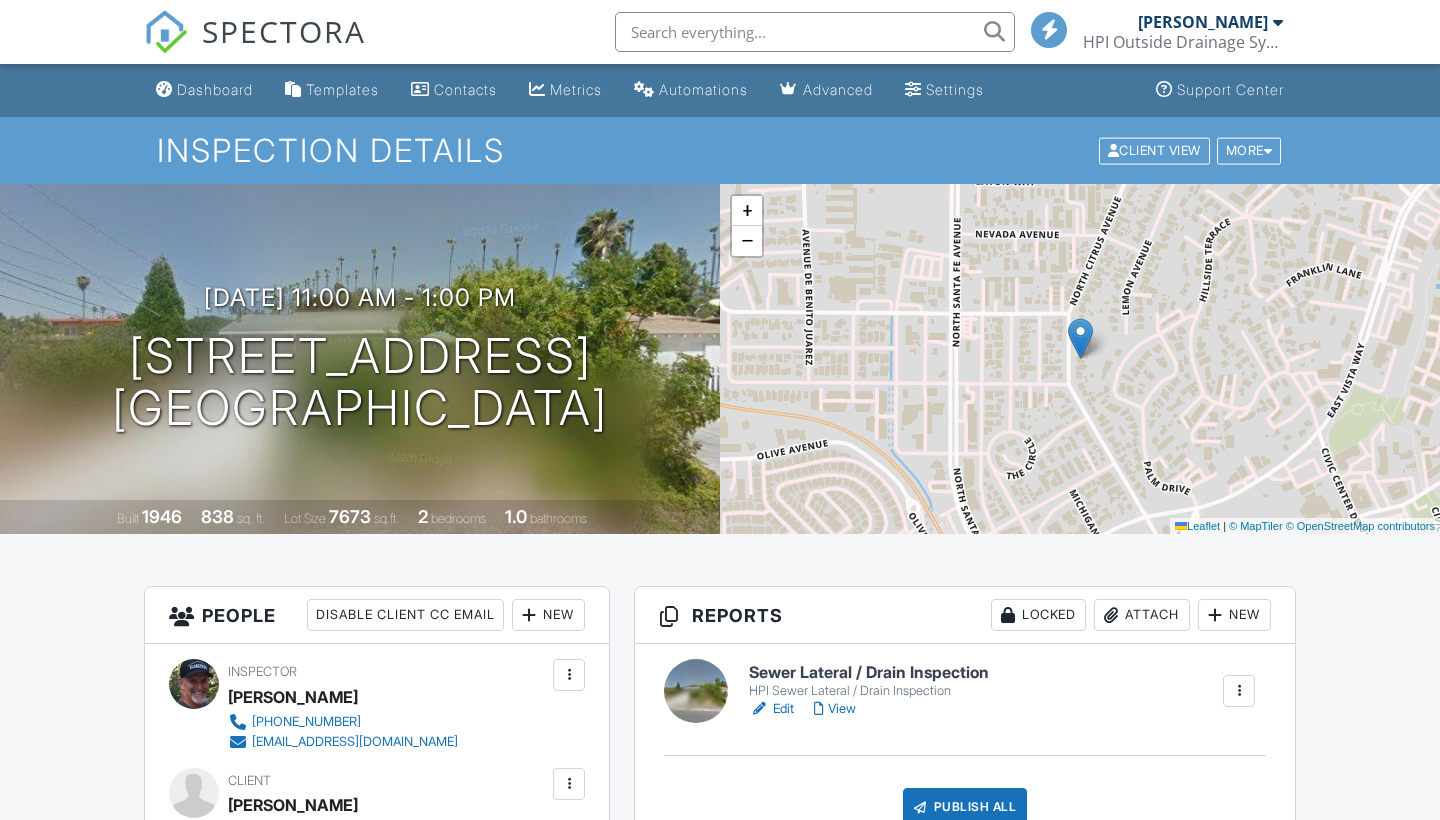 click on "All emails and texts are disabled for this inspection!
All emails and texts have been disabled for this inspection. This may have happened due to someone manually disabling them or this inspection being unconfirmed when it was scheduled. To re-enable emails and texts for this inspection, click the button below.
Turn on emails and texts
Turn on and Requeue Notifications
Reports
Locked
Attach
New
Sewer Lateral / Drain Inspection
HPI Sewer Lateral / Drain Inspection
Edit
View
Quick Publish
Copy
Delete
Publish All
Checking report completion
Publish report?
This will make this report available to your client and/or agent. It will not send out a notification.
To send an email, use 'Publish All' below or jump into the report and use the 'Publish' button there.
Cancel
Publish
Share archived report" at bounding box center [720, 1778] 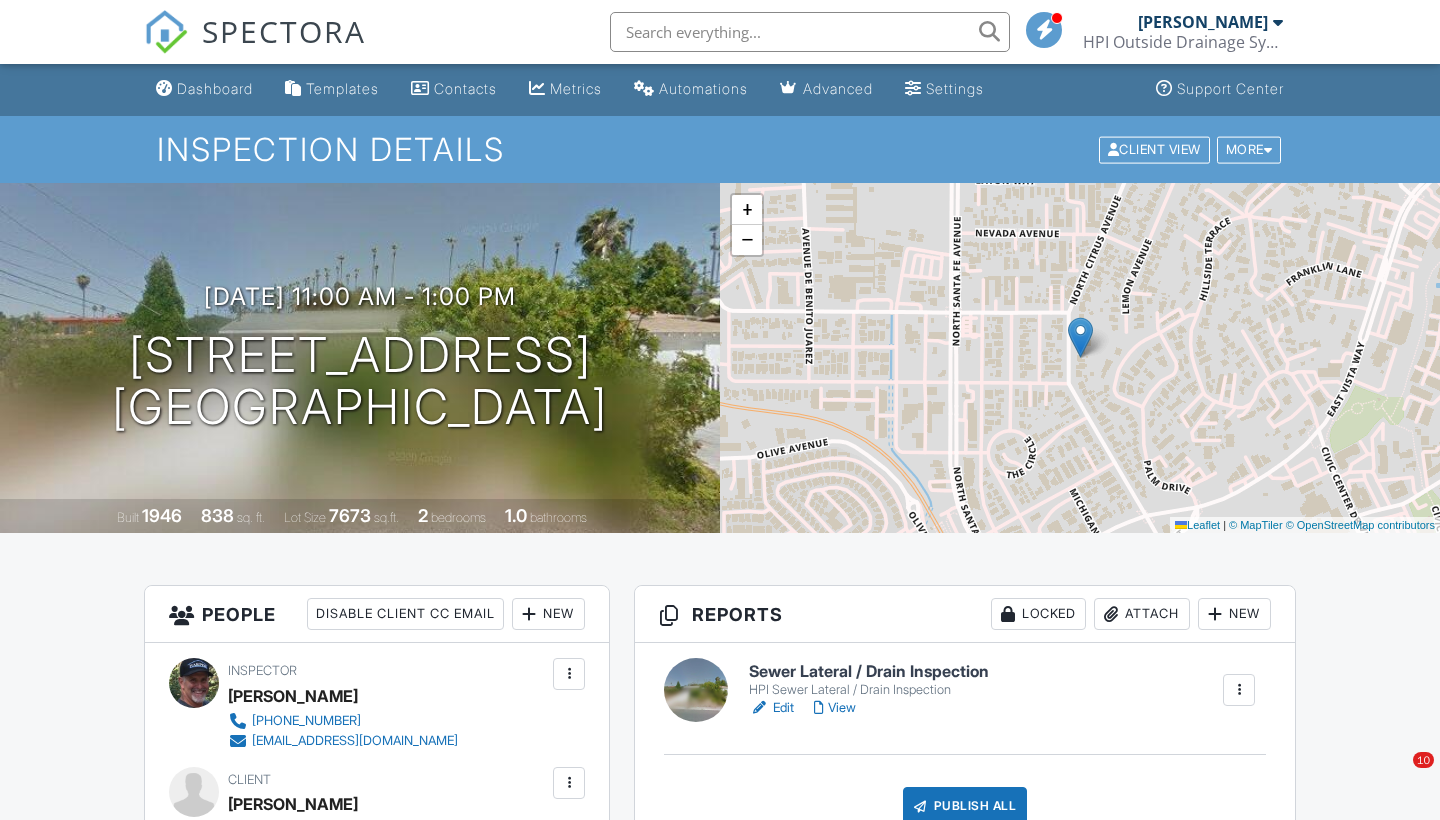 scroll, scrollTop: 414, scrollLeft: 0, axis: vertical 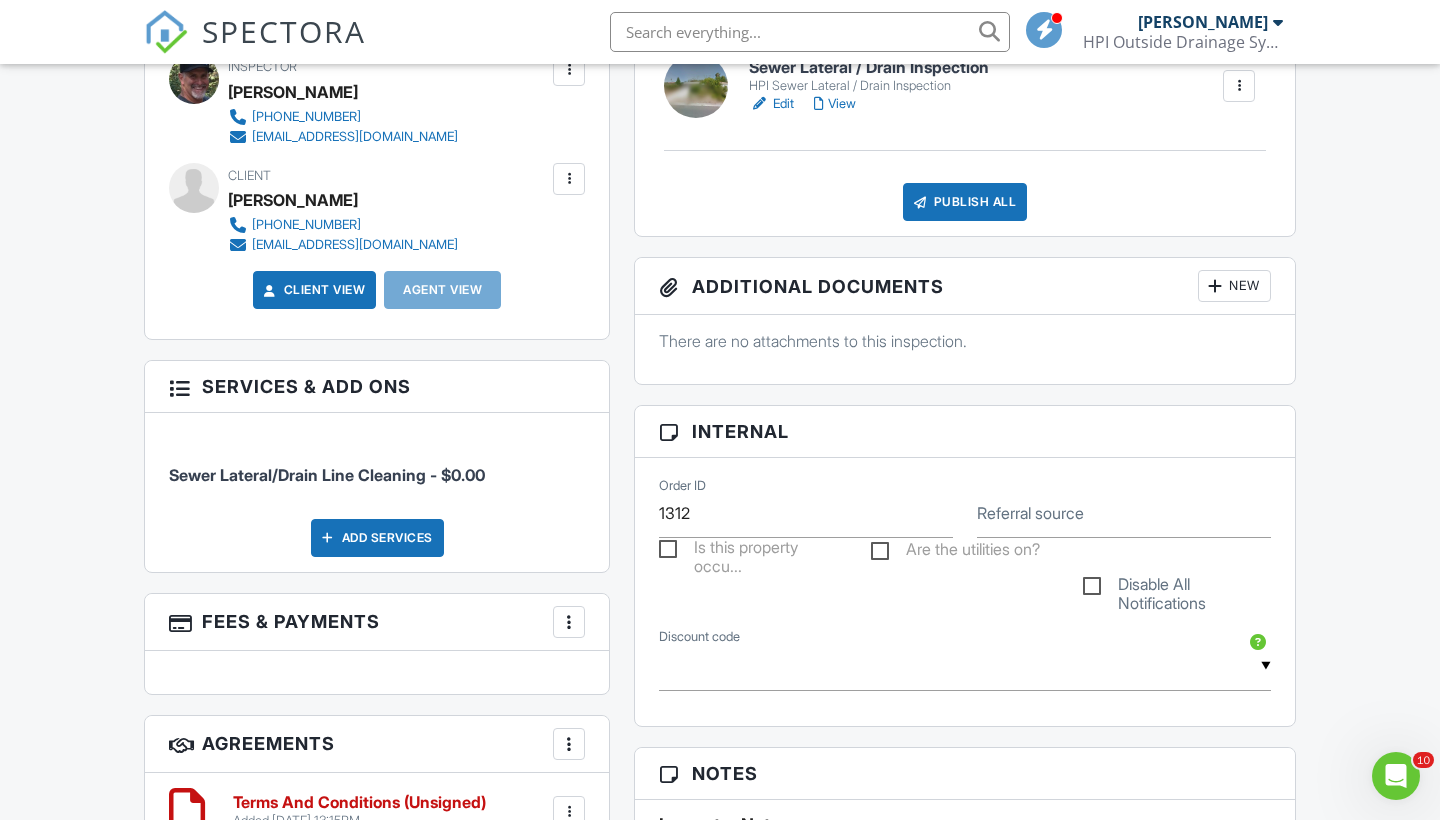 click on "More" at bounding box center (569, 622) 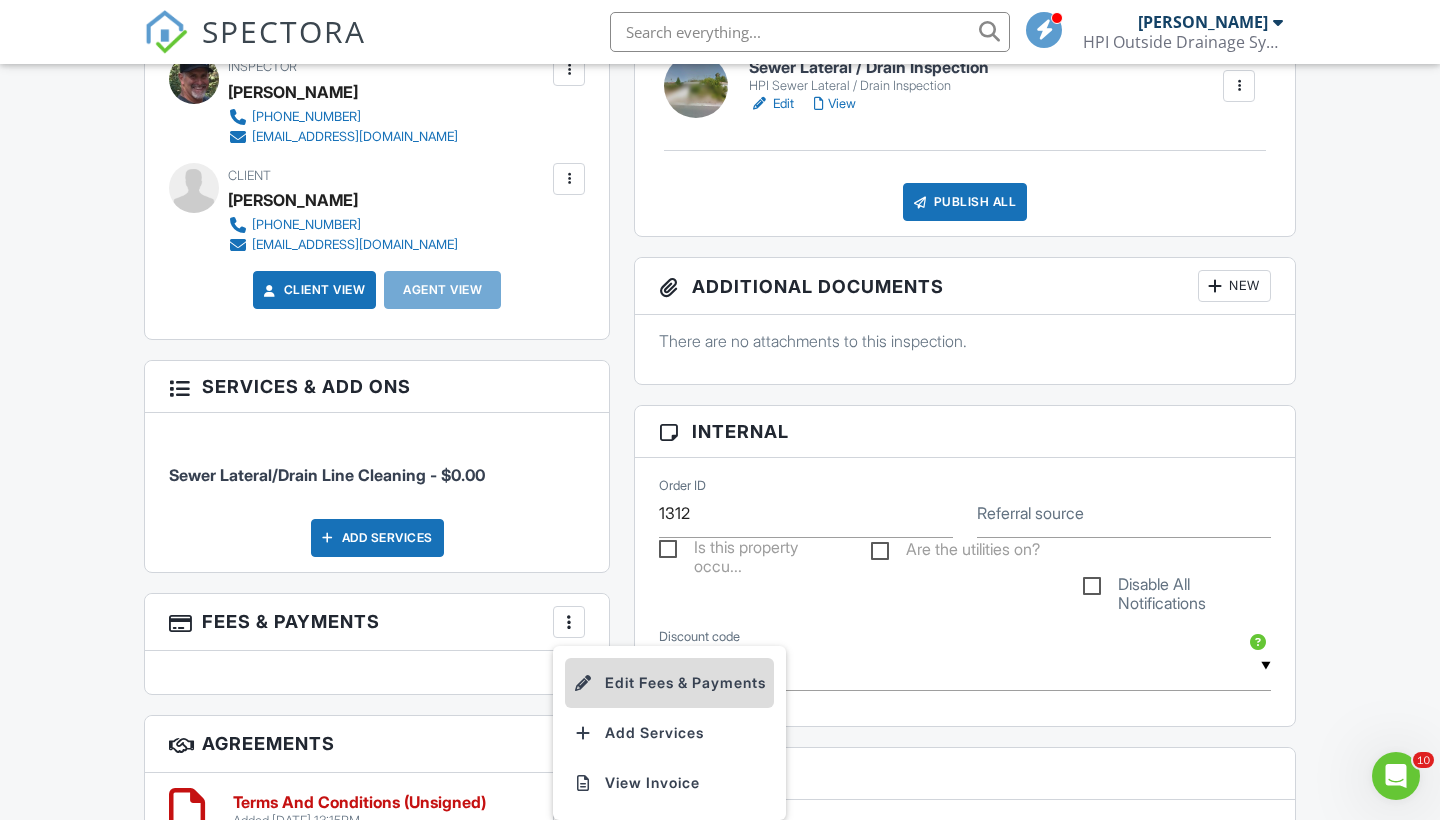 click on "Edit Fees & Payments" at bounding box center (669, 683) 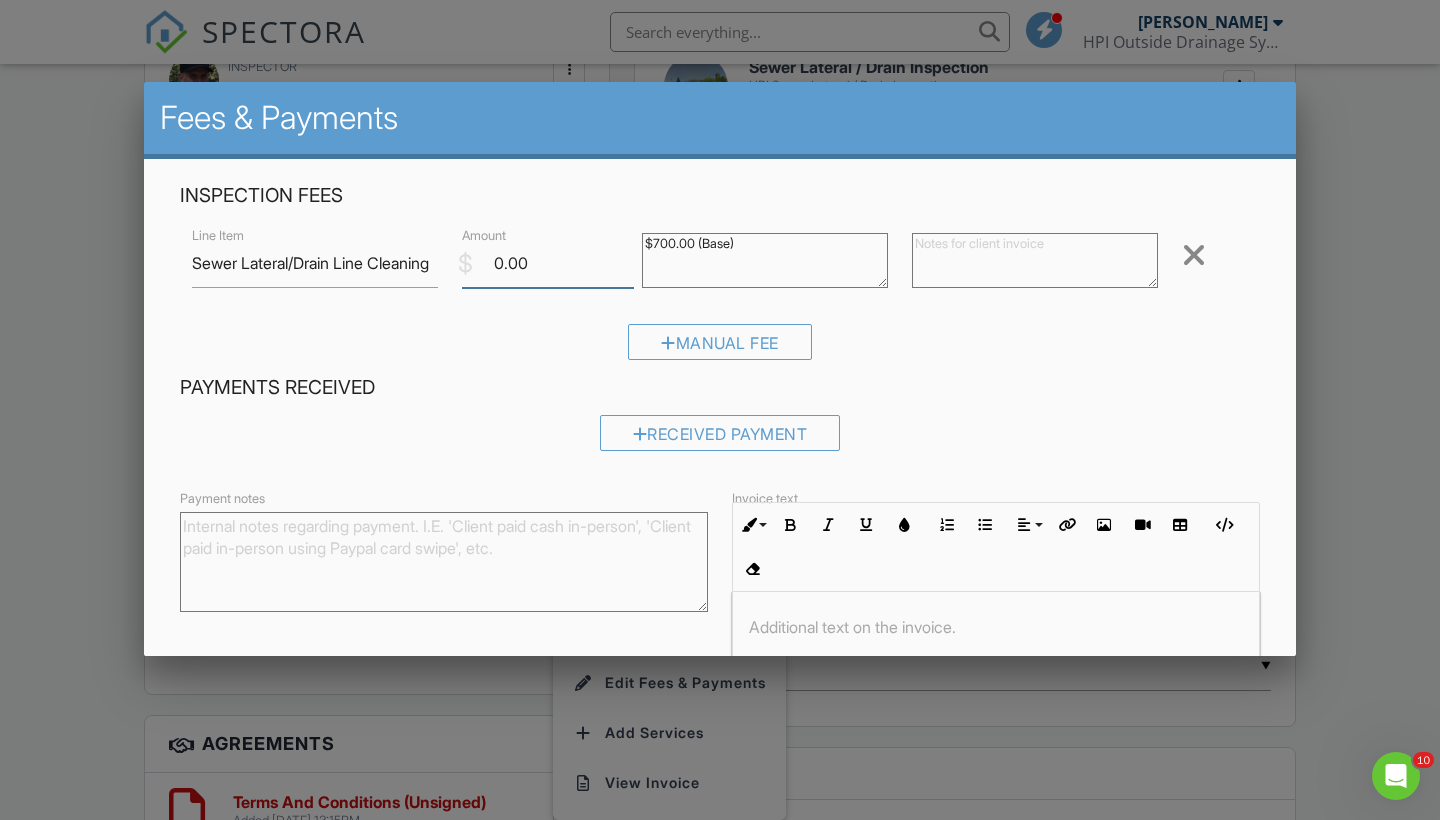 click on "0.00" at bounding box center [548, 263] 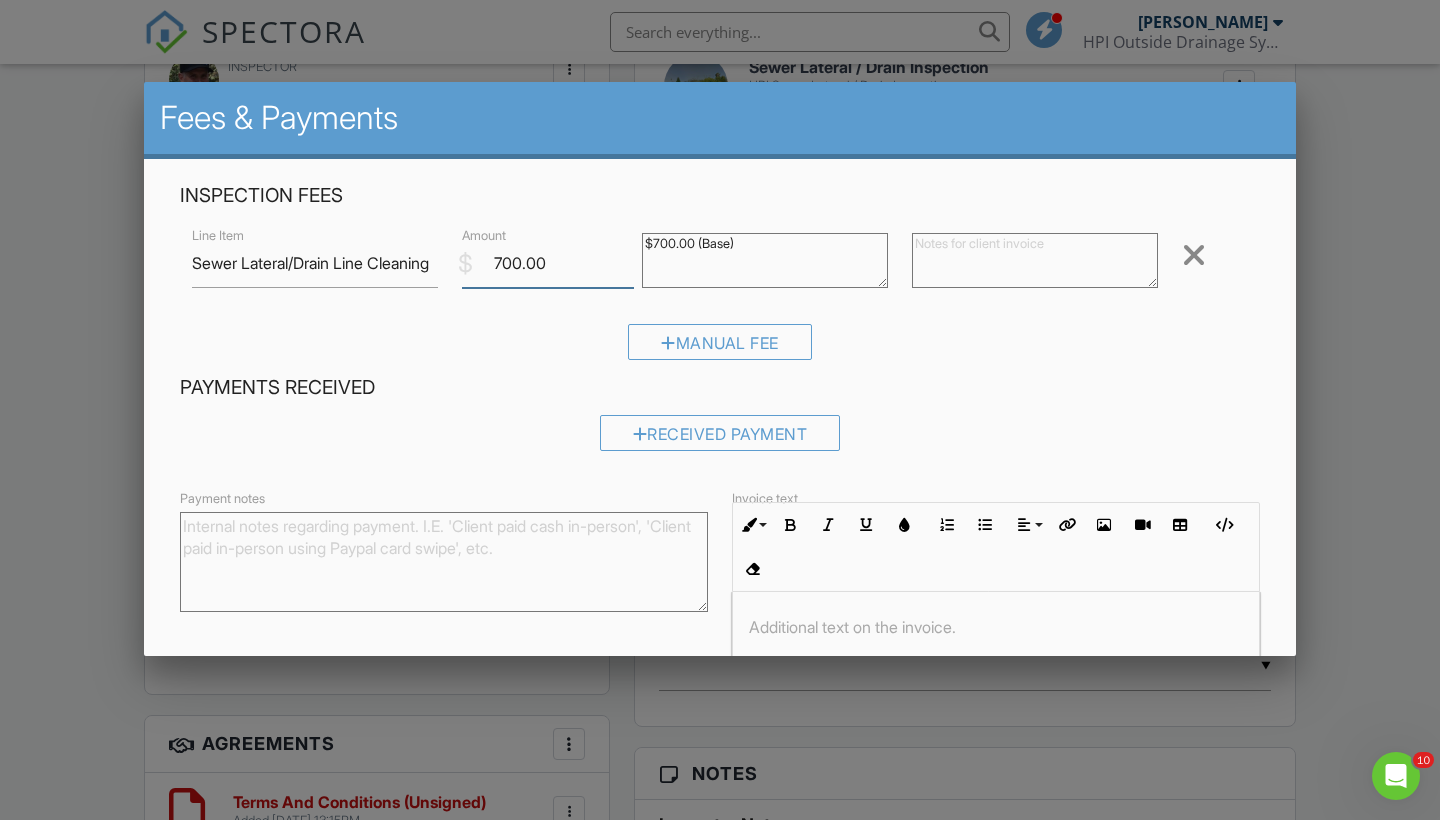 type on "700.00" 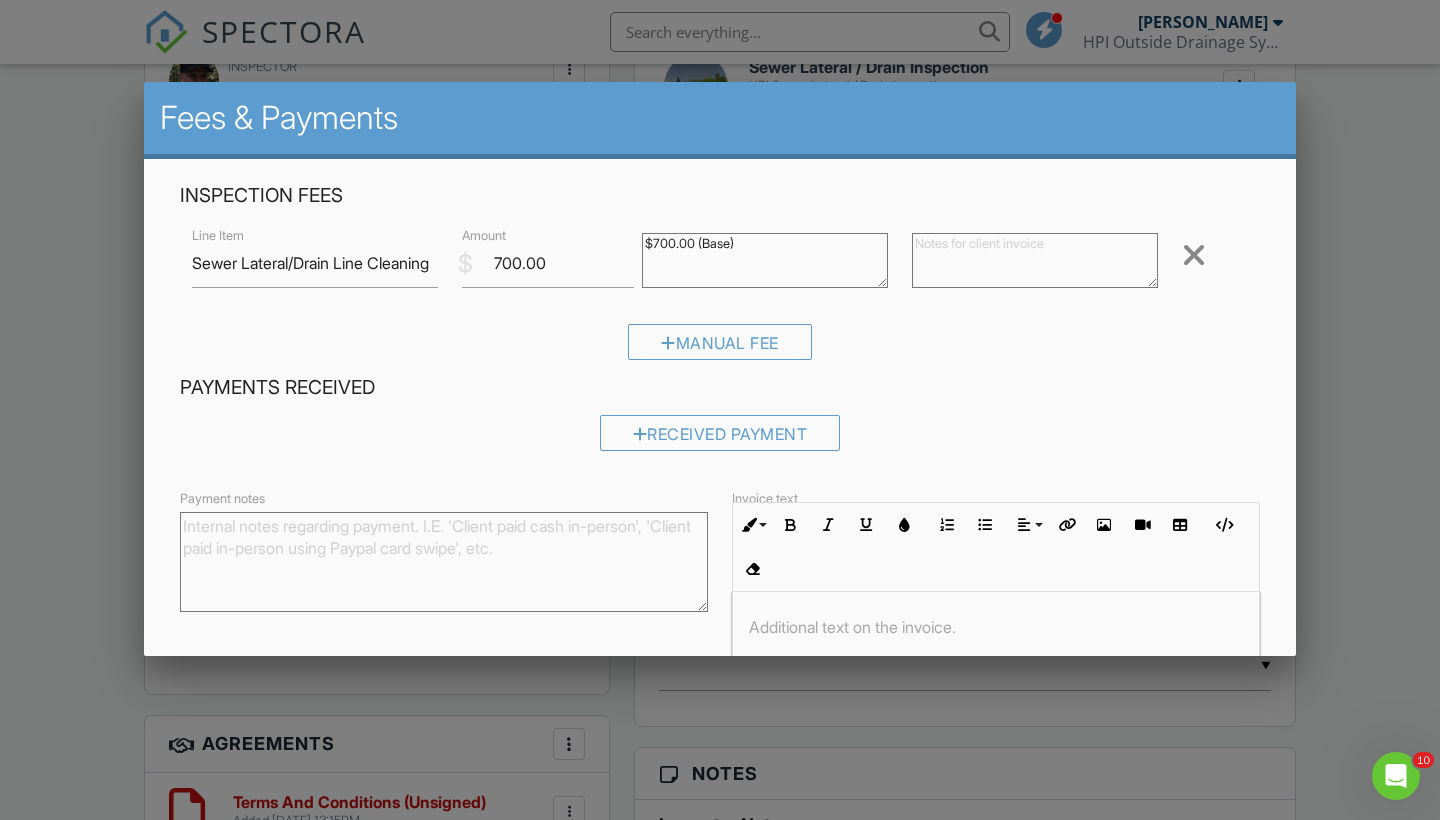 click on "Manual Fee" at bounding box center (720, 349) 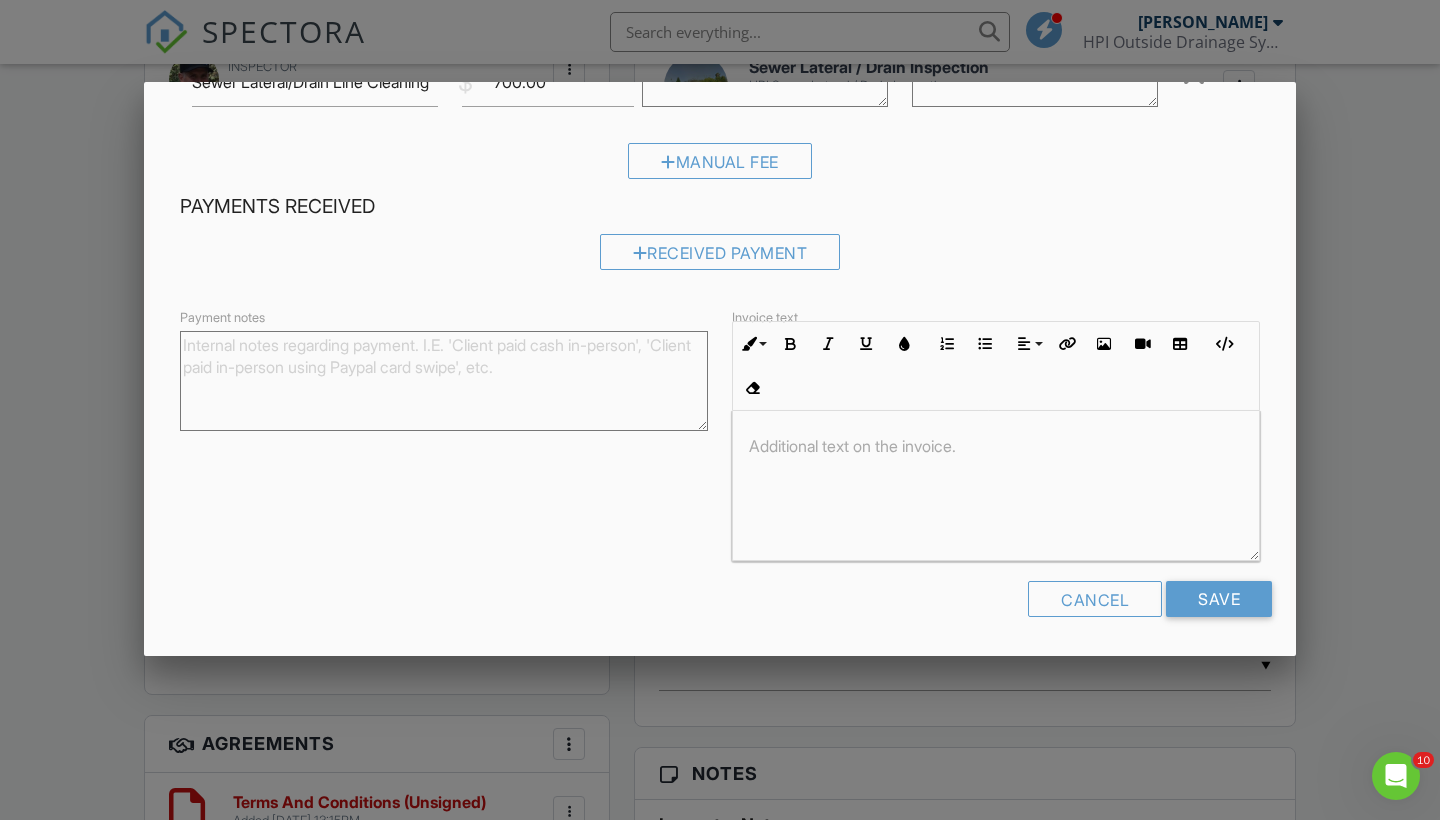 scroll, scrollTop: 179, scrollLeft: 0, axis: vertical 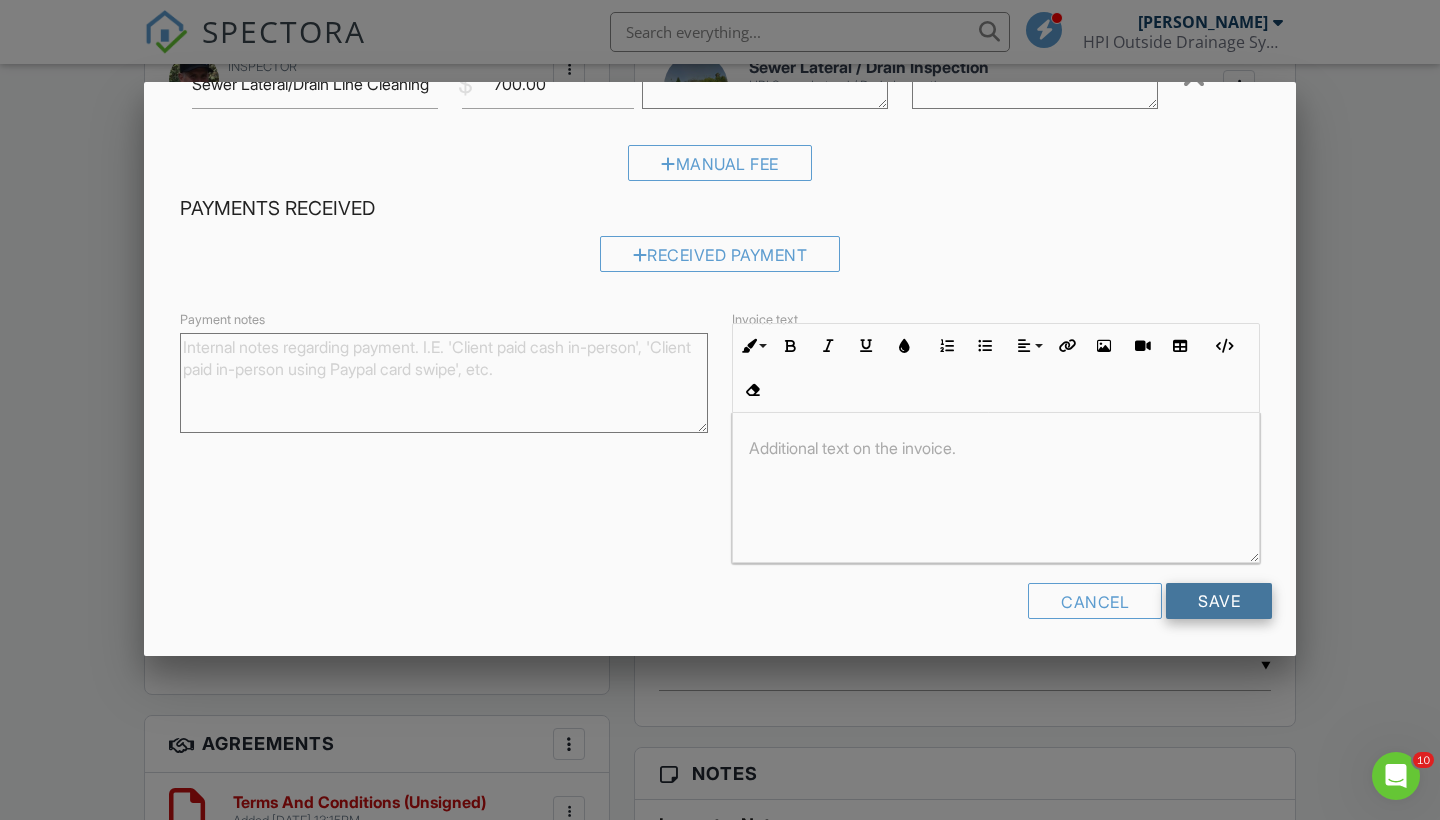 click on "Save" at bounding box center (1219, 601) 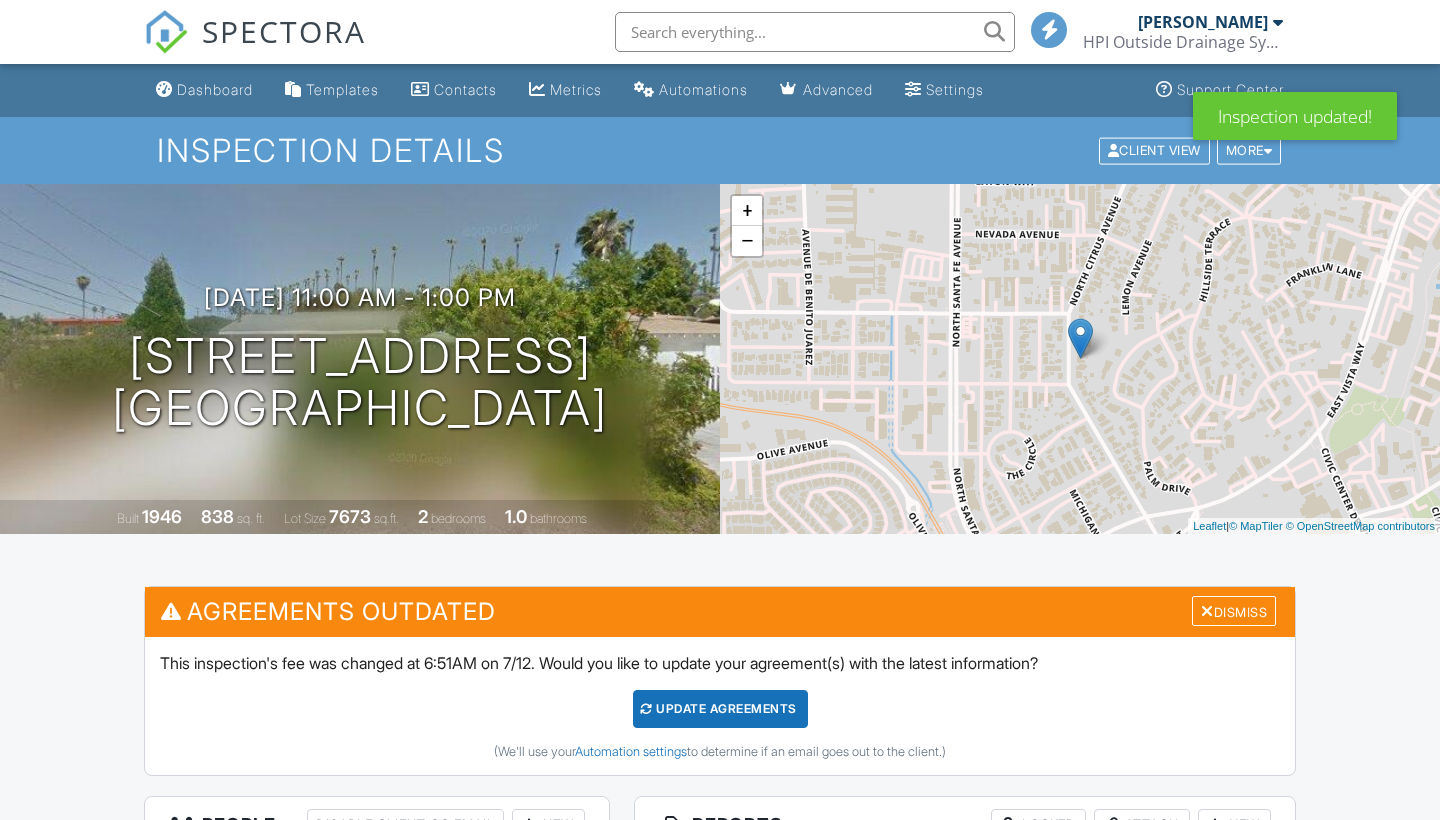 scroll, scrollTop: 0, scrollLeft: 0, axis: both 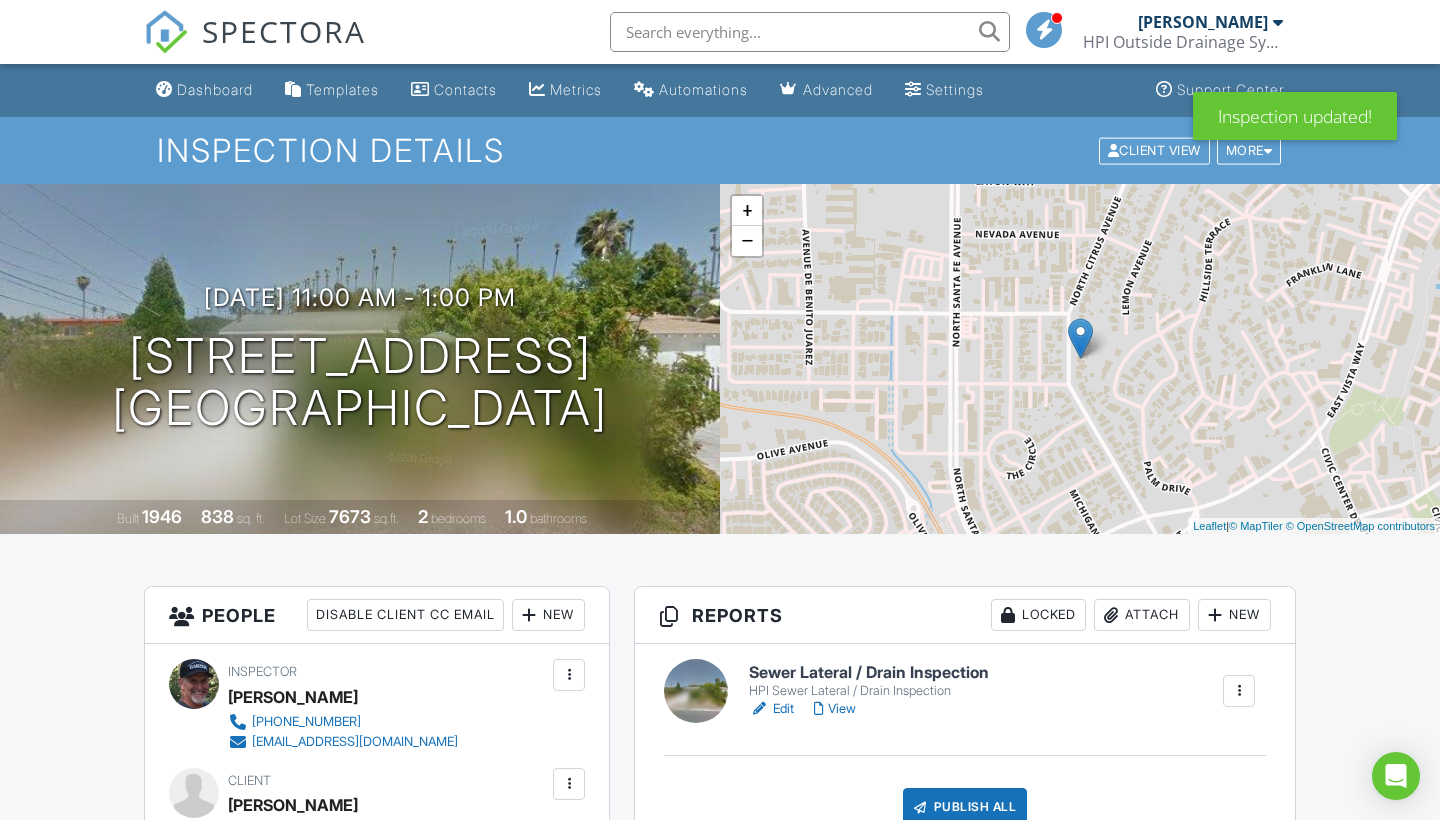 click on "All emails and texts are disabled for this inspection!
All emails and texts have been disabled for this inspection. This may have happened due to someone manually disabling them or this inspection being unconfirmed when it was scheduled. To re-enable emails and texts for this inspection, click the button below.
Turn on emails and texts
Turn on and Requeue Notifications
Reports
Locked
Attach
New
Sewer Lateral / Drain Inspection
HPI Sewer Lateral / Drain Inspection
Edit
View
Quick Publish
Copy
Delete
Publish All
Checking report completion
Publish report?
This will make this report available to your client and/or agent. It will not send out a notification.
To send an email, use 'Publish All' below or jump into the report and use the 'Publish' button there.
Cancel
Publish
Share archived report" at bounding box center (720, 1778) 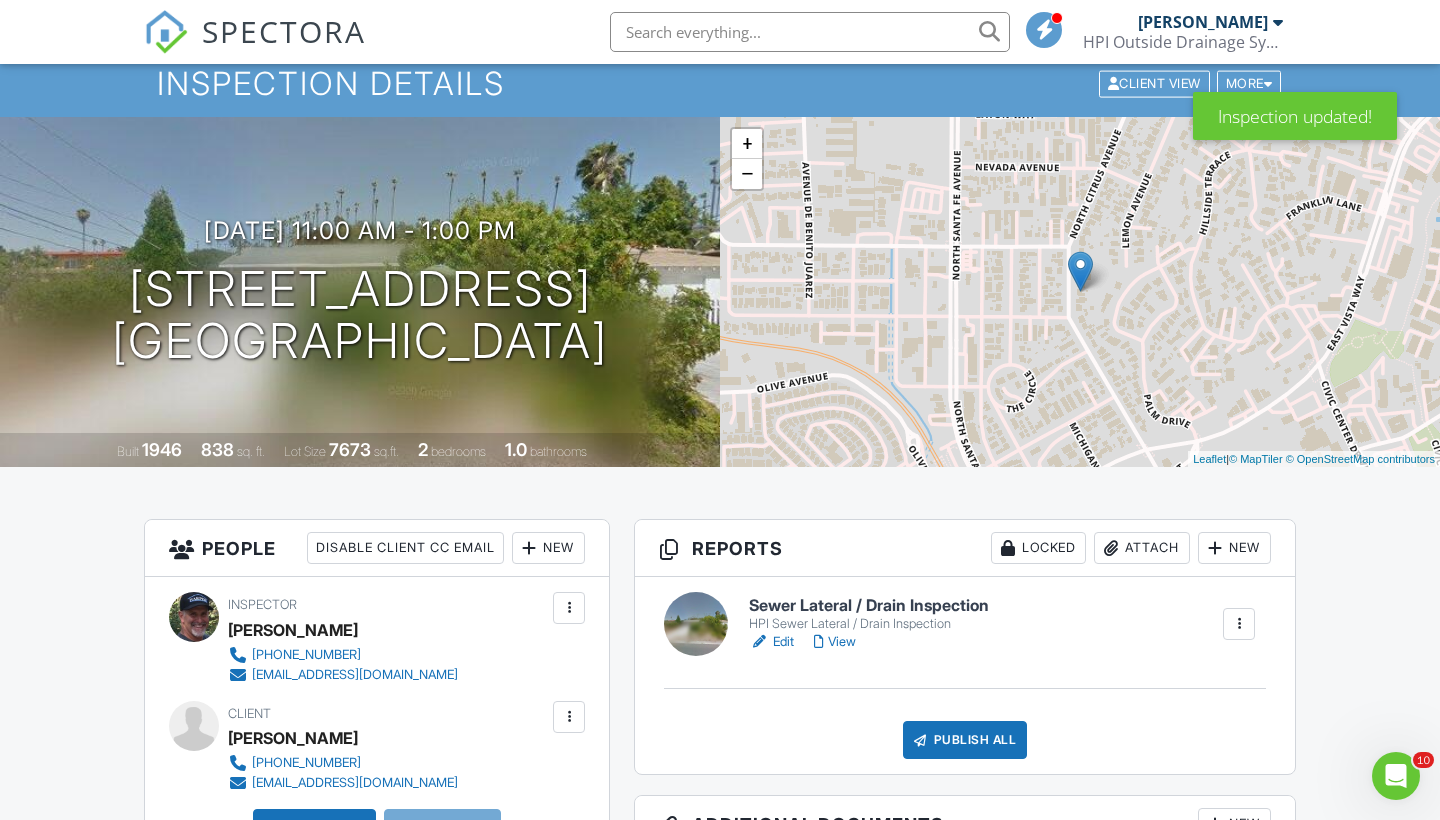 scroll, scrollTop: 0, scrollLeft: 0, axis: both 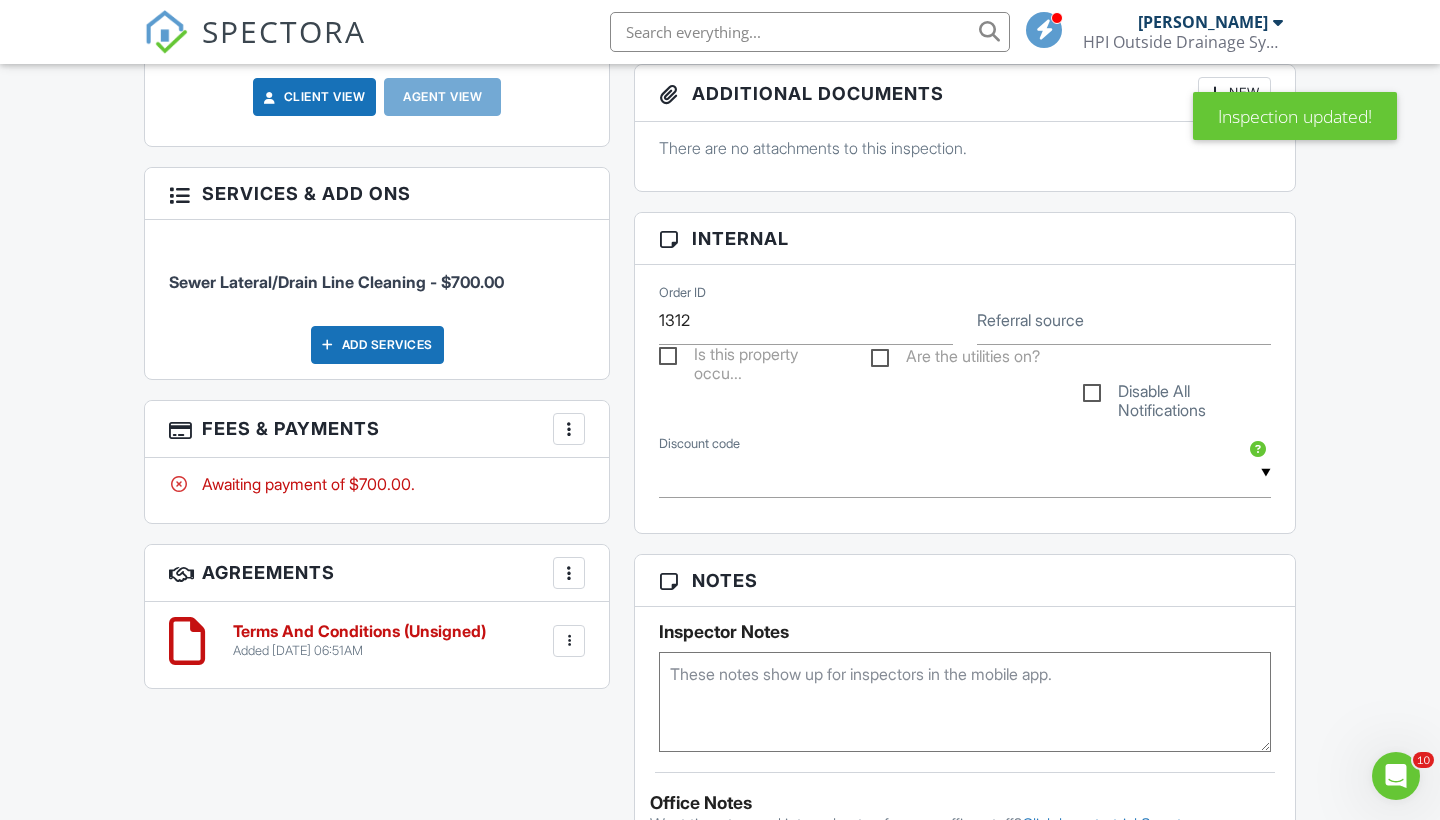 click at bounding box center [569, 429] 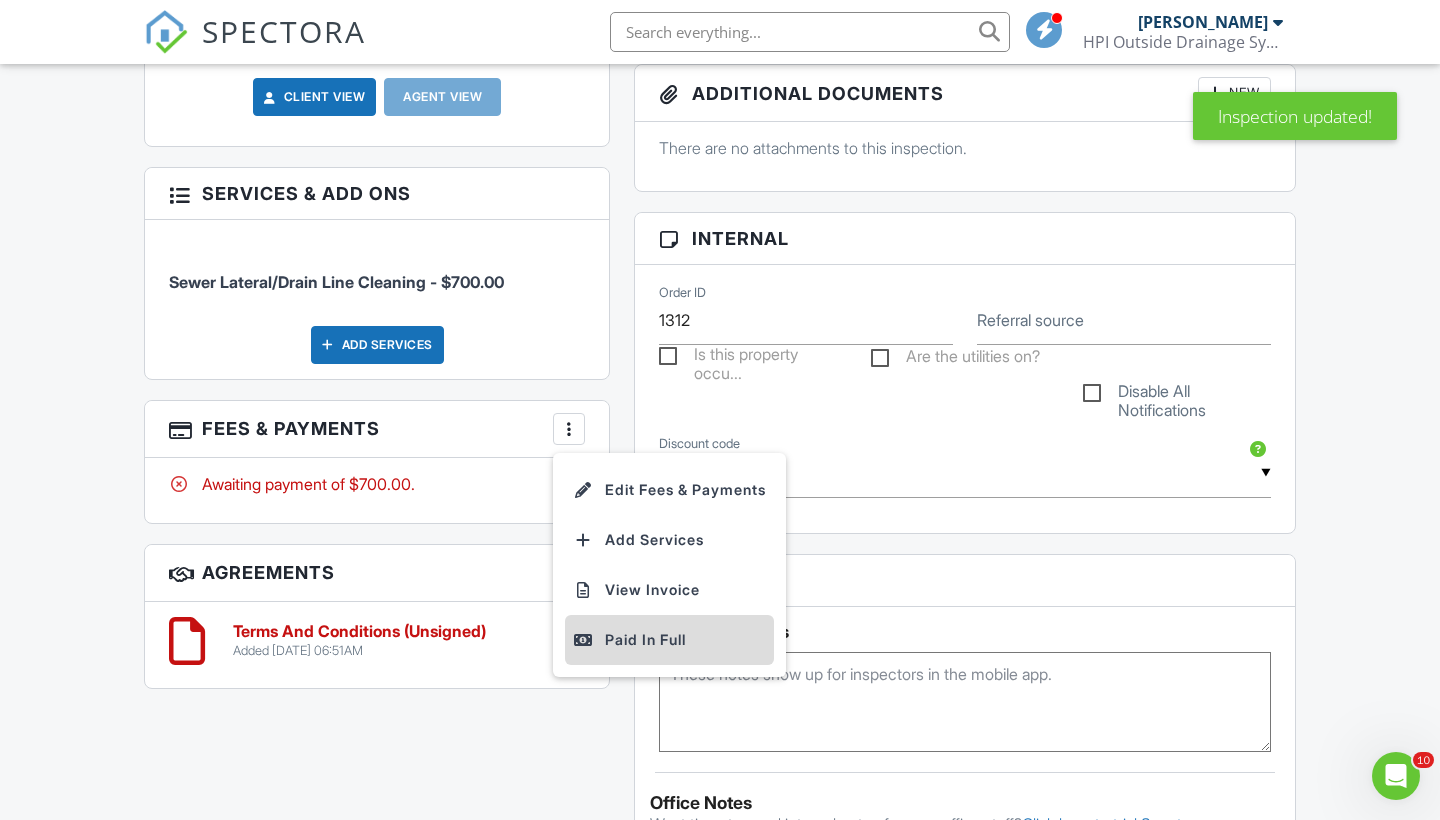click on "Paid In Full" at bounding box center [669, 640] 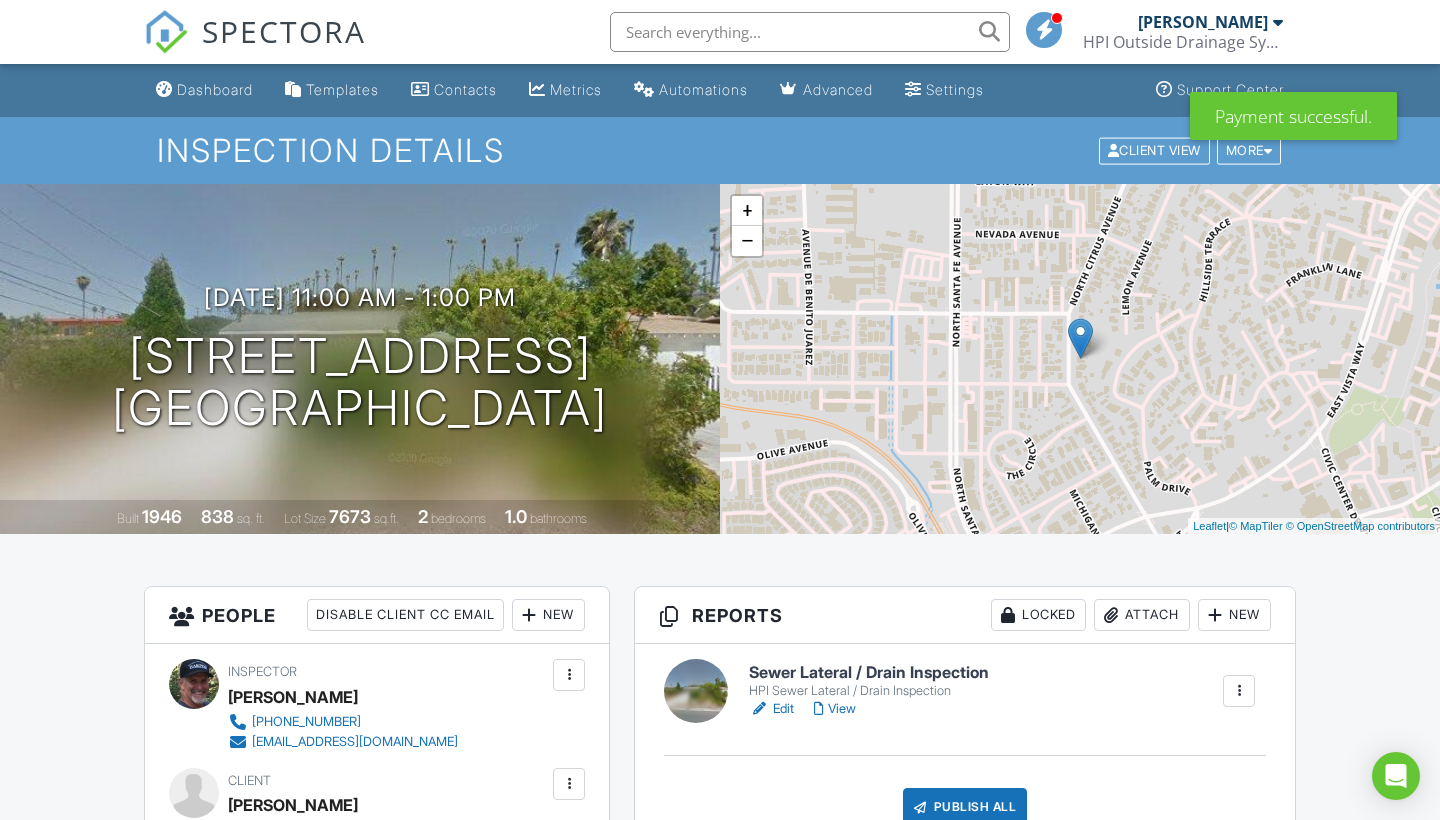 scroll, scrollTop: 0, scrollLeft: 0, axis: both 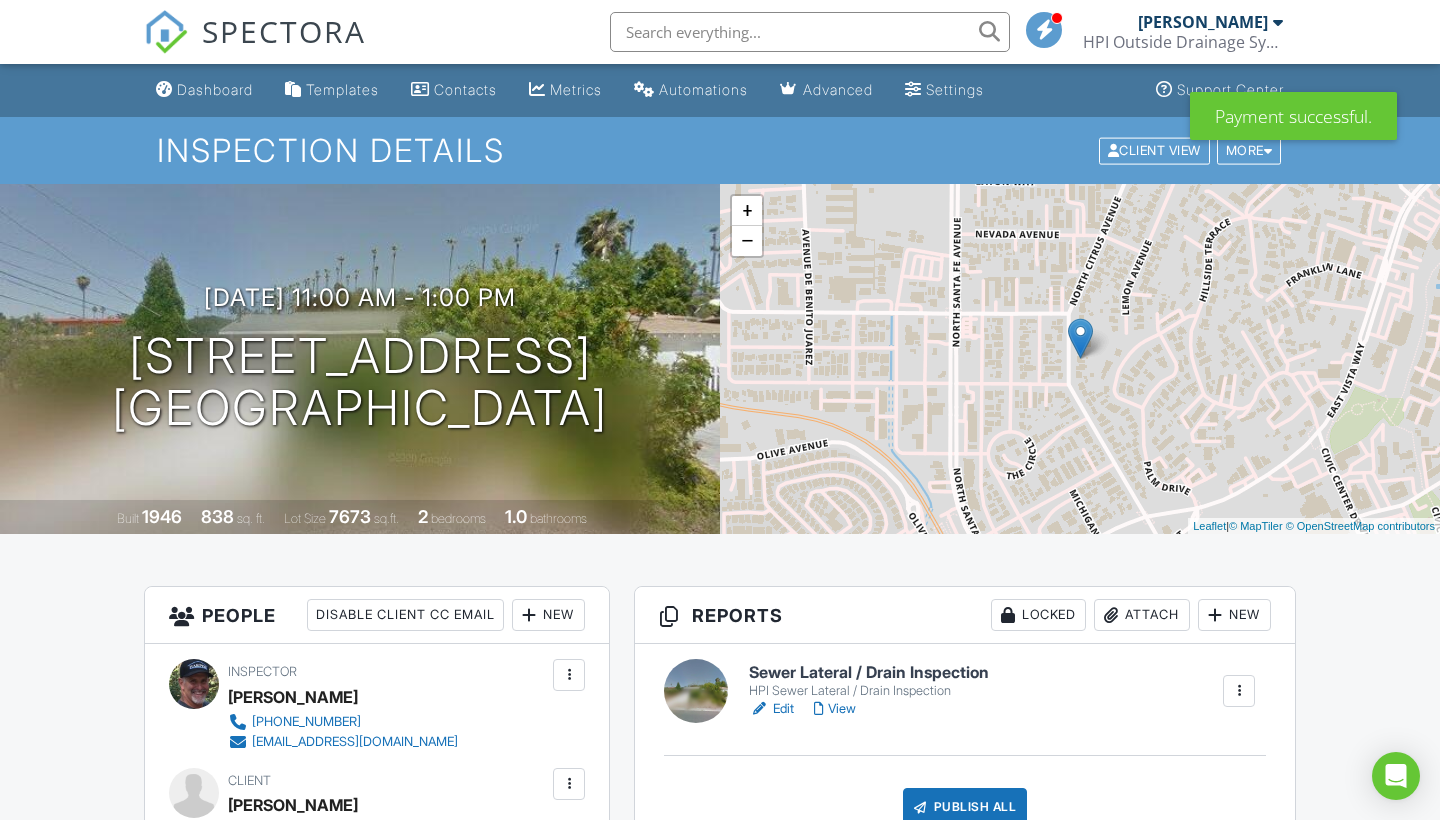 click on "Reports
Locked
Attach
New
Sewer Lateral / Drain Inspection
HPI Sewer Lateral / Drain Inspection
Edit
View
Quick Publish
Copy
Delete
Publish All
Checking report completion
Publish report?
This will make this report available to your client and/or agent. It will not send out a notification.
To send an email, use 'Publish All' below or jump into the report and use the 'Publish' button there.
Cancel
Publish
Share archived report
To
Subject
Inspection Report For 515 N Citrus Ave, Vista, CA 92084
Text
Inline Style XLarge Large Normal Small Light Small/Light Bold Italic Underline Colors Ordered List Unordered List Align Align Left Align Center Align Right Align Justify Insert Link Insert Image Insert Video Insert Table Code View Clear Formatting Report Link
Cancel
Share" at bounding box center (965, 1410) 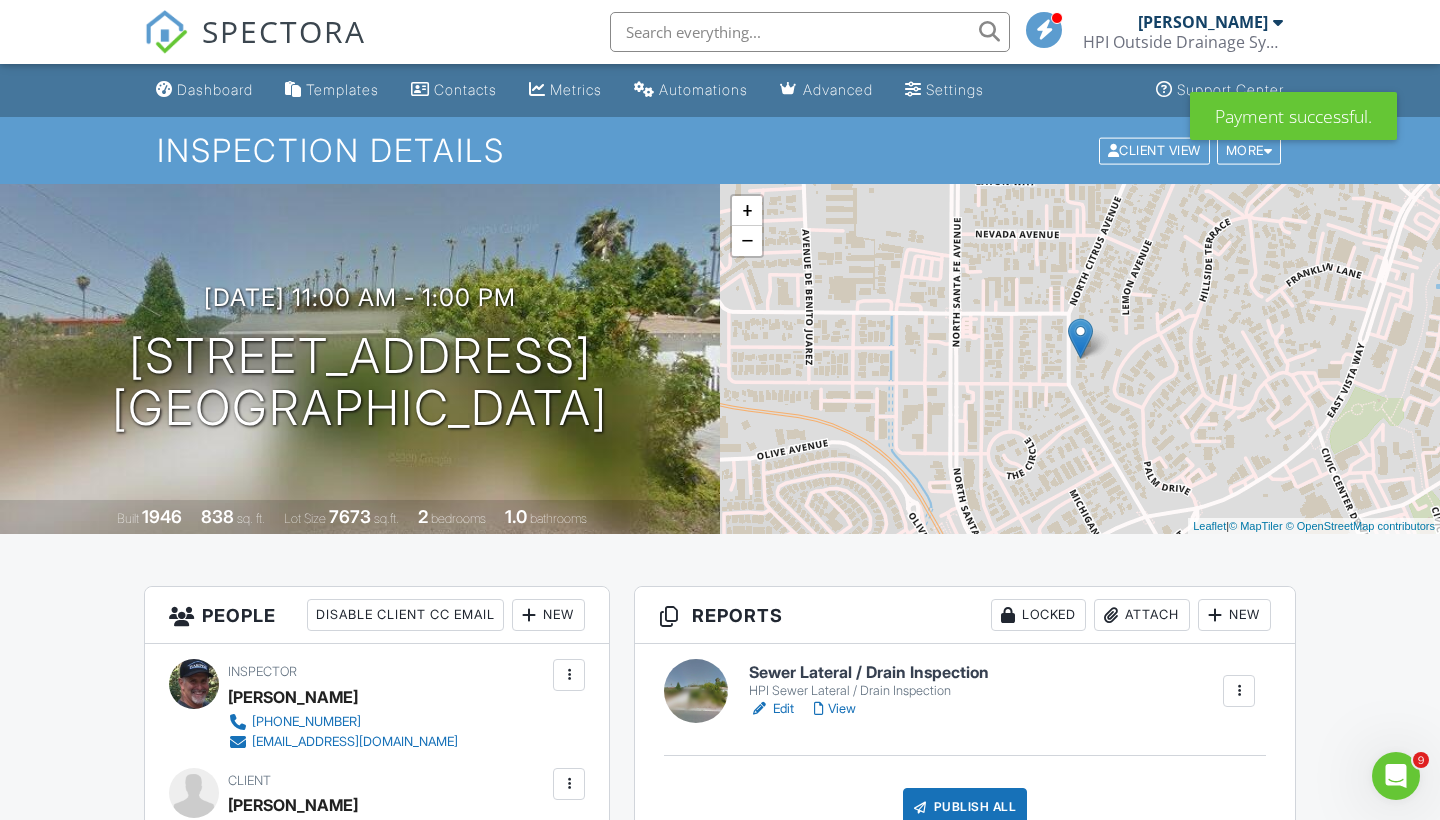 scroll, scrollTop: 0, scrollLeft: 0, axis: both 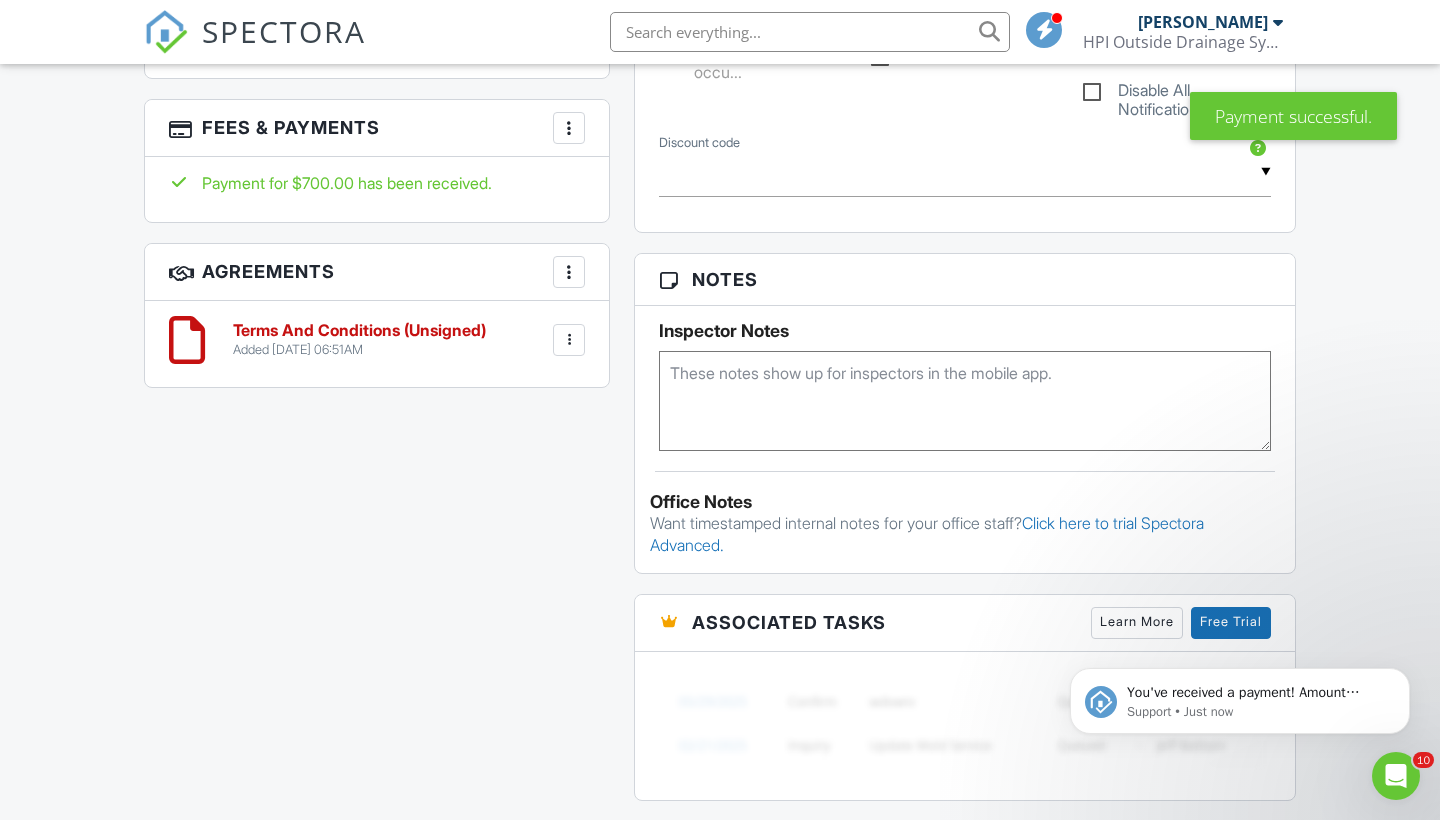 click on "Terms And Conditions
(Unsigned)" at bounding box center (359, 331) 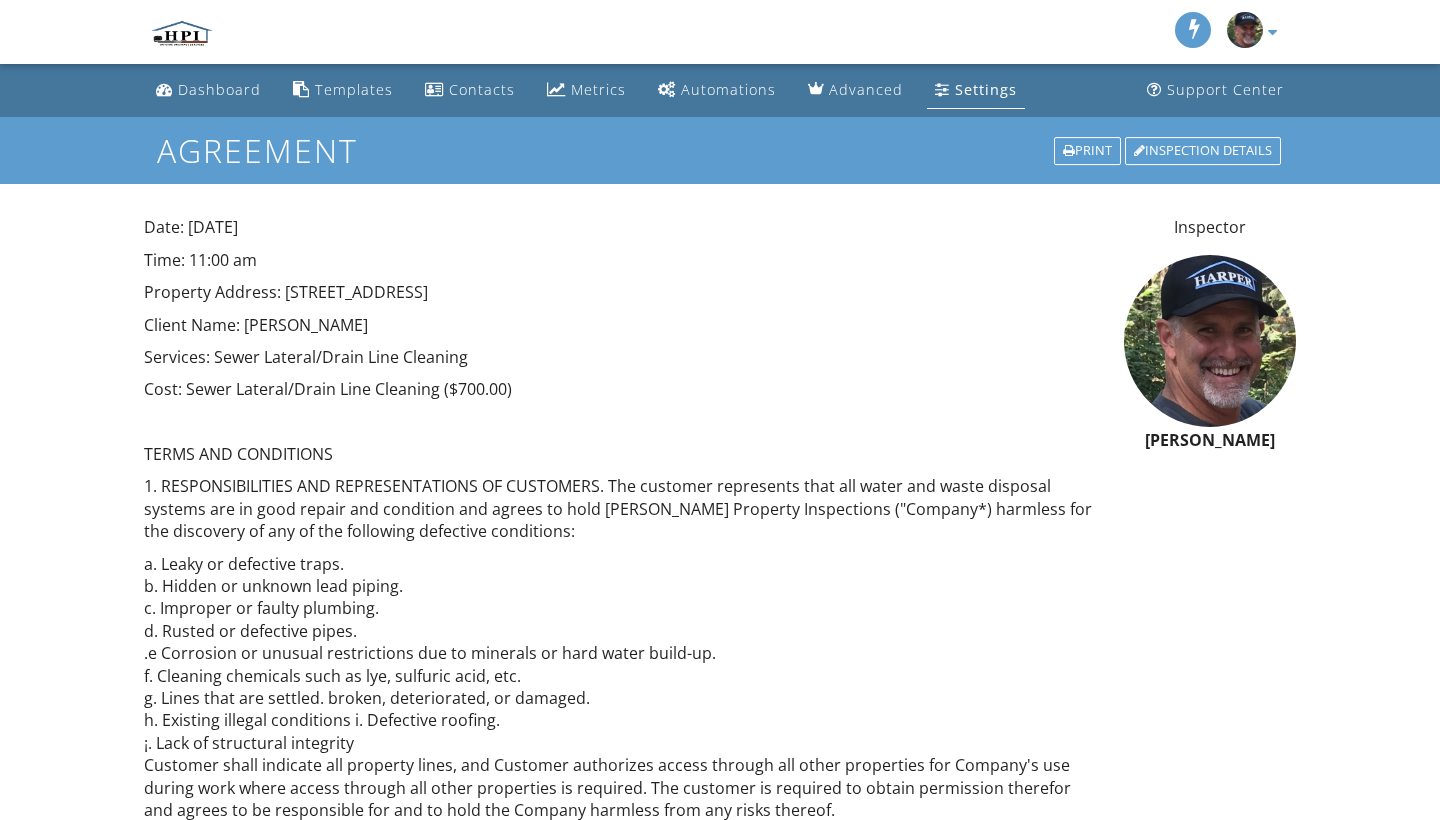 scroll, scrollTop: 0, scrollLeft: 0, axis: both 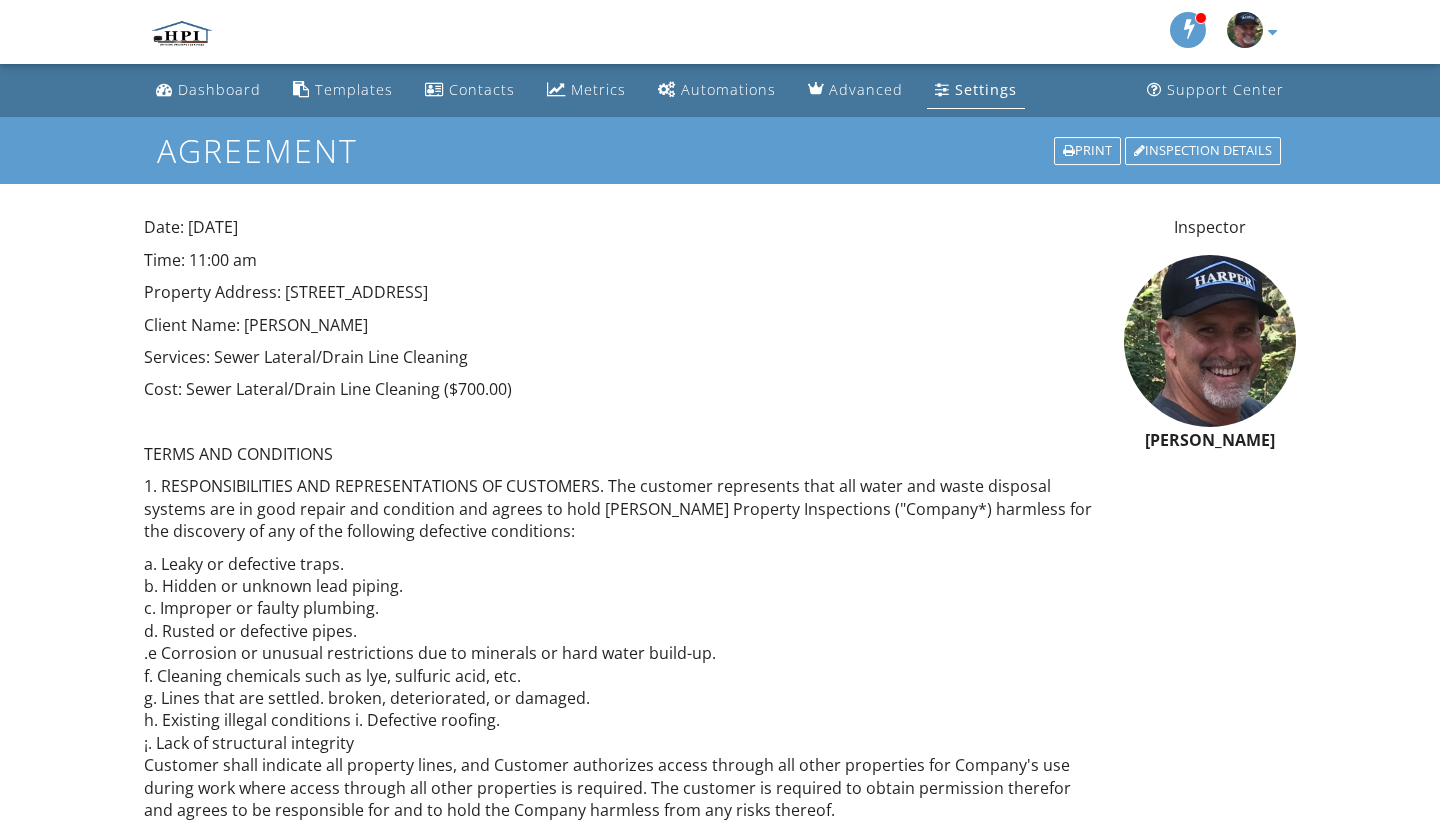 click on "Date: [DATE] Time: 11:00 am Property Address: [STREET_ADDRESS] Client Name: [PERSON_NAME] Services: Sewer Lateral/Drain Line Cleaning Cost: Sewer Lateral/Drain Line Cleaning ($700.00) TERMS AND CONDITIONS 1. RESPONSIBILITIES AND REPRESENTATIONS OF CUSTOMERS. The customer represents that all water and waste disposal systems are in good repair and condition and agrees to hold [PERSON_NAME] Property Inspections ("Company*) harmless for the discovery of any of the following defective conditions: a. Leaky or defective traps. b. Hidden or unknown lead piping. c. Improper or faulty plumbing. d. Rusted or defective pipes. .e Corrosion or unusual restrictions due to minerals or hard water build-up. f. Cleaning chemicals such as lye, sulfuric acid, etc. g. Lines that are settled. broken, deteriorated, or damaged. h. Existing illegal conditions i. Defective roofing. ¡. Lack of structural integrity The company is not responsible for any existing illegal conditions. MECHANIC'S LIEN NOTICE" at bounding box center [622, 1252] 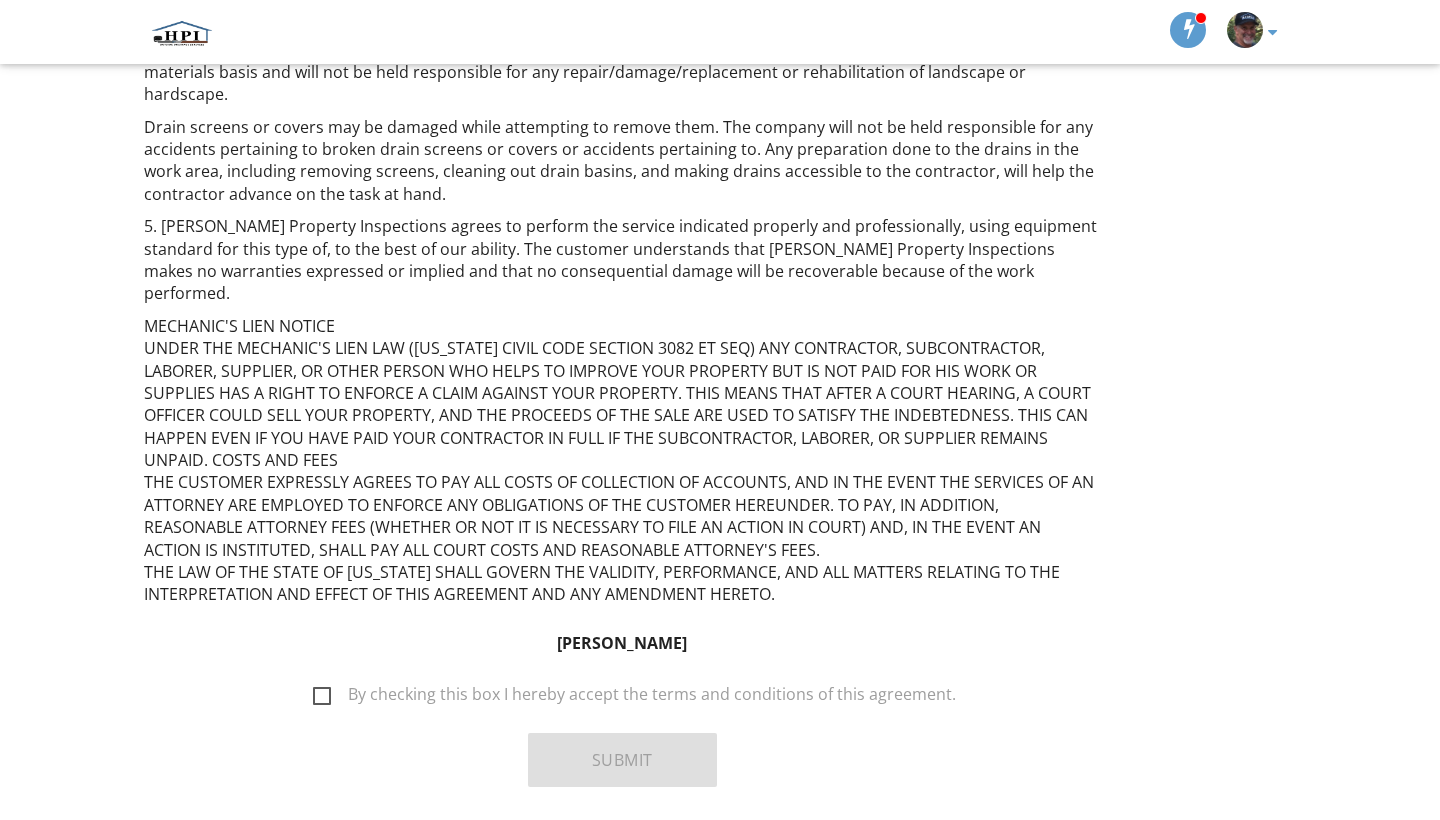 scroll, scrollTop: 1486, scrollLeft: 0, axis: vertical 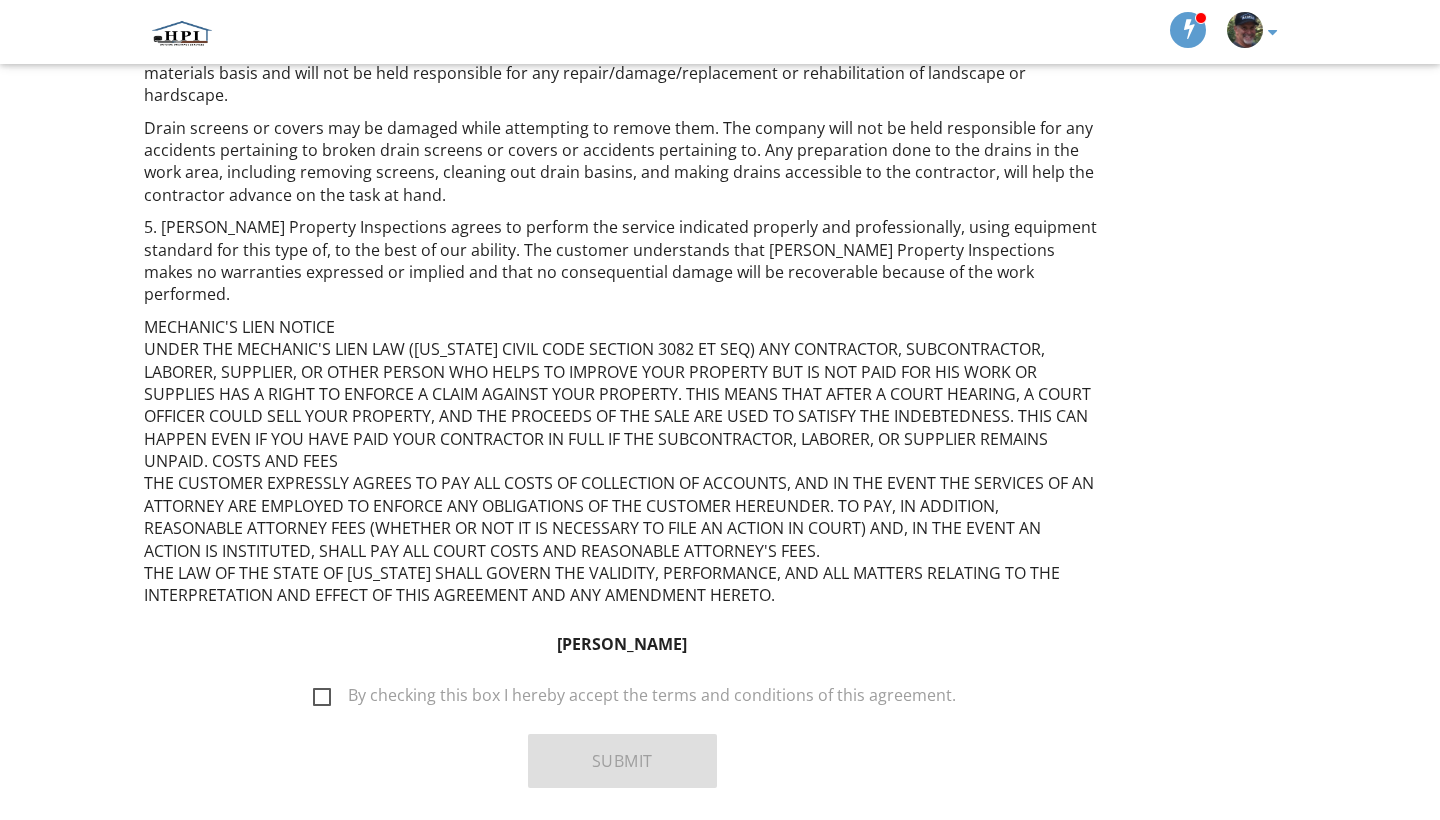 click on "By checking this box I hereby accept the terms and conditions of this agreement." at bounding box center (634, 698) 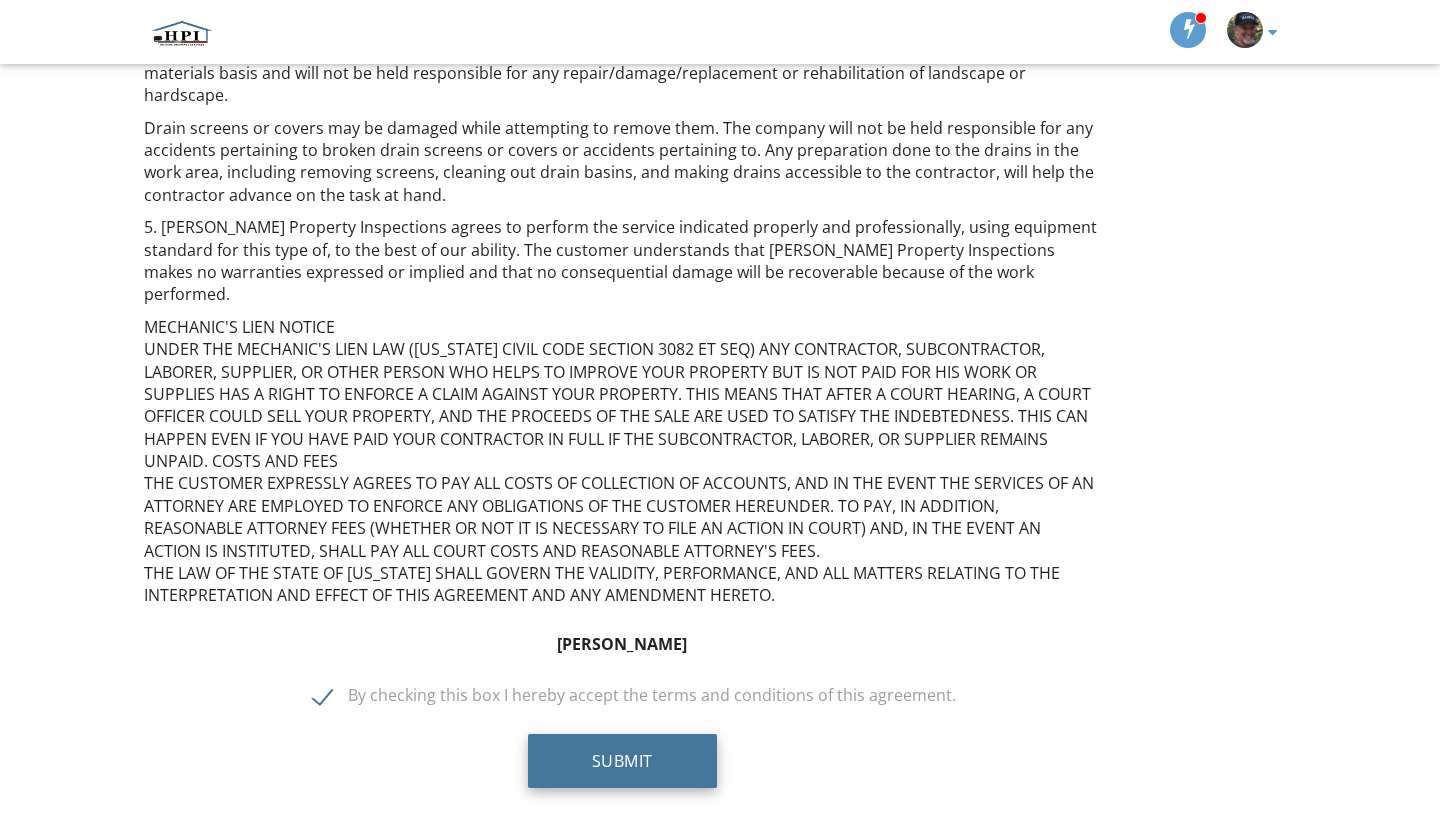 click on "Submit" at bounding box center [622, 761] 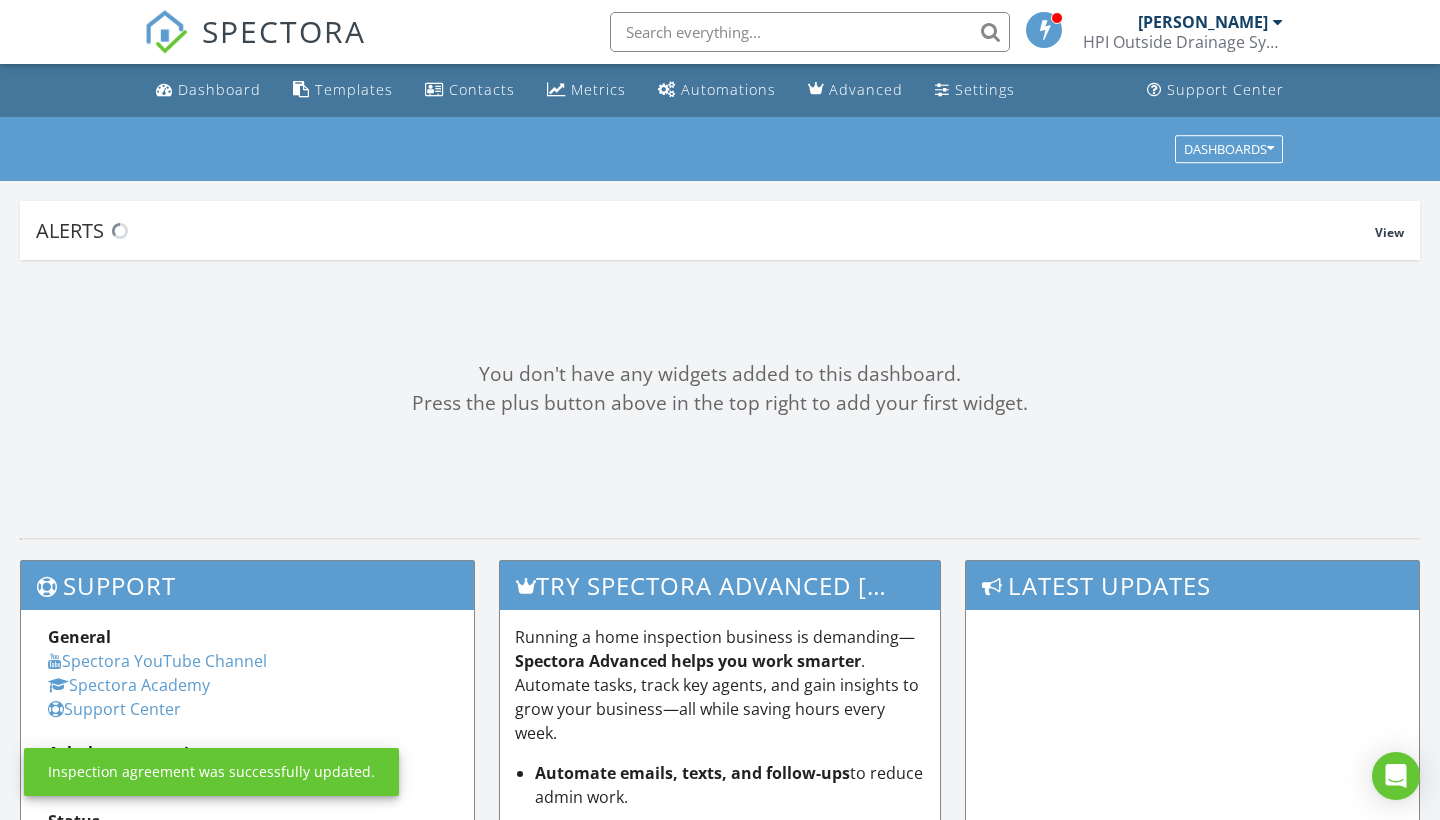 scroll, scrollTop: 0, scrollLeft: 0, axis: both 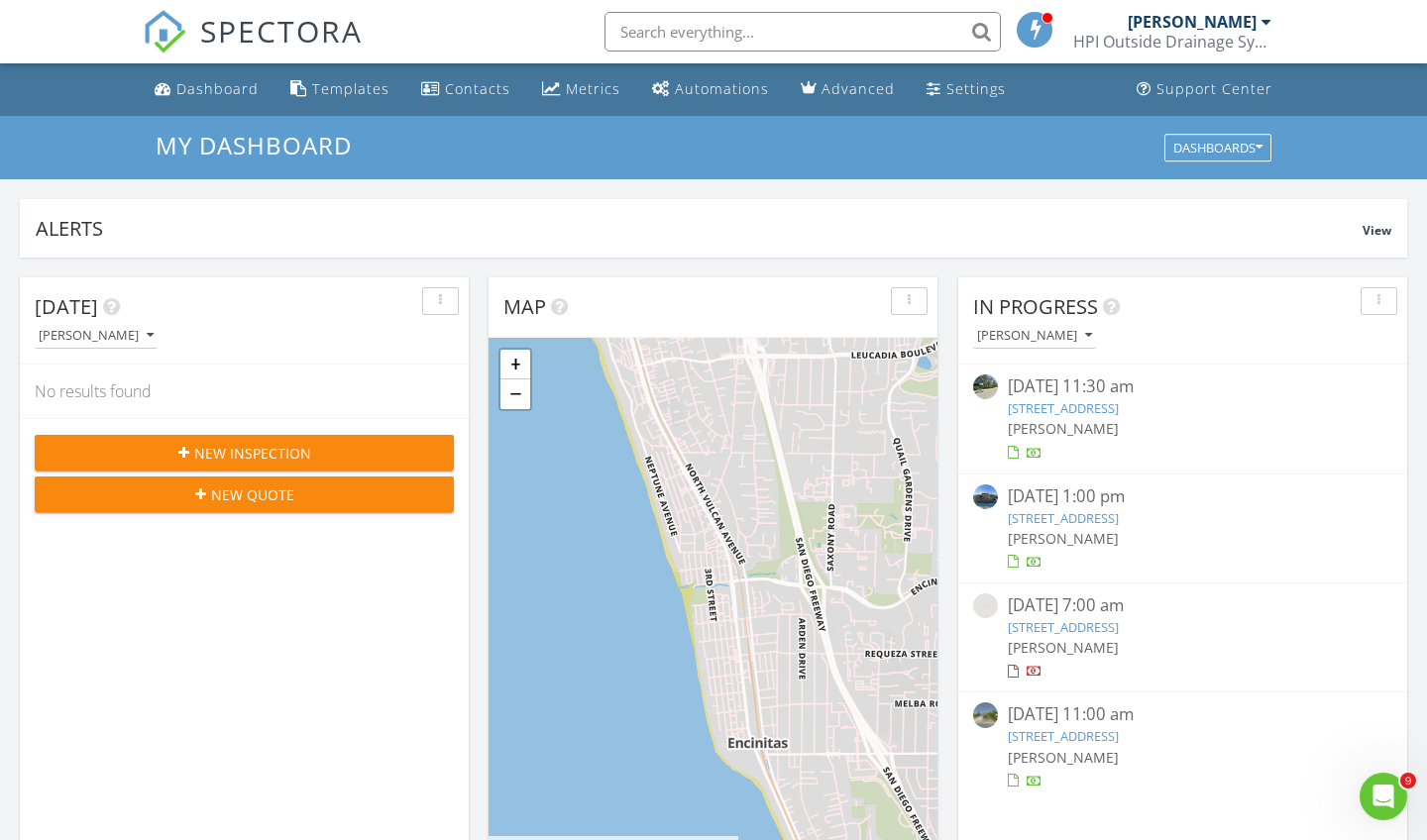 click on "[DATE]
[PERSON_NAME]
No results found       New Inspection     New Quote         Map               + − Leaflet  |  © MapTiler   © OpenStreetMap contributors     In Progress
[PERSON_NAME]
[DATE] 11:30 am   [STREET_ADDRESS] Snow
[DATE] 1:00 pm   [STREET_ADDRESS] Snow
[DATE] 7:00 am   [STREET_ADDRESS]
[PERSON_NAME]
[DATE] 11:00 am   [STREET_ADDRESS]
[PERSON_NAME]
Calendar                 [DATE] – [DATE] [DATE] list day week cal wk 4 wk month Sun Mon Tue Wed Thu Fri Sat 6 7
9a - 10:30a
[STREET_ADDRESS][PERSON_NAME]" at bounding box center (714, 1159) 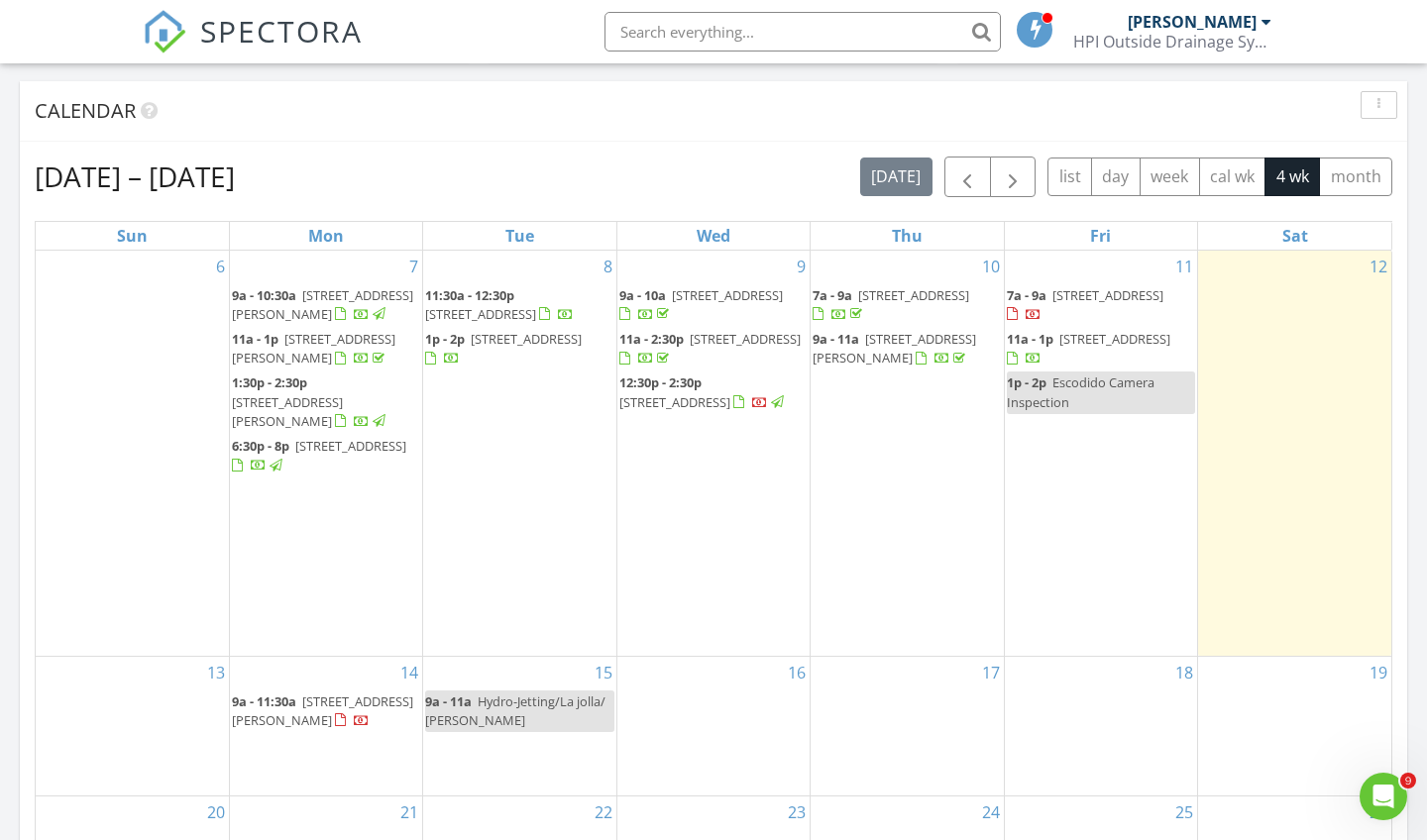 scroll, scrollTop: 813, scrollLeft: 0, axis: vertical 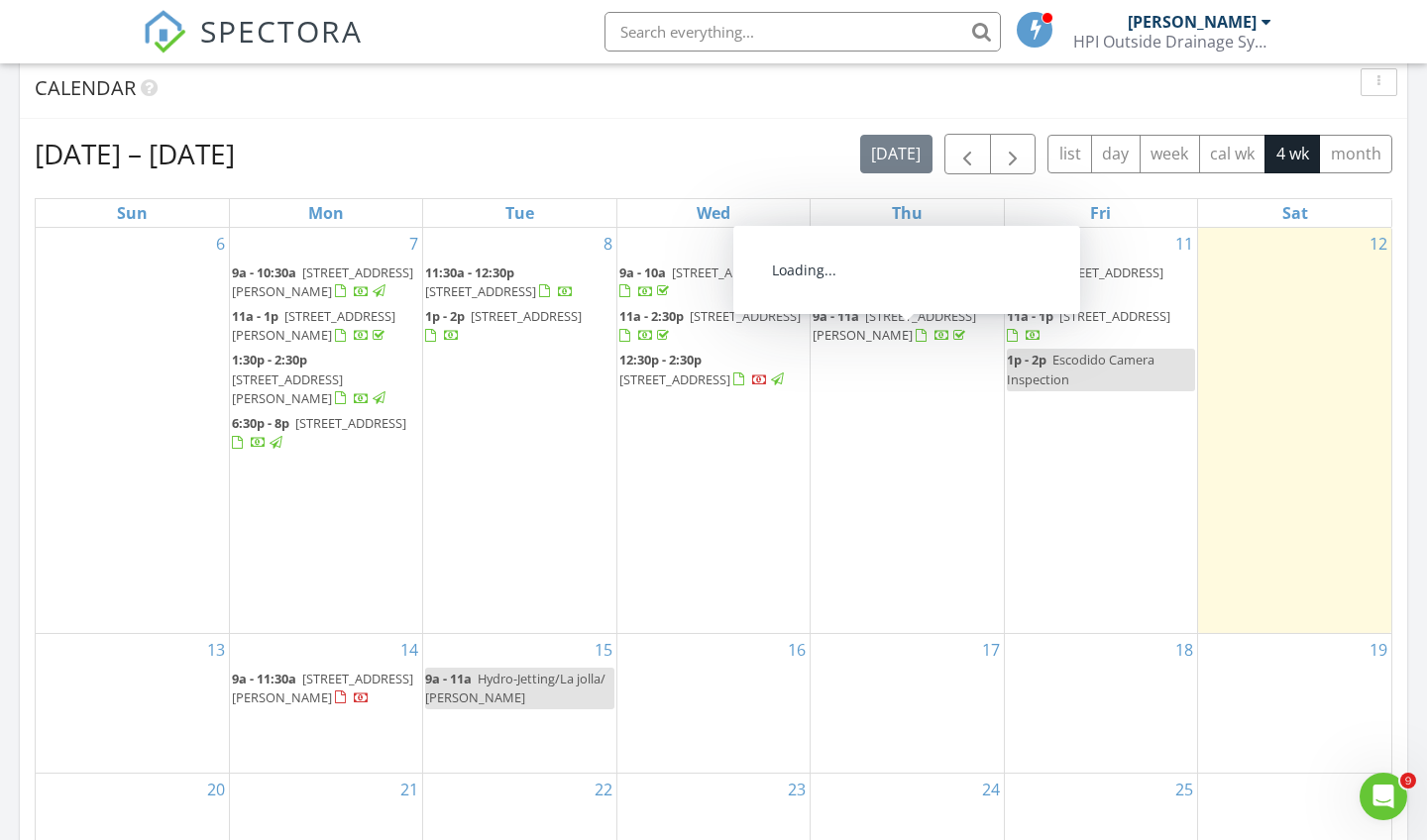 click on "[STREET_ADDRESS][PERSON_NAME]" at bounding box center (894, 325) 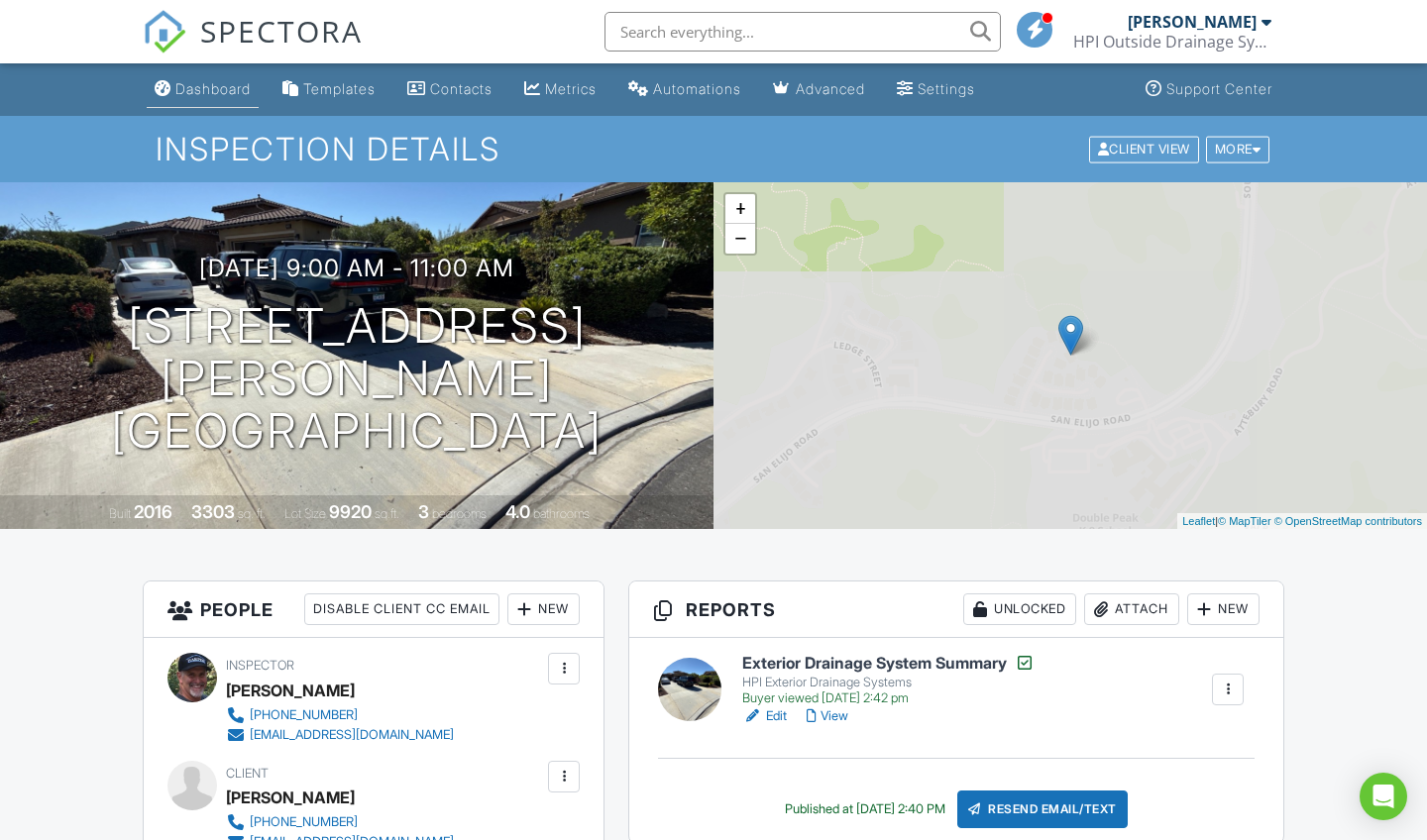 scroll, scrollTop: 0, scrollLeft: 0, axis: both 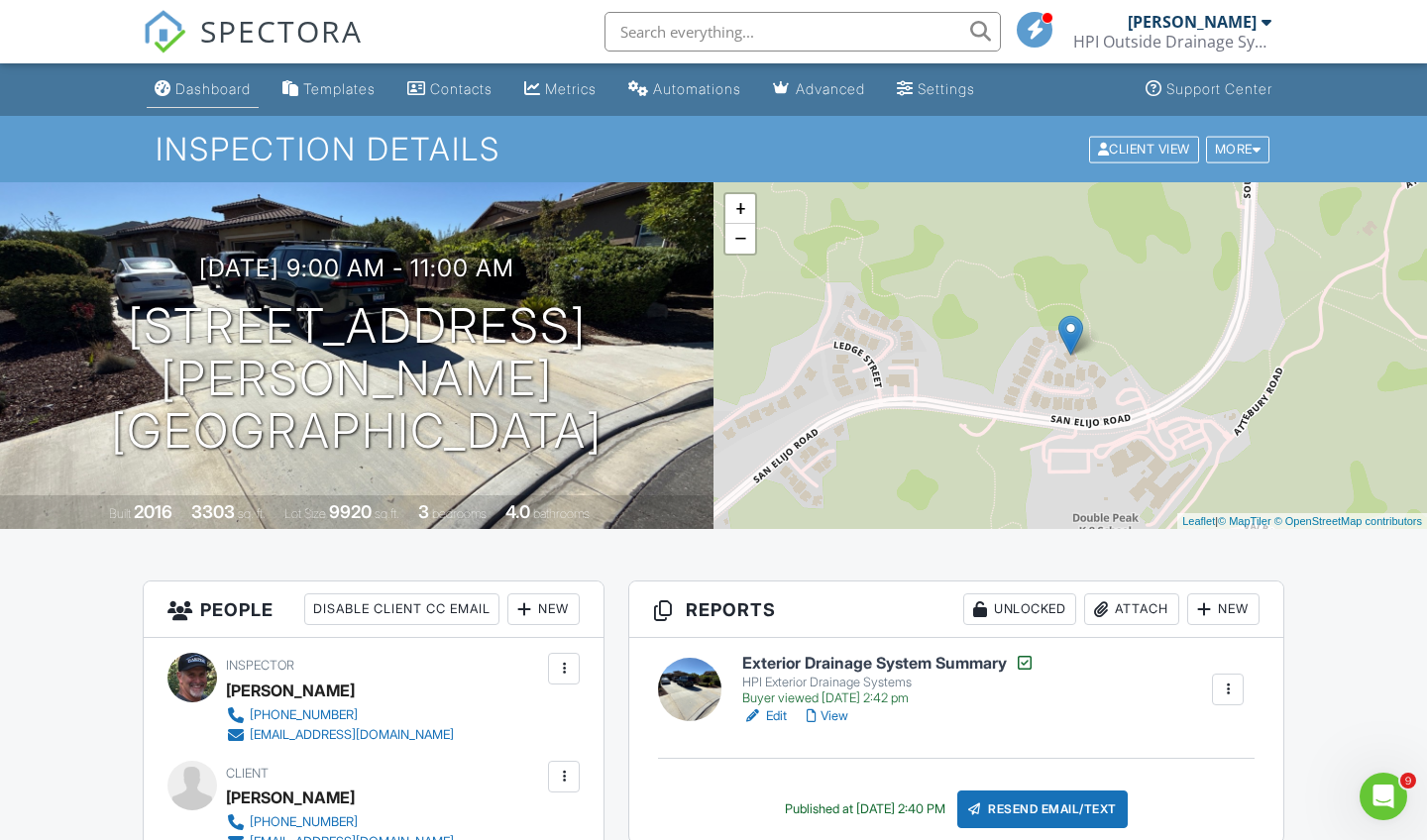 click on "Dashboard" at bounding box center [213, 88] 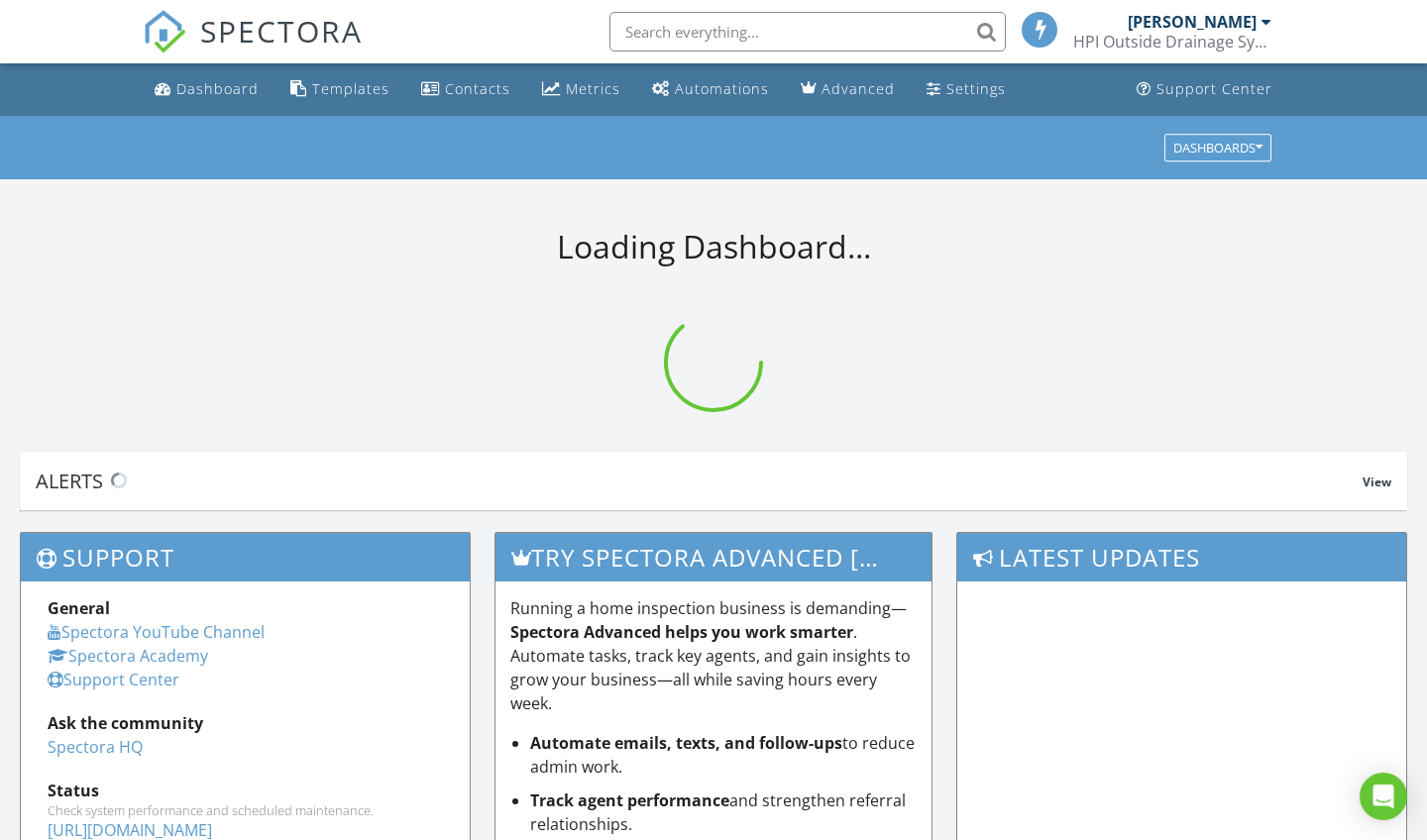 scroll, scrollTop: 0, scrollLeft: 0, axis: both 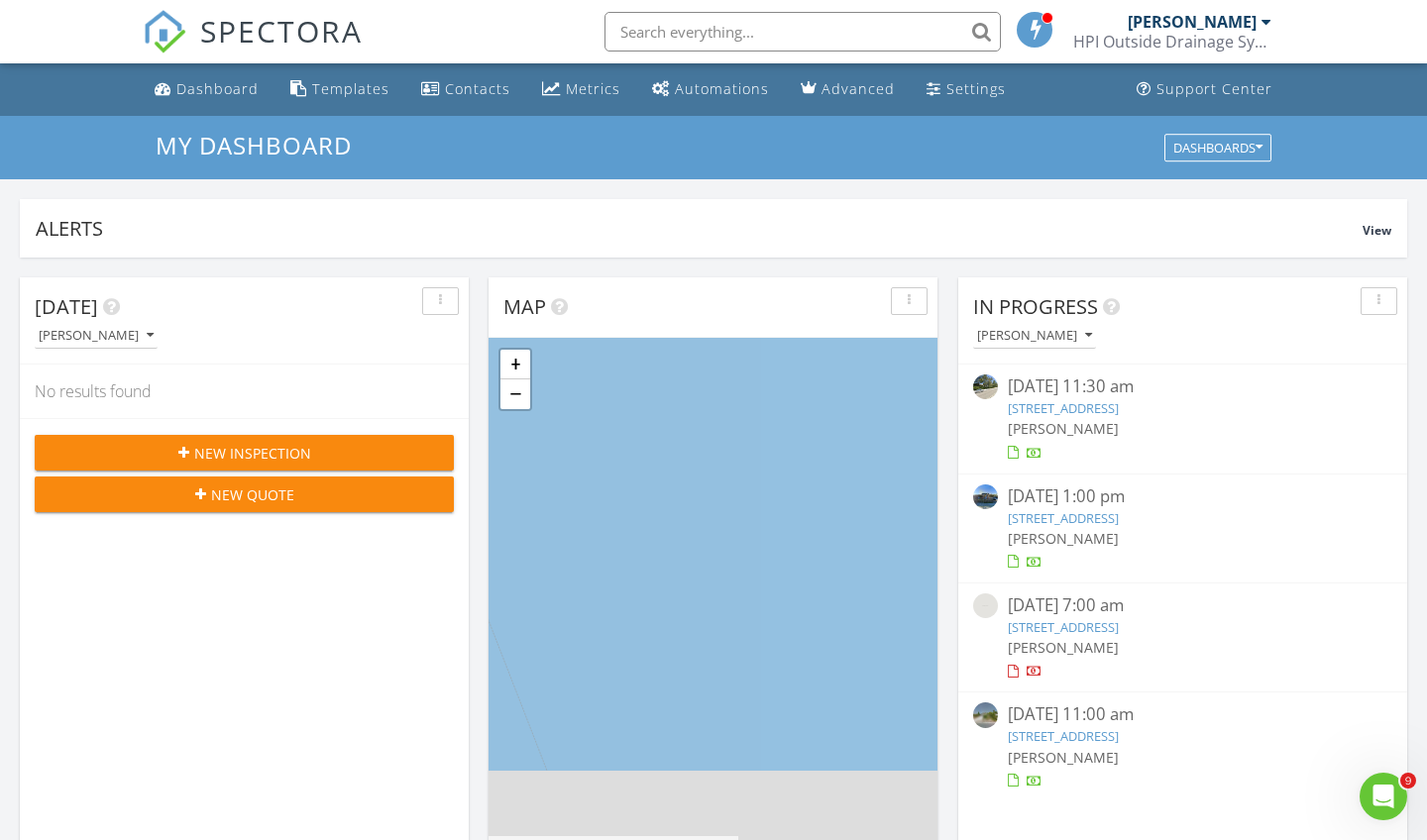 click on "[STREET_ADDRESS]" at bounding box center (1063, 736) 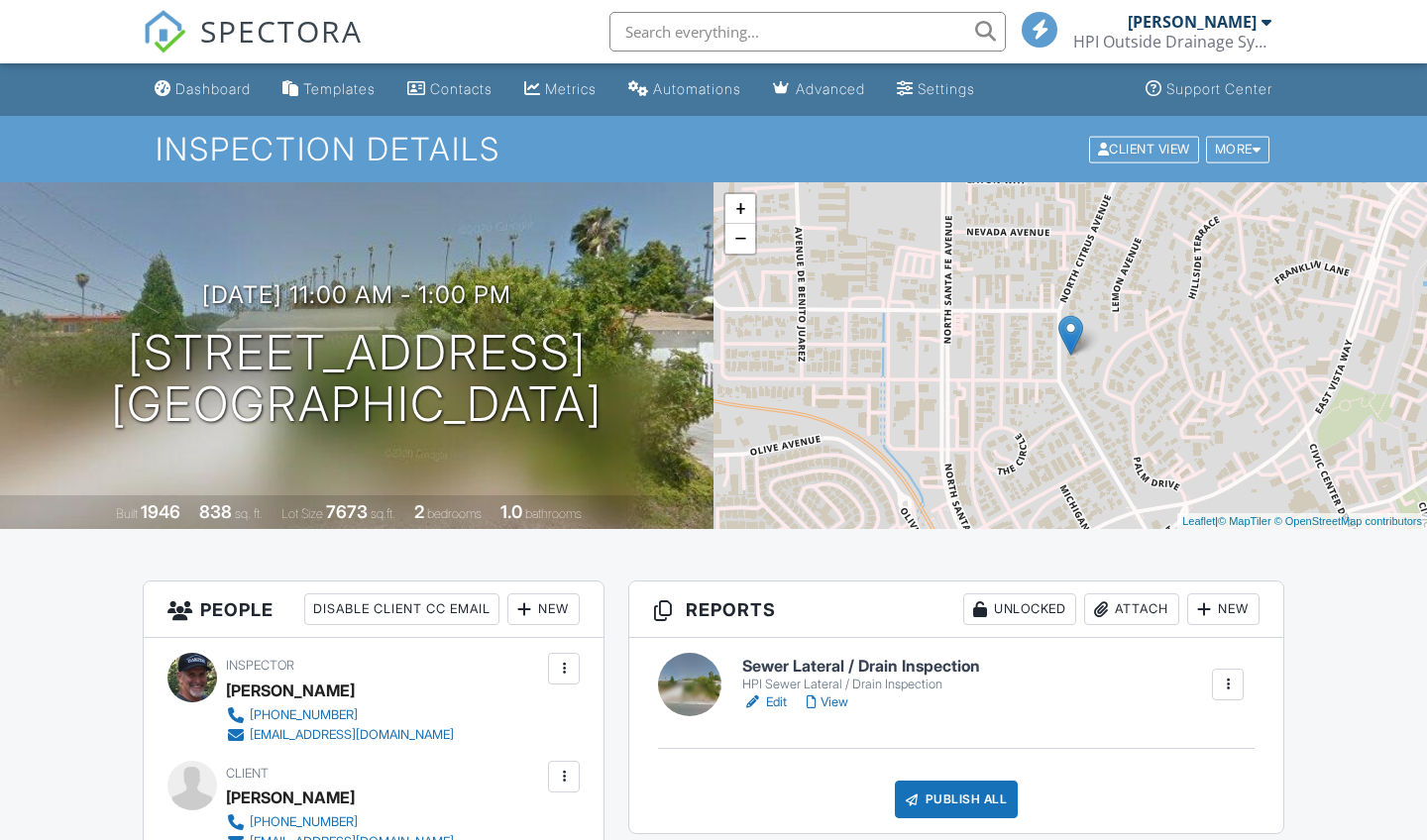 scroll, scrollTop: 0, scrollLeft: 0, axis: both 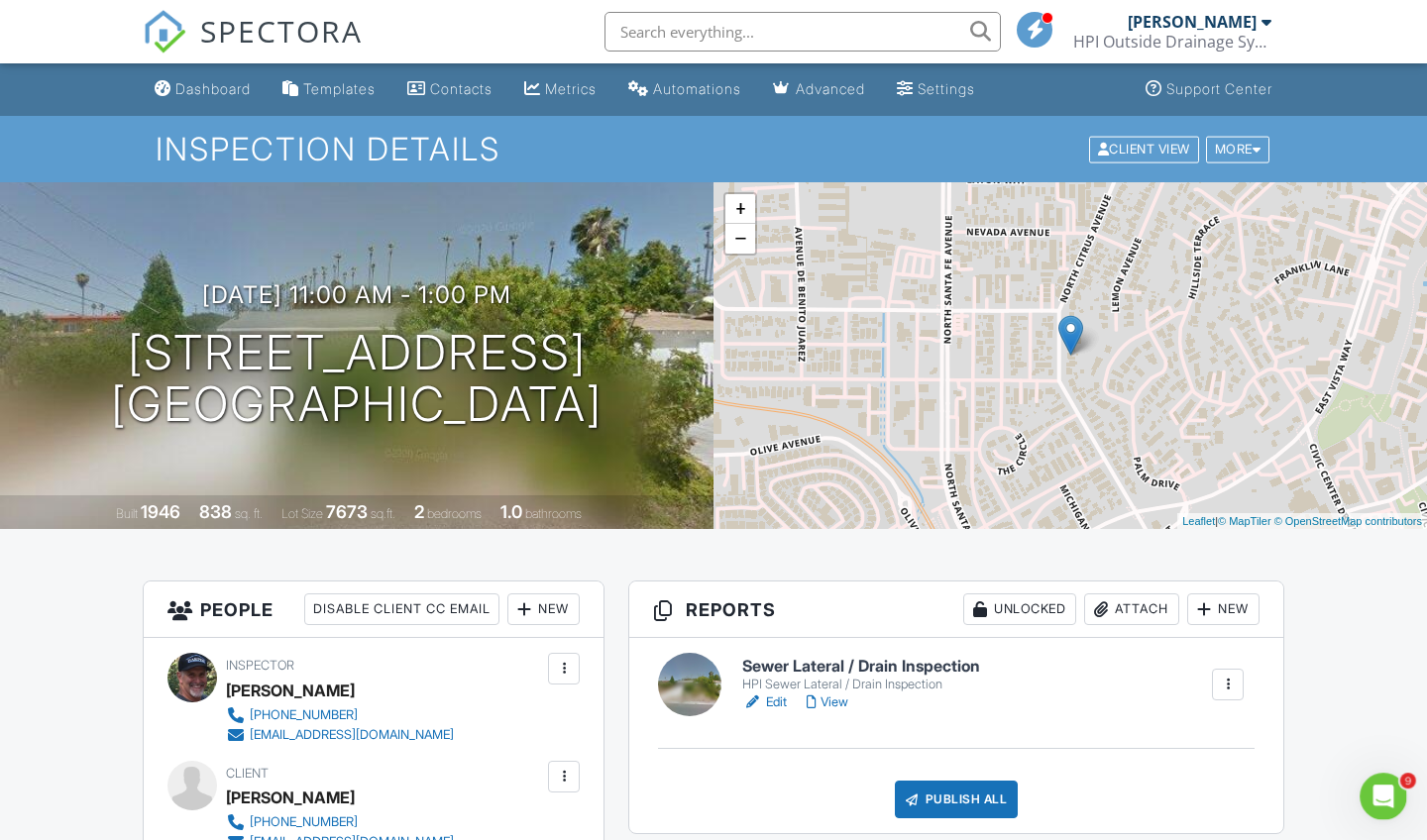 click on "Sewer Lateral / Drain Inspection" at bounding box center [861, 667] 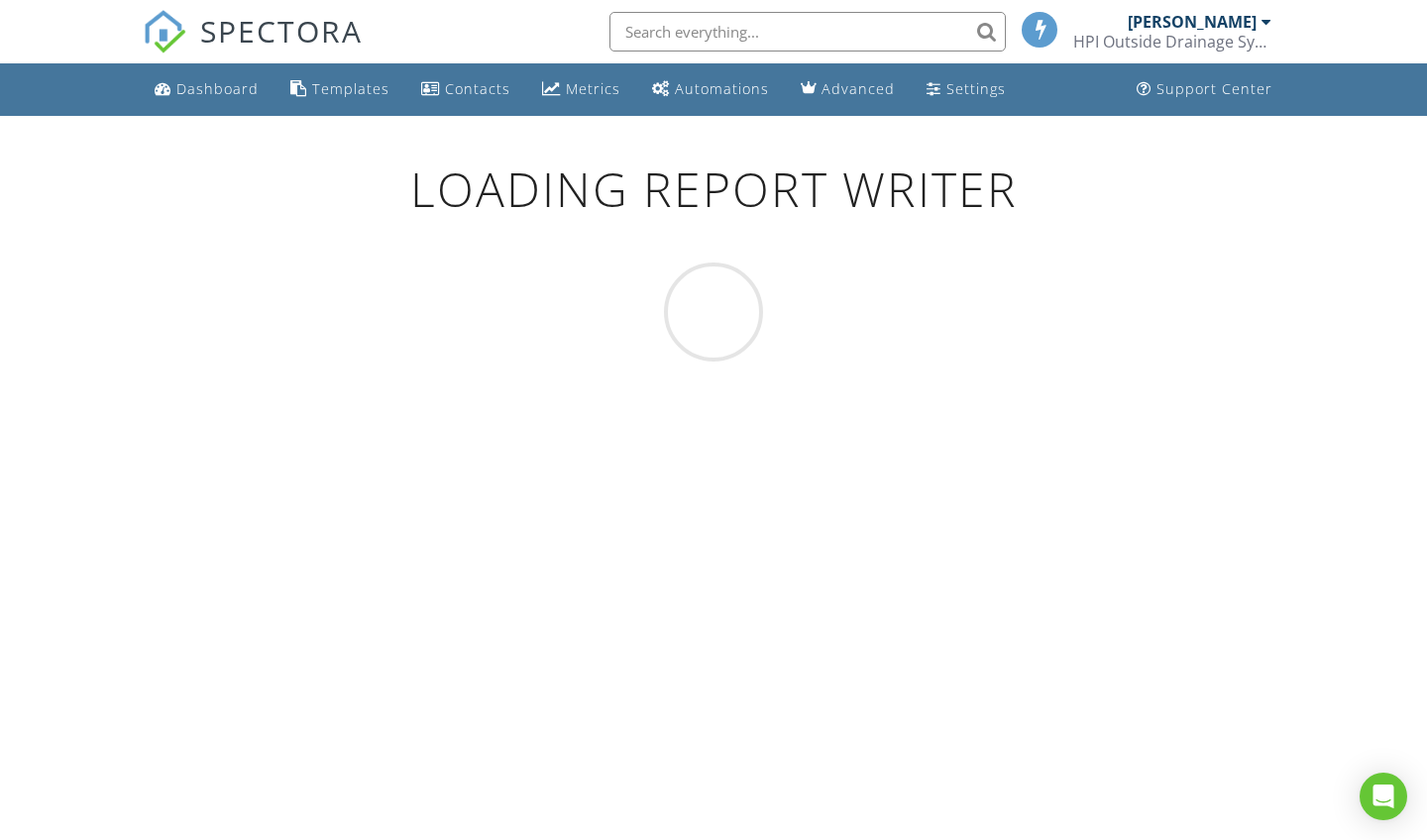 scroll, scrollTop: 0, scrollLeft: 0, axis: both 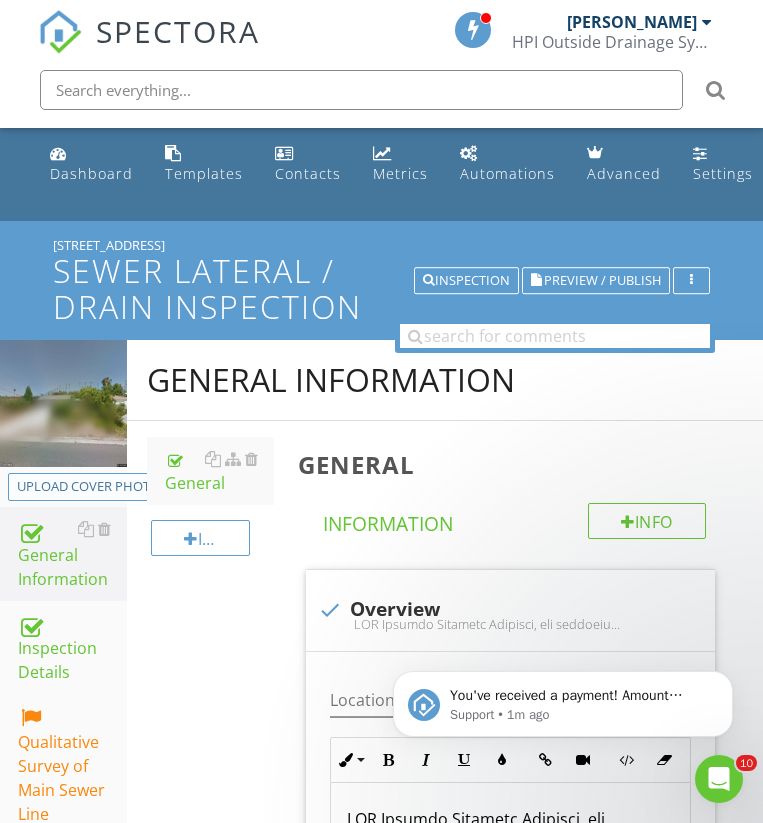 click on "Upload cover photo" at bounding box center [88, 487] 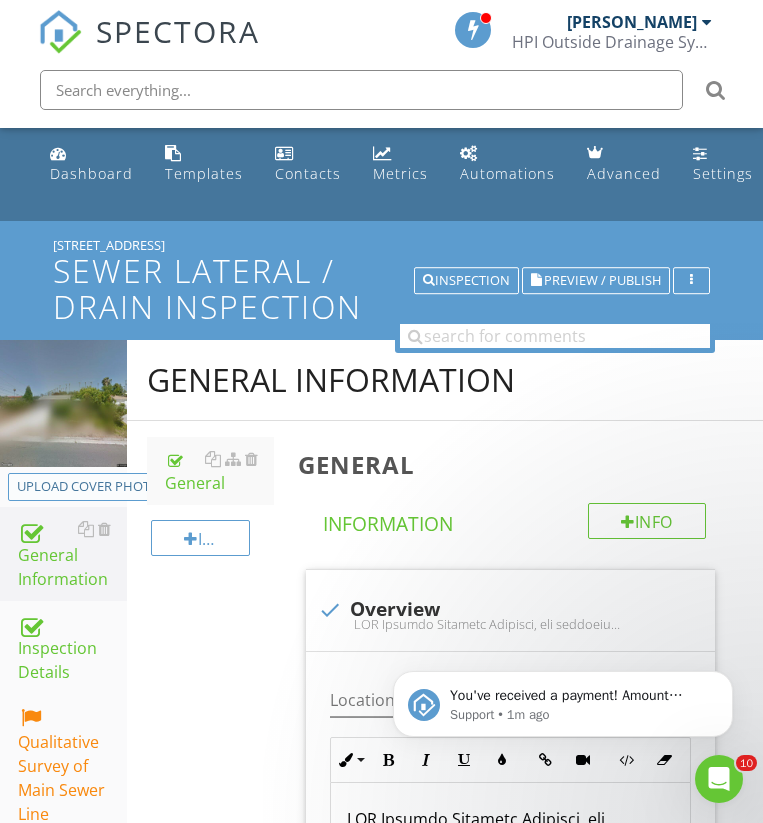 type on "C:\fakepath\IMG_2510.JPG" 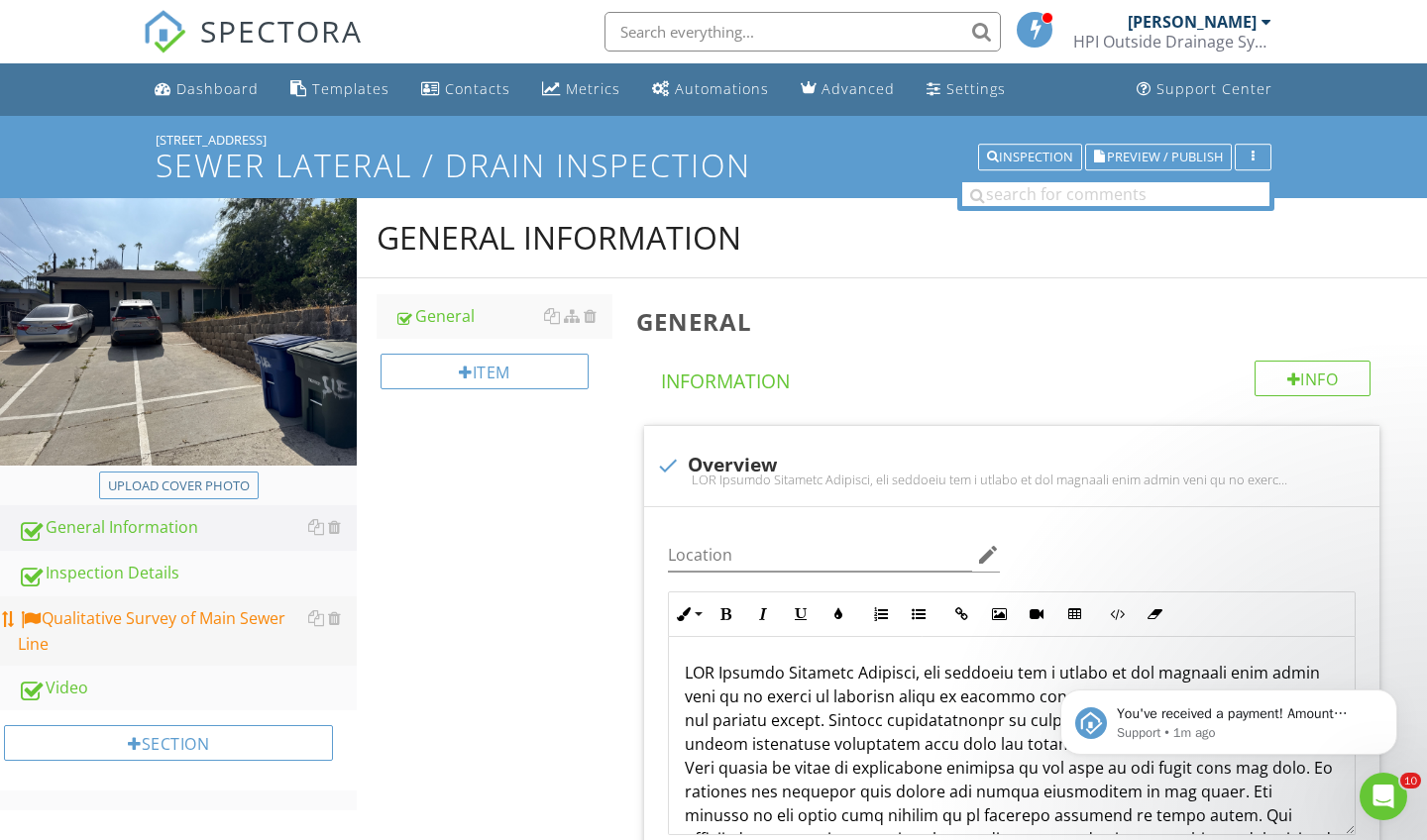 click on "Qualitative Survey  of Main Sewer Line" at bounding box center [187, 631] 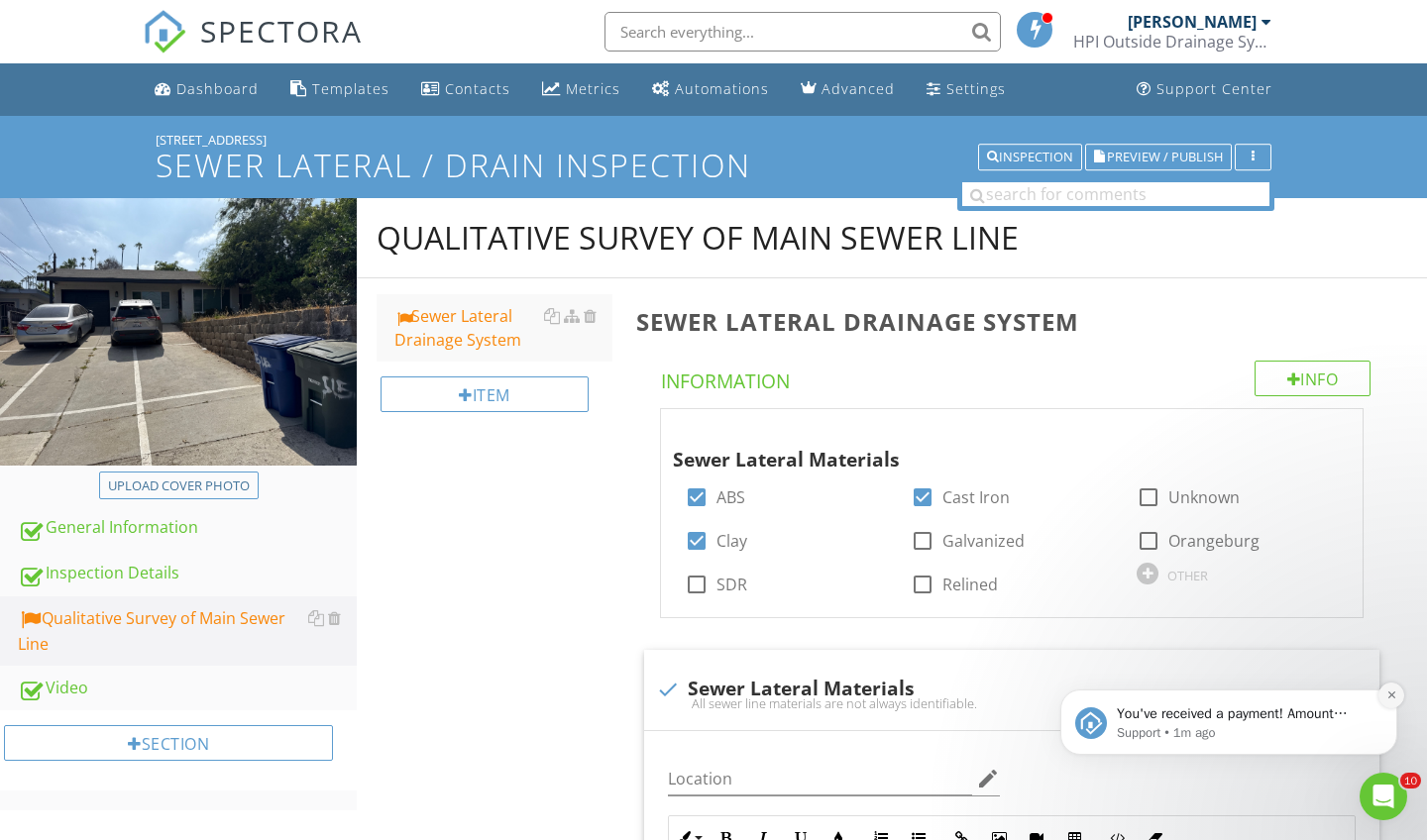 click 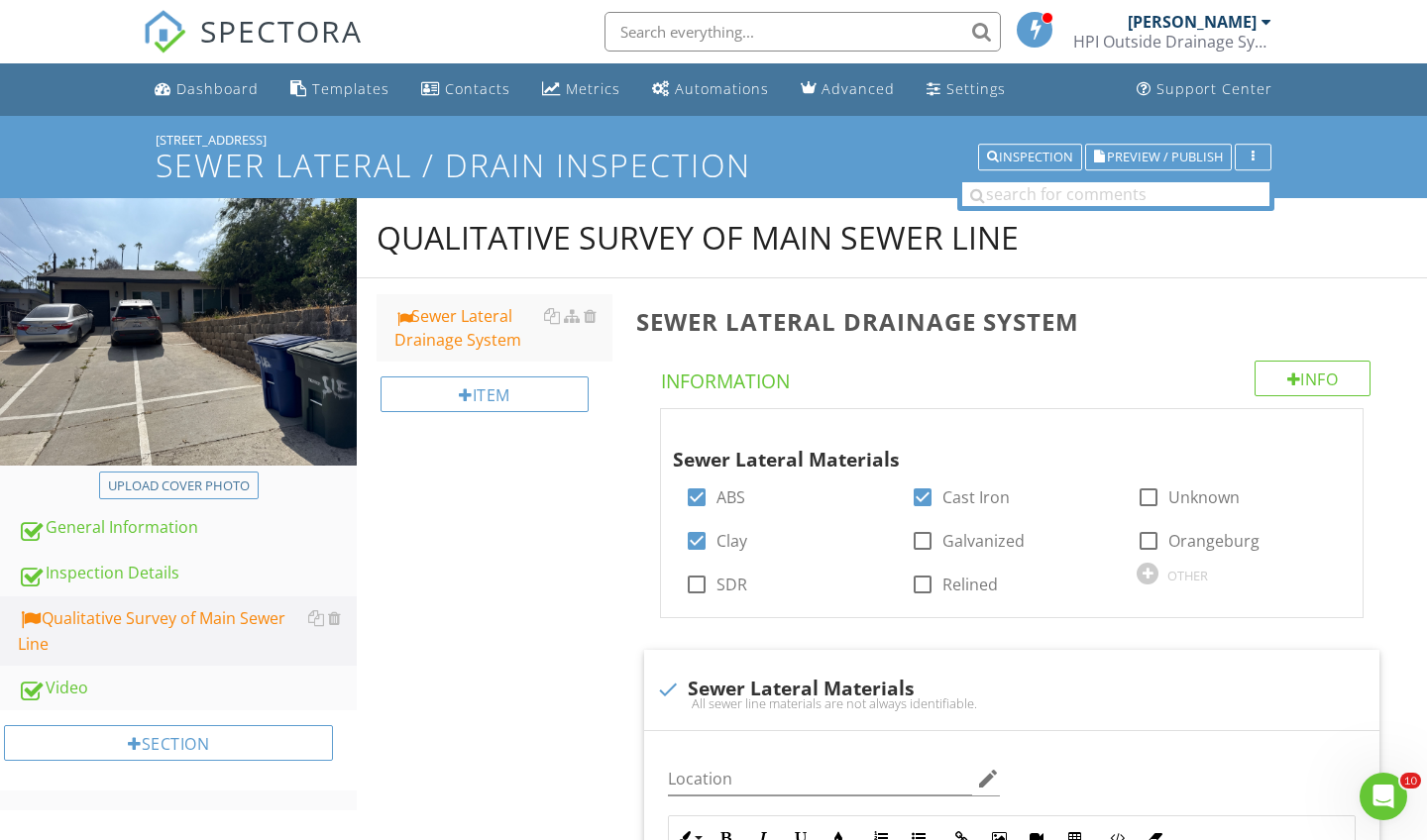 click on "Sewer Lateral Drainage System
Info
Information
Sewer Lateral Materials
check_box ABS   check_box Cast Iron   check_box_outline_blank Unknown   check_box Clay   check_box_outline_blank Galvanized   check_box_outline_blank Orangeburg   check_box_outline_blank SDR   check_box_outline_blank Relined         OTHER                                   check
Sewer Lateral Materials
All sewer line materials are not always identifiable.
Location edit       Inline Style XLarge Large Normal Small Light Small/Light Bold Italic Underline Colors Ordered List Unordered List Insert Link Insert Image Insert Video Insert Table Code View Clear Formatting All sewer line materials are not always identifiable. Enter text here
Photo/Video
Limitations                       1" at bounding box center [1026, 4119] 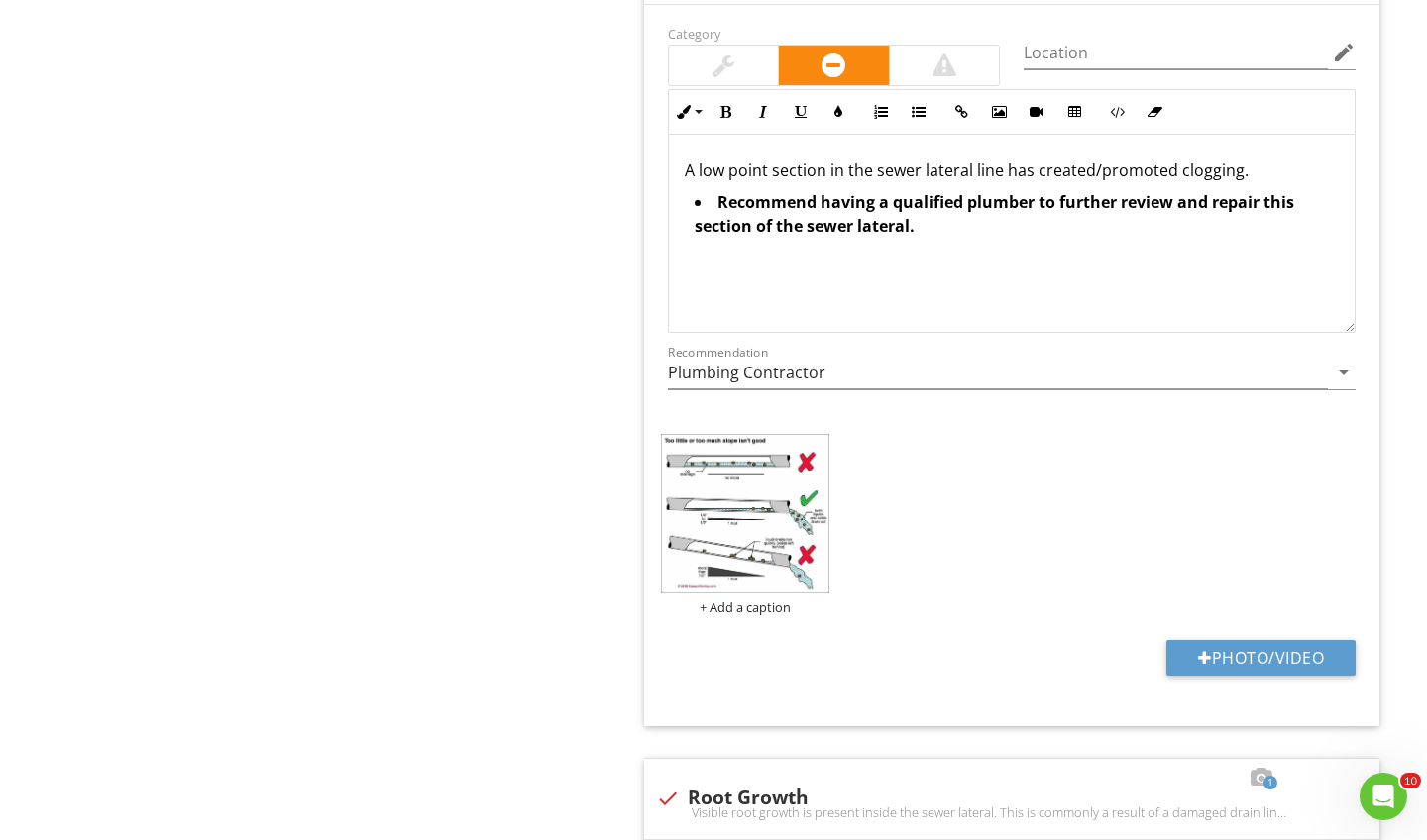 scroll, scrollTop: 1418, scrollLeft: 0, axis: vertical 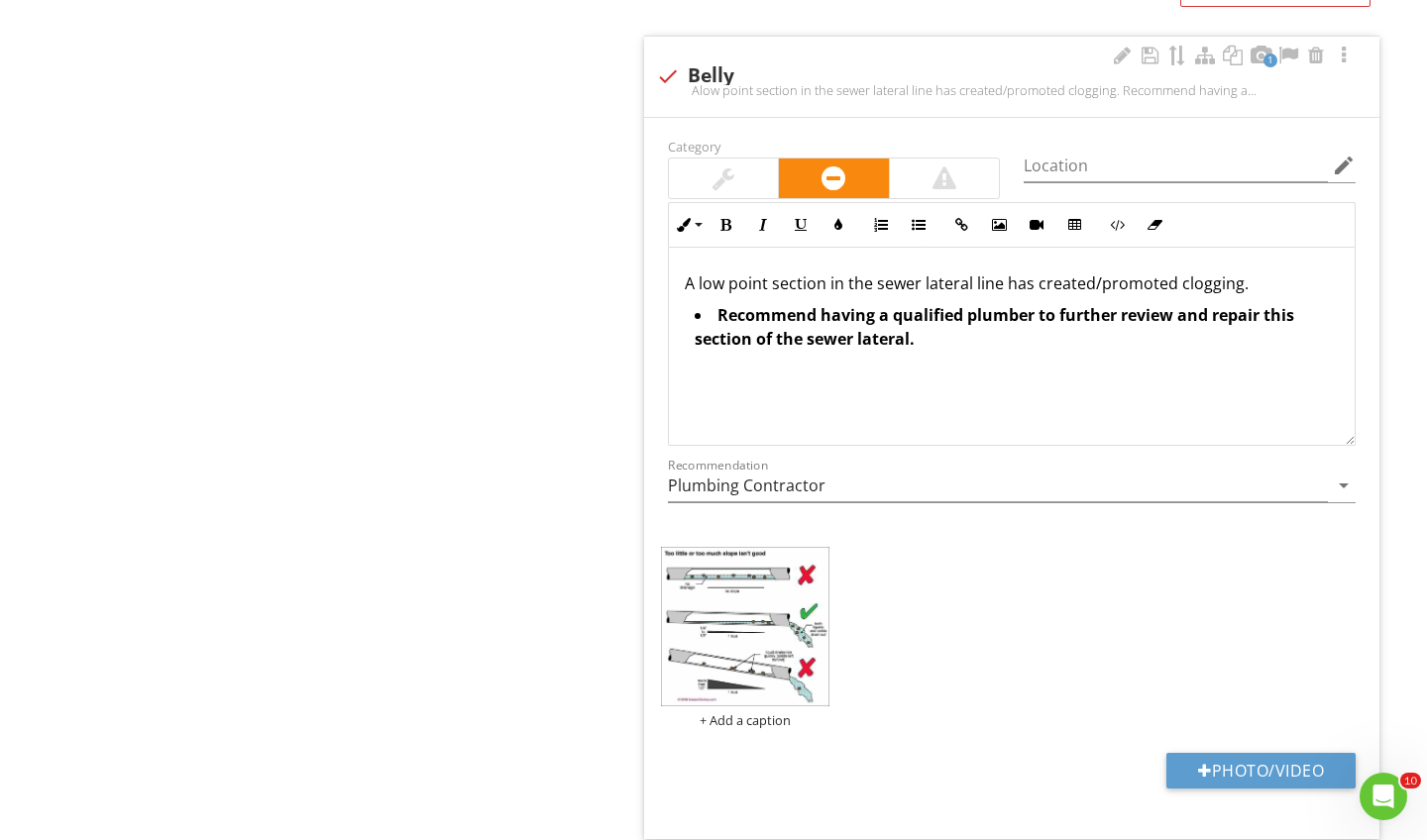click on "A low point section in the sewer lateral line has created/promoted clogging." at bounding box center (1012, 283) 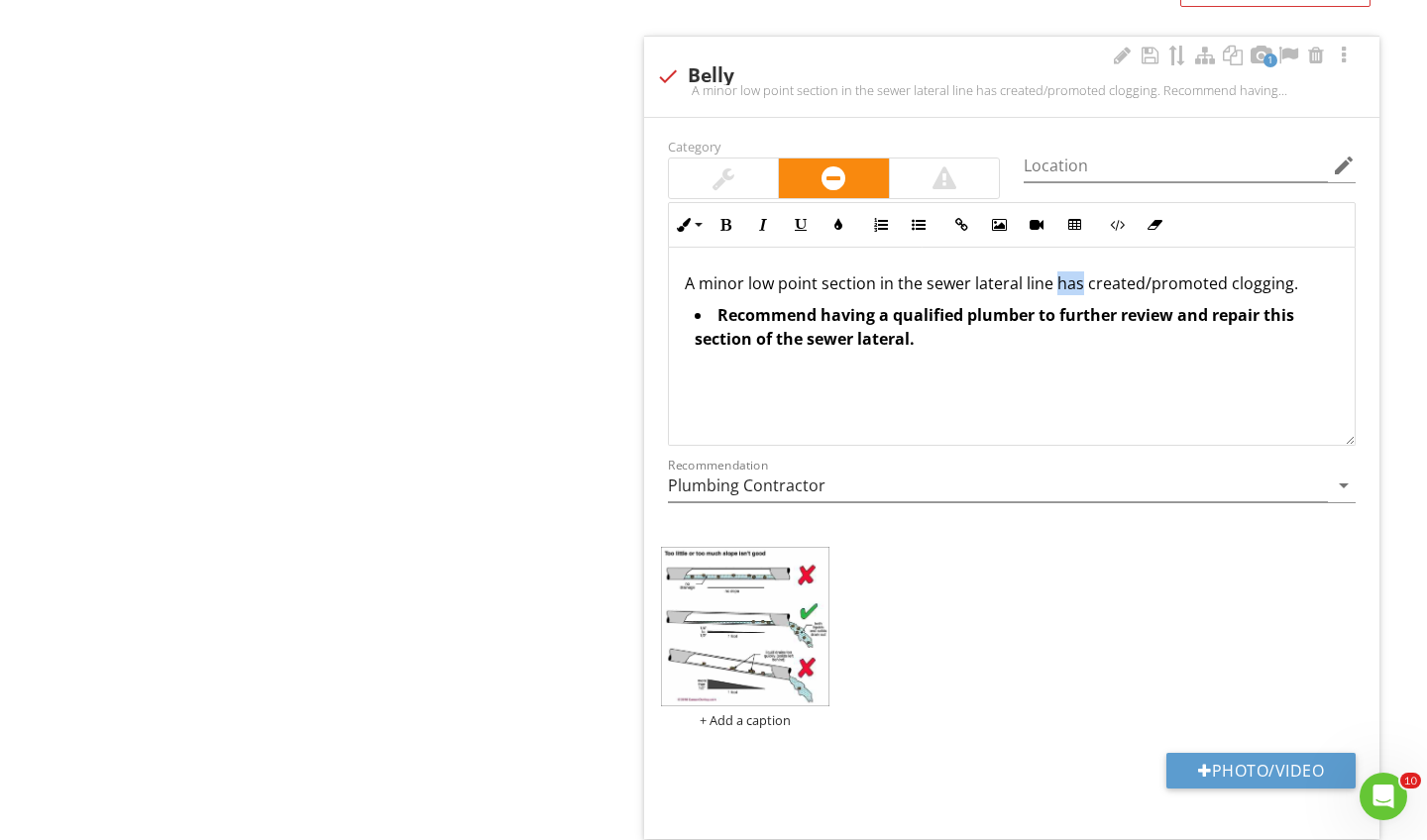 drag, startPoint x: 1052, startPoint y: 282, endPoint x: 1078, endPoint y: 282, distance: 26 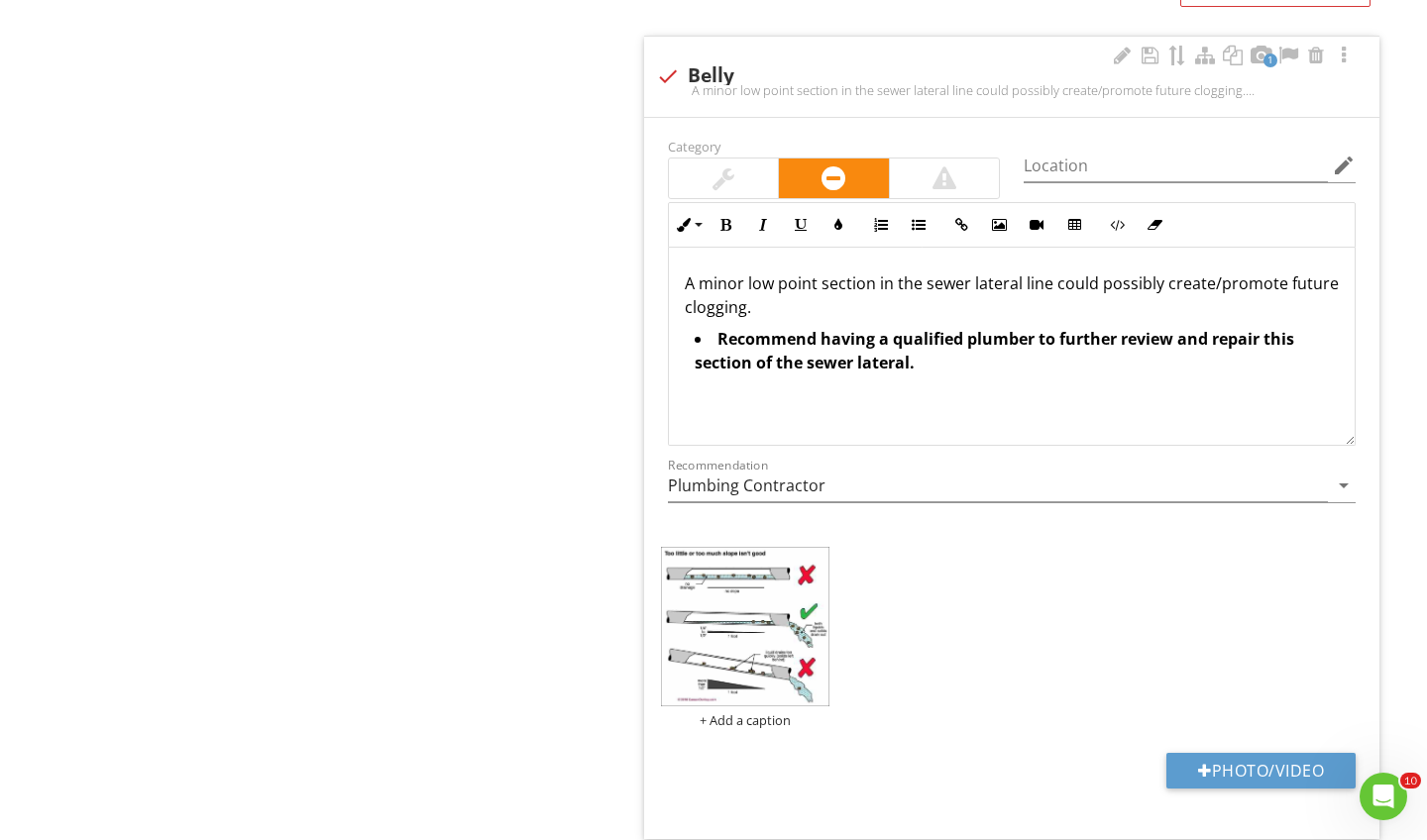 click on "A minor low point section in the sewer lateral line could possibly create/promote future clogging." at bounding box center [1012, 295] 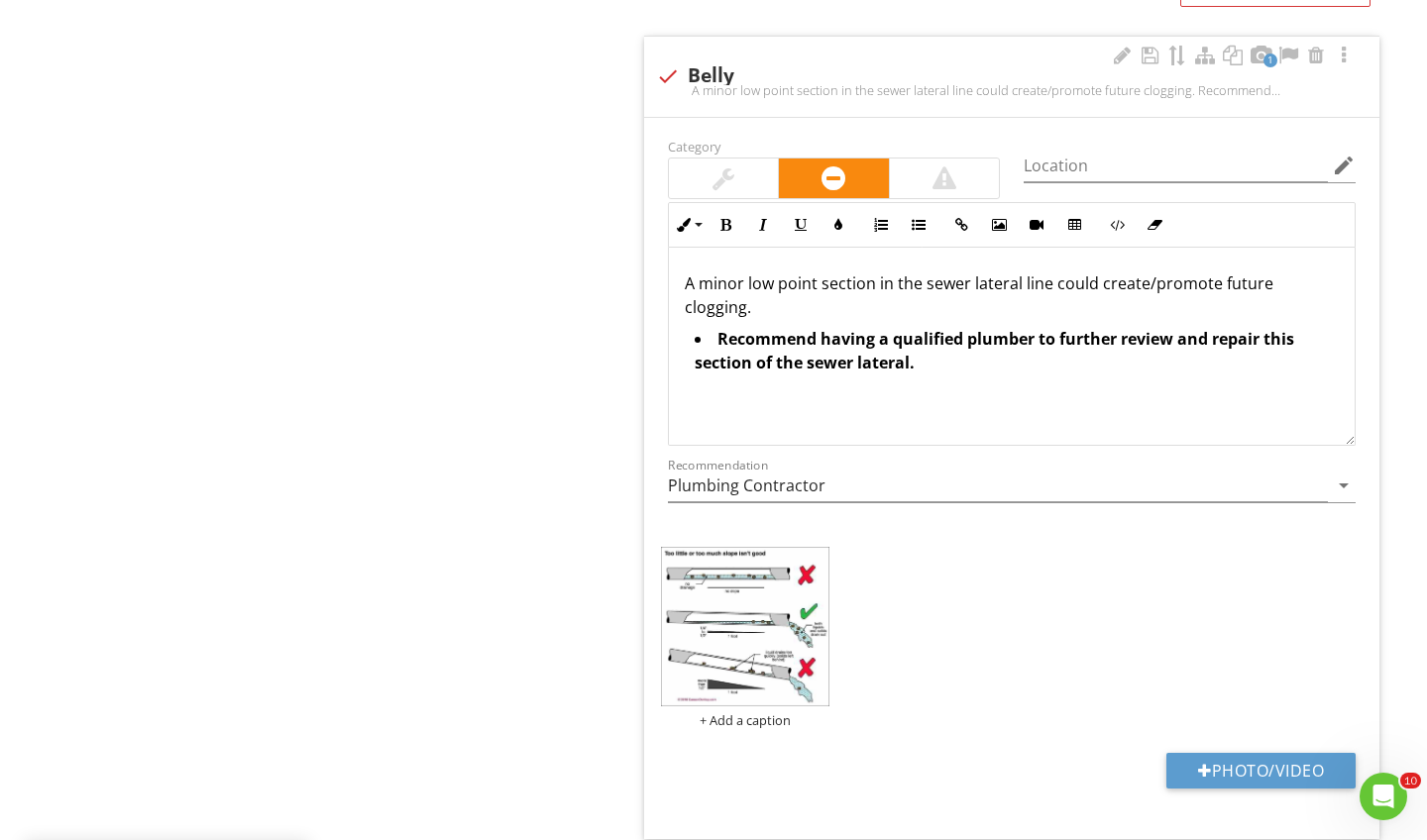 click on "Category                 Location edit       Inline Style XLarge Large Normal Small Light Small/Light Bold Italic Underline Colors Ordered List Unordered List Insert Link Insert Image Insert Video Insert Table Code View Clear Formatting A minor low point section in the sewer lateral line could create/promote future clogging.   Recommend having a qualified plumber to further review and repair this section of the sewer lateral. Enter text here <p>A minor low point section in the sewer lateral line could create/promote future clogging. &nbsp;</p><ul><li><strong>Recommend having a qualified plumber to further review and repair this section of the sewer lateral.</strong></li></ul>   Recommendation Plumbing Contractor arrow_drop_down             + Add a caption
Photo/Video" at bounding box center [1012, 478] 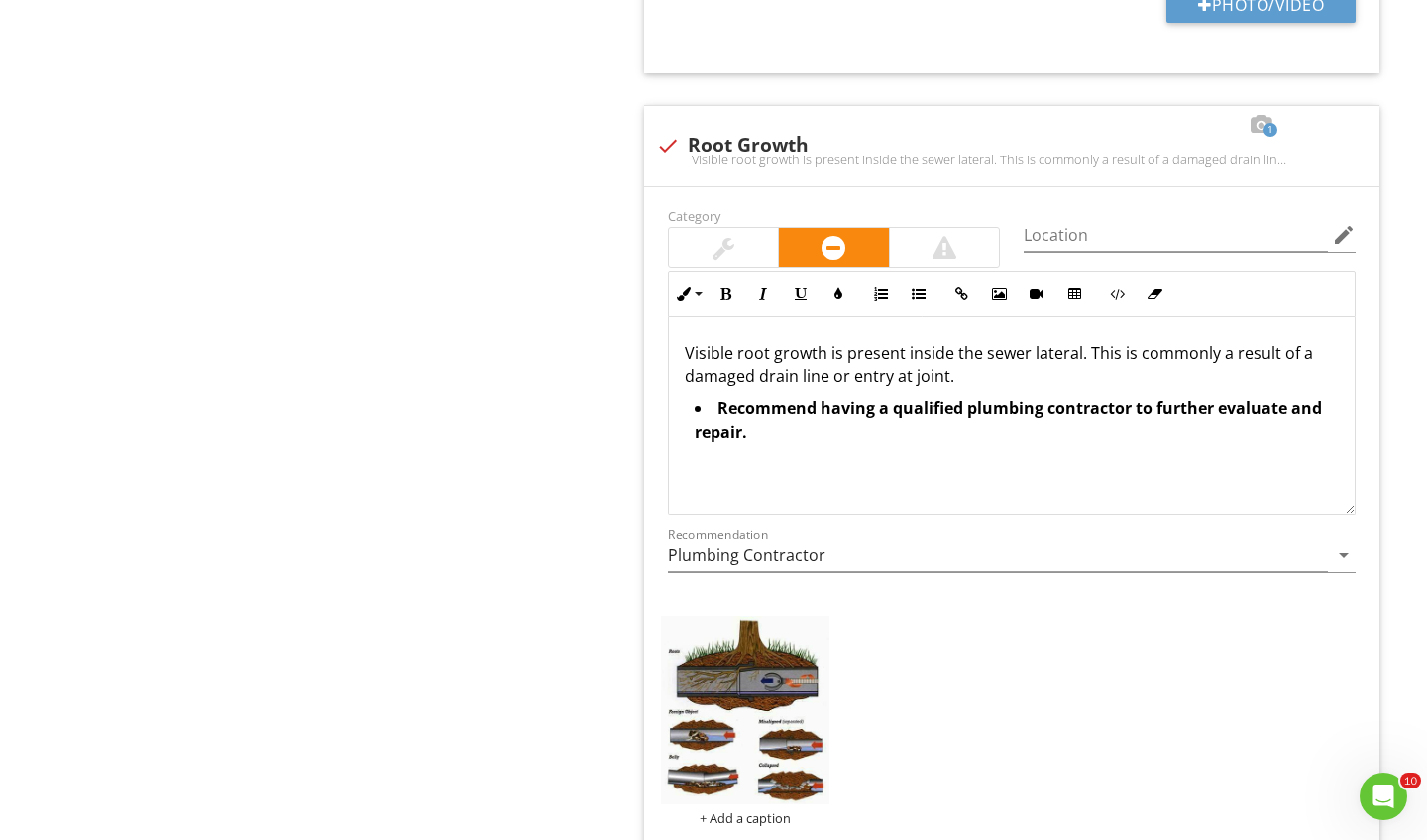 scroll, scrollTop: 2194, scrollLeft: 0, axis: vertical 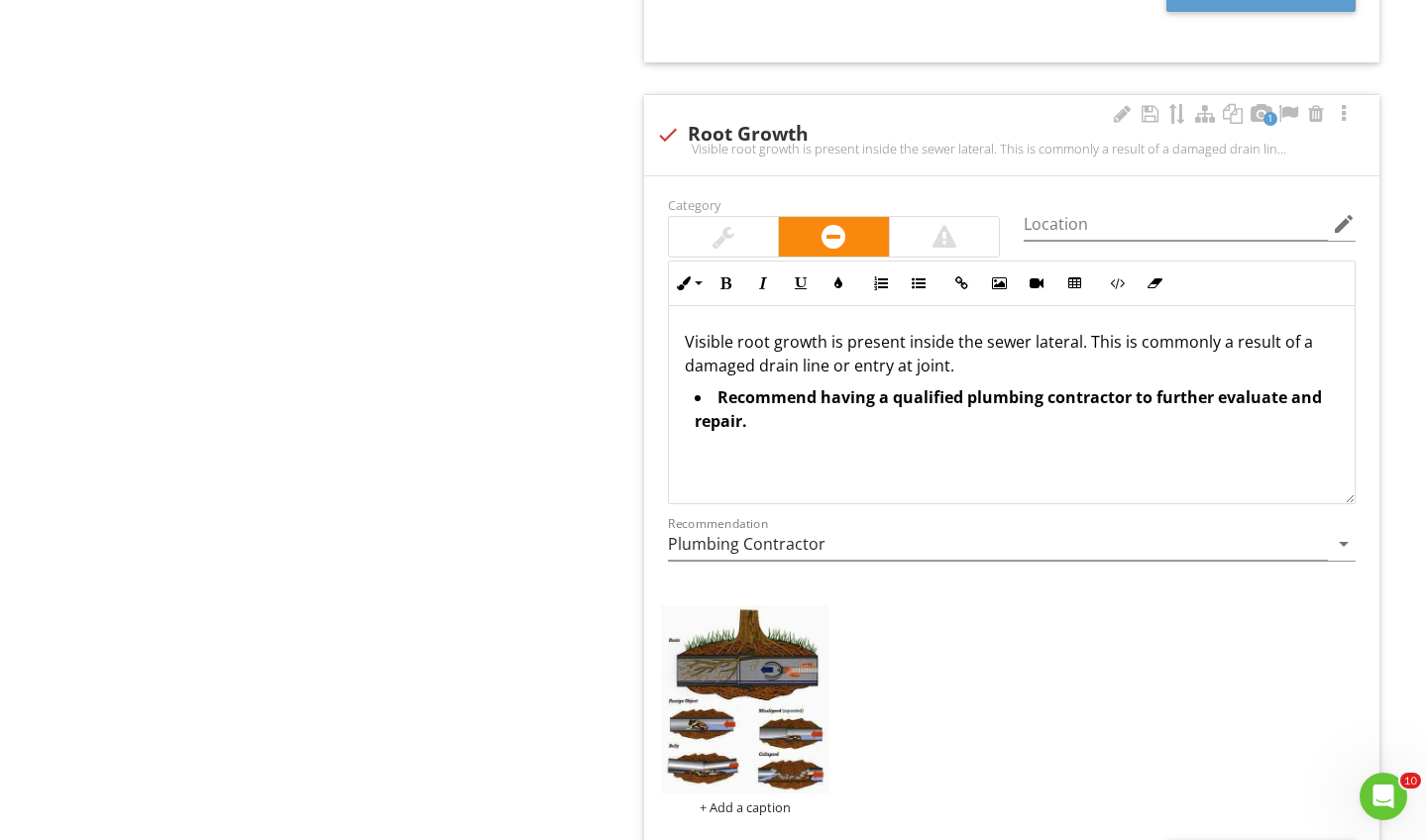 click on "Visible root growth is present inside the sewer lateral. This is commonly a result of a damaged drain line or entry at joint." at bounding box center [1012, 354] 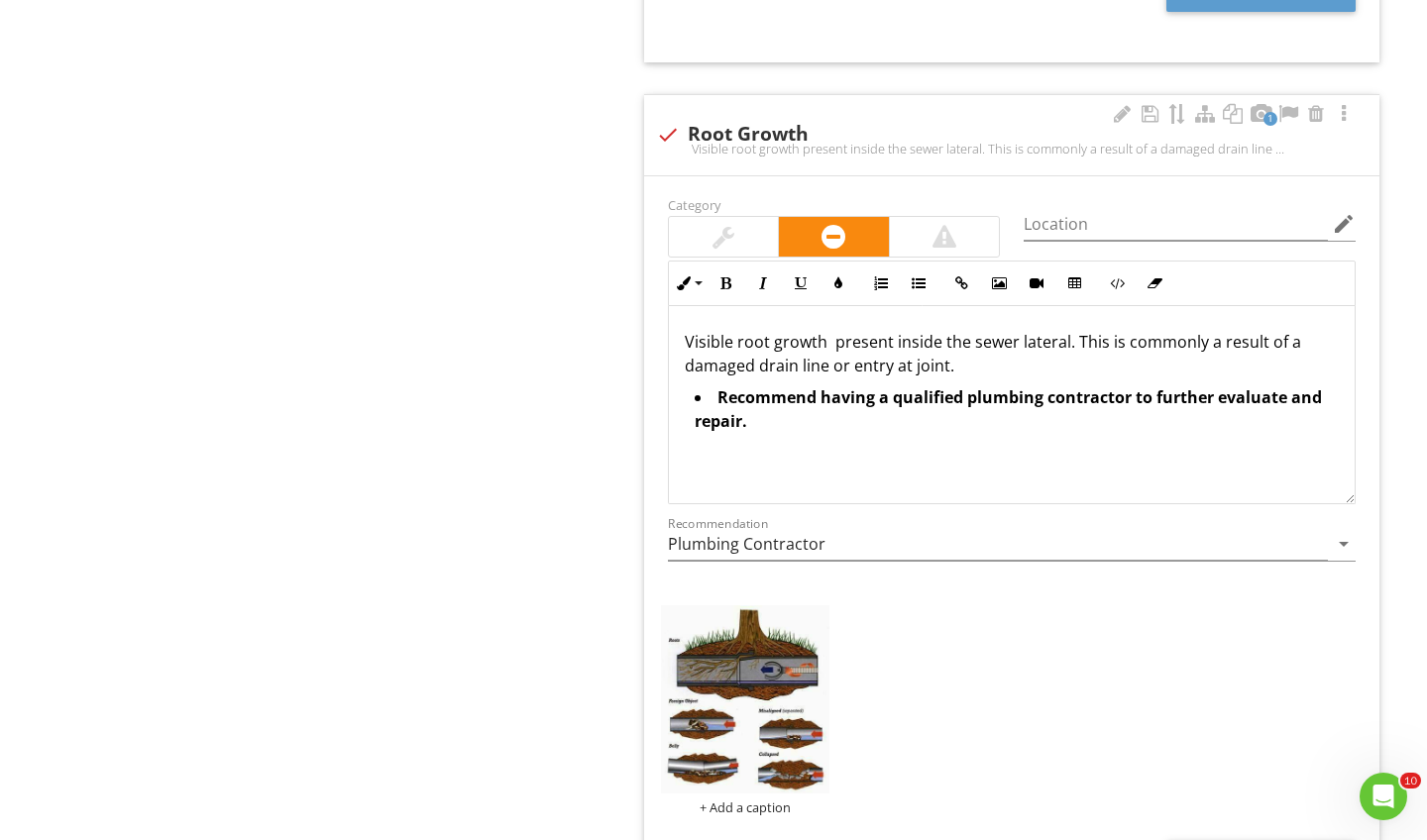 type 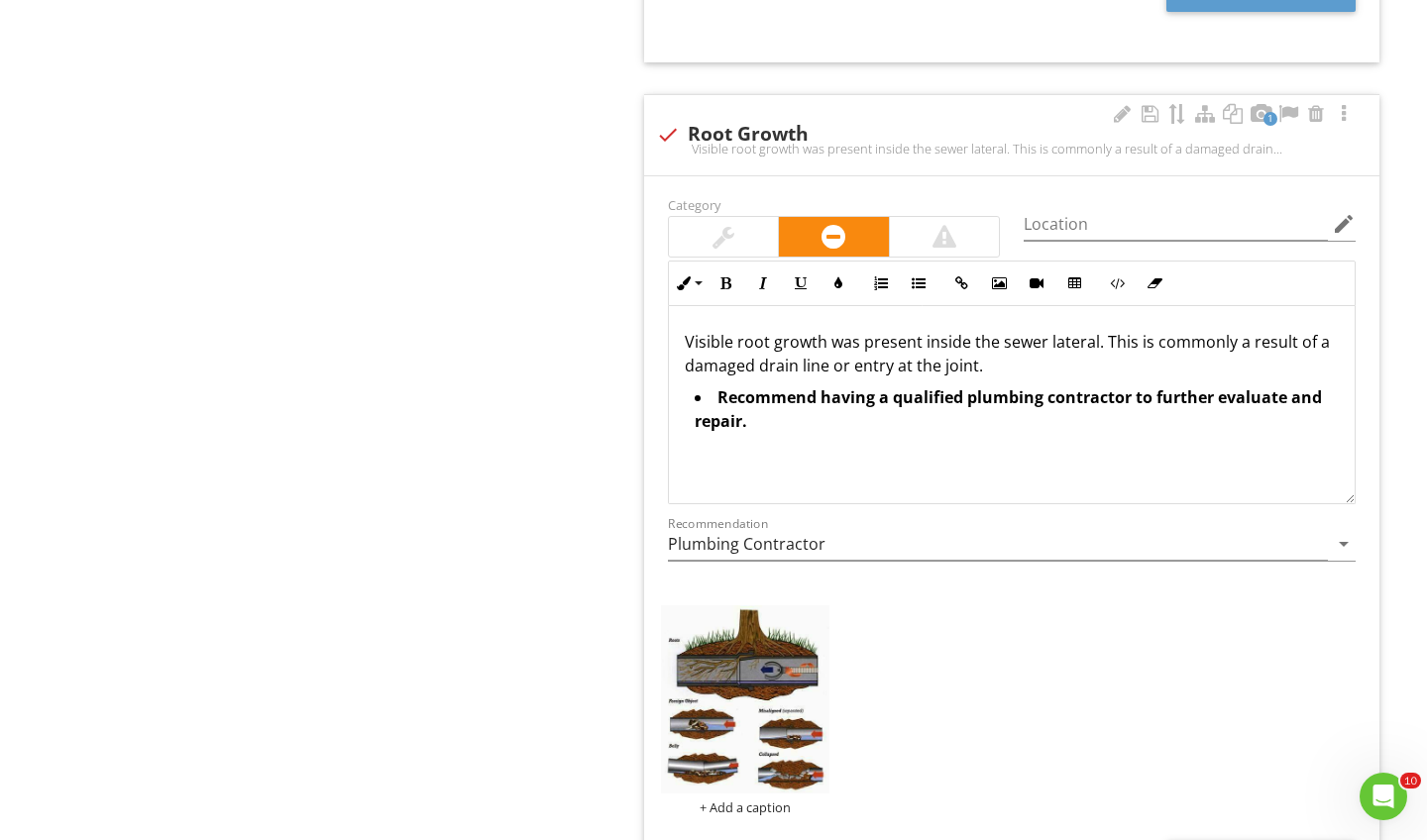 click on "Visible root growth was present inside the sewer lateral. This is commonly a result of a damaged drain line or entry at the joint." at bounding box center (1012, 354) 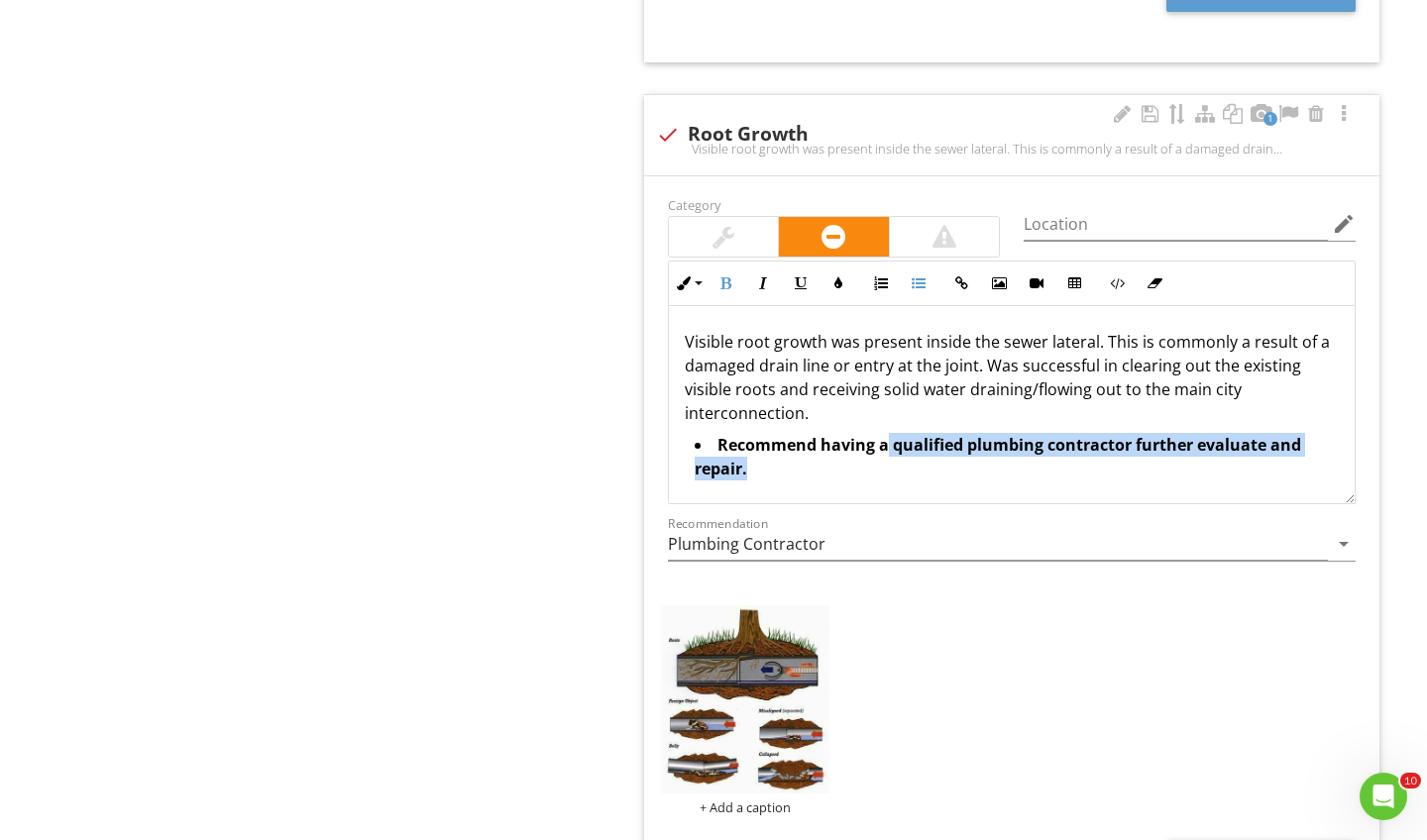 drag, startPoint x: 883, startPoint y: 439, endPoint x: 1109, endPoint y: 469, distance: 227.98246 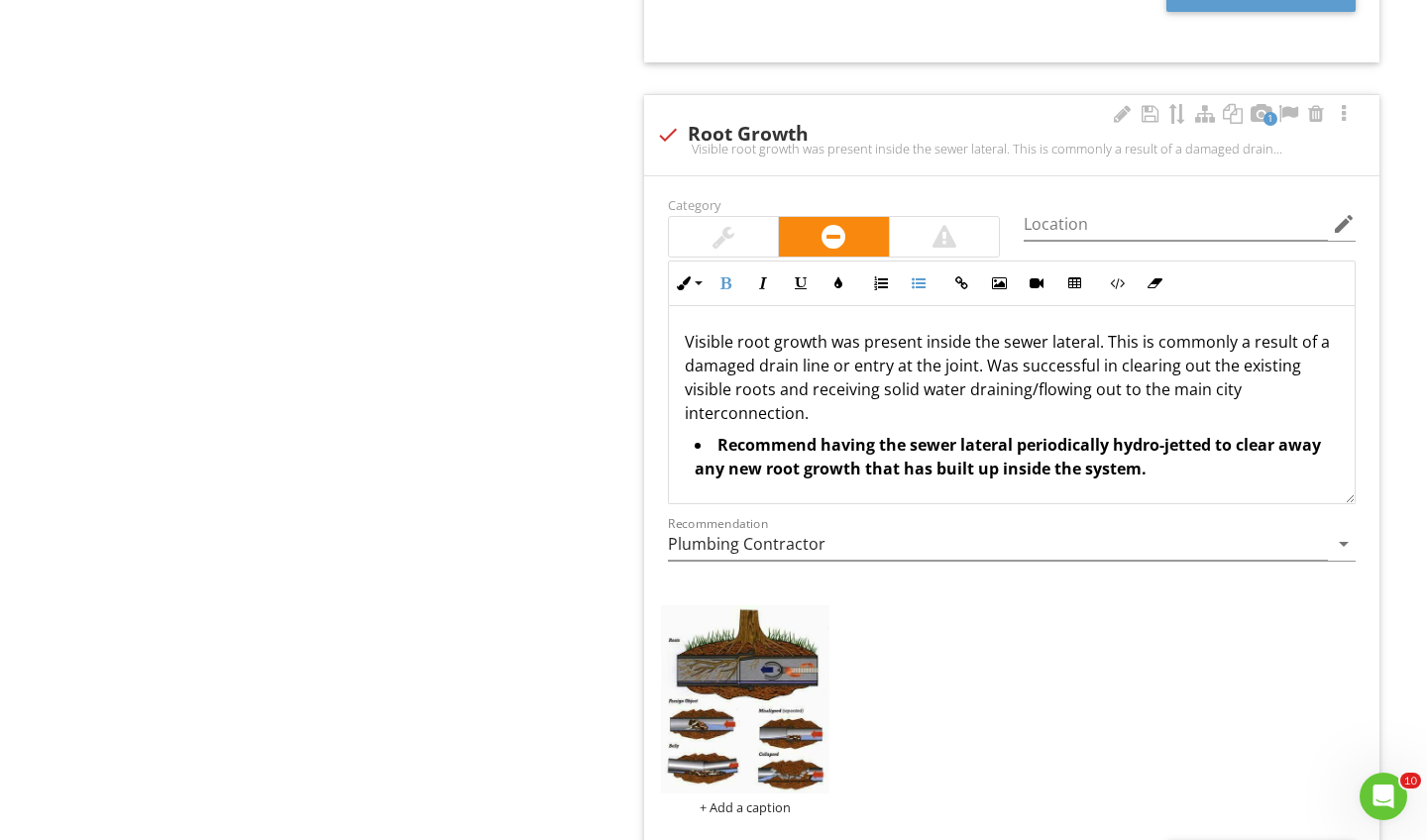 click on "Category                 Location edit       Inline Style XLarge Large Normal Small Light Small/Light Bold Italic Underline Colors Ordered List Unordered List Insert Link Insert Image Insert Video Insert Table Code View Clear Formatting Visible root growth was present inside the sewer lateral. This is commonly a result of a damaged drain line or entry at the joint. Was successful in clearing out the existing visible roots and receiving solid water draining/flowing out to the main city interconnection.   Recommend having the sewer lateral periodically hydro-jetted to clear away any new root growth that has built up inside the system. Enter text here   Recommendation Plumbing Contractor arrow_drop_down             + Add a caption
Photo/Video" at bounding box center [1012, 551] 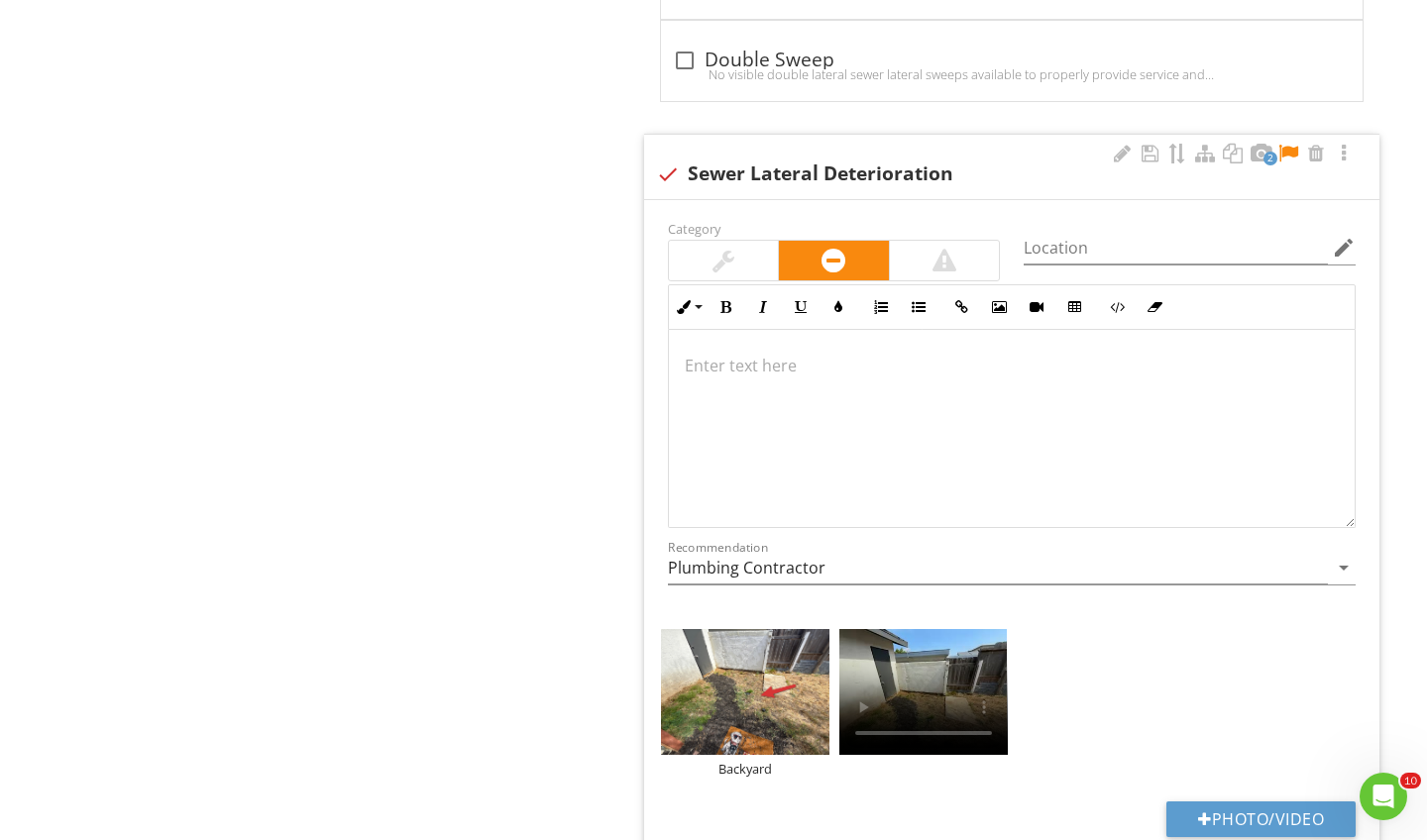 scroll, scrollTop: 6403, scrollLeft: 0, axis: vertical 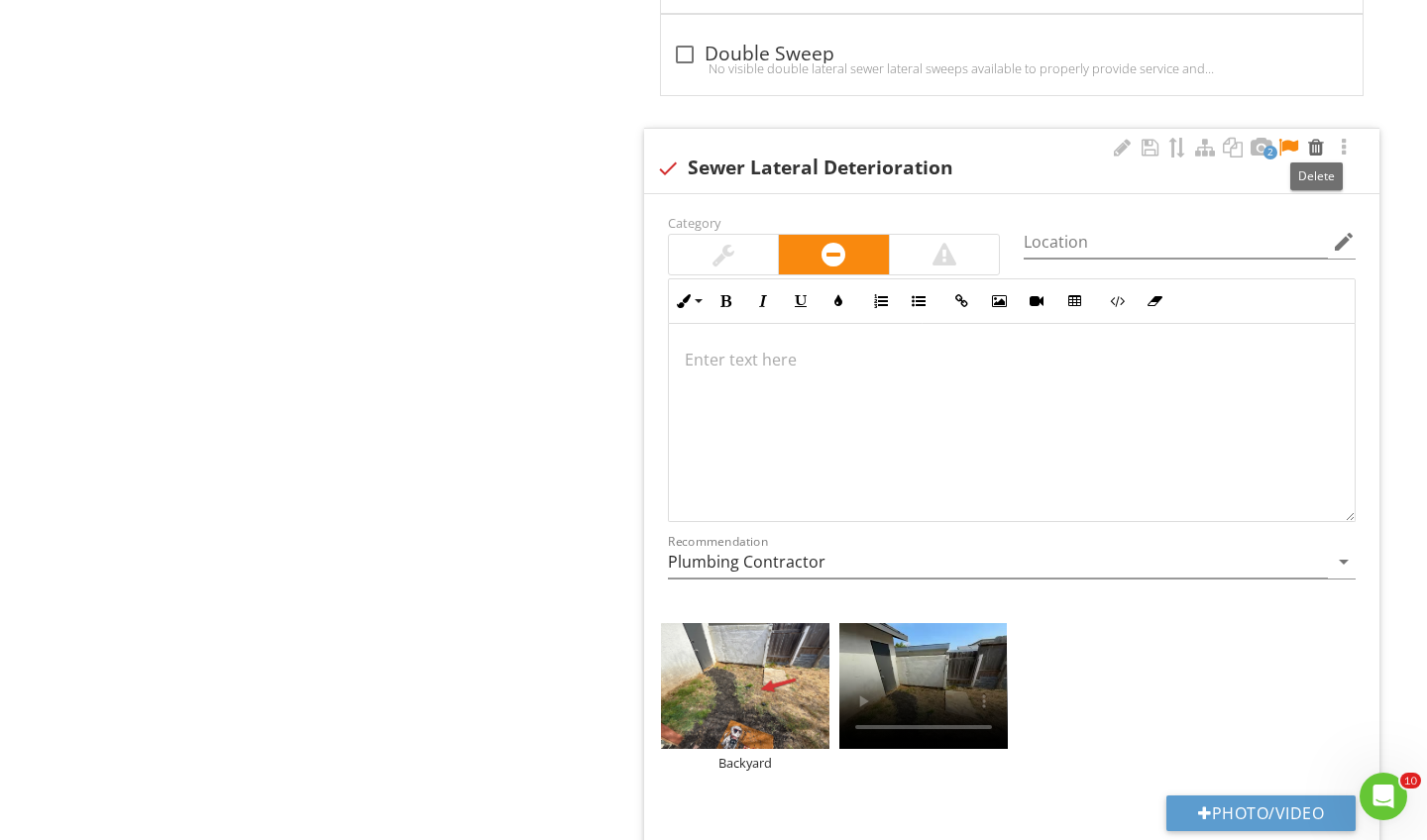 click at bounding box center (1316, 148) 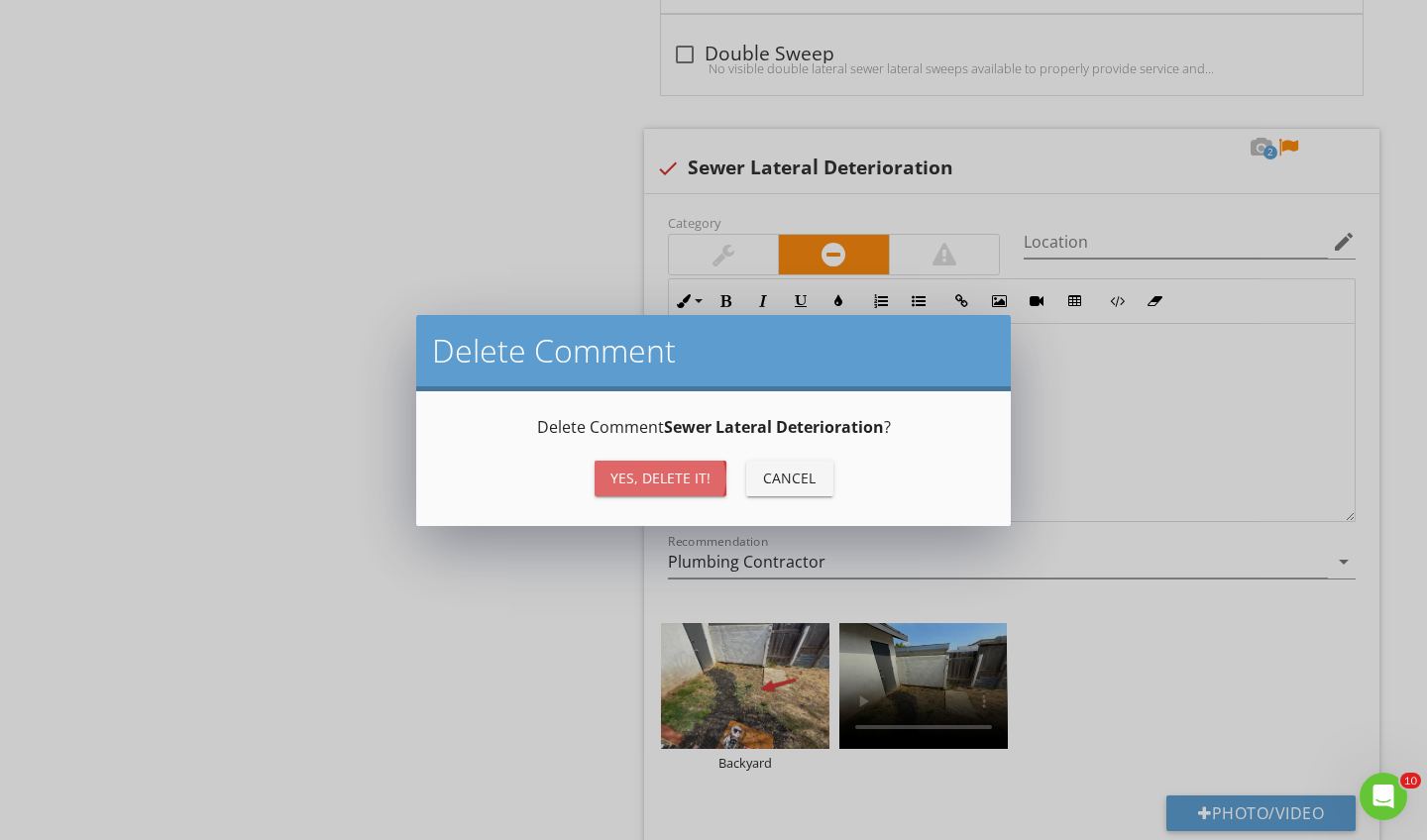 click on "Yes, Delete it!" at bounding box center (660, 478) 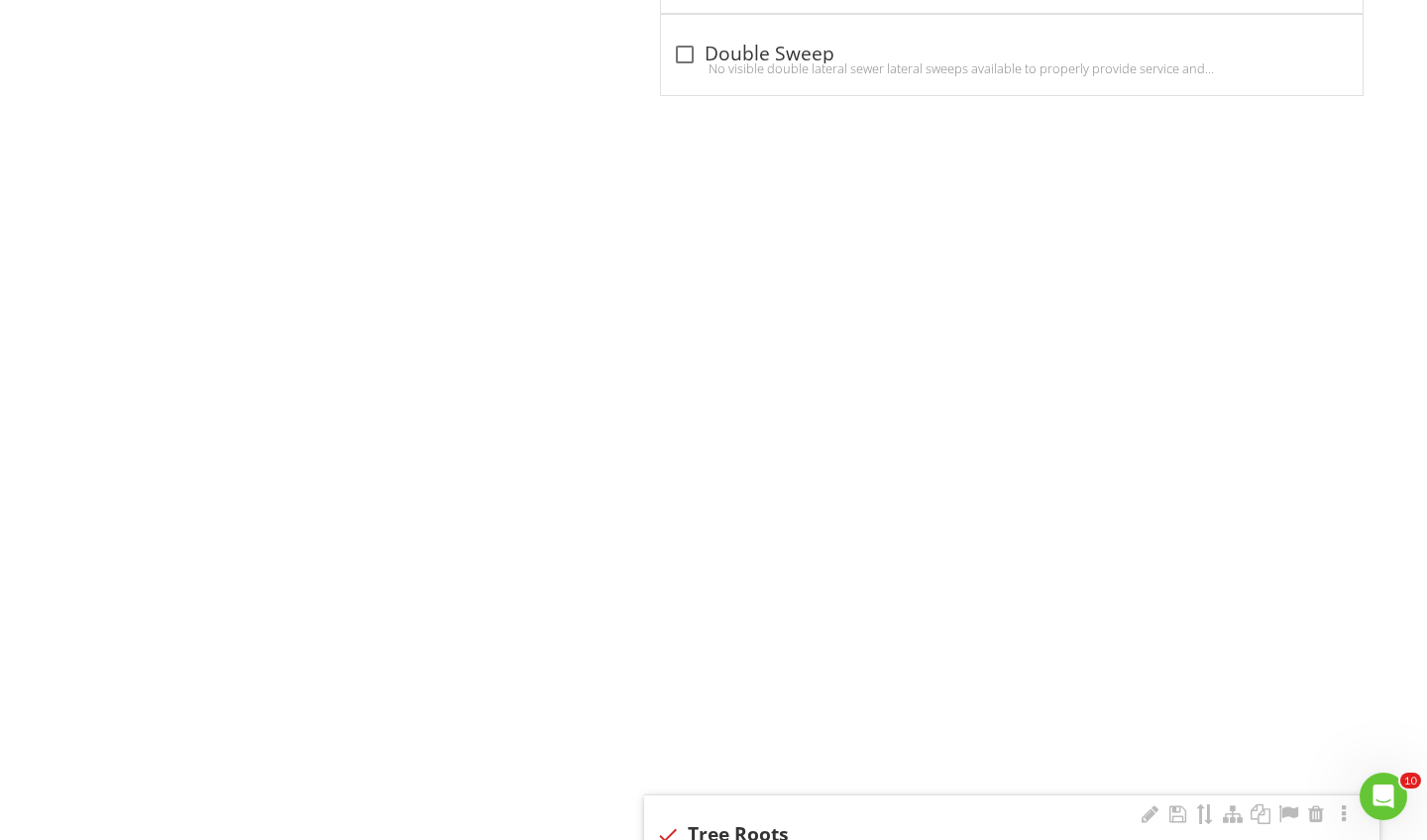 scroll, scrollTop: 6379, scrollLeft: 0, axis: vertical 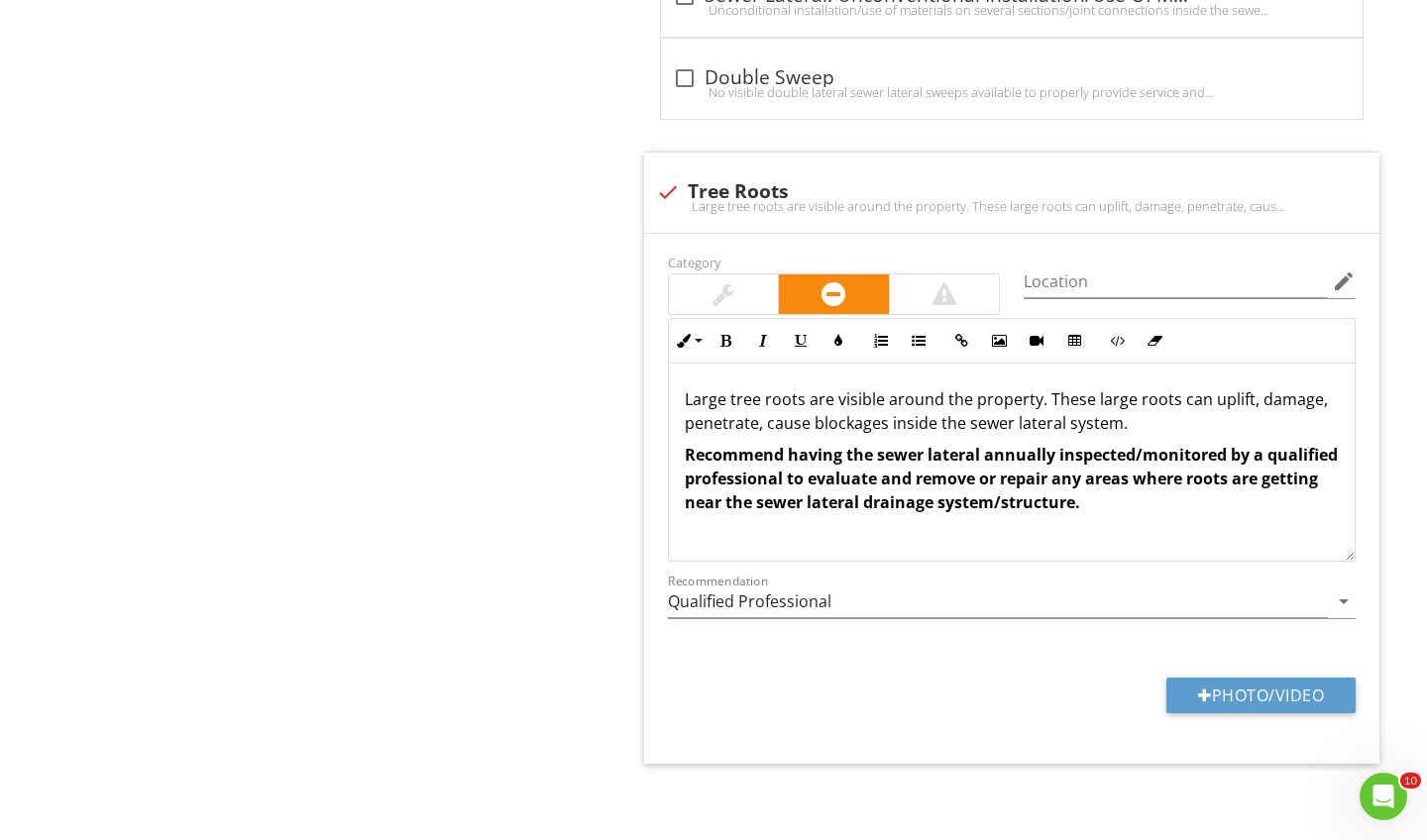 click on "Sewer Lateral Drainage System
Info
Information
Sewer Lateral Materials
check_box ABS   check_box Cast Iron   check_box_outline_blank Unknown   check_box Clay   check_box_outline_blank Galvanized   check_box_outline_blank Orangeburg   check_box_outline_blank SDR   check_box_outline_blank Relined         OTHER                                   check
Sewer Lateral Materials
All sewer line materials are not always identifiable.
Location edit       Inline Style XLarge Large Normal Small Light Small/Light Bold Italic Underline Colors Ordered List Unordered List Insert Link Insert Image Insert Video Insert Table Code View Clear Formatting All sewer line materials are not always identifiable. Enter text here
Photo/Video
Limitations                       1" at bounding box center [1026, -2654] 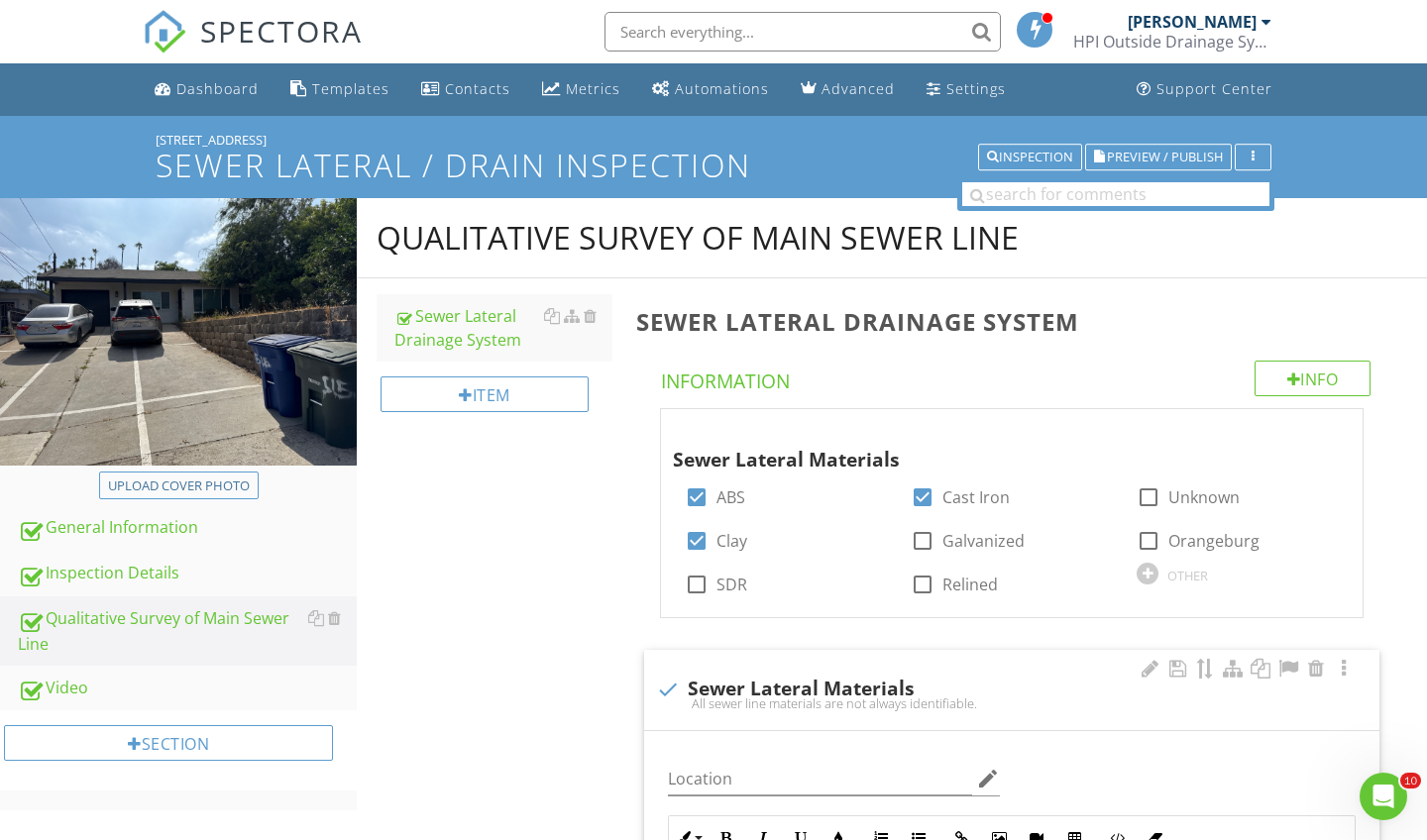 scroll, scrollTop: 0, scrollLeft: 0, axis: both 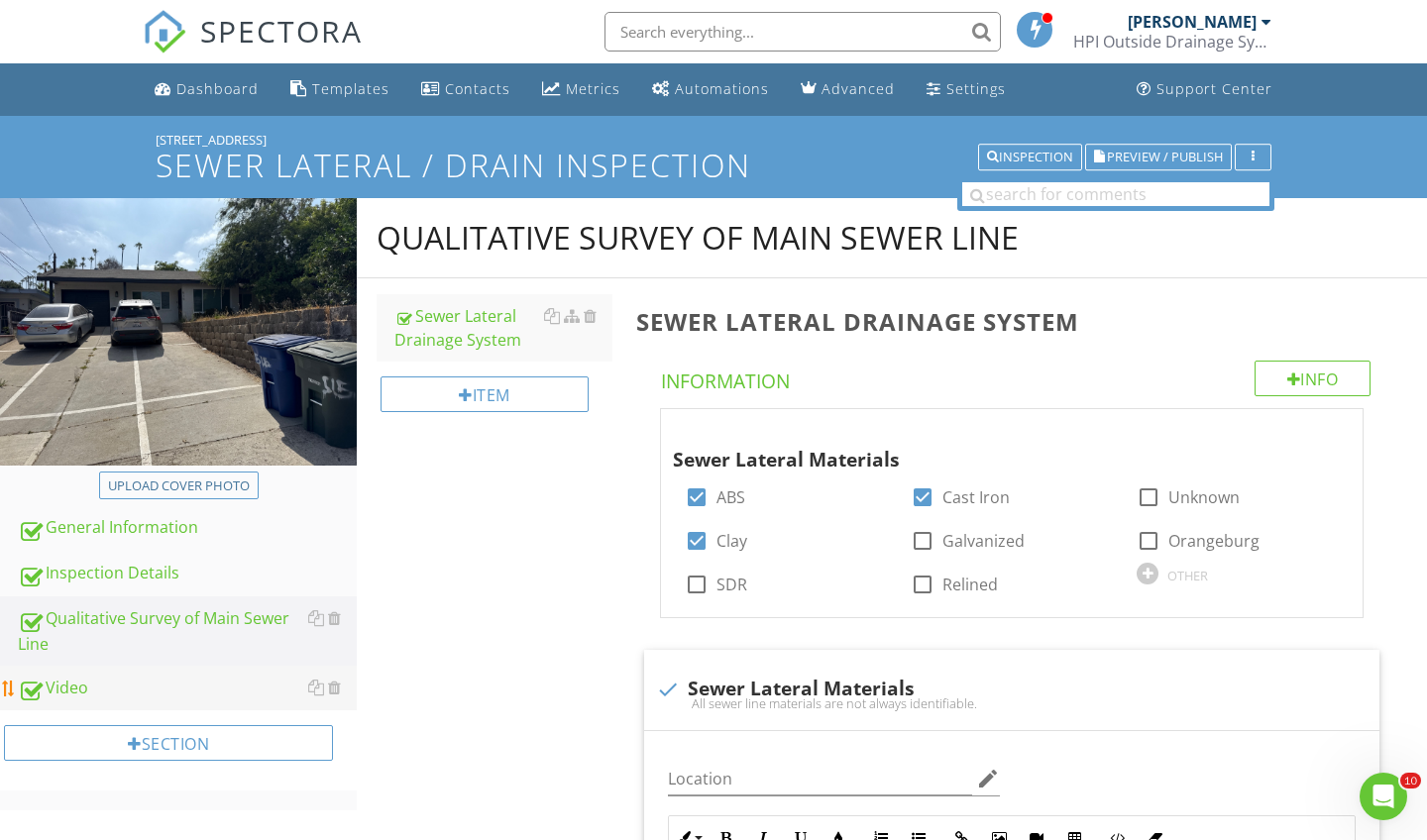 click on "Video" at bounding box center [187, 688] 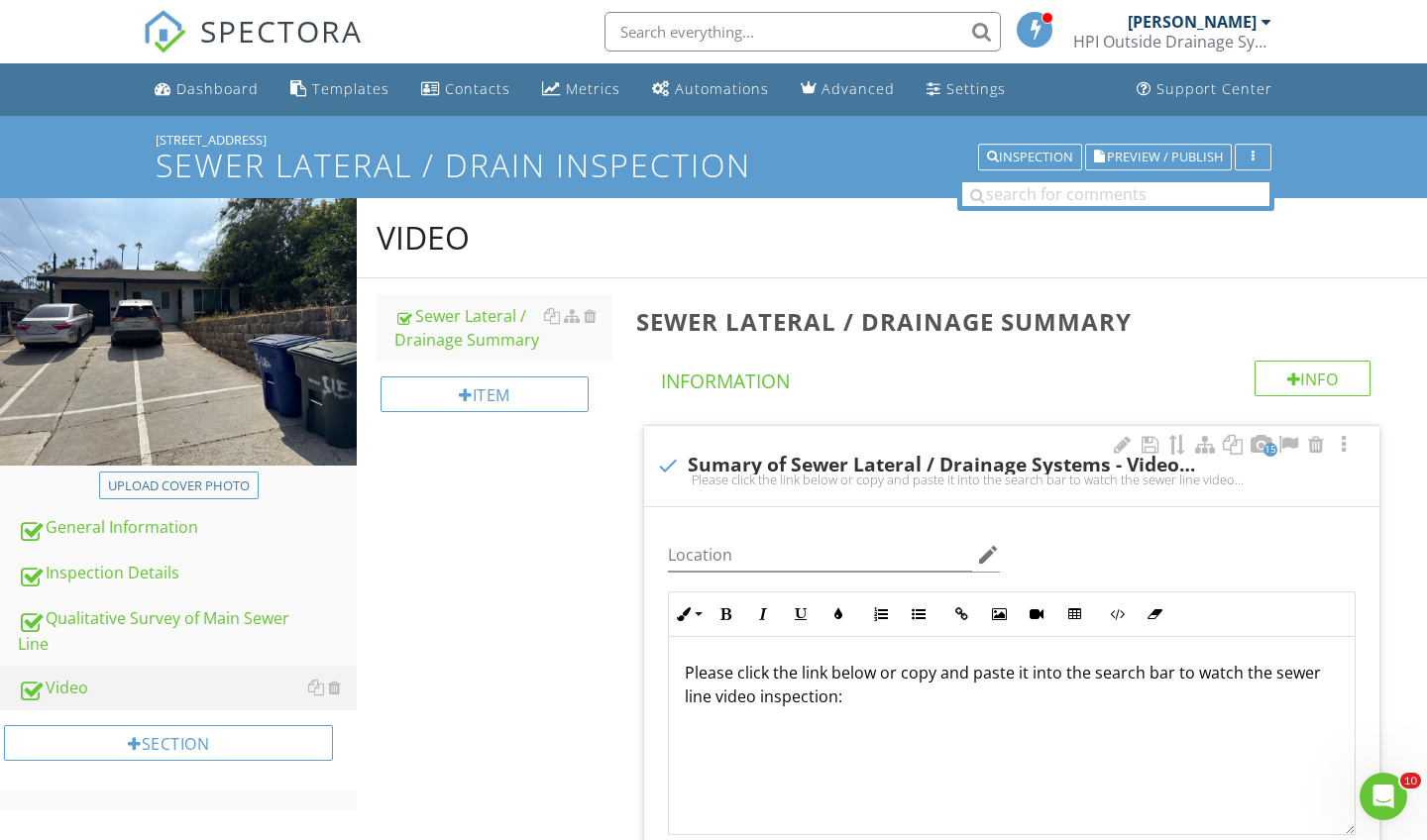 click on "Please click the link below or copy and paste it into the search bar to watch the sewer line video inspection:" at bounding box center [1012, 684] 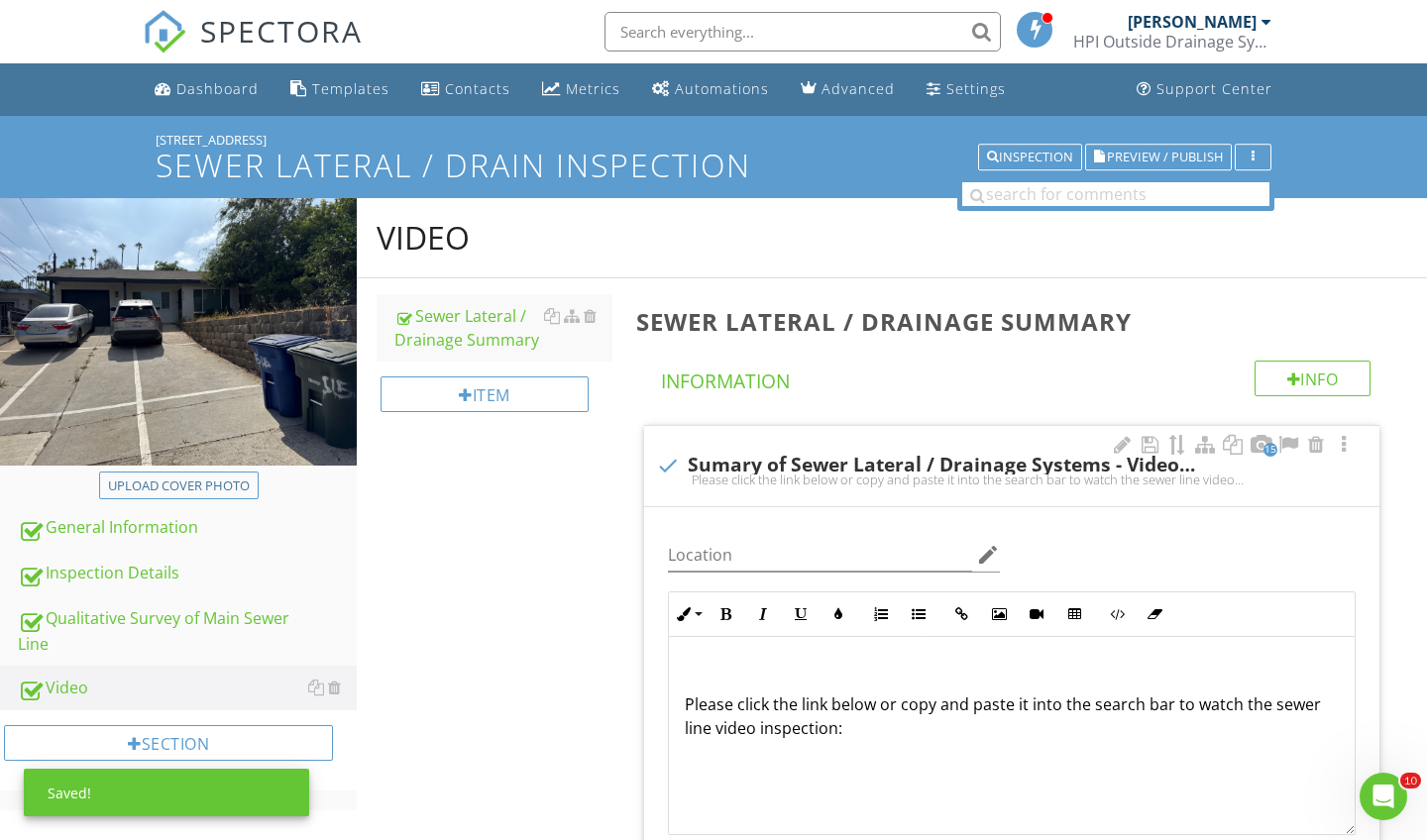 type 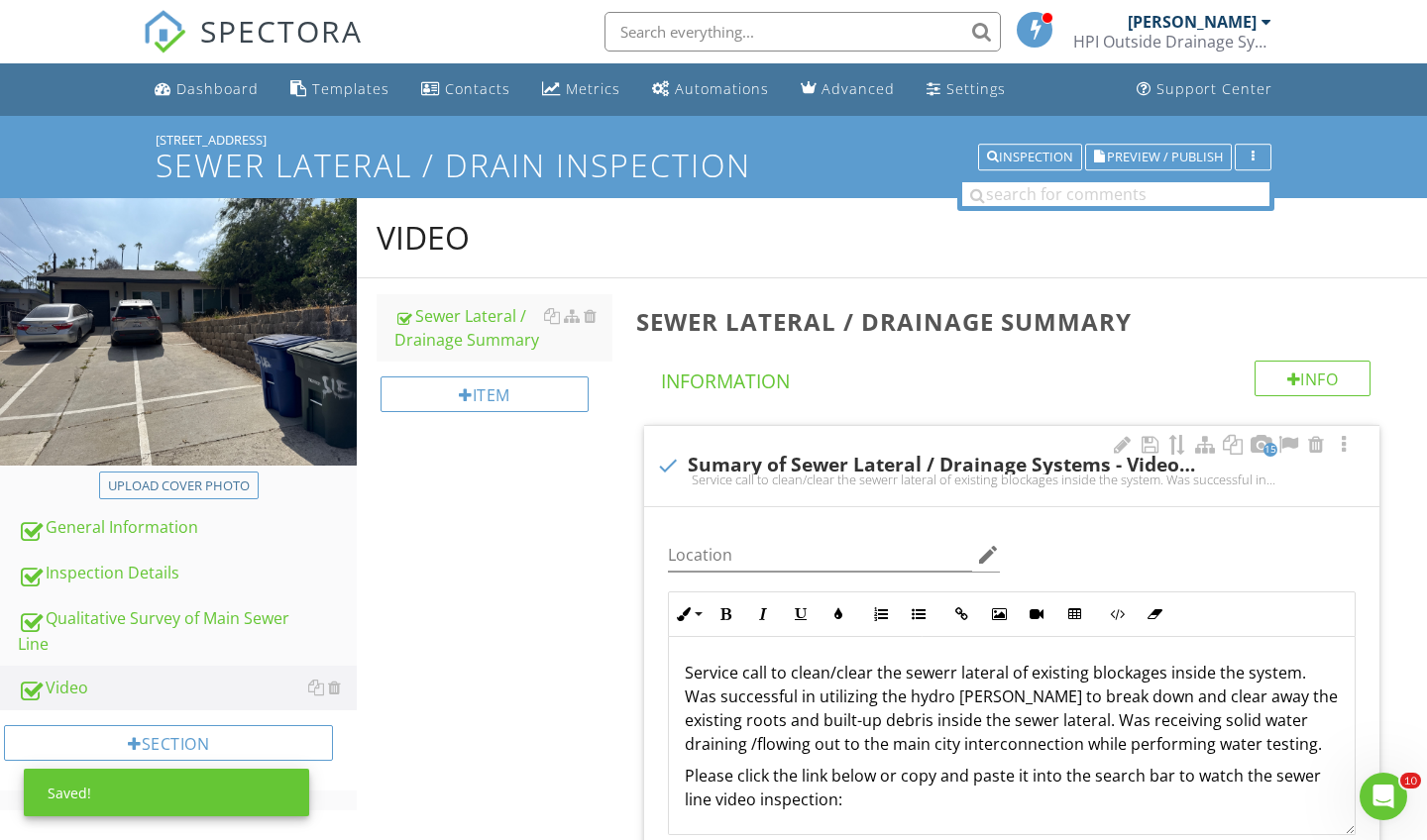 click on "Inline Style XLarge Large Normal Small Light Small/Light Bold Italic Underline Colors Ordered List Unordered List Insert Link Insert Image Insert Video Insert Table Code View Clear Formatting Service call to clean/clear the sewerr lateral of existing blockages inside the system. Was successful in utilizing the hydro jetter to break down and clear away the existing roots and built-up debris inside the sewer lateral. Was receiving solid water draining /flowing out to the main city interconnection while performing water testing. Please click the link below or copy and paste it into the search bar to watch the sewer line video inspection: Enter text here" at bounding box center (1012, 713) 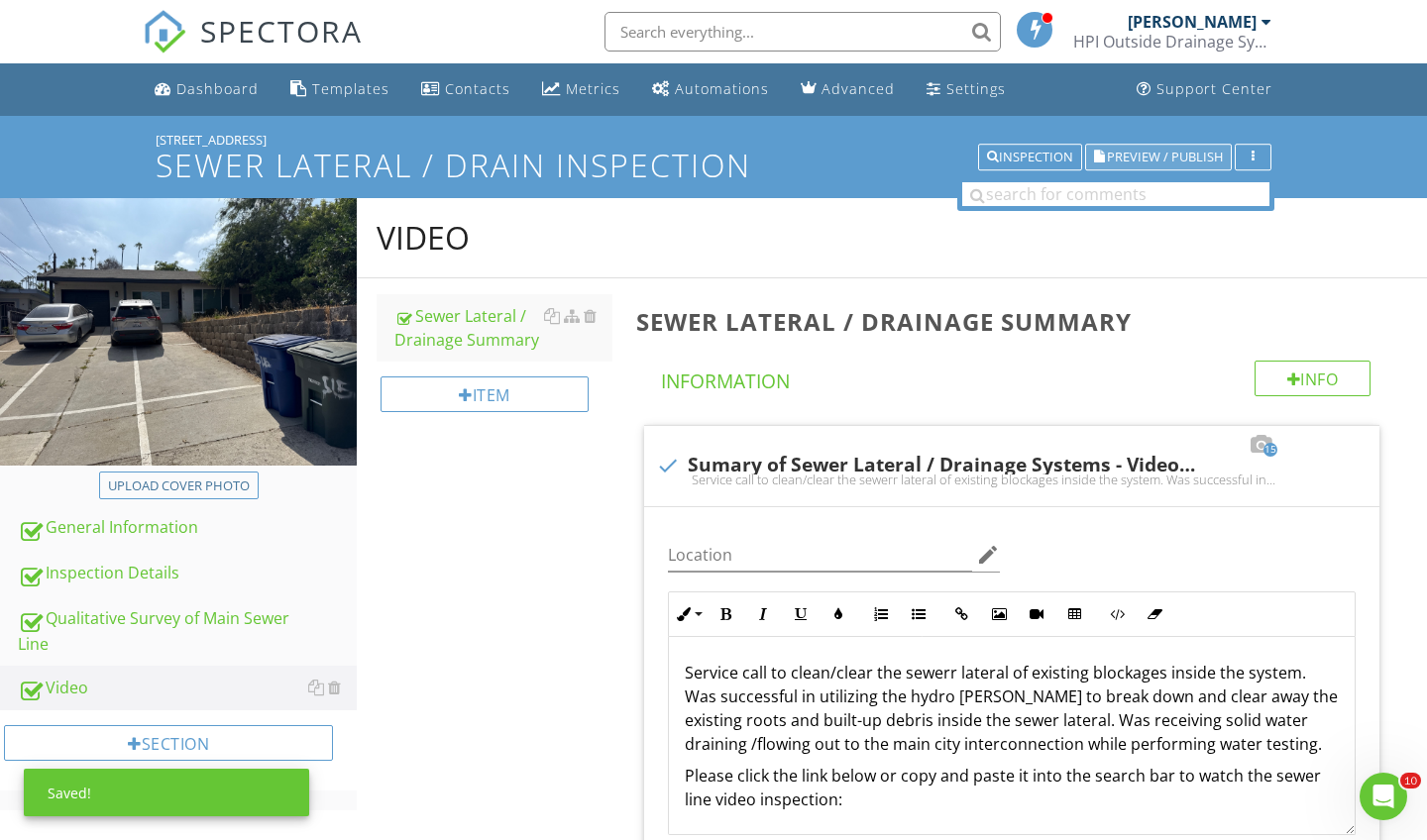 click on "Preview / Publish" at bounding box center (1164, 157) 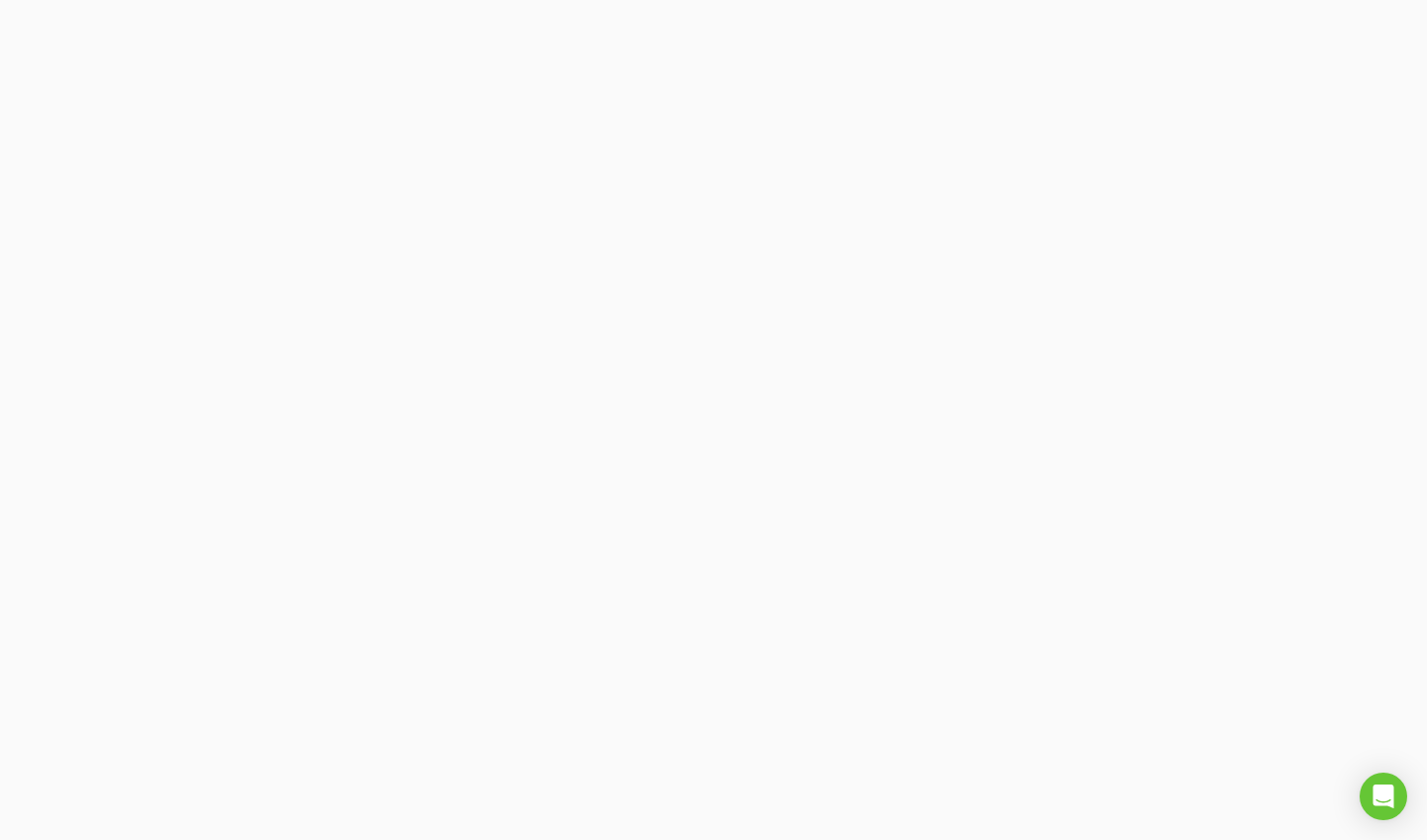 scroll, scrollTop: 0, scrollLeft: 0, axis: both 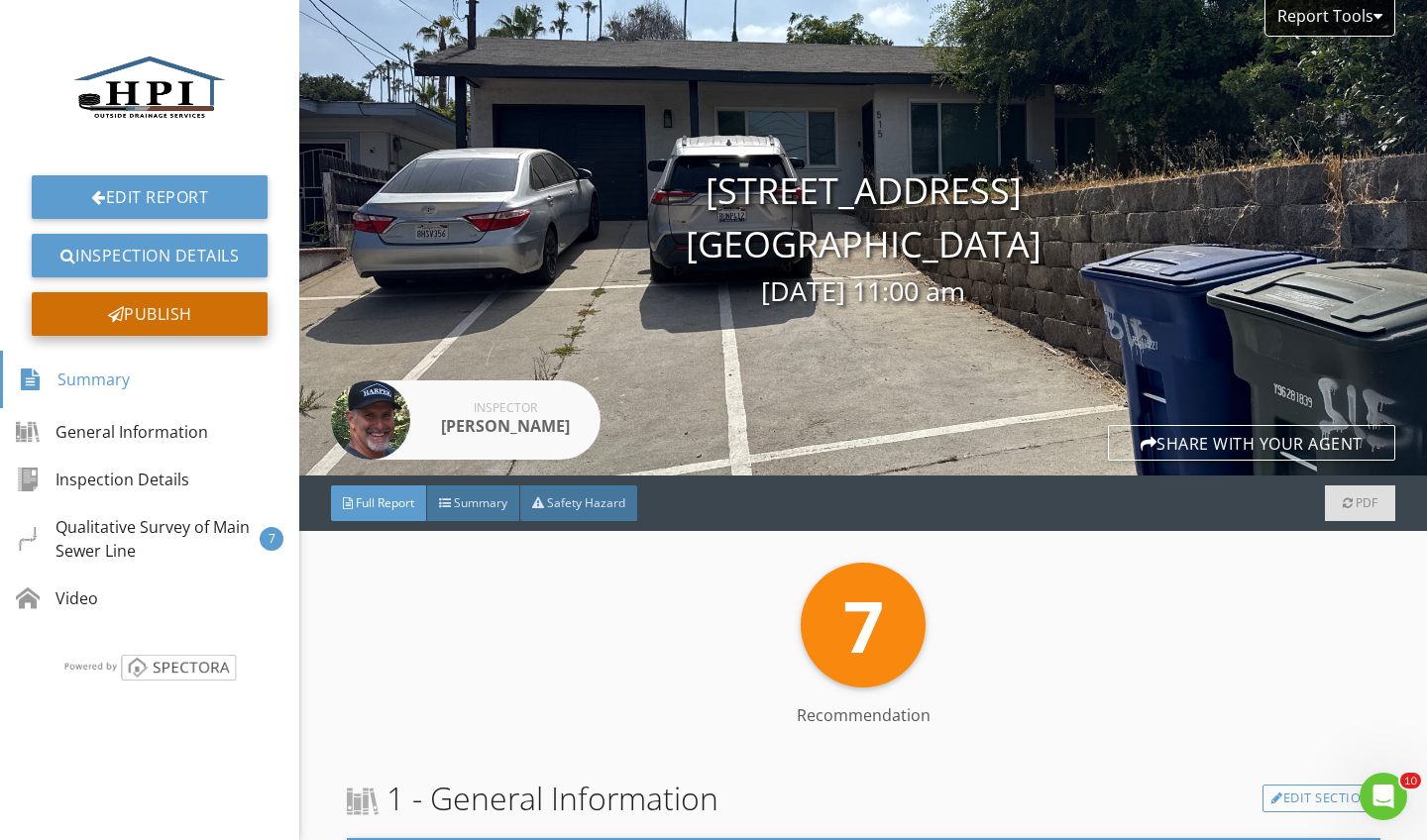 click on "Publish" at bounding box center [150, 314] 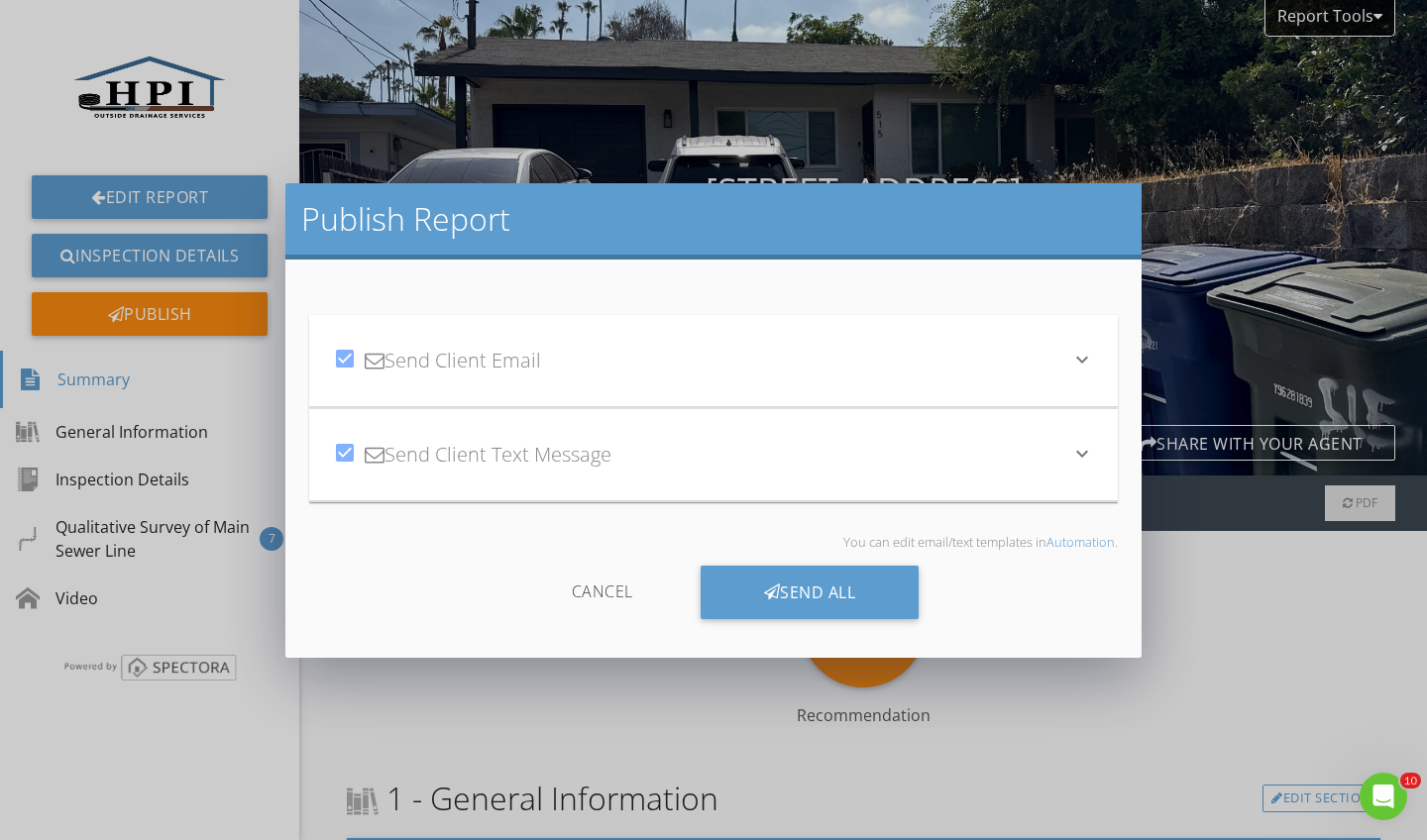 click on "keyboard_arrow_down" at bounding box center [1082, 360] 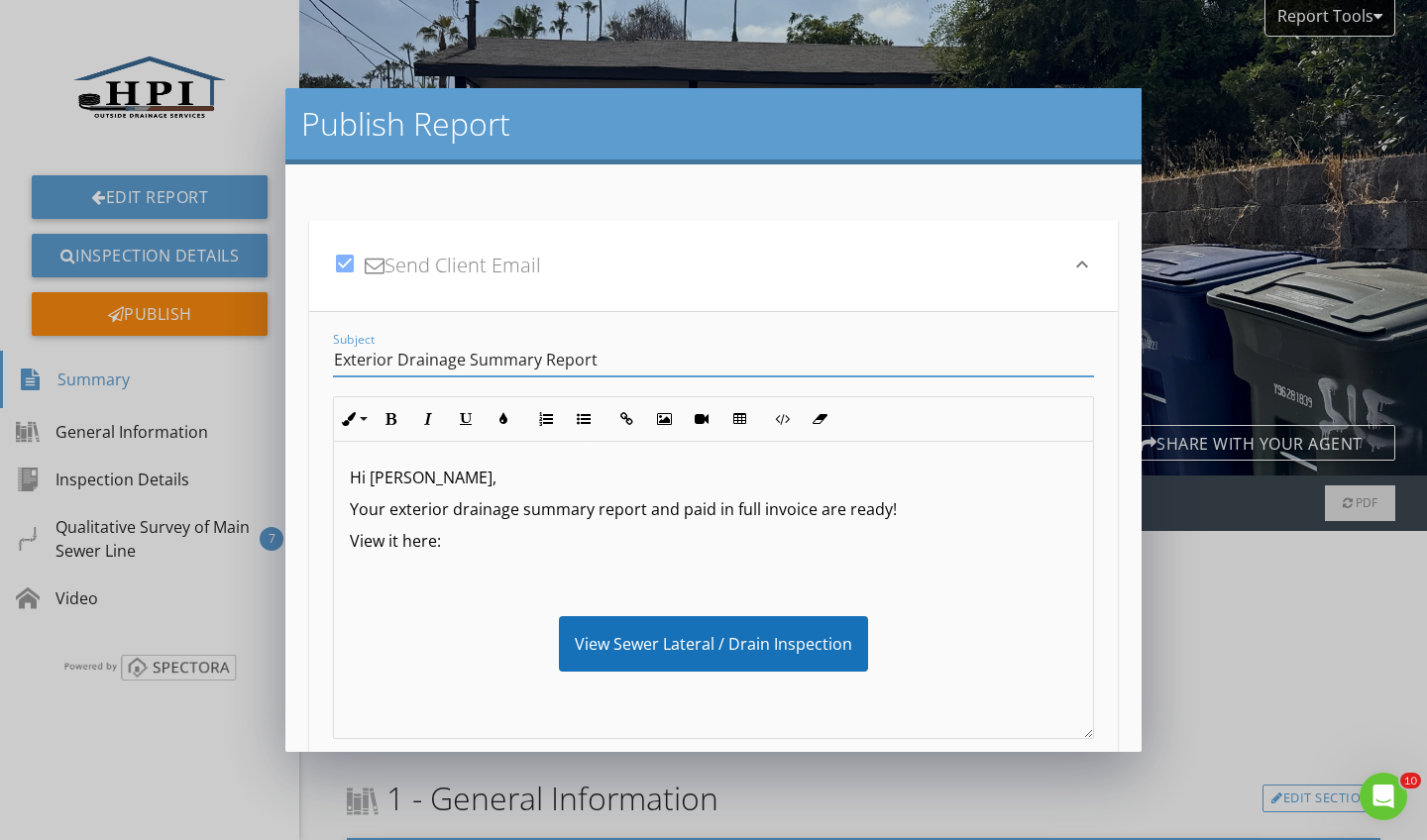 drag, startPoint x: 399, startPoint y: 358, endPoint x: 311, endPoint y: 356, distance: 88.02272 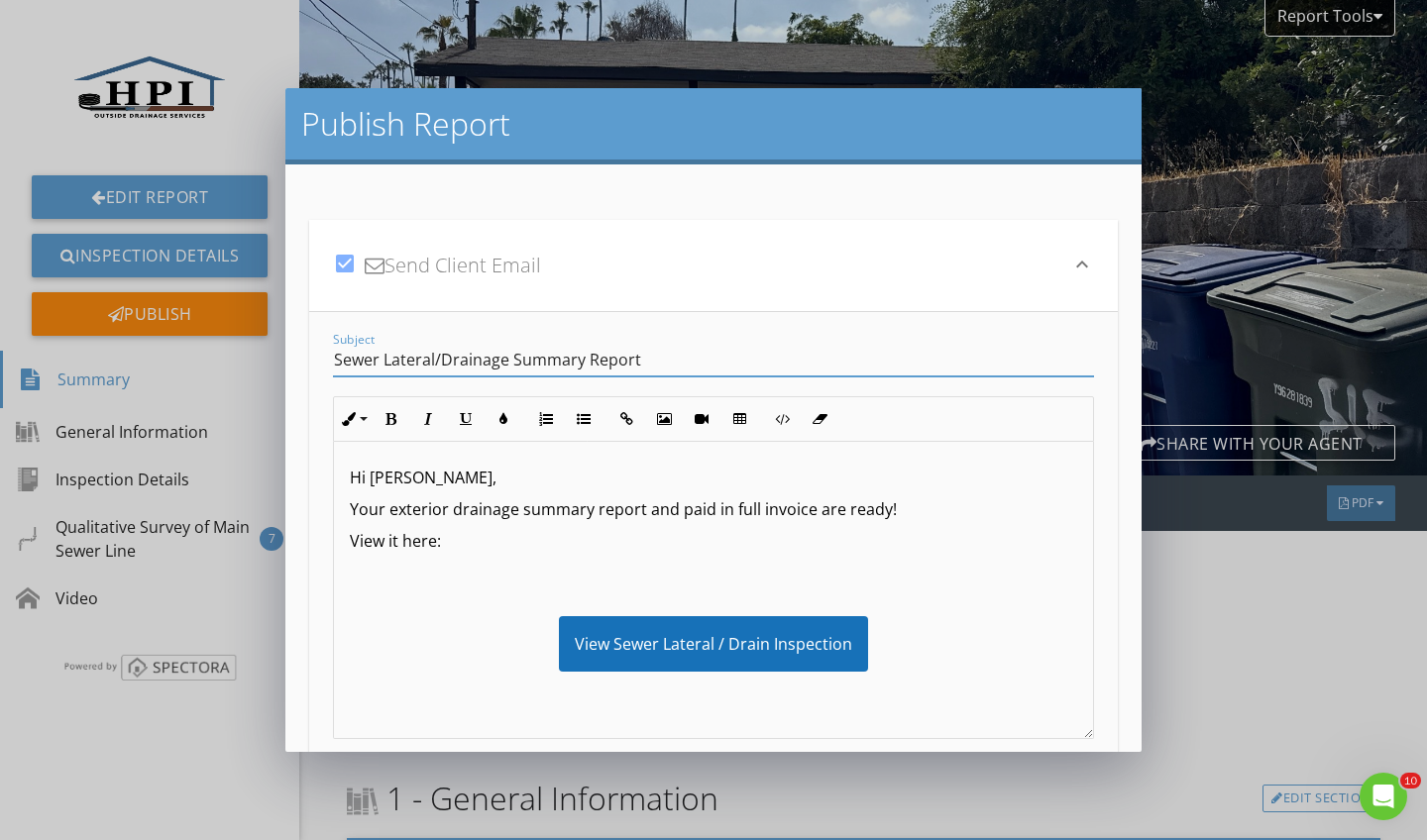 type on "Sewer Lateral/Drainage Summary Report" 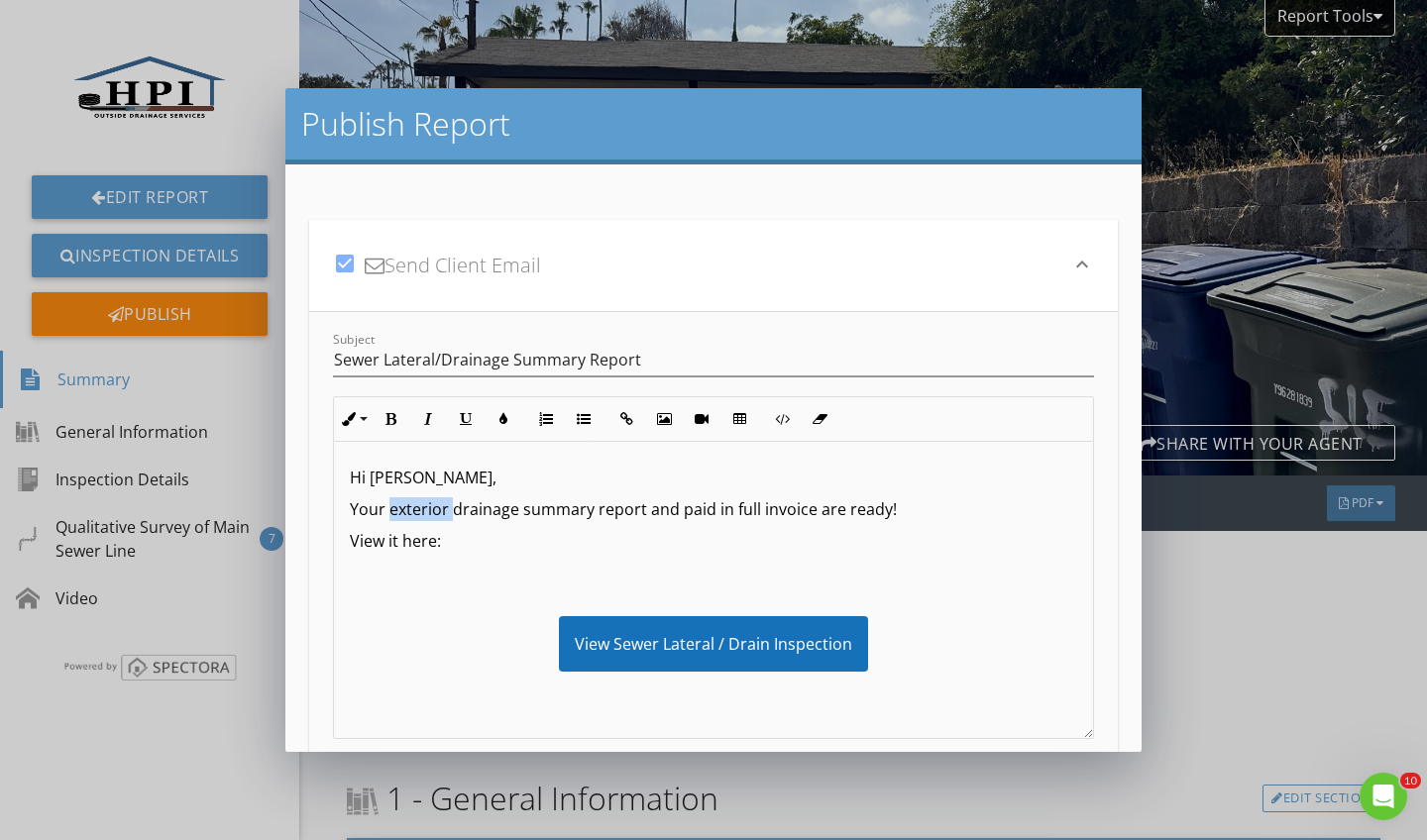 drag, startPoint x: 449, startPoint y: 508, endPoint x: 391, endPoint y: 507, distance: 58.00862 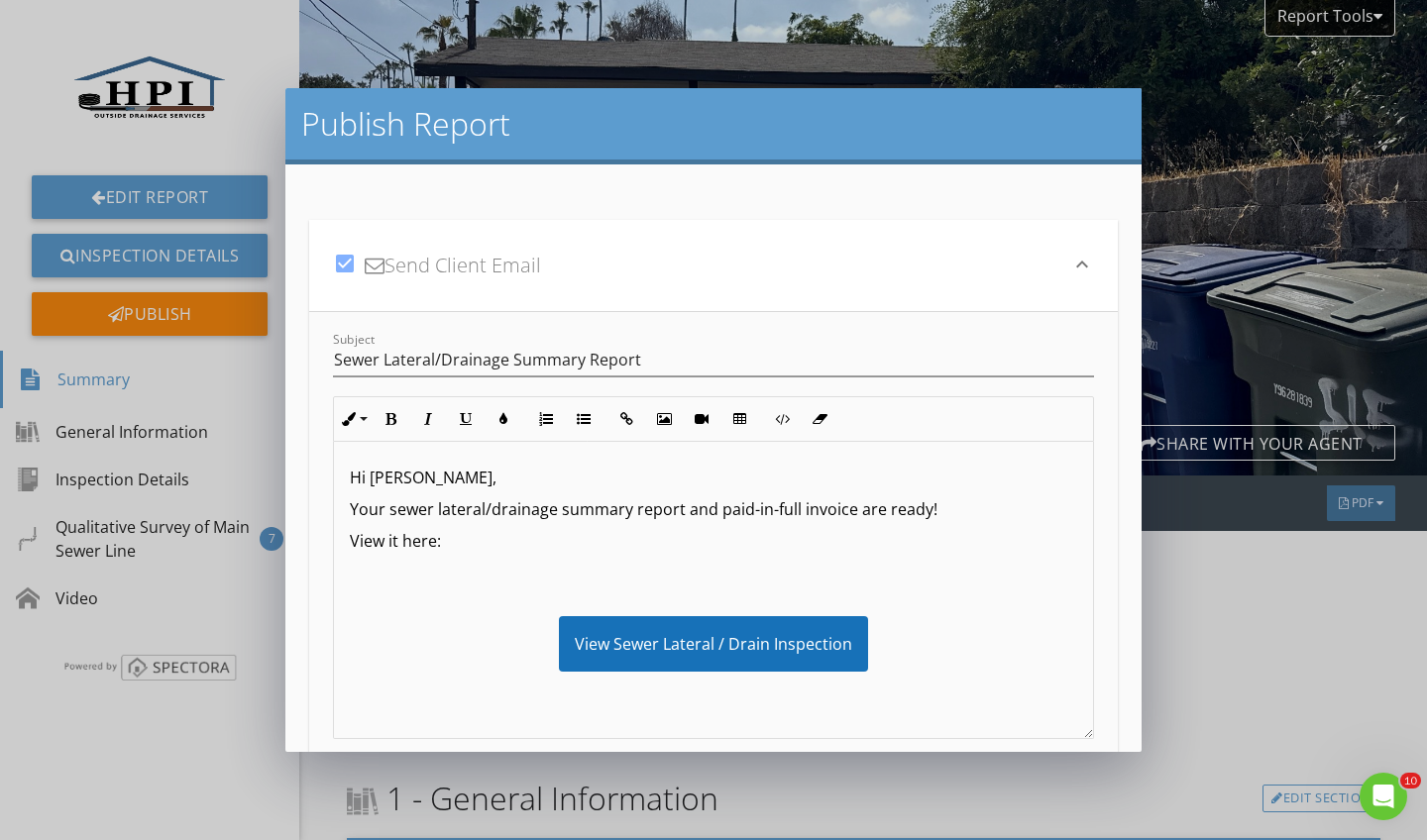 click on "Subject Sewer Lateral/Drainage Summary Report   Inline Style XLarge Large Normal Small Light Small/Light Bold Italic Underline Colors Ordered List Unordered List Insert Link Insert Image Insert Video Insert Table Code View Clear Formatting Hi Uzma, Your sewer lateral/drainage summary report and paid-in-full invoice are ready! View it here: View Sewer Lateral / Drain Inspection Invoice Let me know if you have any questions. Thank you for your business! Scott Snow Owner/Operator HPI Outside Drainage Services 760.960.3032 Enter text here" at bounding box center (714, 533) 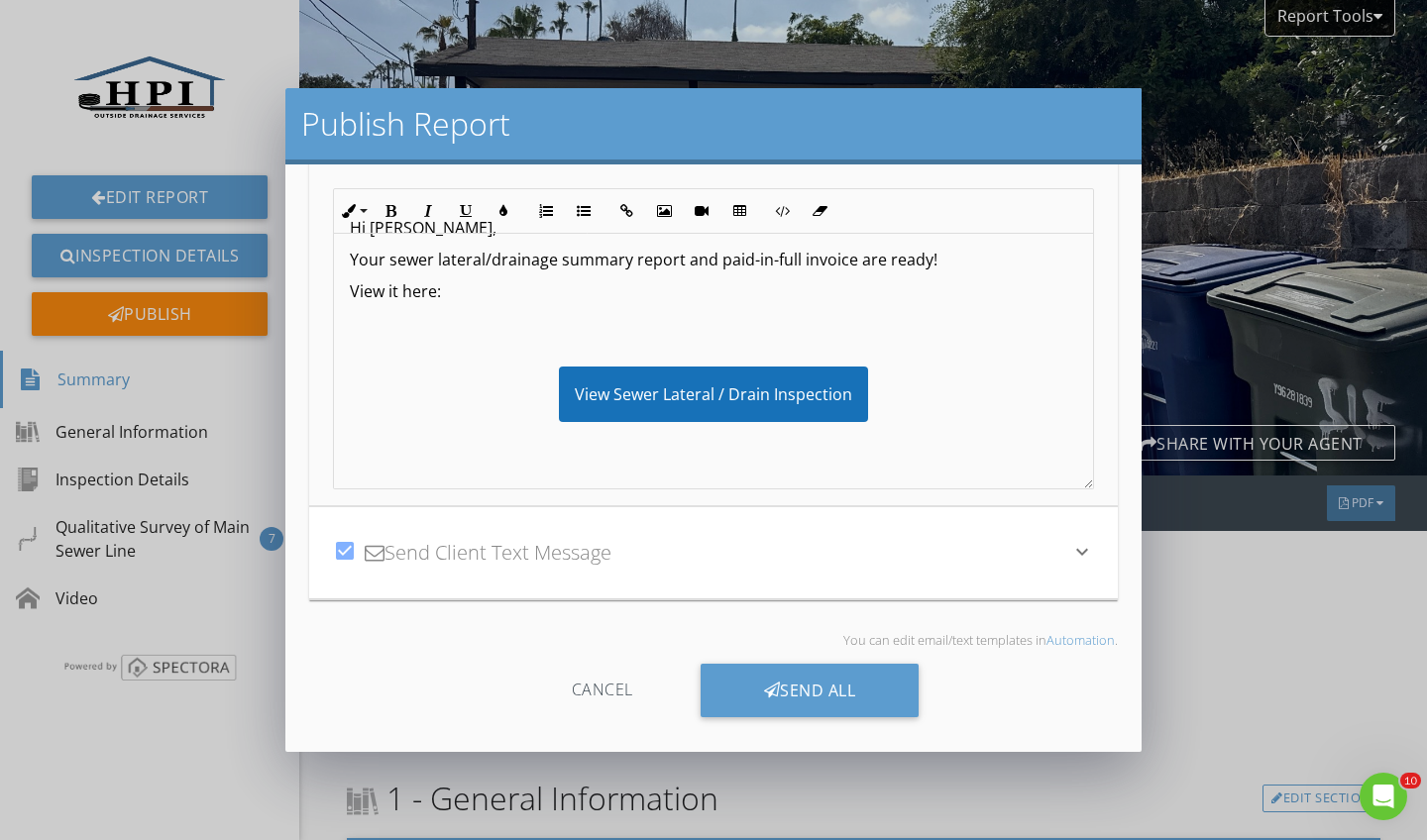 scroll, scrollTop: 259, scrollLeft: 0, axis: vertical 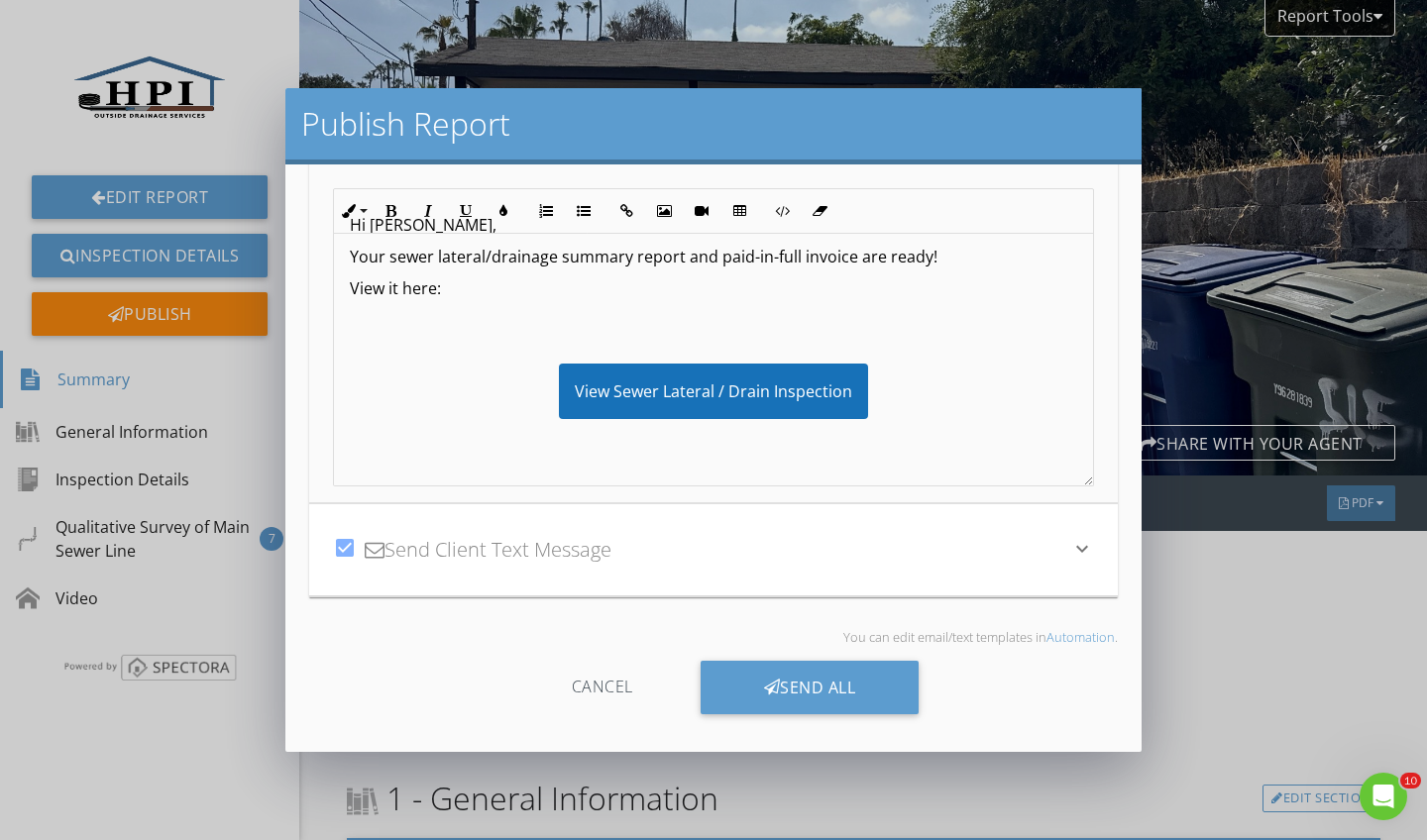 click on "View it here:" at bounding box center (714, 300) 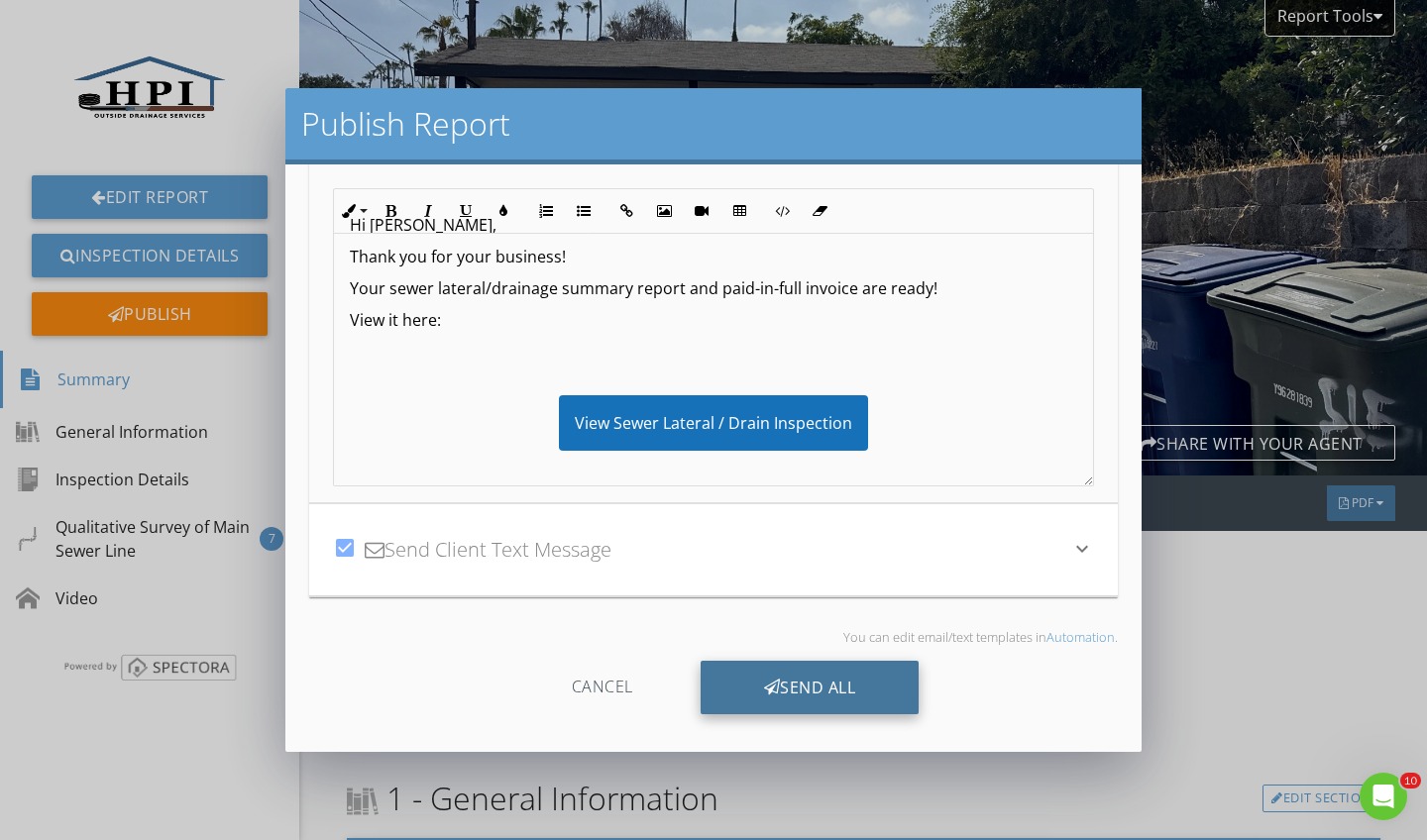 click on "Send All" at bounding box center [810, 687] 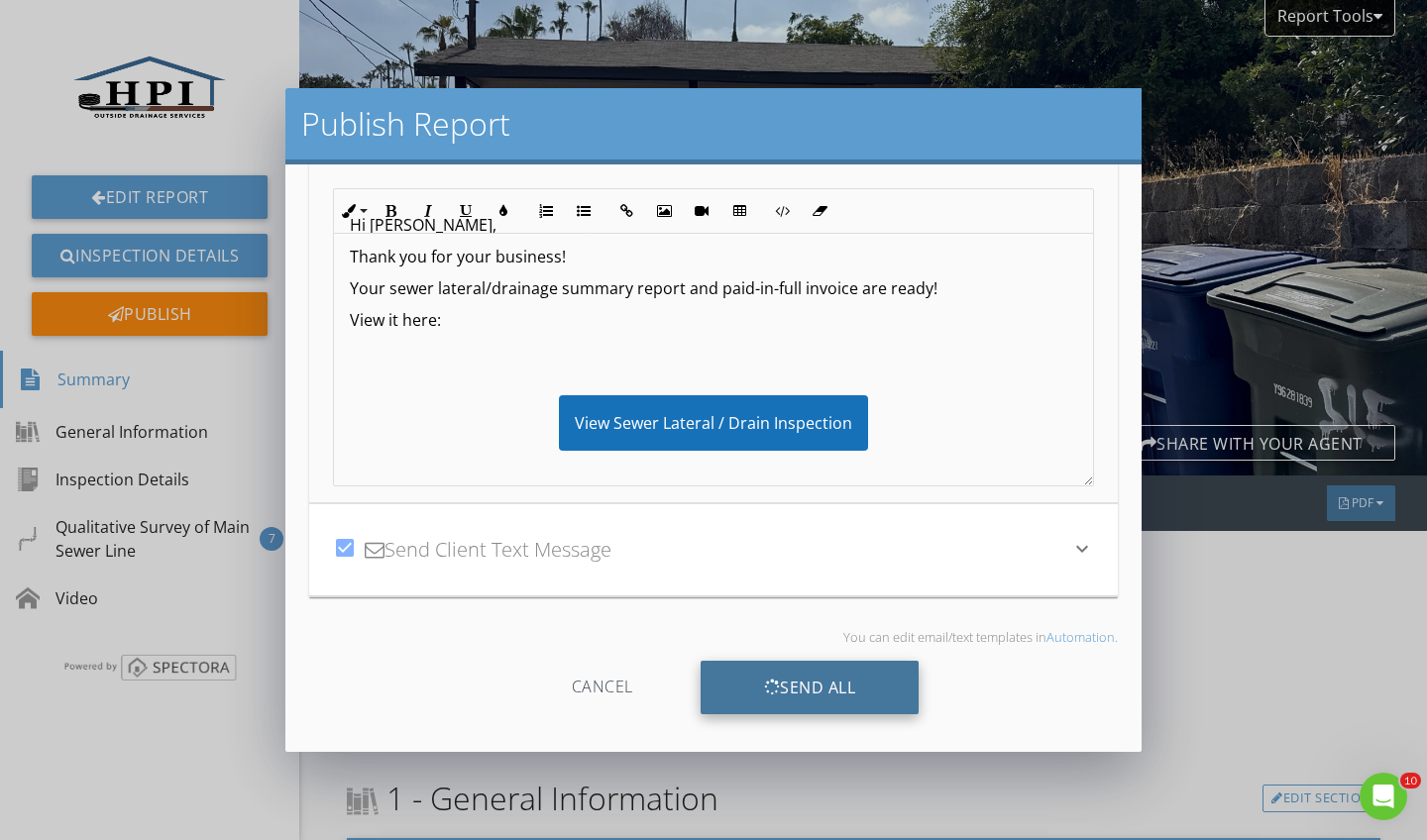 scroll, scrollTop: 35, scrollLeft: 0, axis: vertical 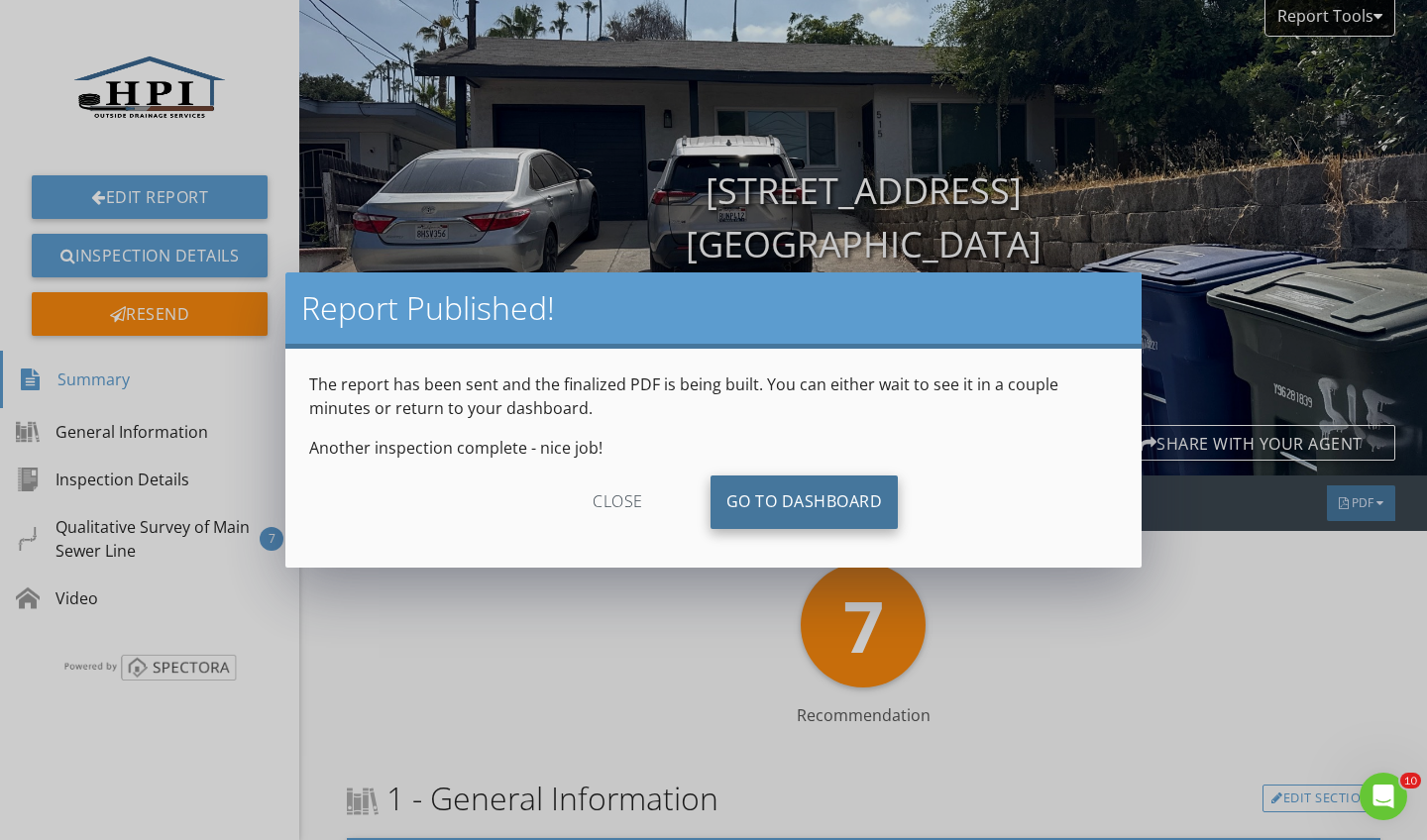 click on "Go To Dashboard" at bounding box center [805, 502] 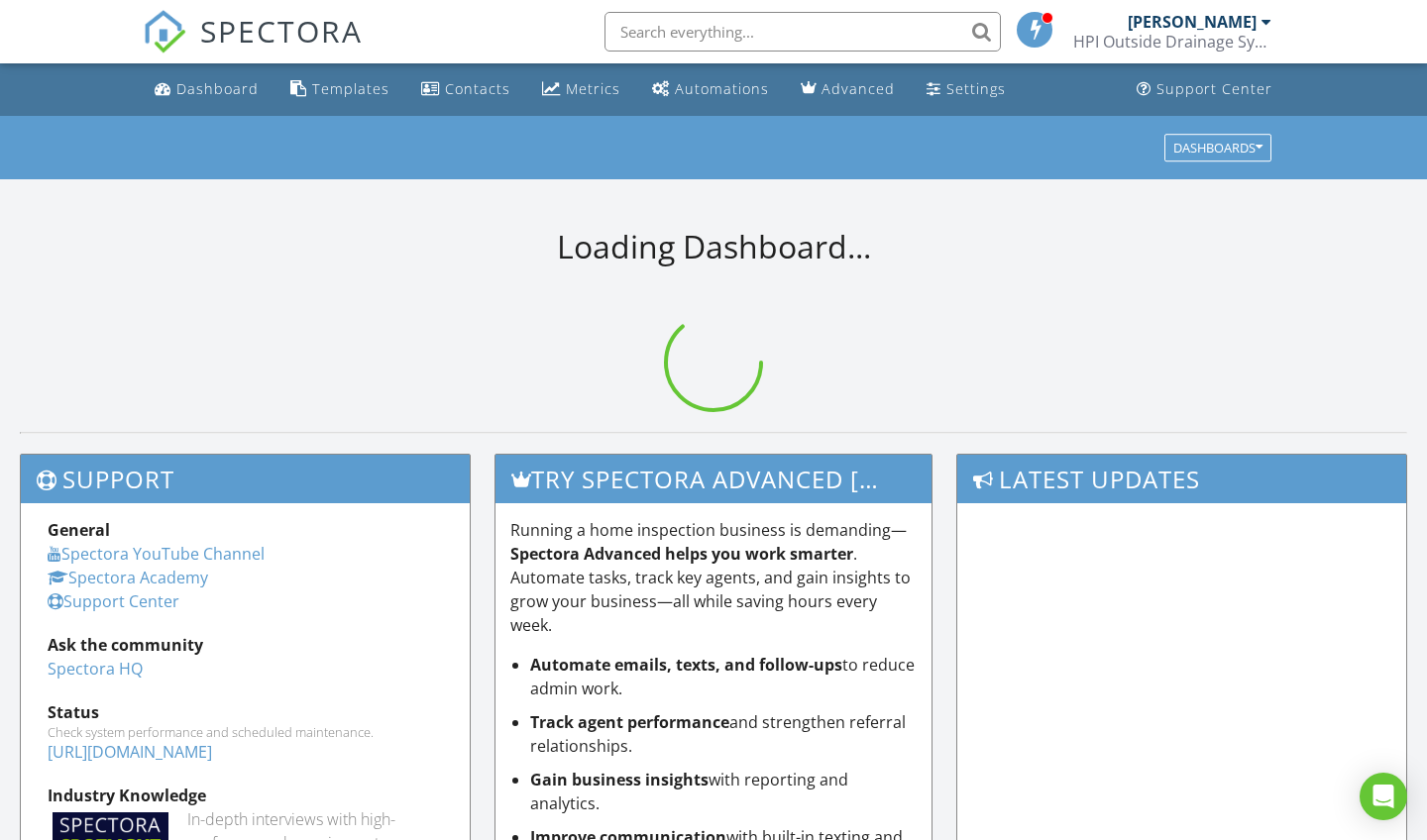 scroll, scrollTop: 0, scrollLeft: 0, axis: both 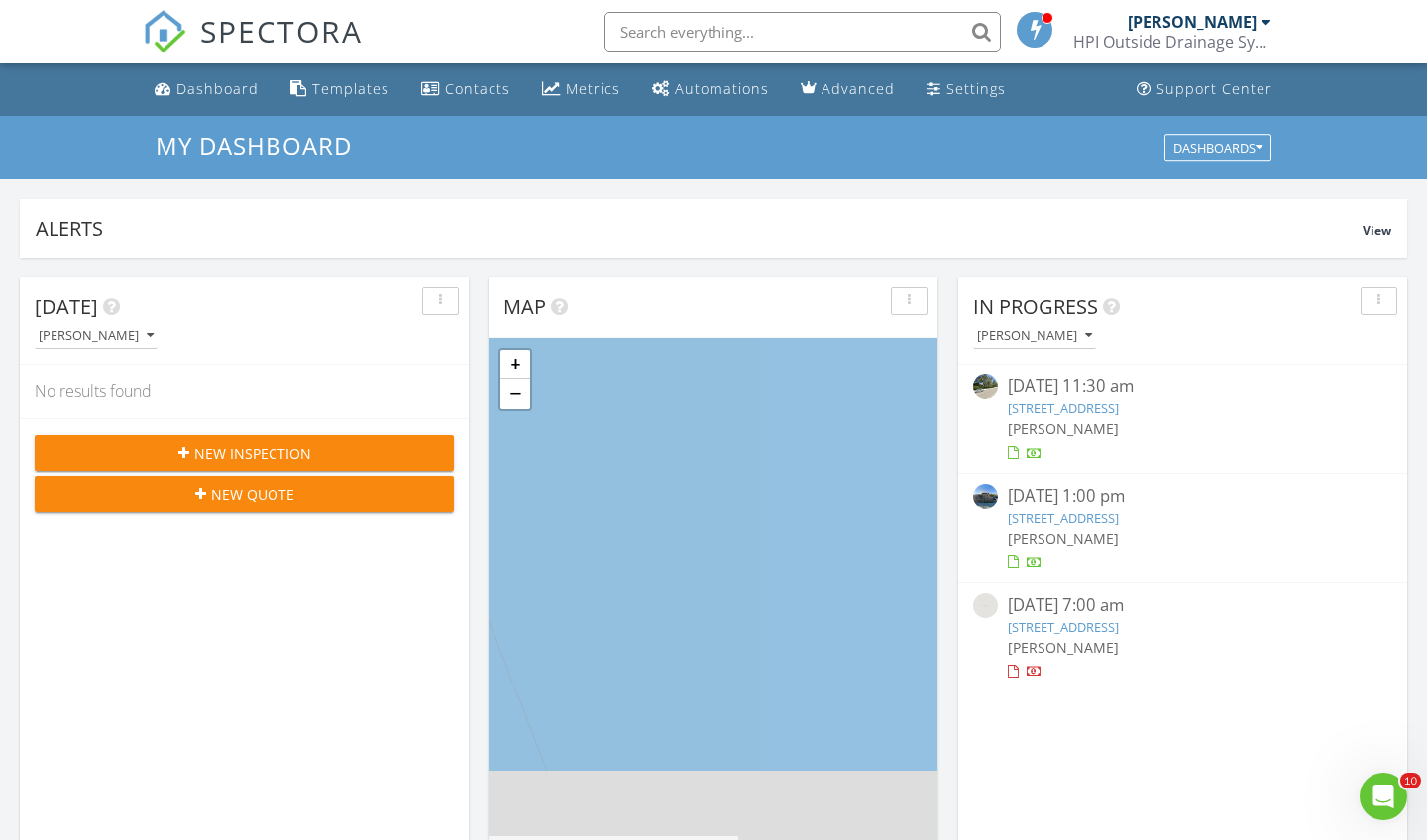 click on "Today
Scott Snow
No results found       New Inspection     New Quote         Map               + − Leaflet  |  © MapTiler   © OpenStreetMap contributors     In Progress
Scott Snow
07/08/25 11:30 am   983 Rose Arbor Dr, San Marcos, CA 92078
Scott Snow
07/08/25 1:00 pm   649 Santa Fe Dr, Encinitas, CA 92024
Scott Snow
07/11/25 7:00 am   5111 Rancho Madera Bend, San Diego, CA 92130
Scott Snow
Calendar                 Jul 6 – Aug 2, 2025 today list day week cal wk 4 wk month Sun Mon Tue Wed Thu Fri Sat 6 7
9a - 10:30a
5610 Wendi St, La Mesa 91942
11a - 1p
12701 McFeron Rd, Poway 92064" at bounding box center (714, 1159) 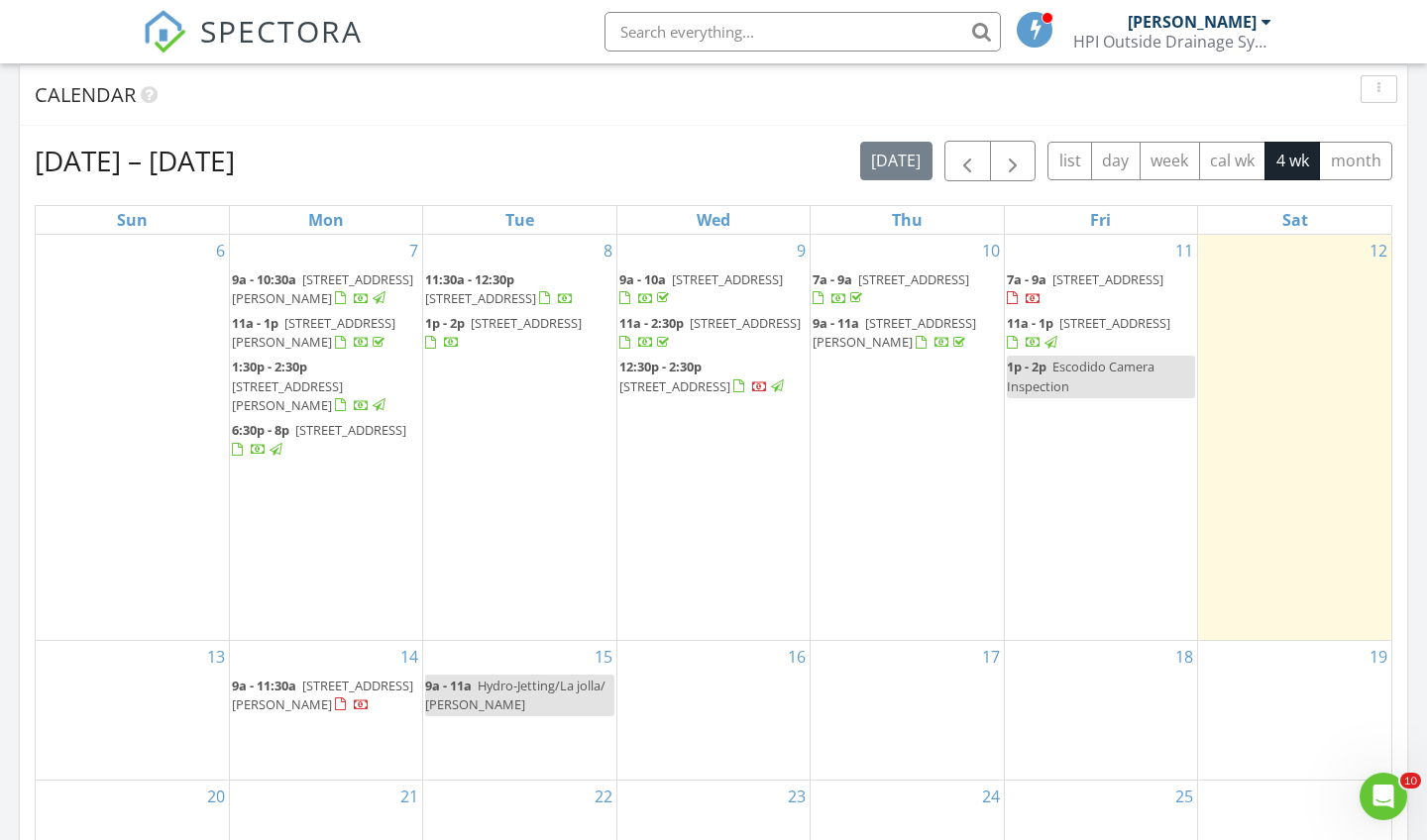 scroll, scrollTop: 814, scrollLeft: 0, axis: vertical 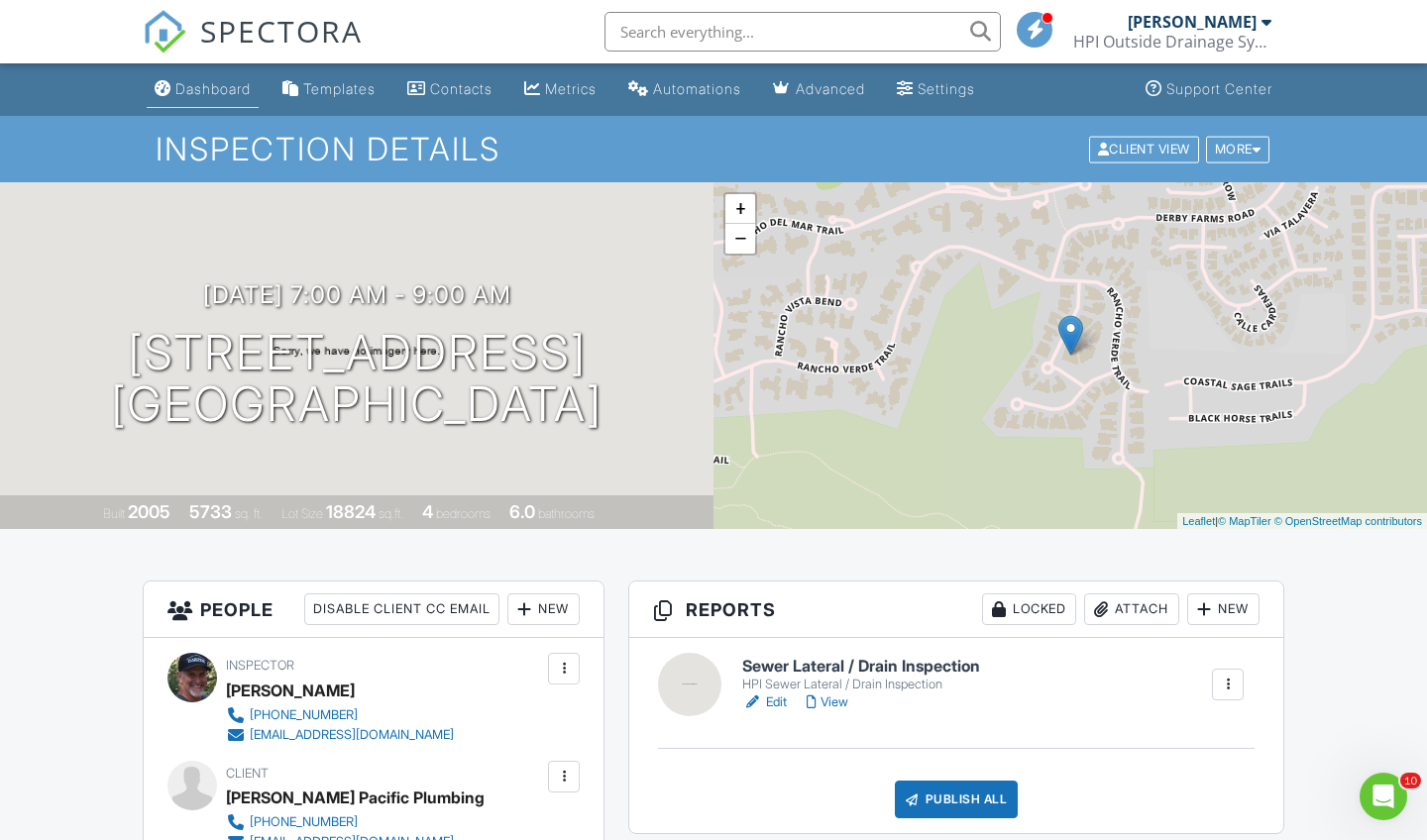 click on "Dashboard" at bounding box center [213, 88] 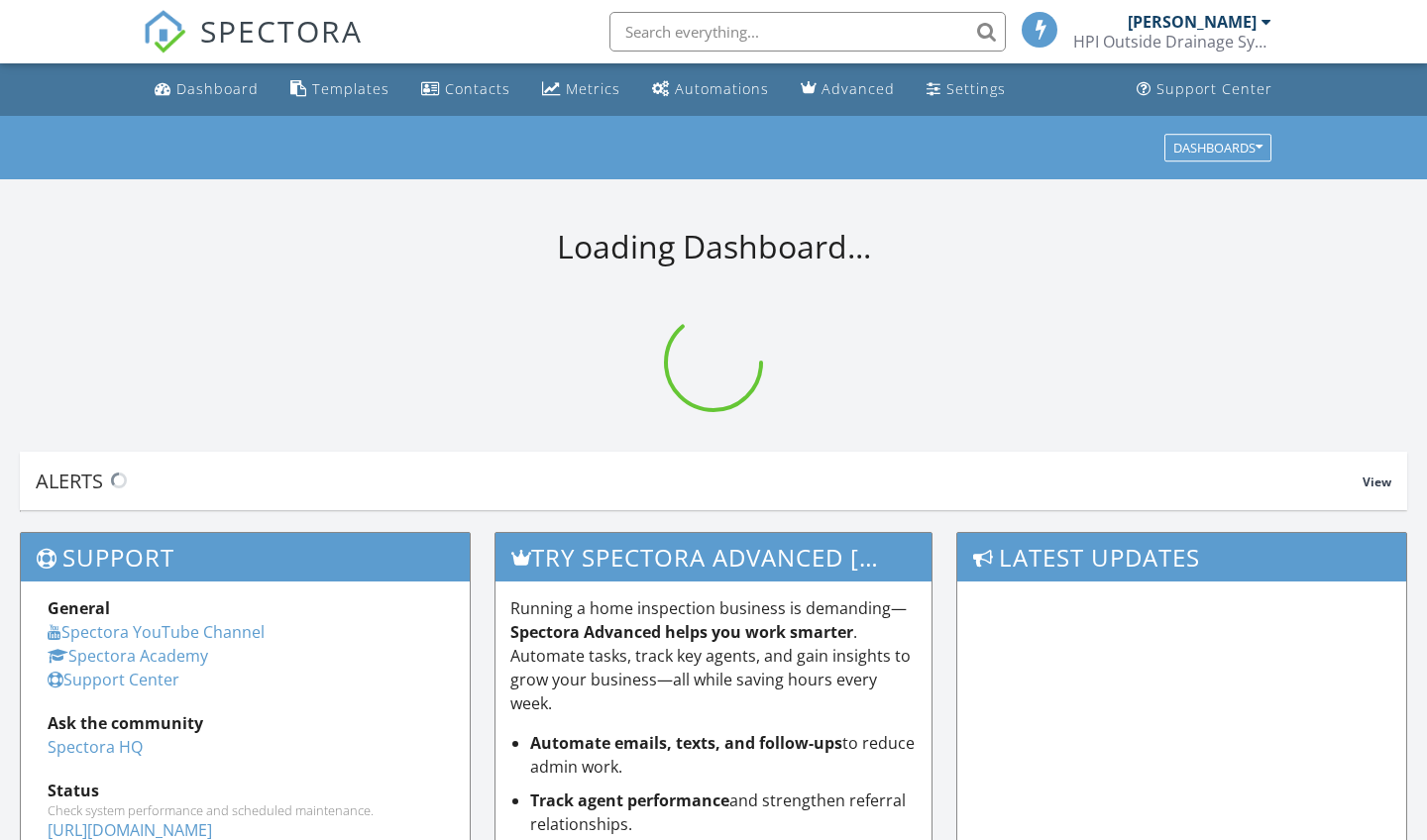 scroll, scrollTop: 0, scrollLeft: 0, axis: both 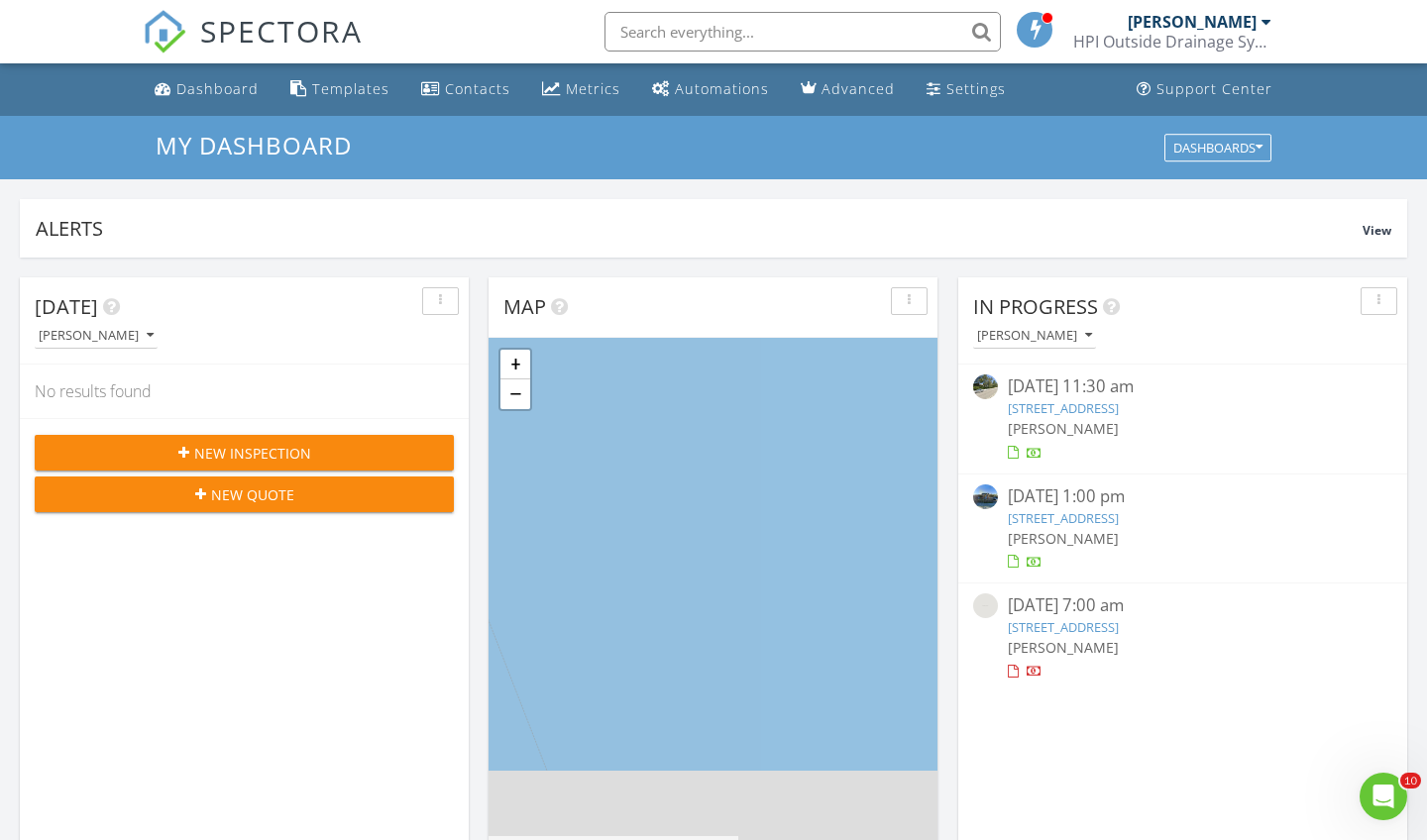 click on "[STREET_ADDRESS]" at bounding box center (1063, 627) 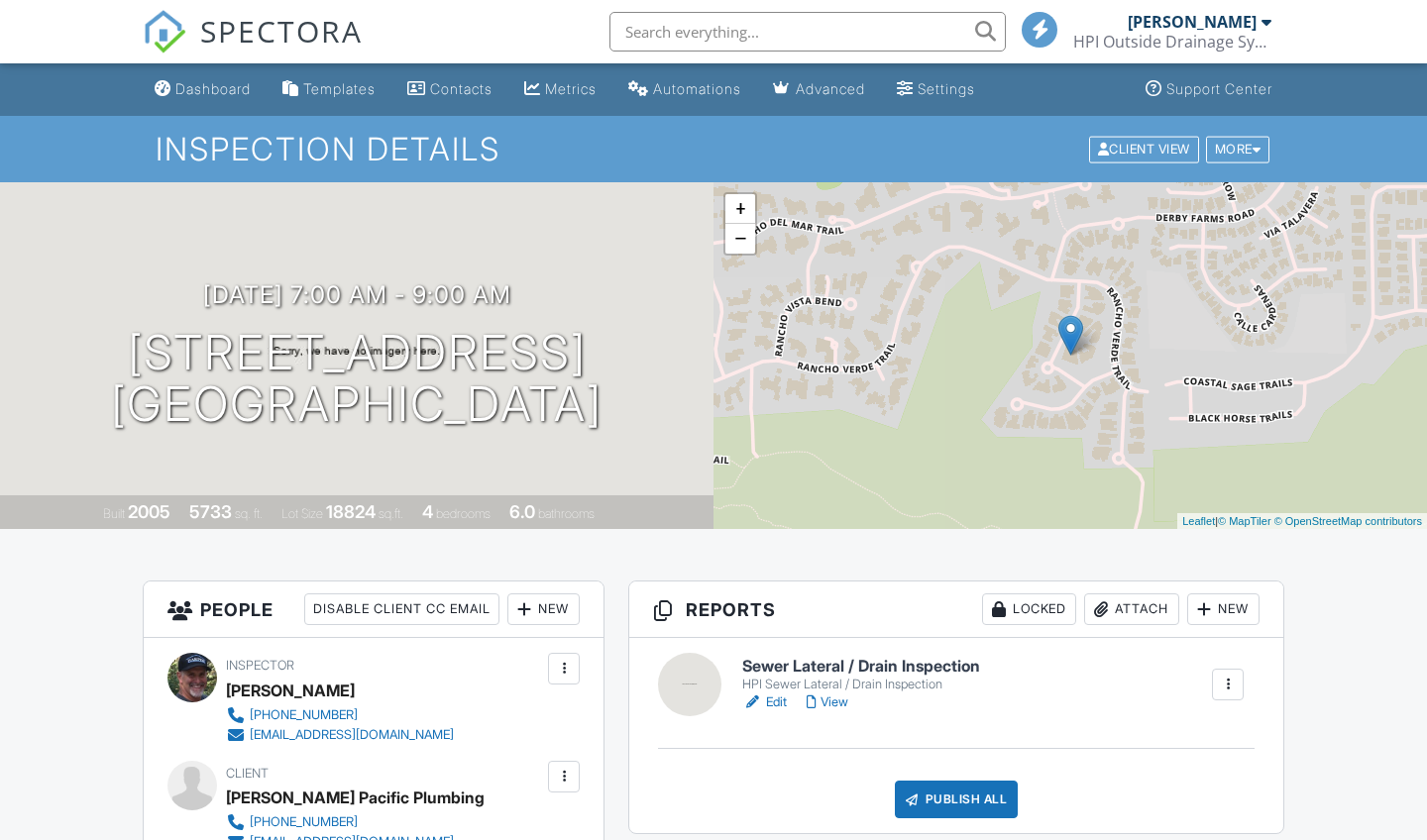 scroll, scrollTop: 0, scrollLeft: 0, axis: both 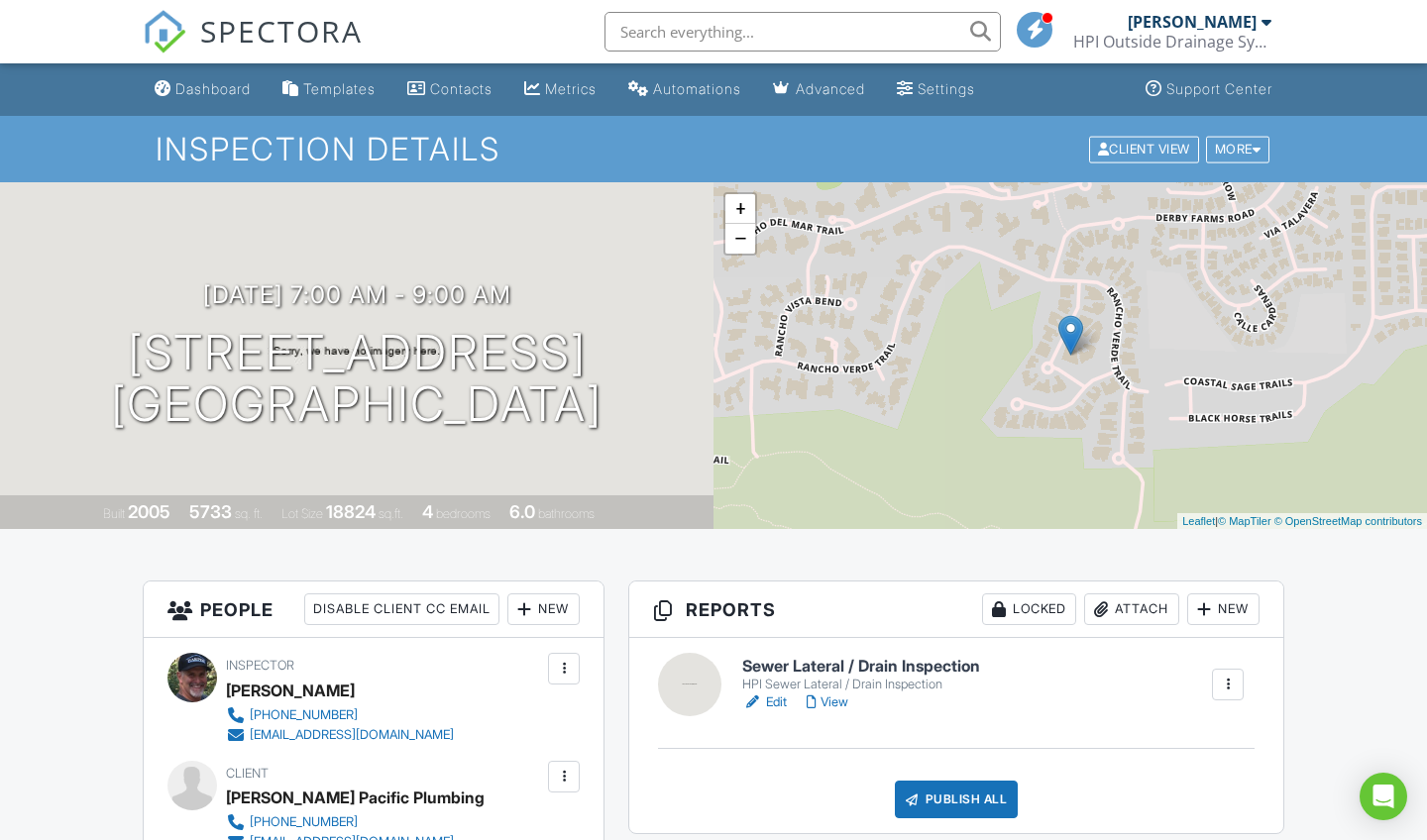 click on "Sewer Lateral / Drain Inspection" at bounding box center (861, 667) 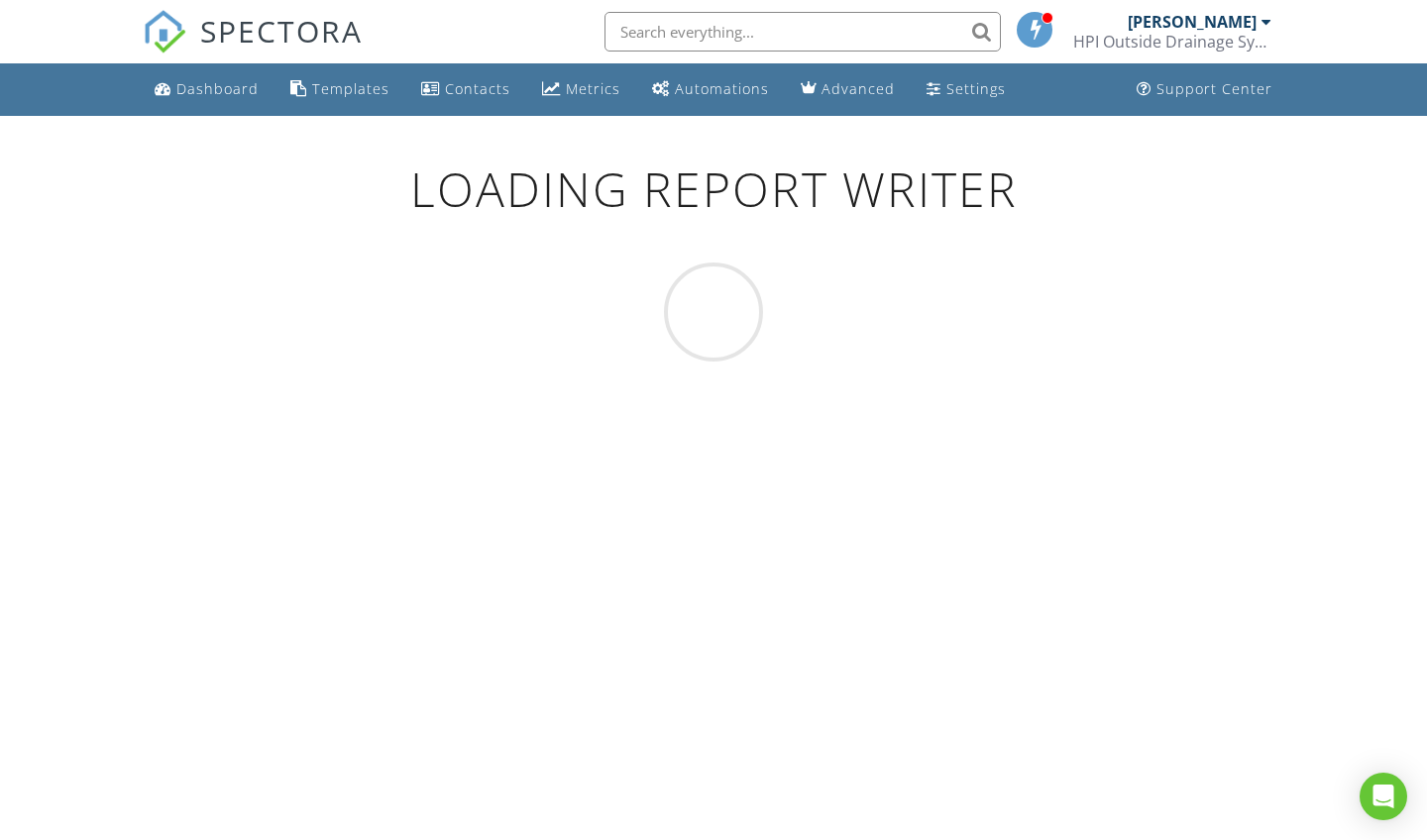 scroll, scrollTop: 0, scrollLeft: 0, axis: both 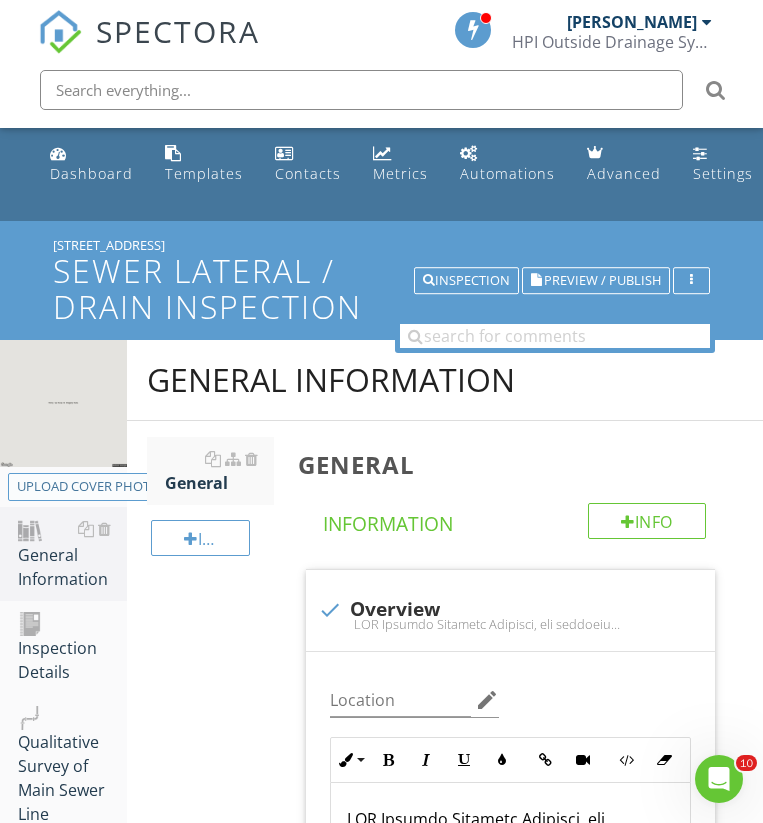 click on "Upload cover photo" at bounding box center (88, 487) 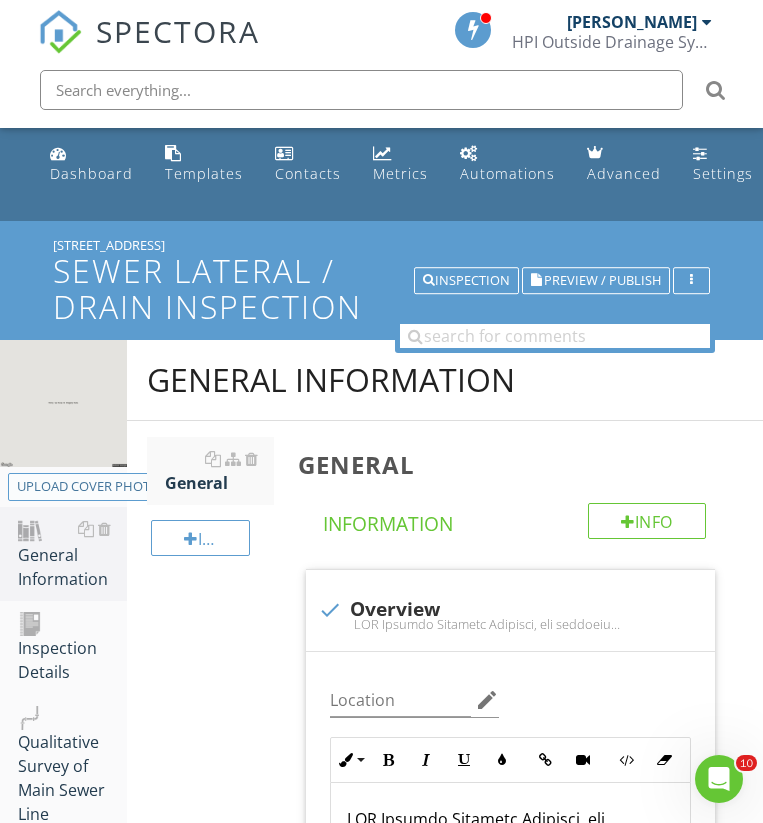type on "C:\fakepath\IMG_2509.JPG" 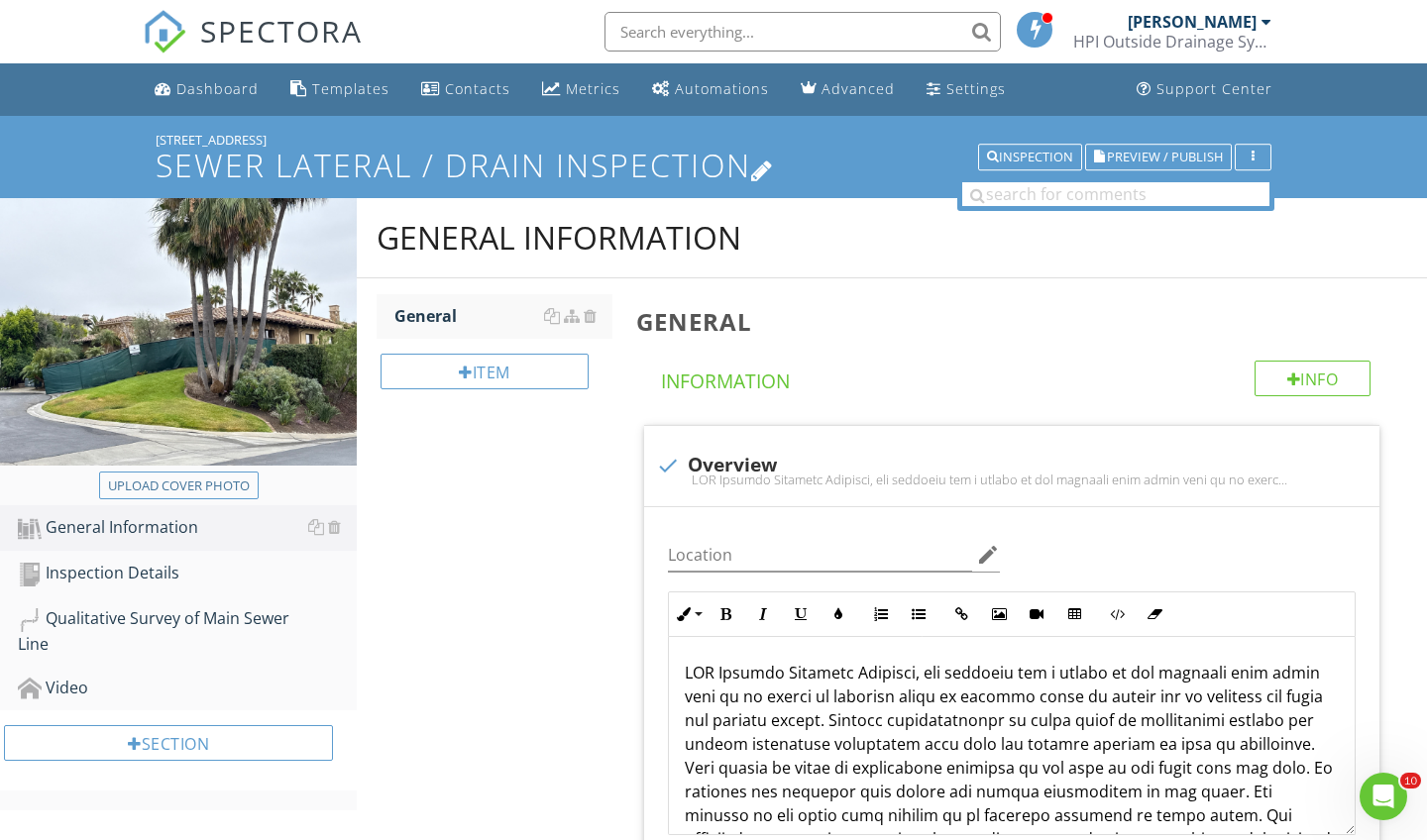 click at bounding box center [762, 168] 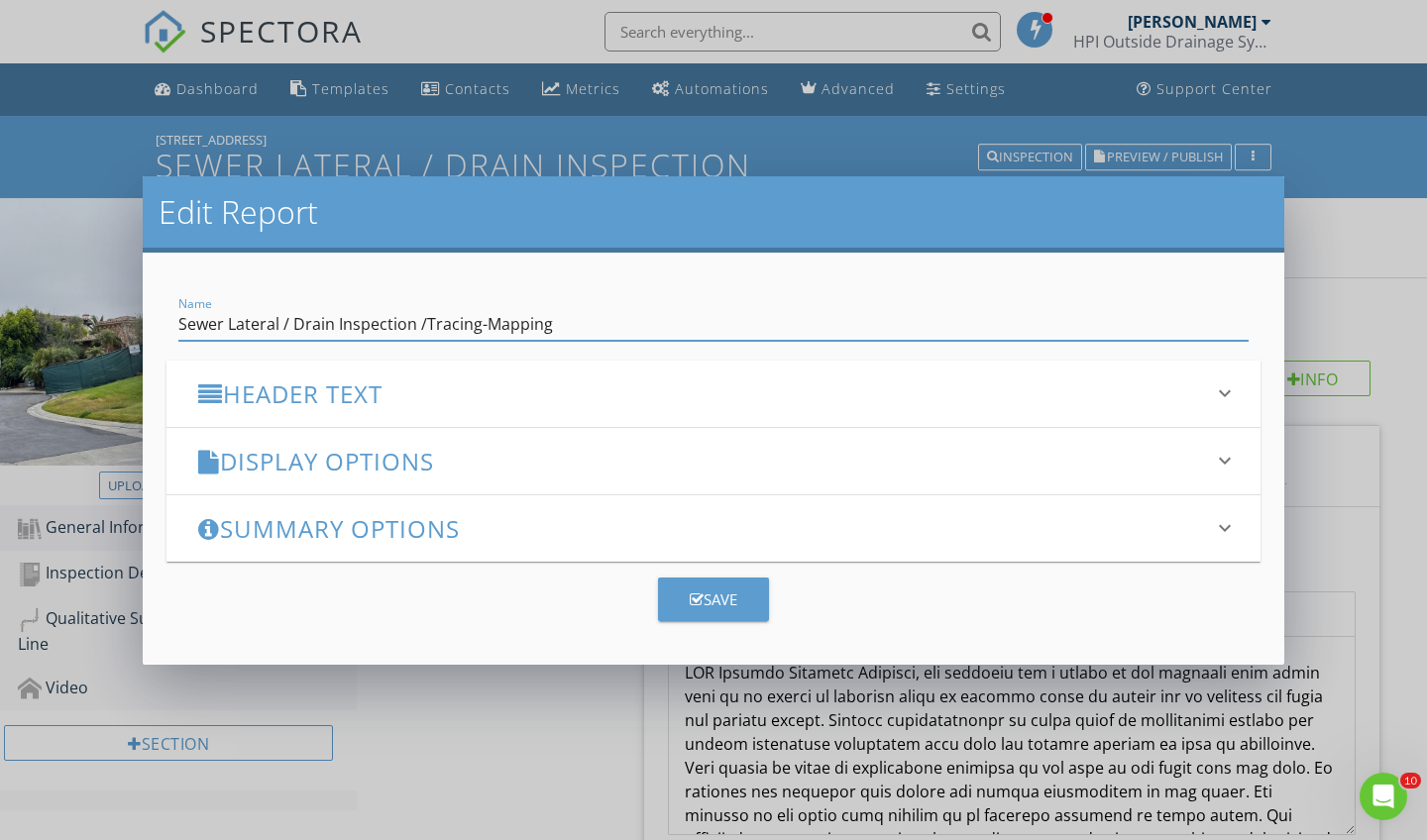 type on "Sewer Lateral / Drain Inspection /Tracing-Mapping" 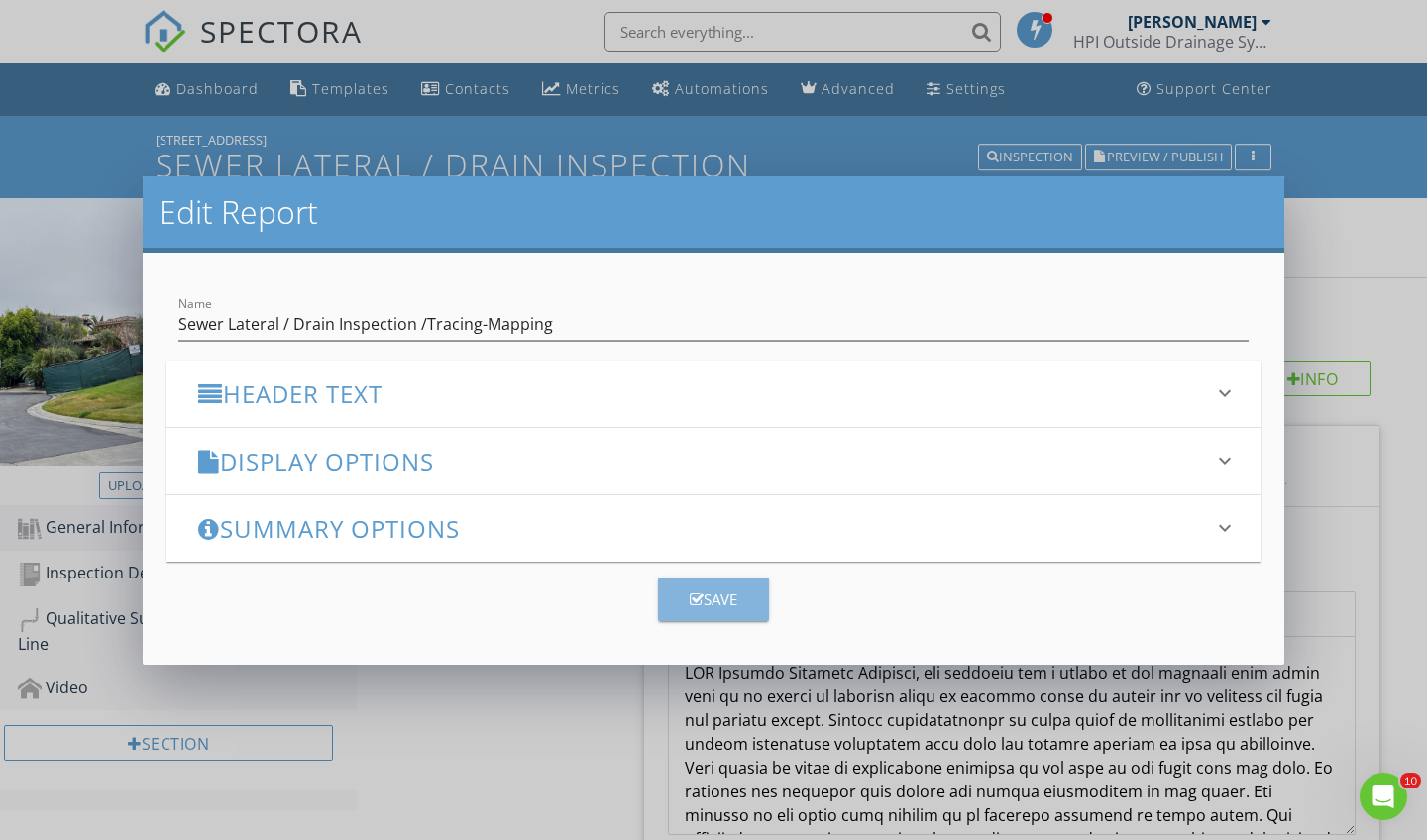 click on "Save" at bounding box center [714, 599] 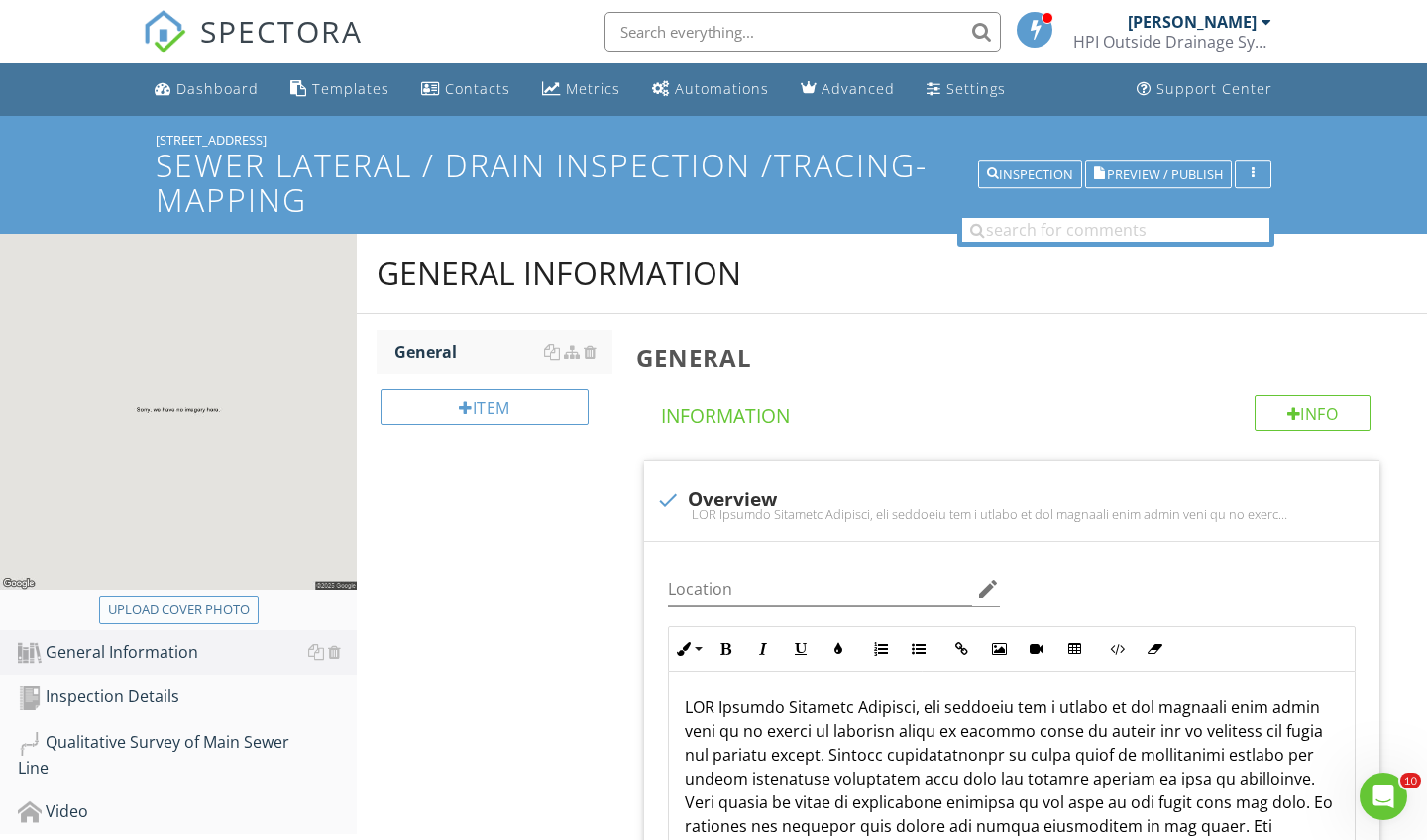 click on "Upload cover photo" at bounding box center (178, 610) 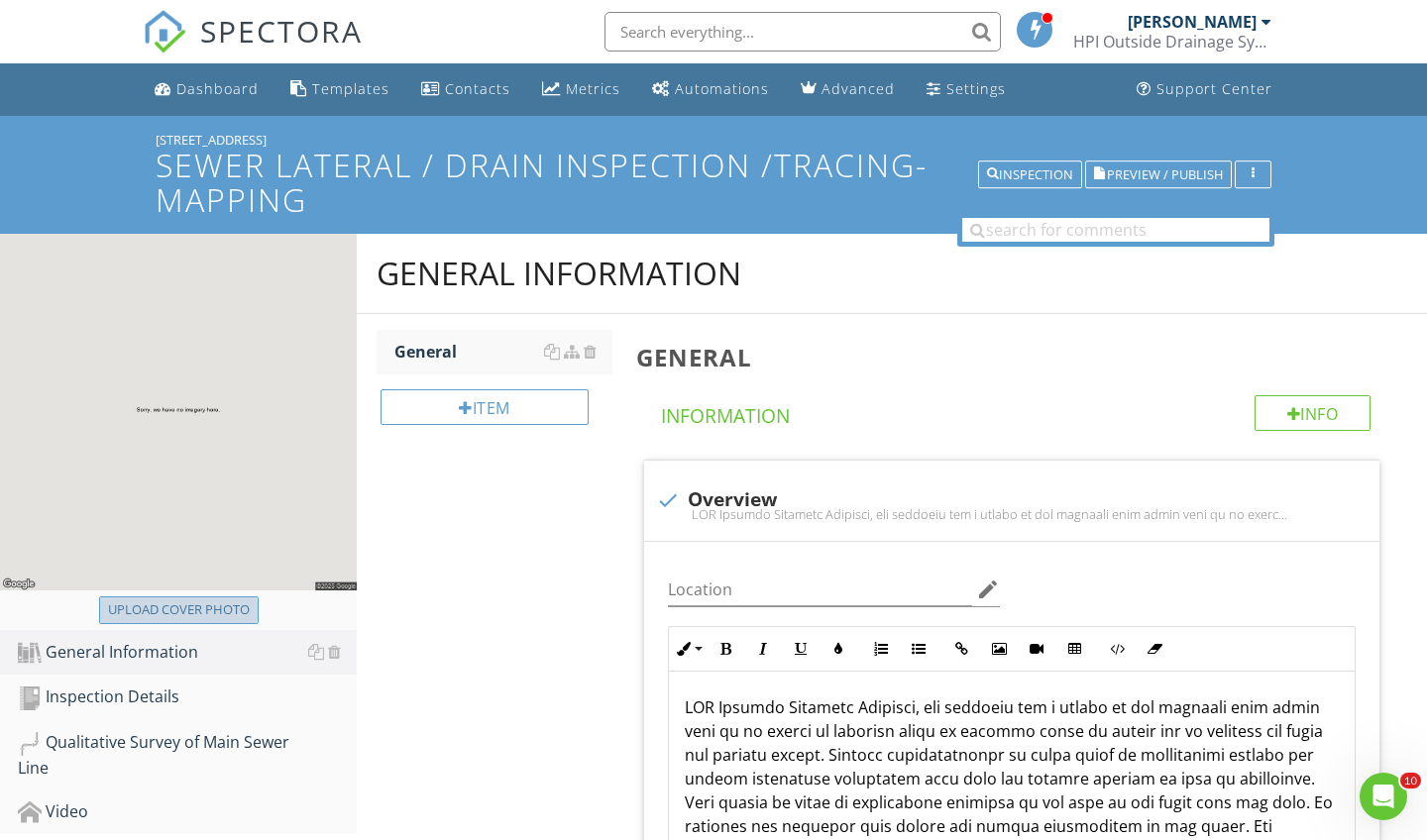 click on "Upload cover photo" at bounding box center [178, 610] 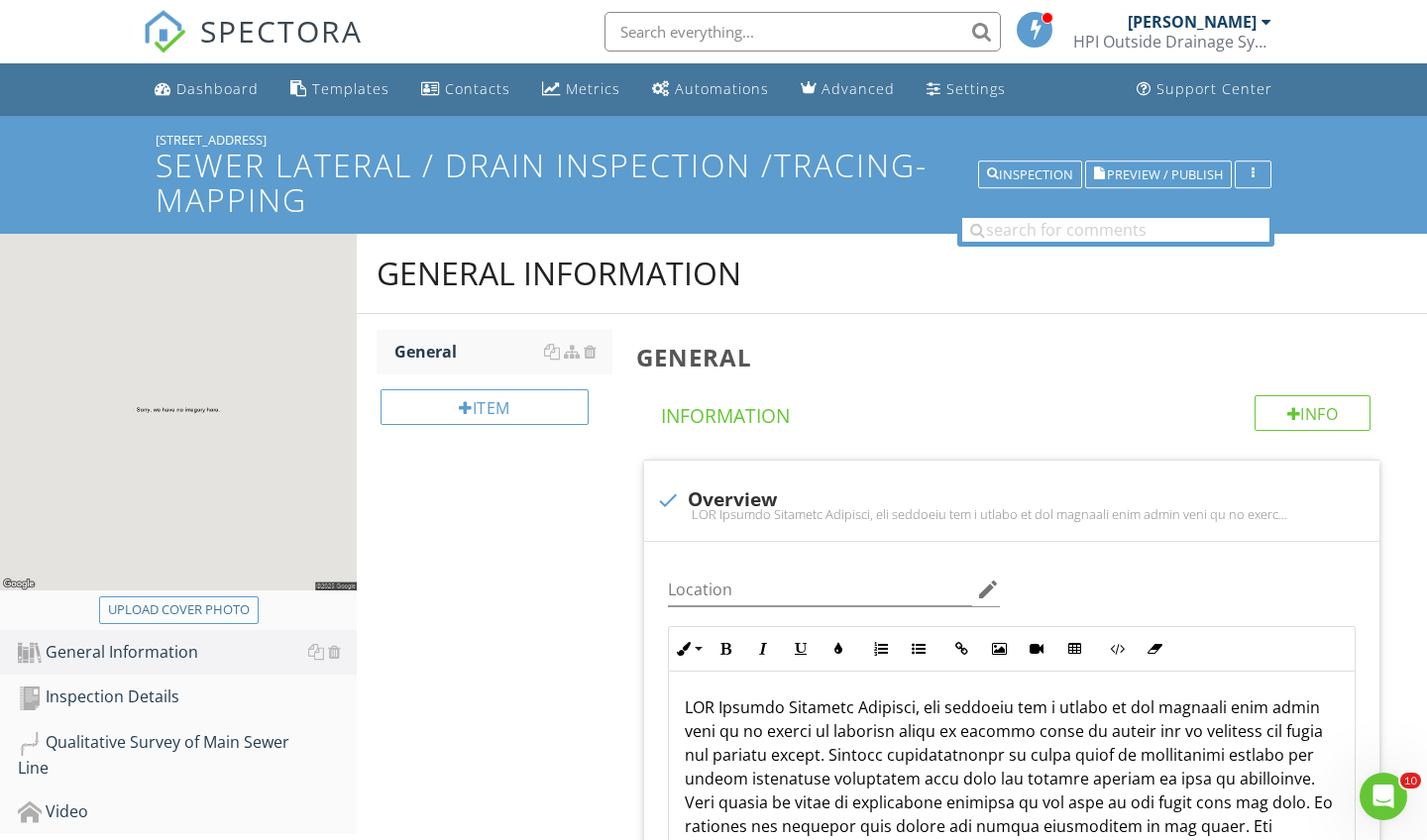 type on "C:\fakepath\IMG_2509.JPG" 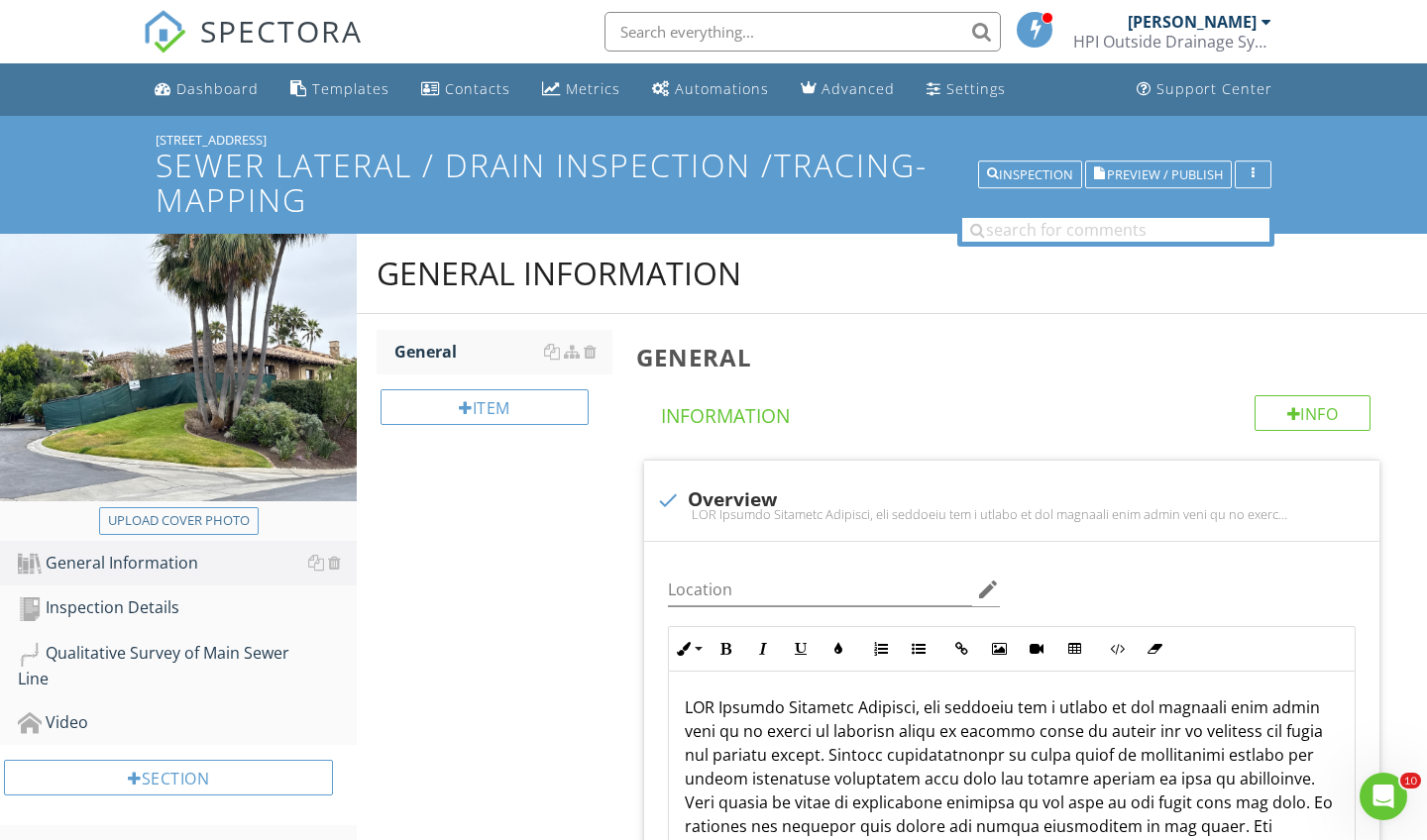 click on "General
Info
Information                       check
Overview
Location edit       Inline Style XLarge Large Normal Small Light Small/Light Bold Italic Underline Colors Ordered List Unordered List Insert Link Insert Image Insert Video Insert Table Code View Clear Formatting Orientation We will describe the locations of the various features of this property, left or right, etc., as though we were standing in street looking at the front of building or  looking at it as the cover photo. This report includes: Sewer inspection digital report with explanations and Individual report pages of all suspect wet areas. Enter text here
Photo/Video
check
Comment key and definitions
Location edit       Inline Style XLarge Large Normal Small Light Small/Light Bold Italic Underline  =" at bounding box center [1026, 2590] 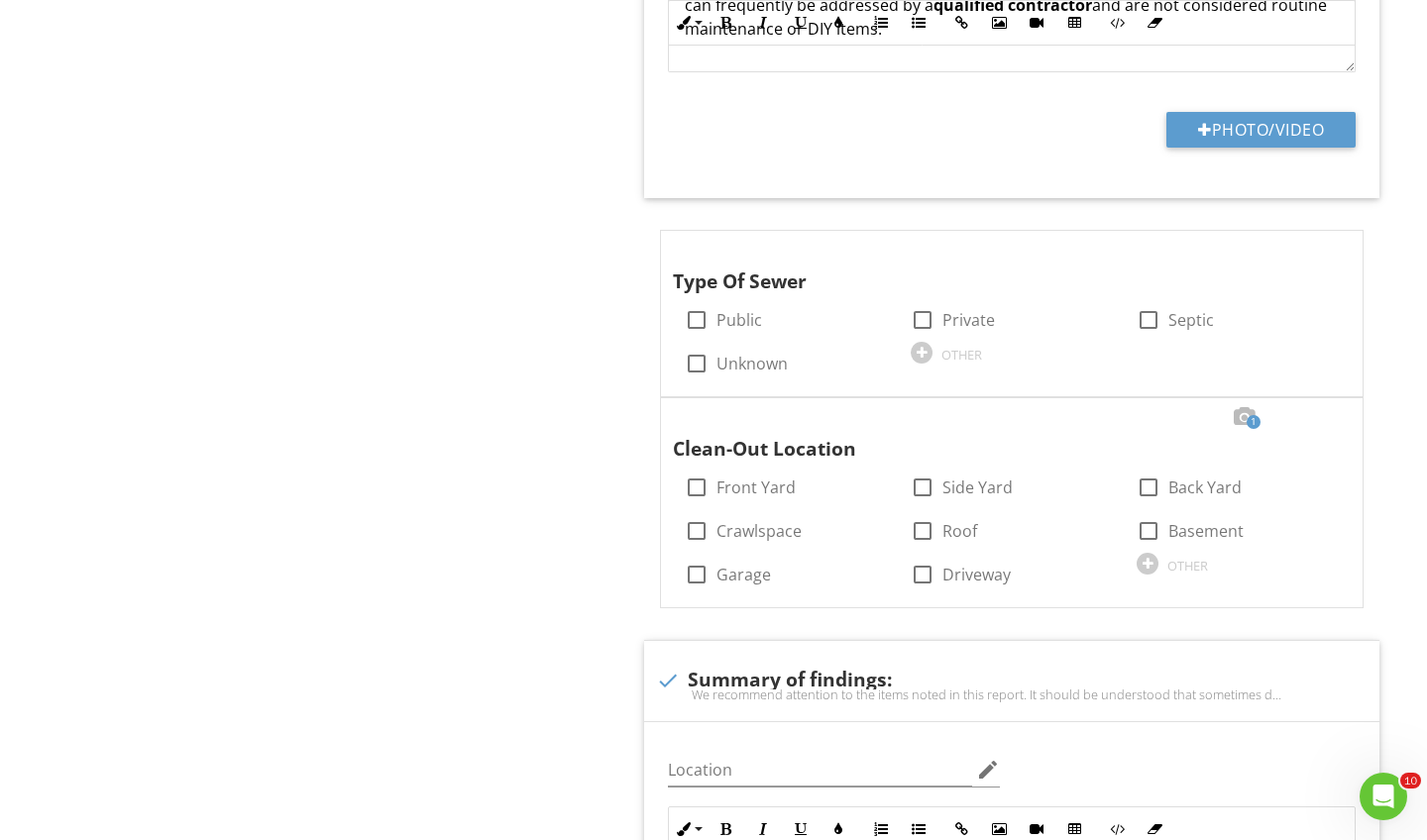 scroll, scrollTop: 1388, scrollLeft: 0, axis: vertical 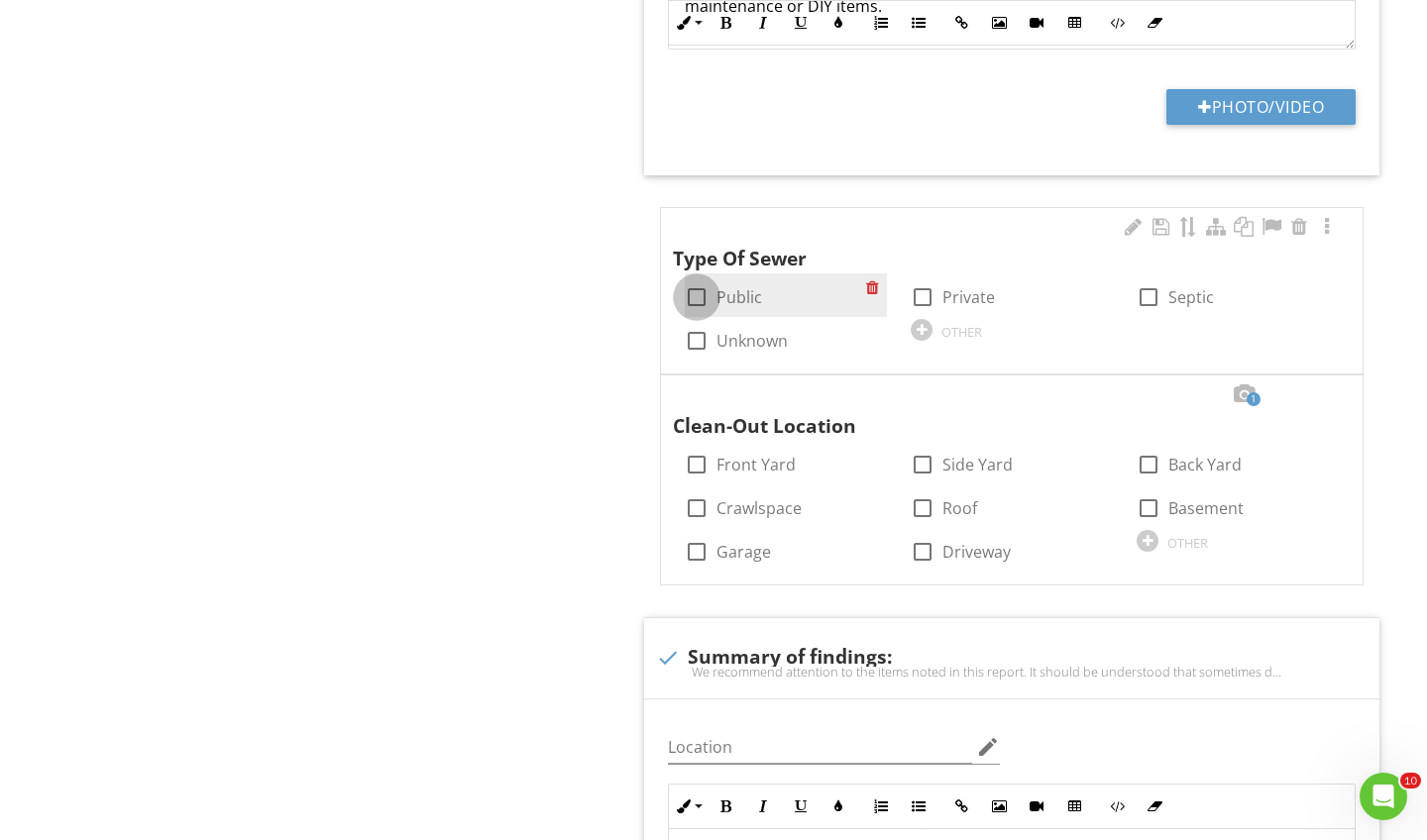 click at bounding box center (697, 297) 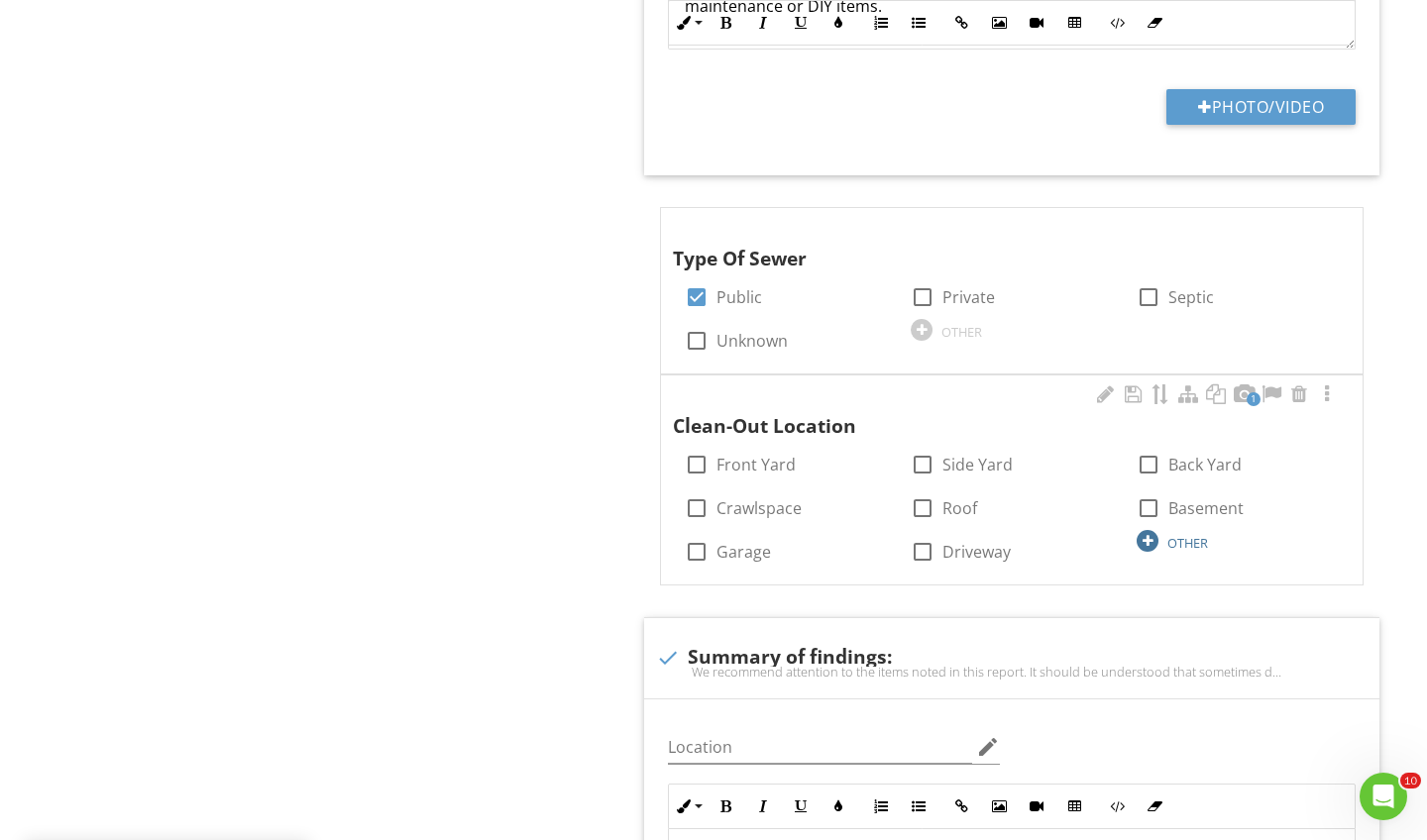 click at bounding box center (1148, 541) 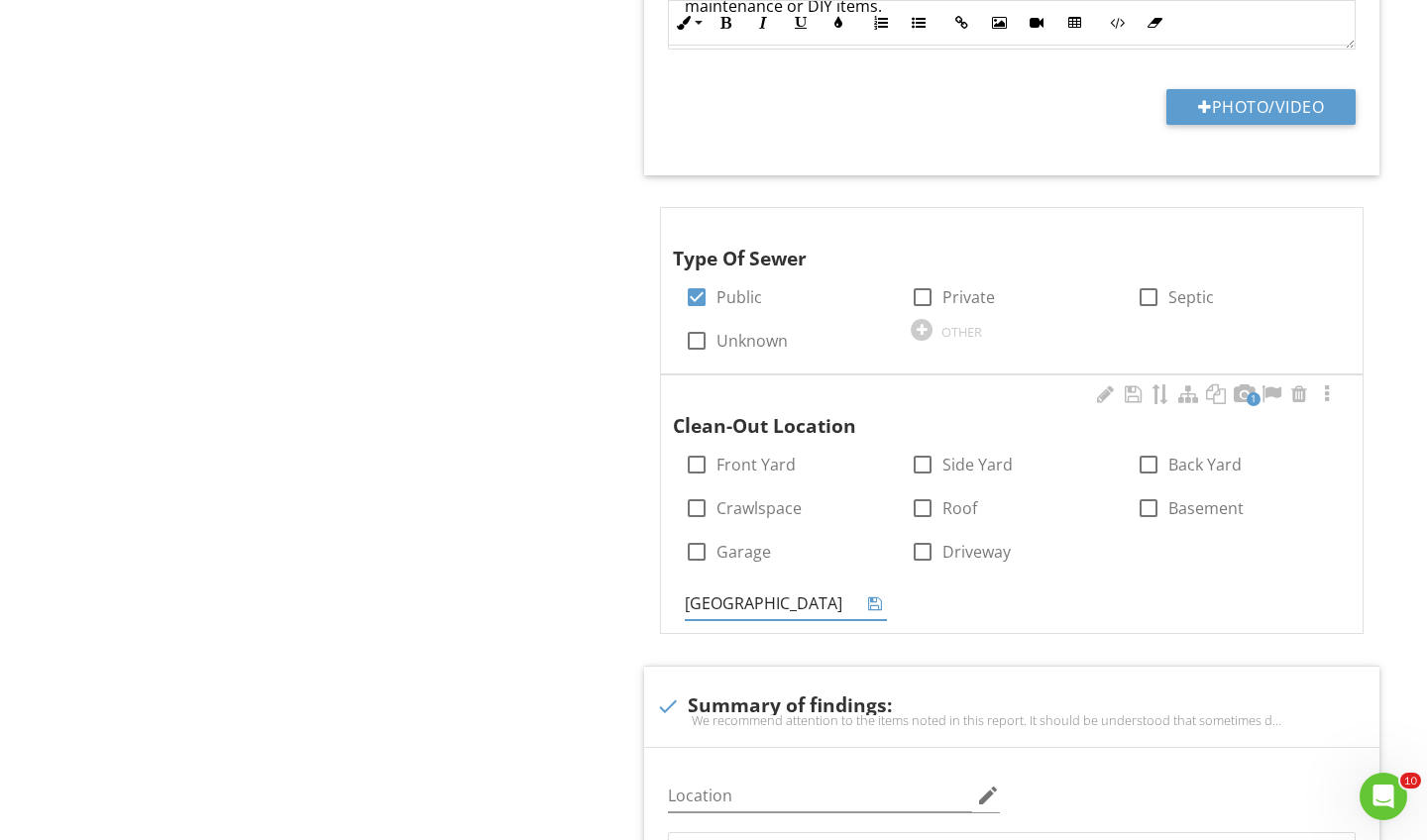 type on "Kicthen Island" 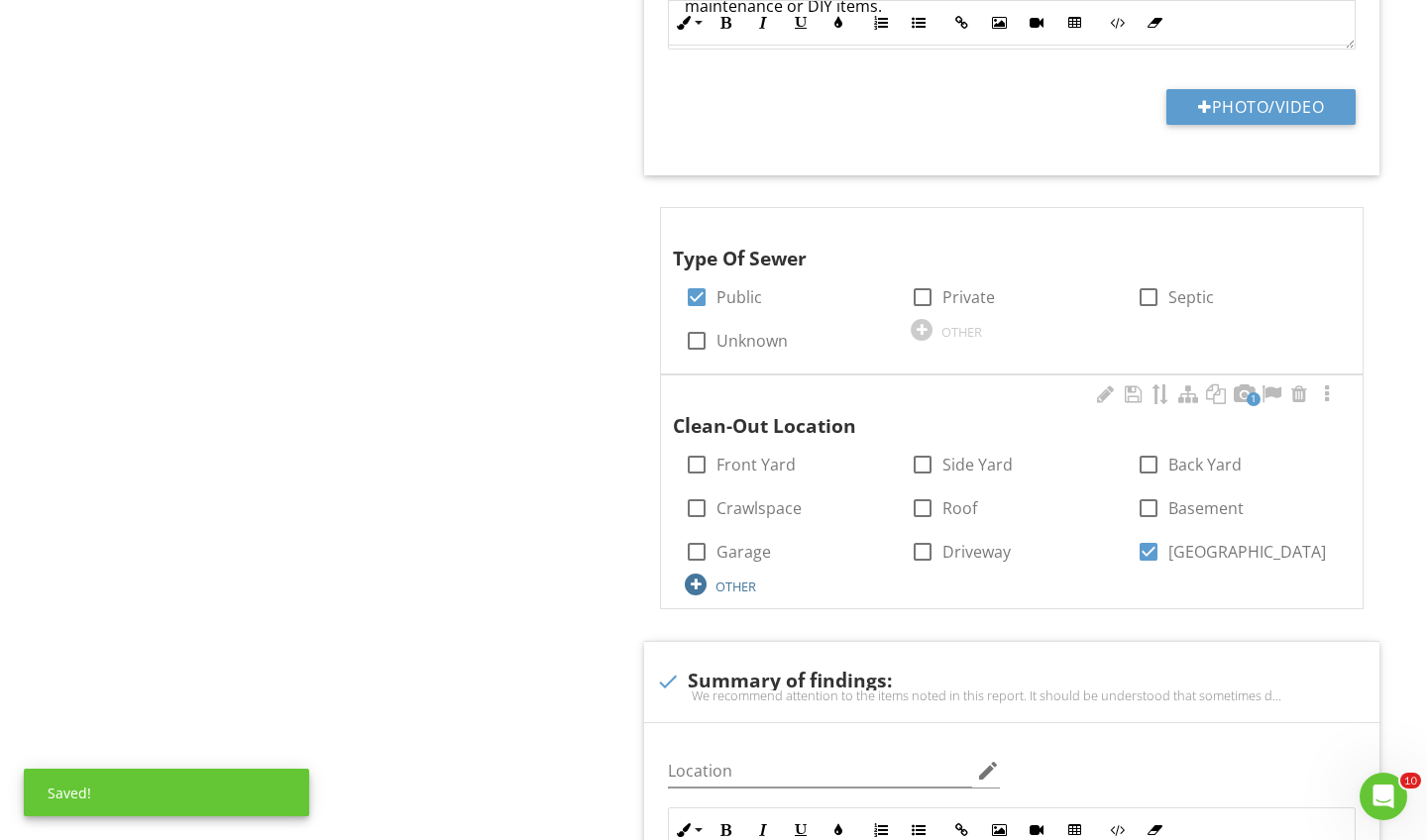 click at bounding box center (696, 584) 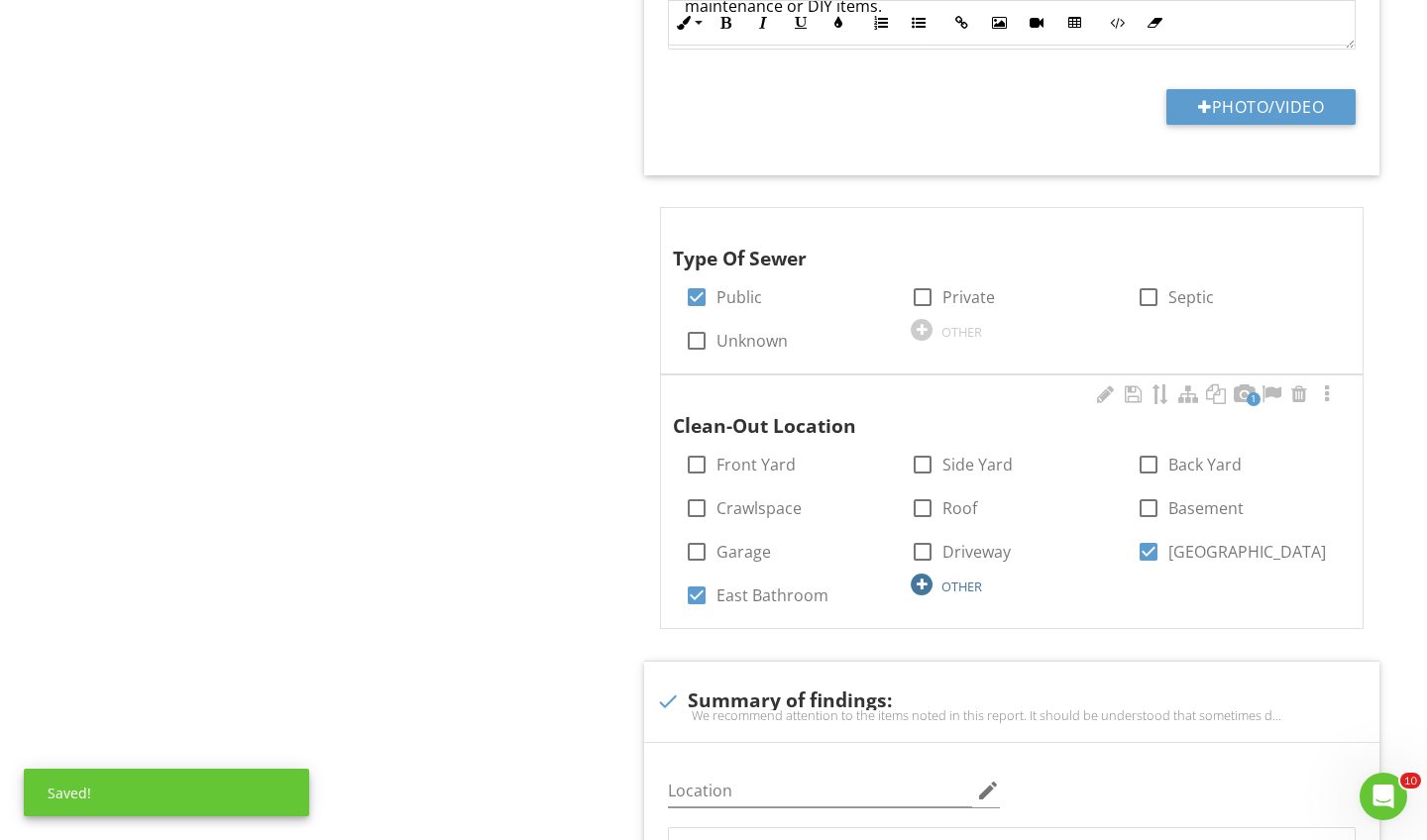 click at bounding box center (922, 584) 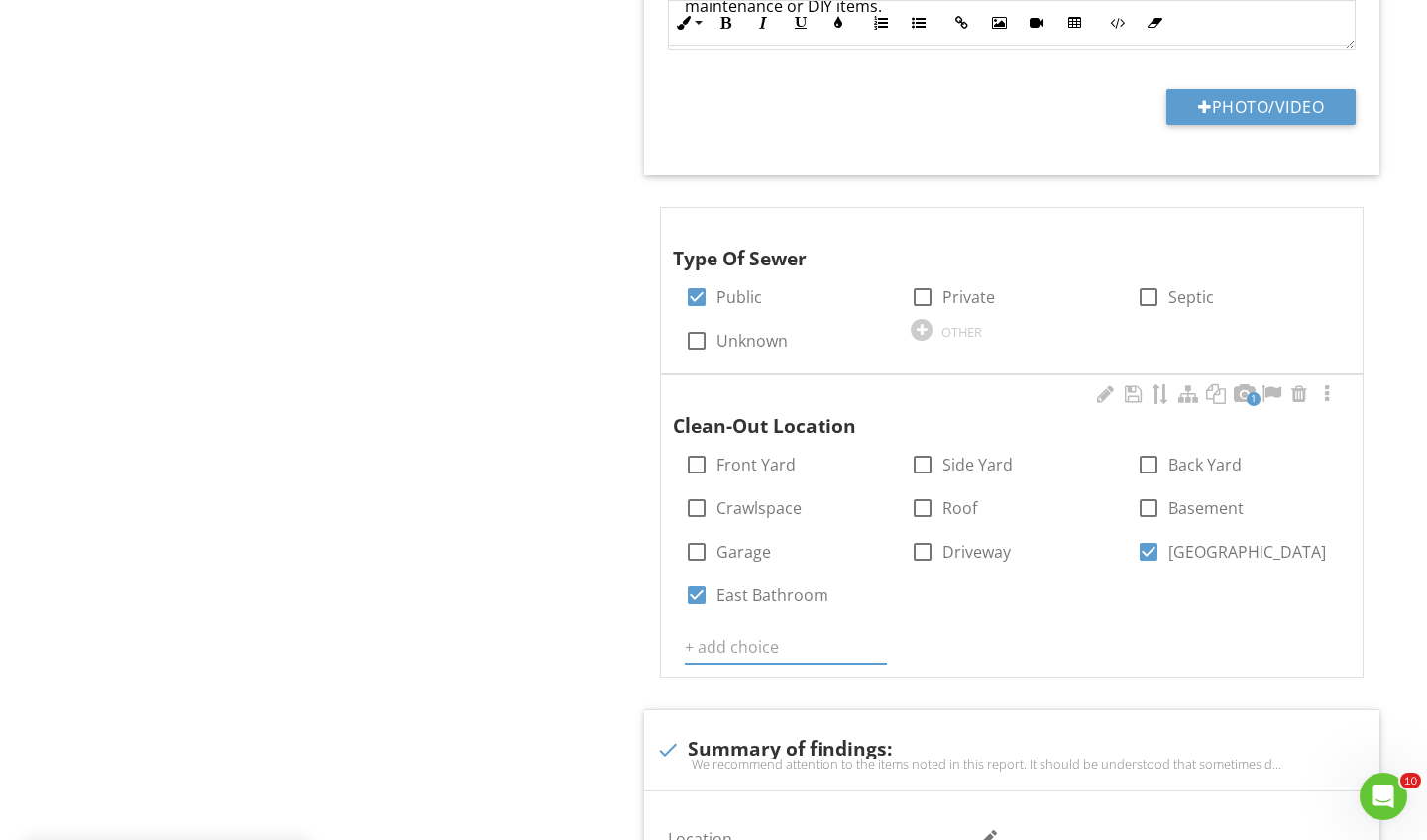 click at bounding box center [786, 647] 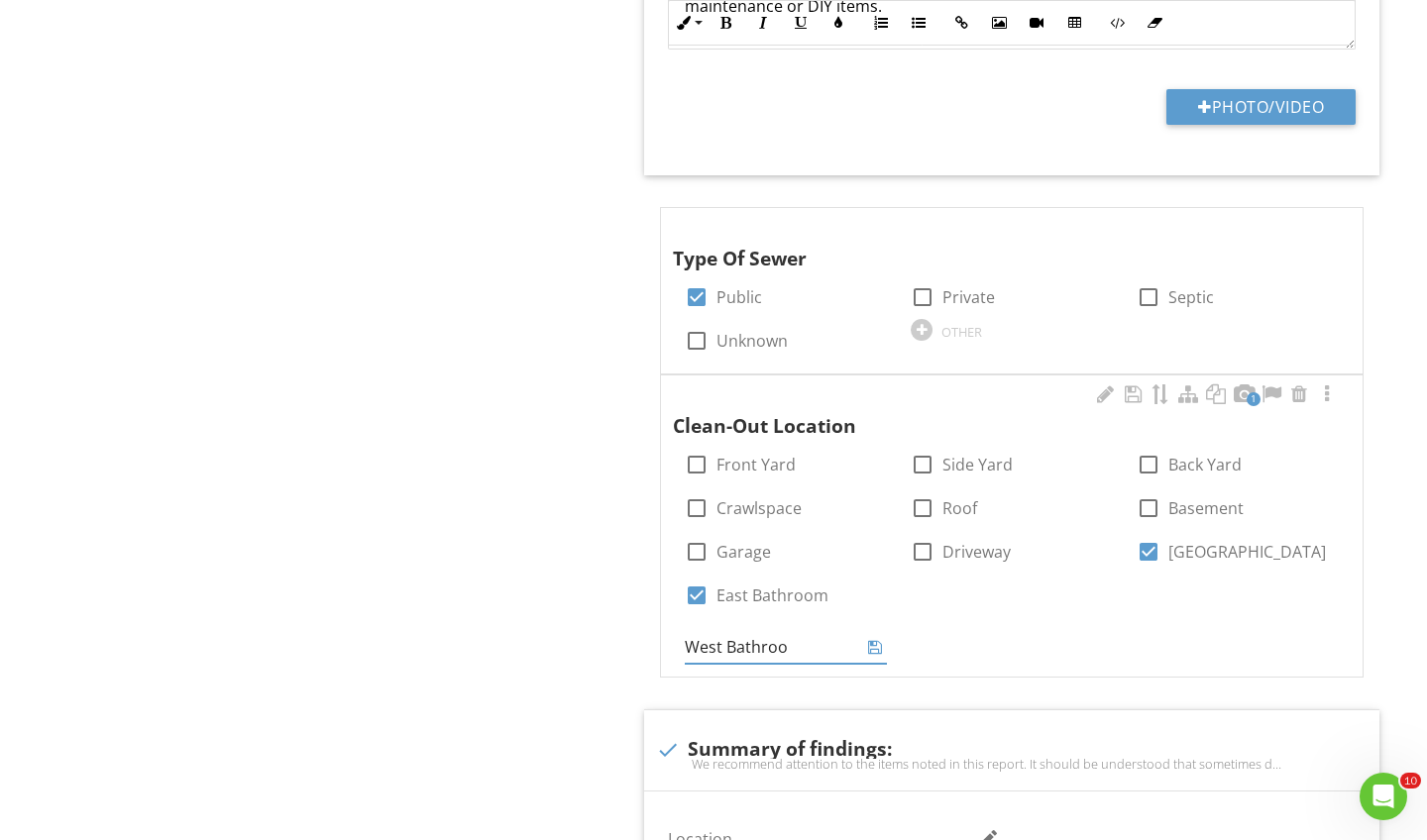 type on "West Bathroom" 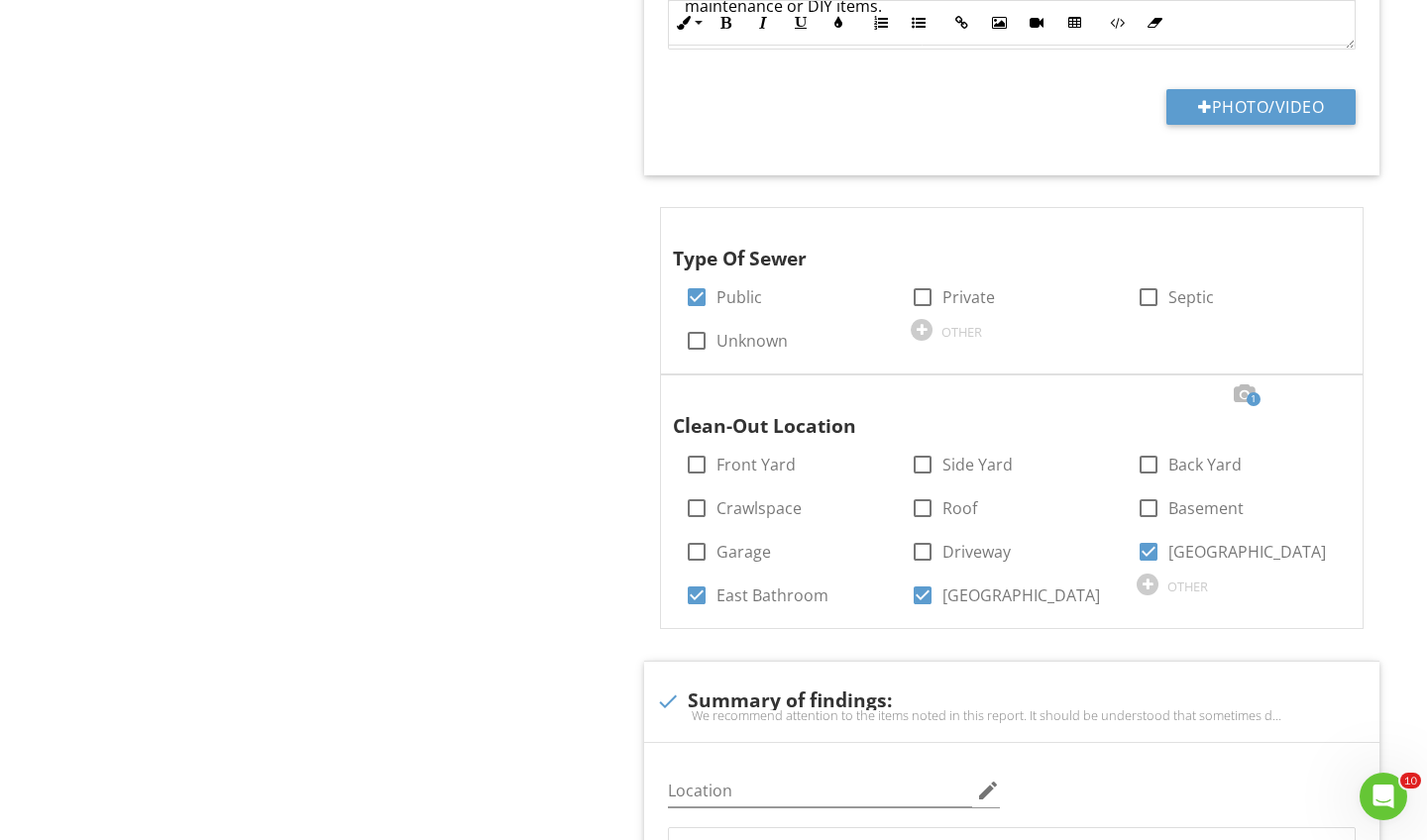 click on "check
Overview
Location edit       Inline Style XLarge Large Normal Small Light Small/Light Bold Italic Underline Colors Ordered List Unordered List Insert Link Insert Image Insert Video Insert Table Code View Clear Formatting Orientation We will describe the locations of the various features of this property, left or right, etc., as though we were standing in street looking at the front of building or  looking at it as the cover photo. This report includes: Sewer inspection digital report with explanations and Individual report pages of all suspect wet areas. Enter text here
Photo/Video
check
Comment key and definitions
Location edit       Inline Style XLarge Large Normal Small Light Small/Light Bold Italic Underline Colors Ordered List Unordered List Insert Link Insert Image Insert Video Insert Table Code View Clear Formatting Moderate  = Major Not" at bounding box center [1016, 1210] 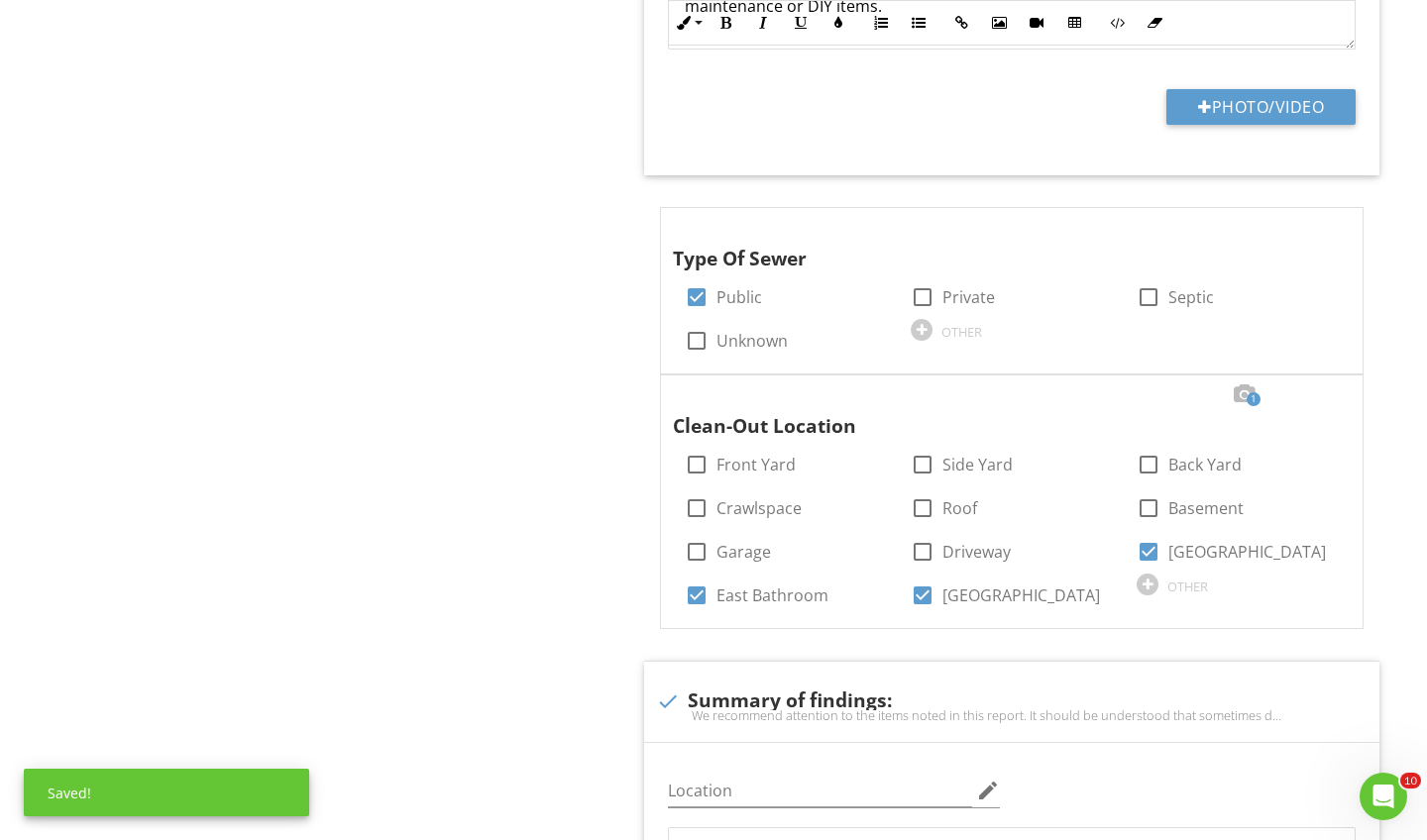 click on "check
Overview
Location edit       Inline Style XLarge Large Normal Small Light Small/Light Bold Italic Underline Colors Ordered List Unordered List Insert Link Insert Image Insert Video Insert Table Code View Clear Formatting Orientation We will describe the locations of the various features of this property, left or right, etc., as though we were standing in street looking at the front of building or  looking at it as the cover photo. This report includes: Sewer inspection digital report with explanations and Individual report pages of all suspect wet areas. Enter text here
Photo/Video
check
Comment key and definitions
Location edit       Inline Style XLarge Large Normal Small Light Small/Light Bold Italic Underline Colors Ordered List Unordered List Insert Link Insert Image Insert Video Insert Table Code View Clear Formatting Moderate  = Major Not" at bounding box center (1016, 1210) 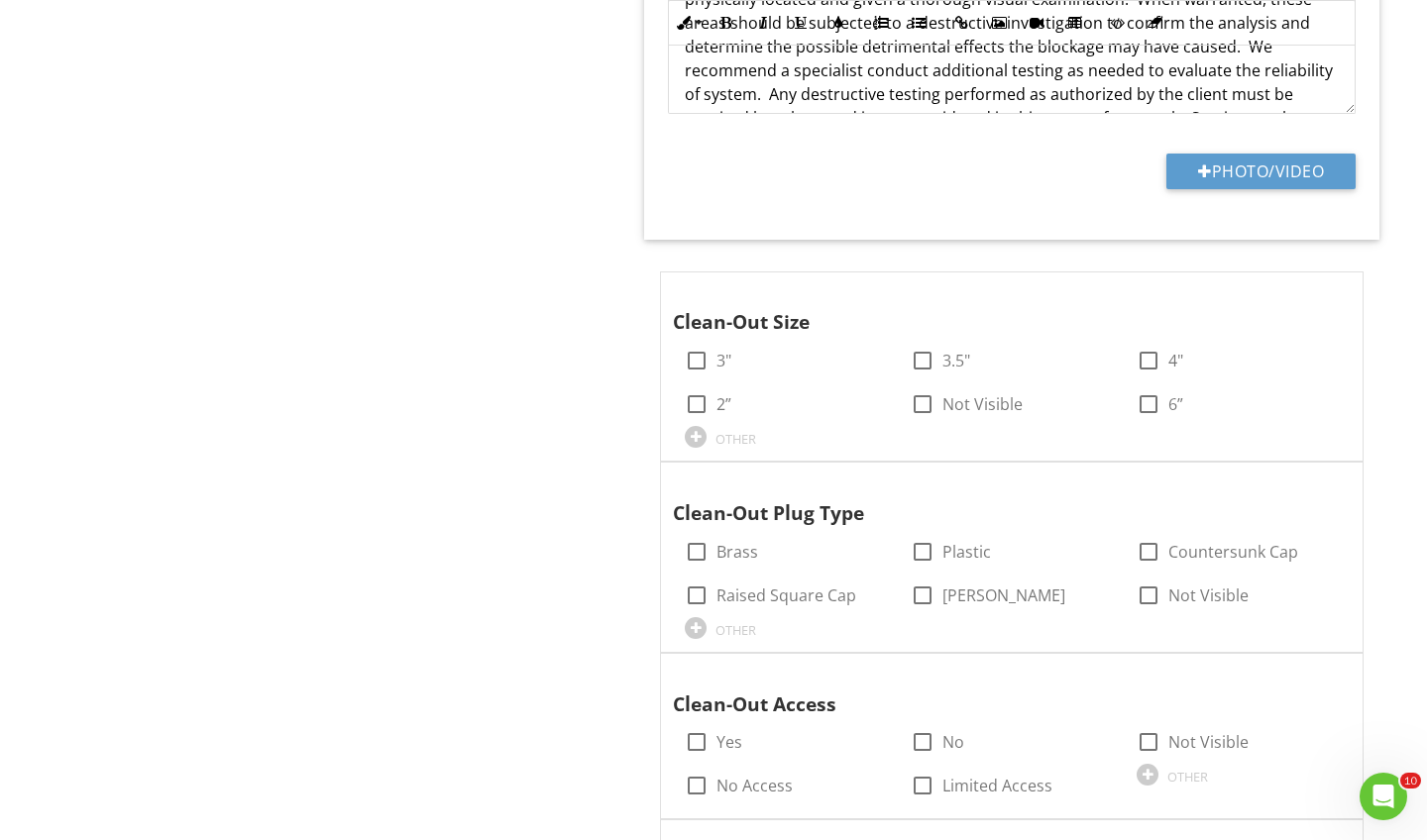scroll, scrollTop: 2915, scrollLeft: 0, axis: vertical 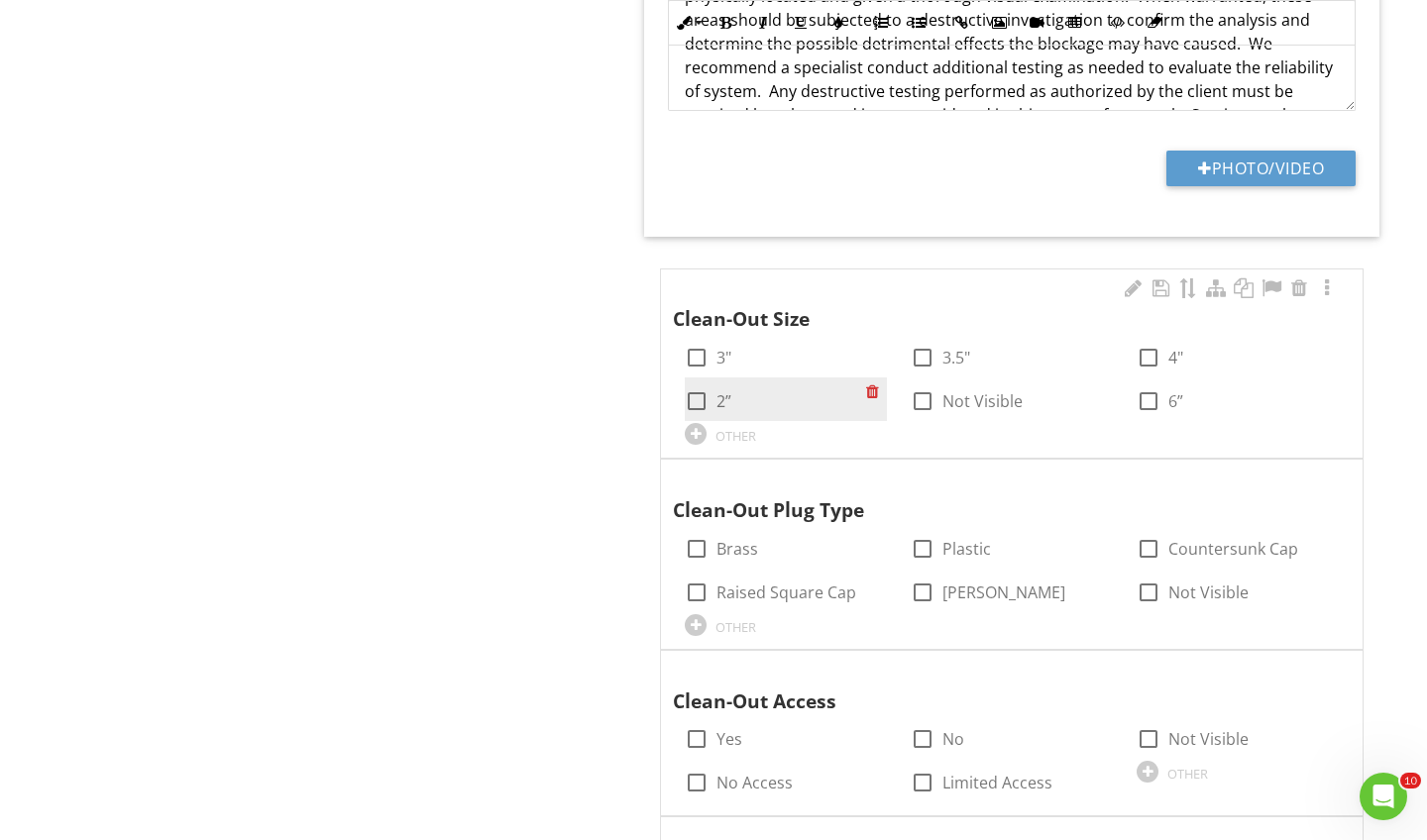 click at bounding box center [697, 401] 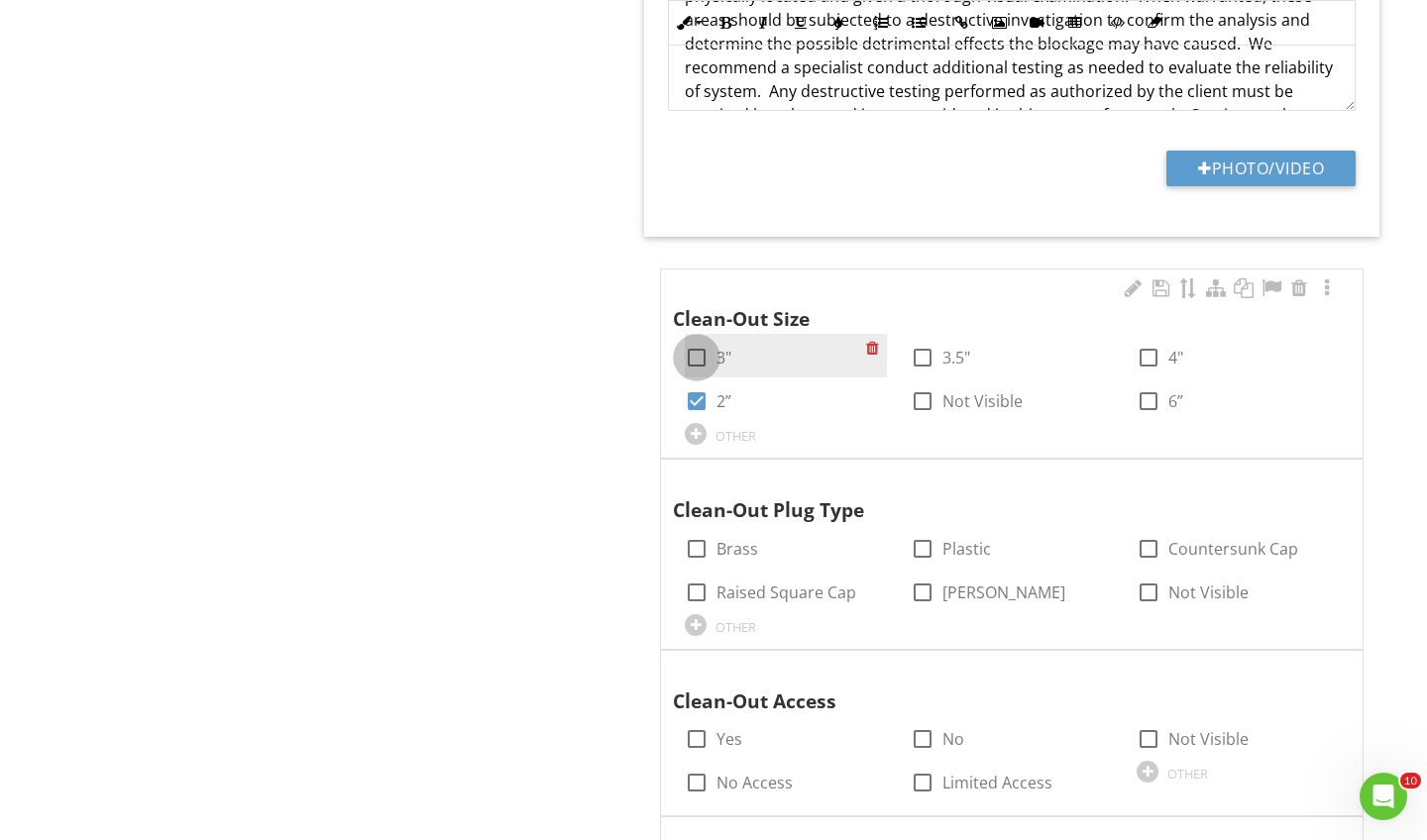 click at bounding box center (697, 358) 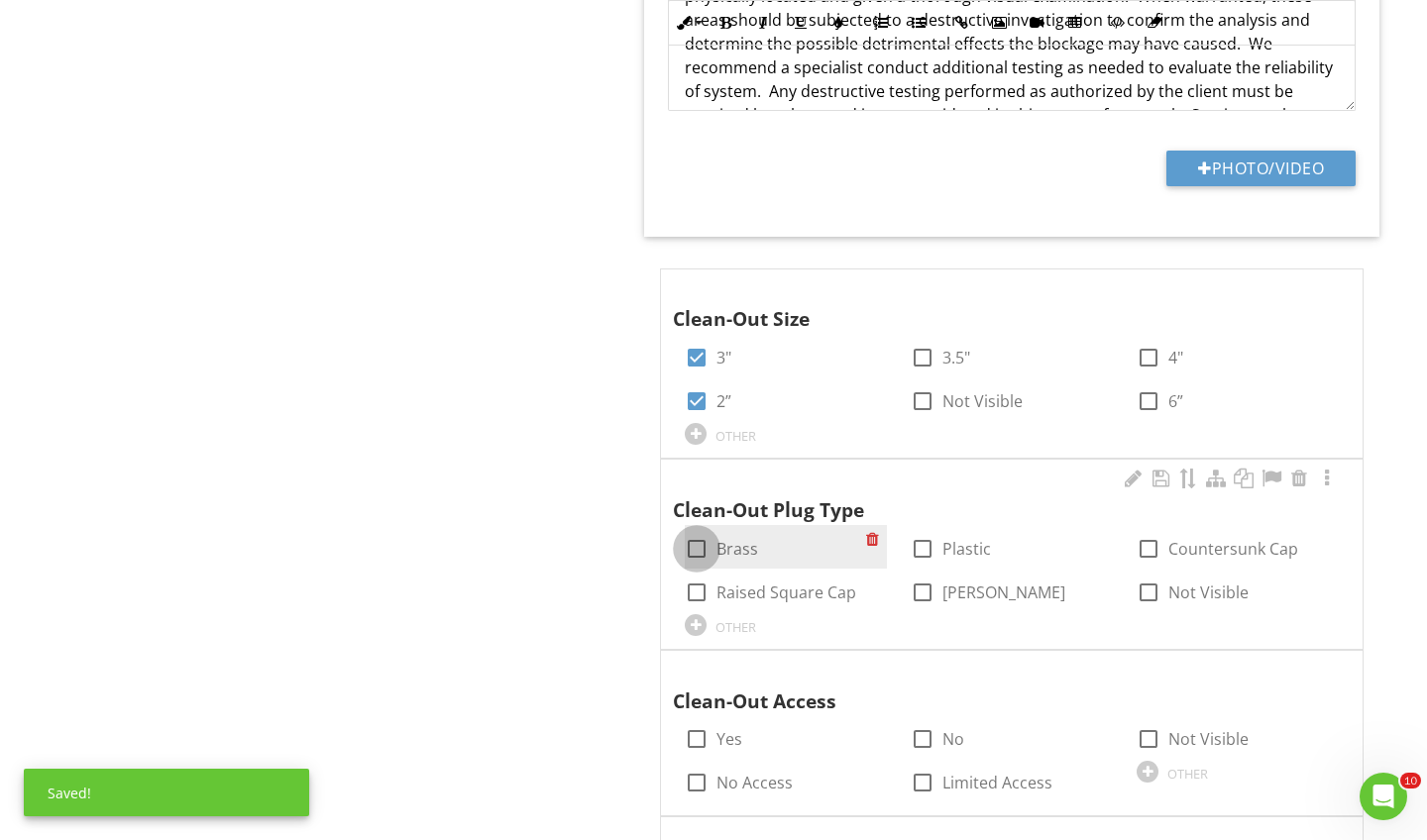 click at bounding box center (697, 549) 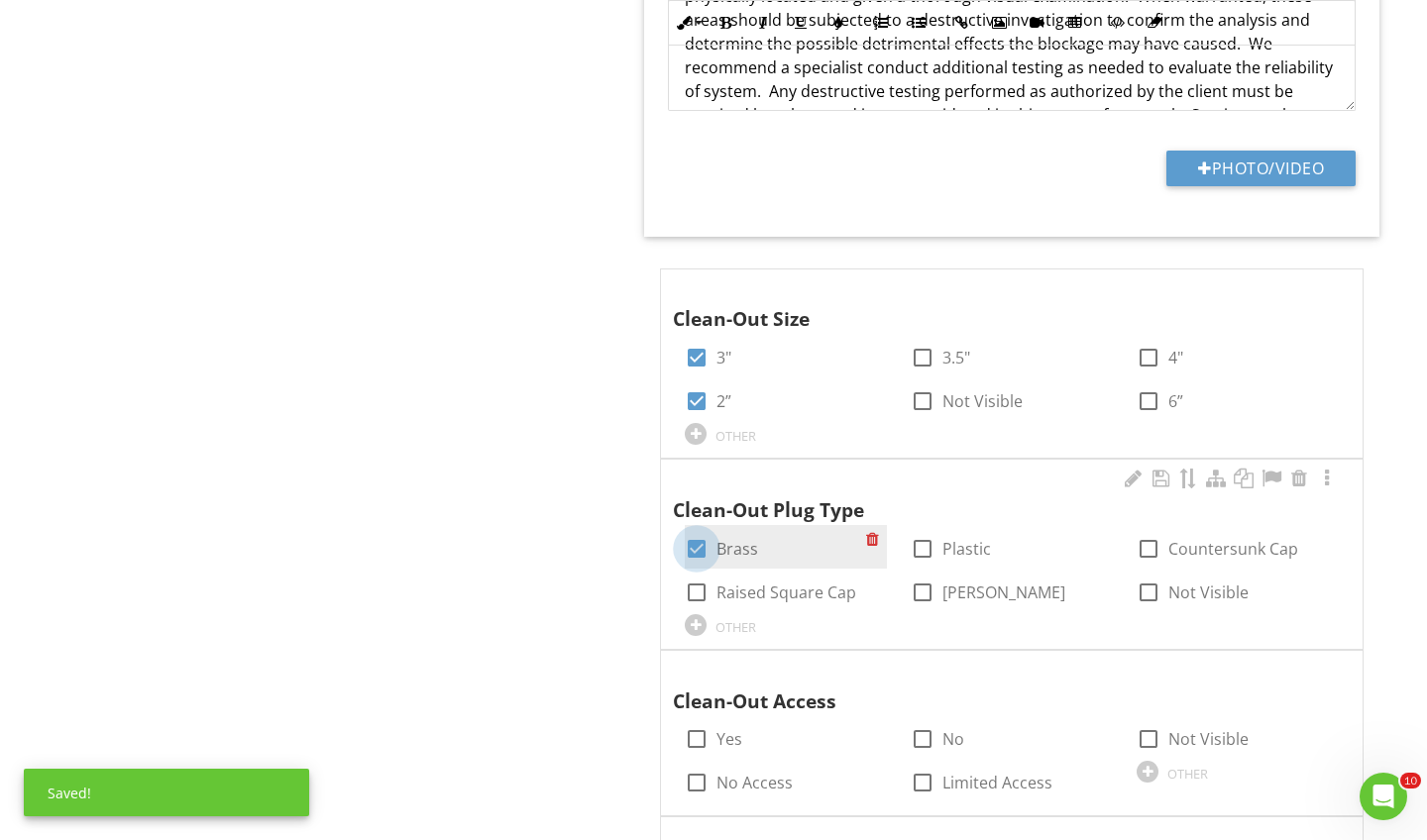 click at bounding box center (697, 549) 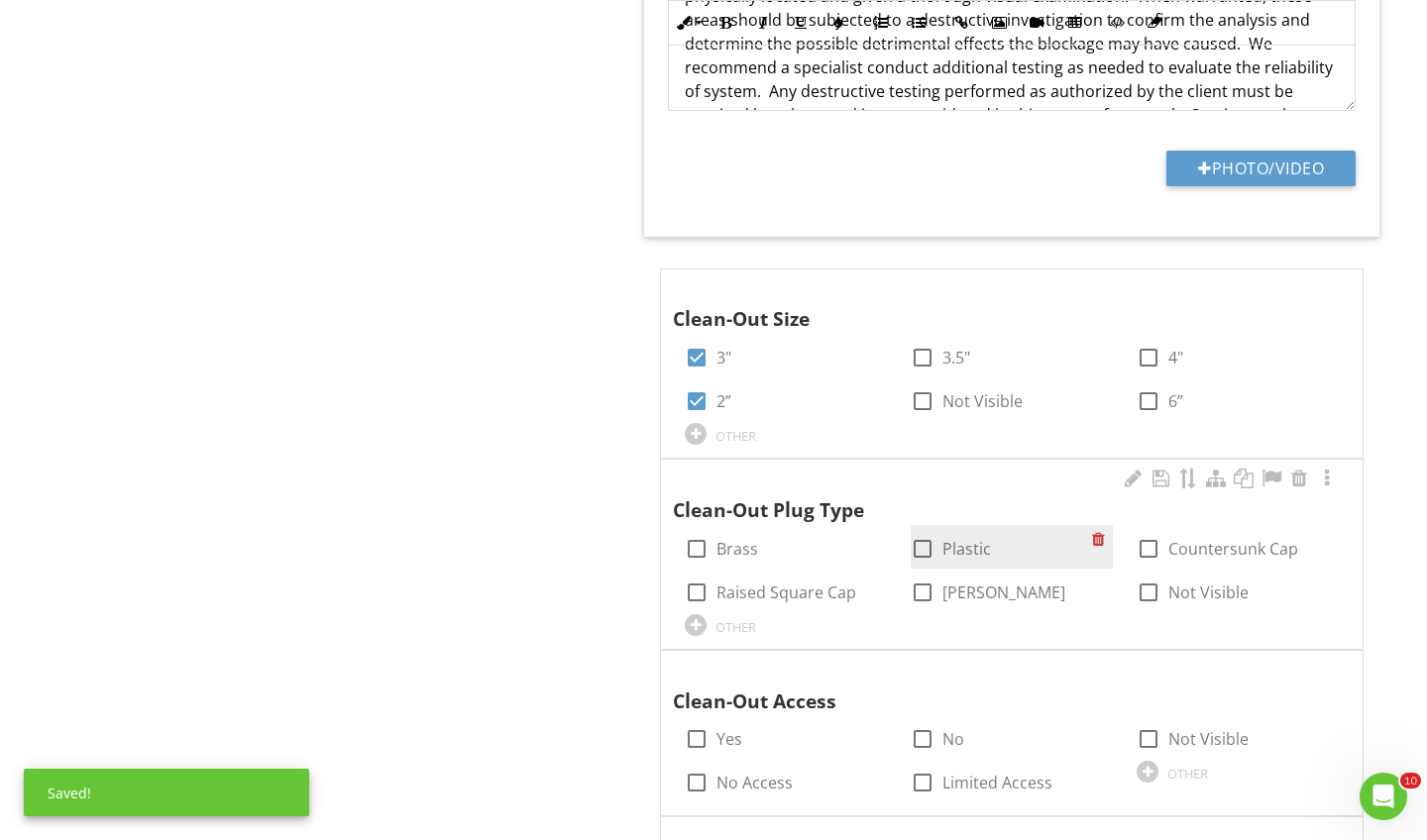 click at bounding box center (923, 549) 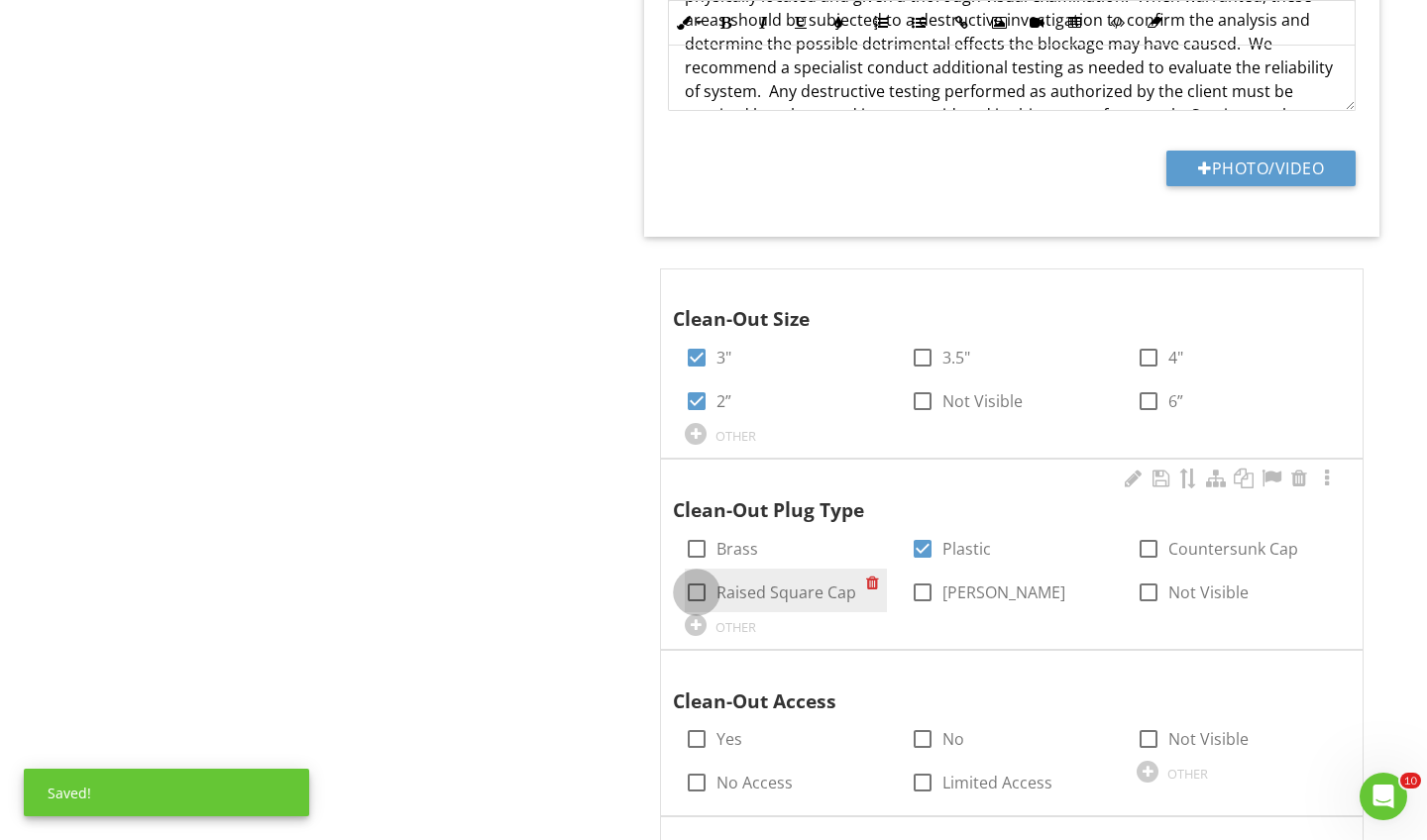 click at bounding box center (697, 592) 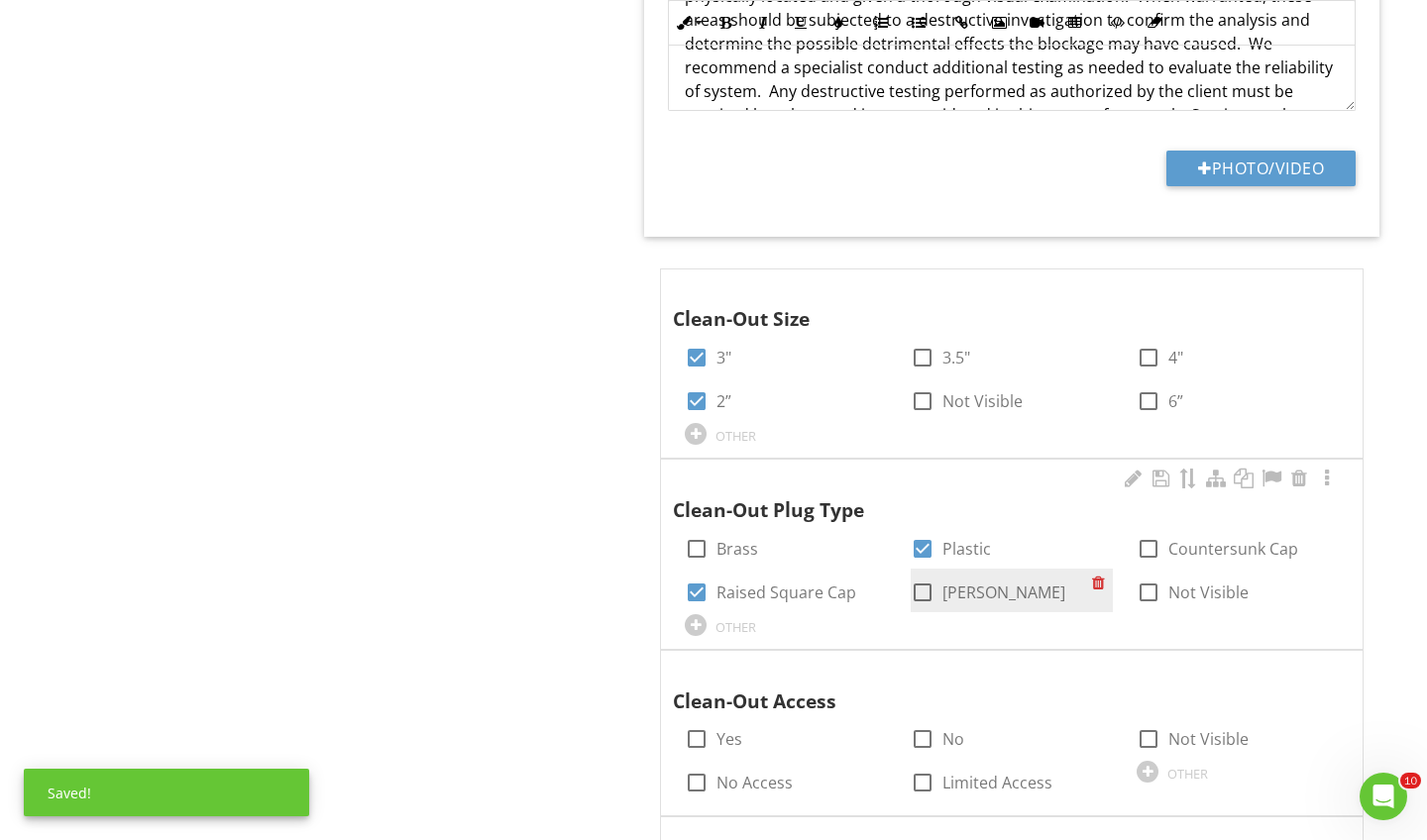click at bounding box center (923, 592) 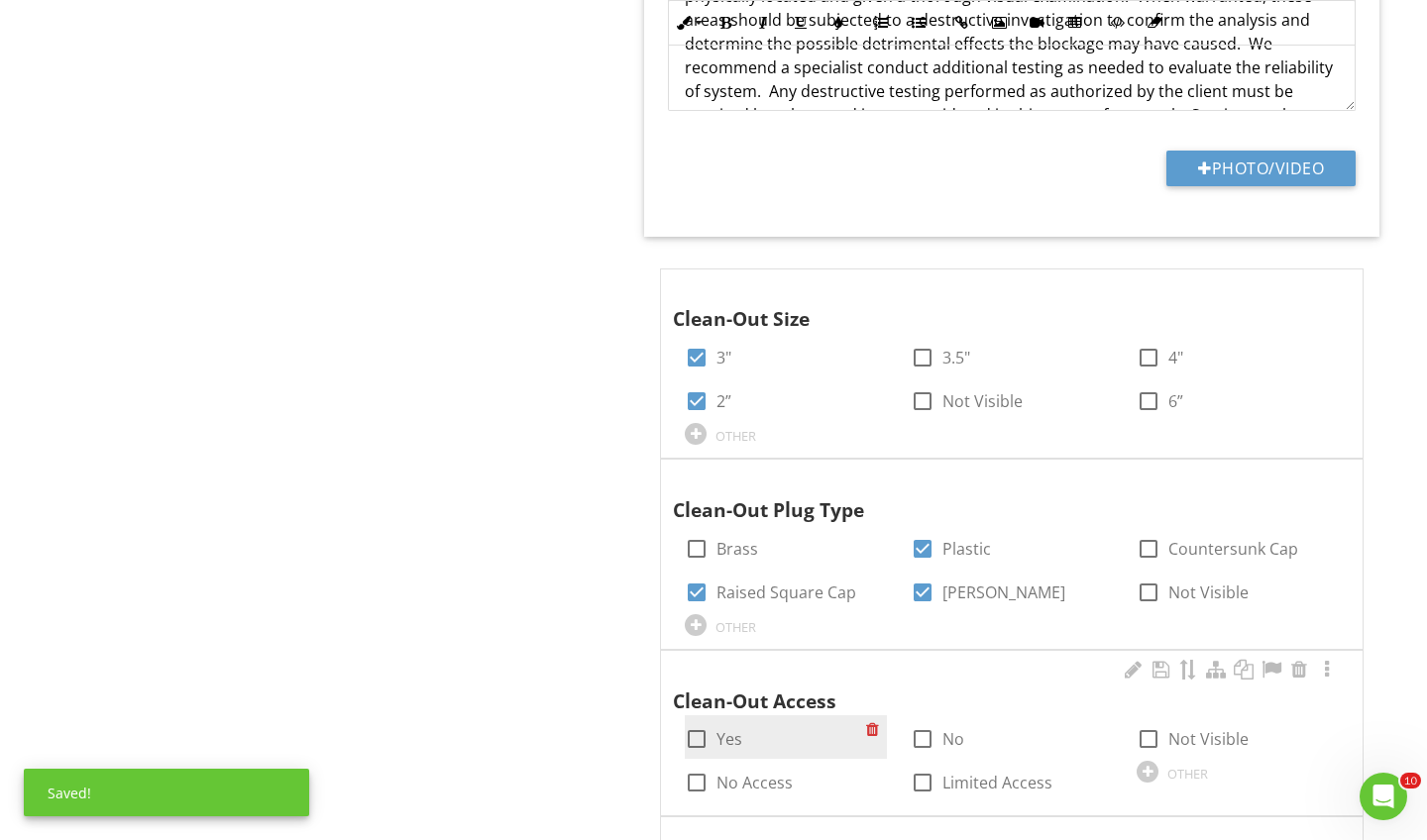 click at bounding box center (697, 739) 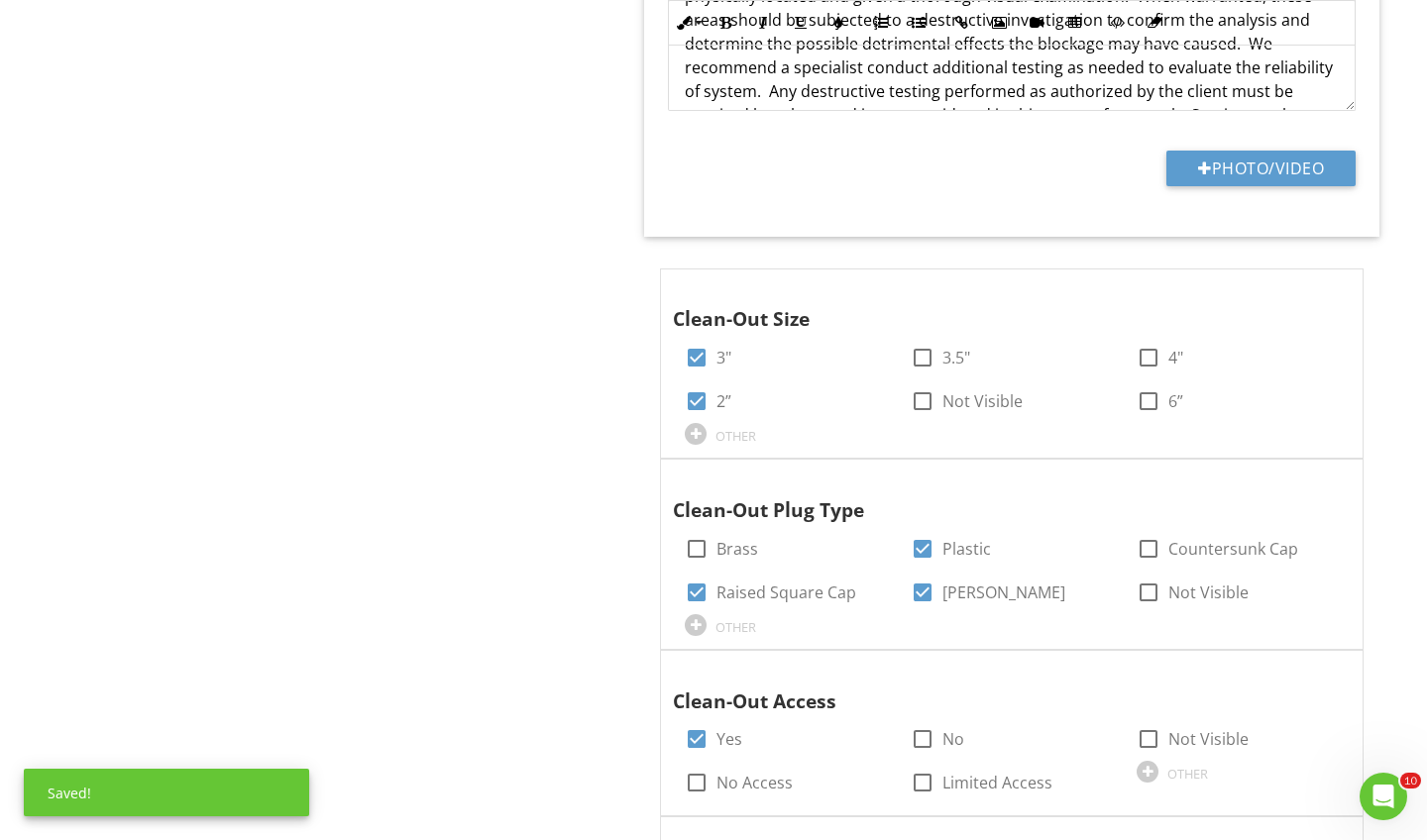 click on "check
Overview
Location edit       Inline Style XLarge Large Normal Small Light Small/Light Bold Italic Underline Colors Ordered List Unordered List Insert Link Insert Image Insert Video Insert Table Code View Clear Formatting Orientation We will describe the locations of the various features of this property, left or right, etc., as though we were standing in street looking at the front of building or  looking at it as the cover photo. This report includes: Sewer inspection digital report with explanations and Individual report pages of all suspect wet areas. Enter text here
Photo/Video
check
Comment key and definitions
Location edit       Inline Style XLarge Large Normal Small Light Small/Light Bold Italic Underline Colors Ordered List Unordered List Insert Link Insert Image Insert Video Insert Table Code View Clear Formatting Moderate  = Major Not" at bounding box center (1016, -317) 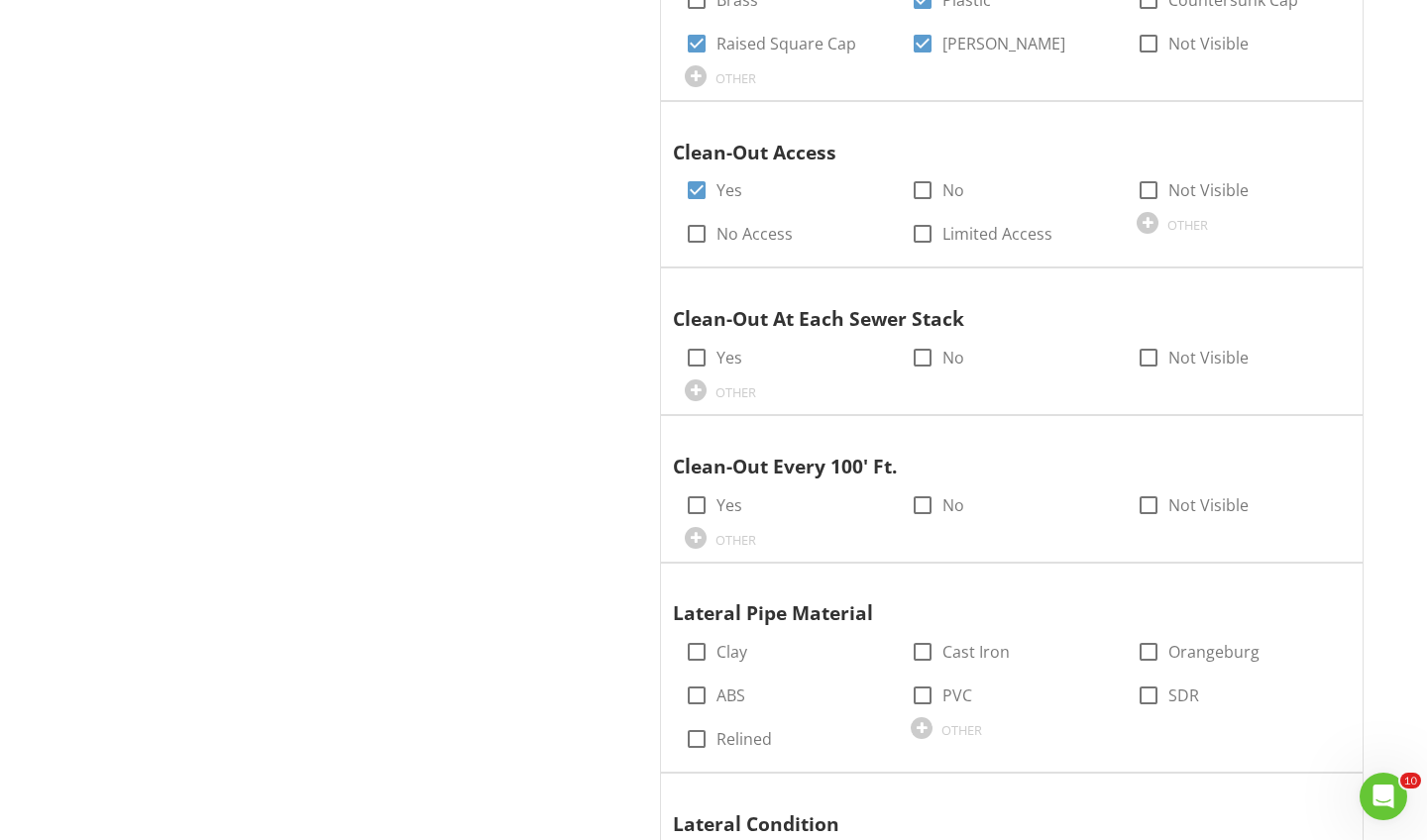 scroll, scrollTop: 3545, scrollLeft: 0, axis: vertical 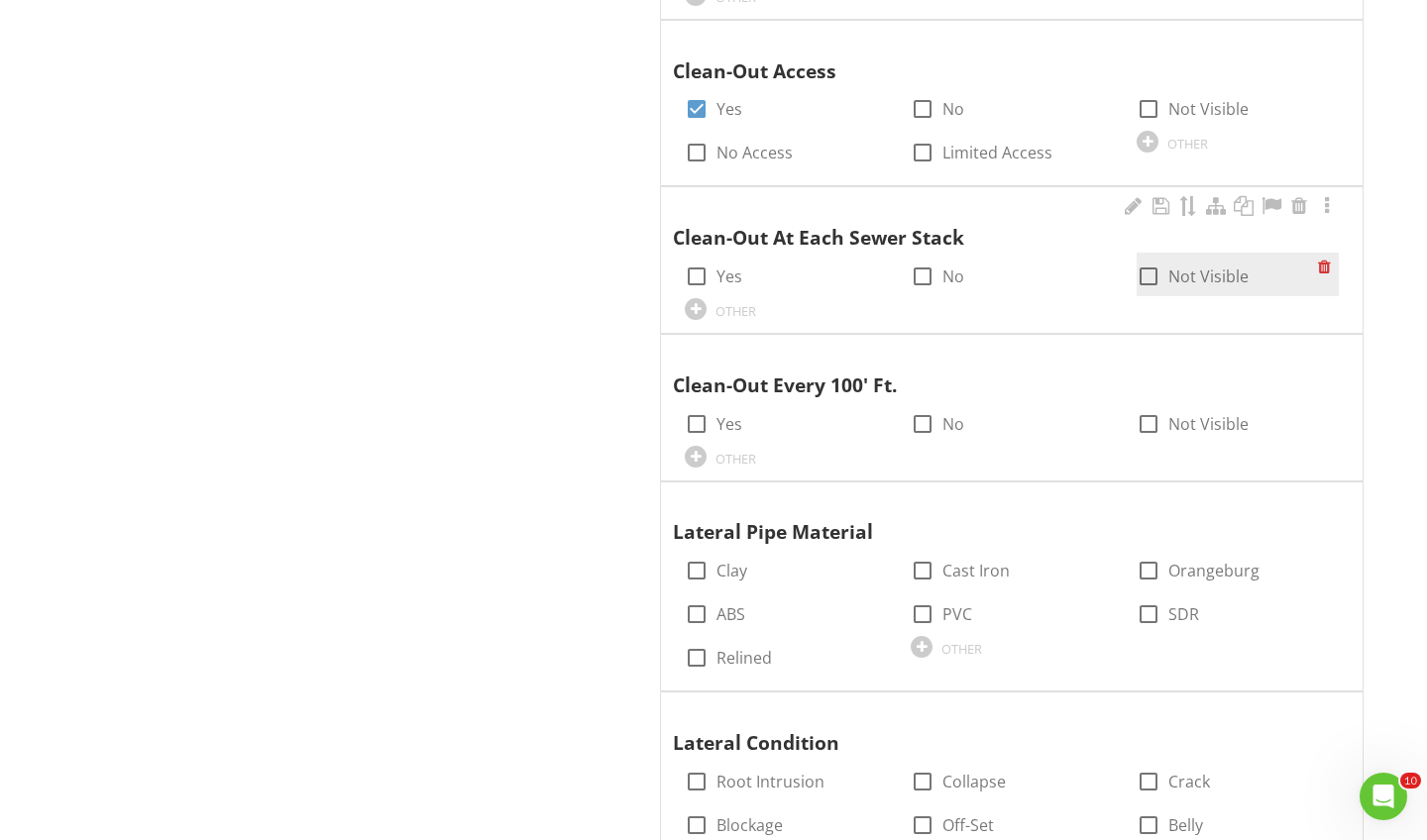 click at bounding box center [1149, 276] 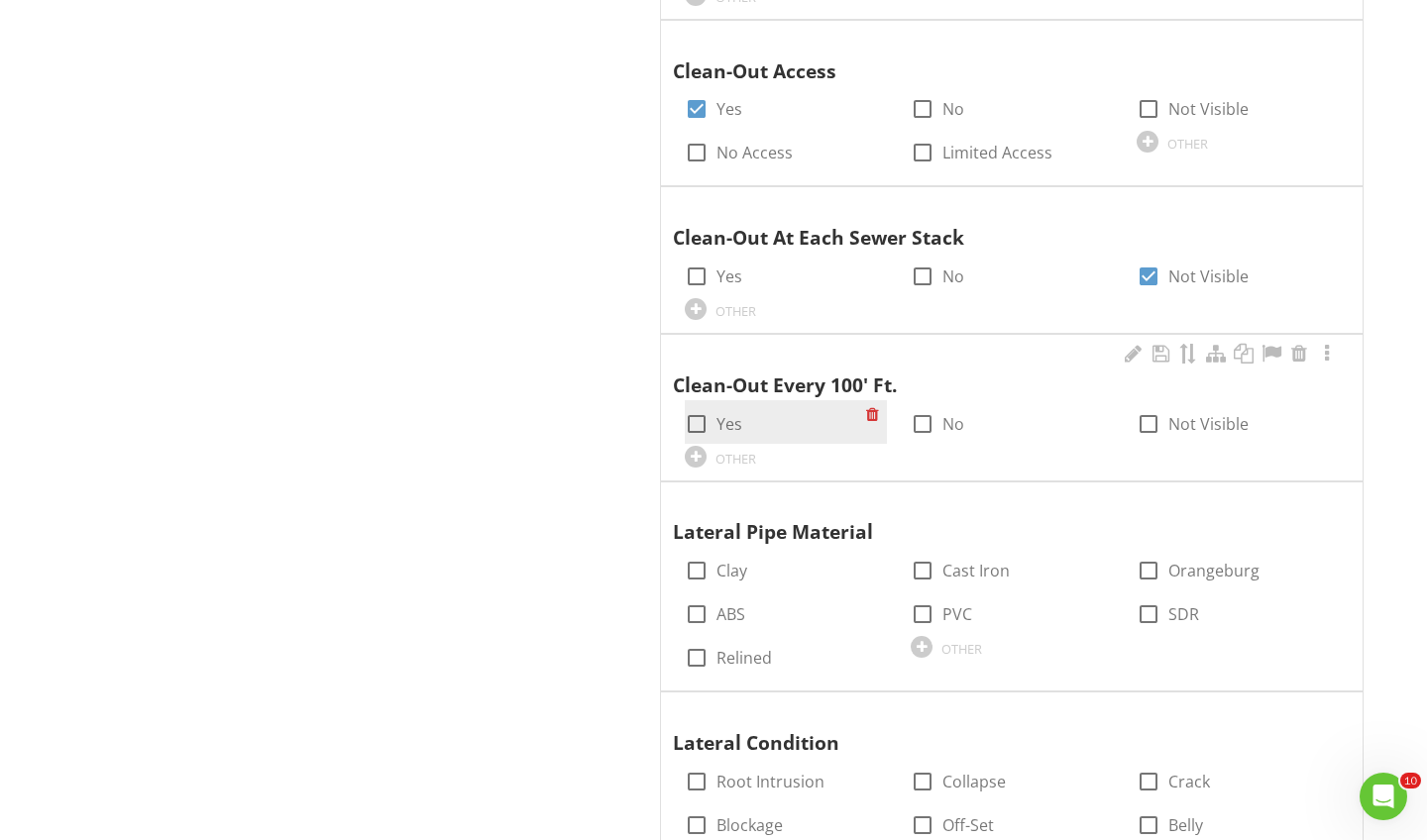 click at bounding box center [697, 424] 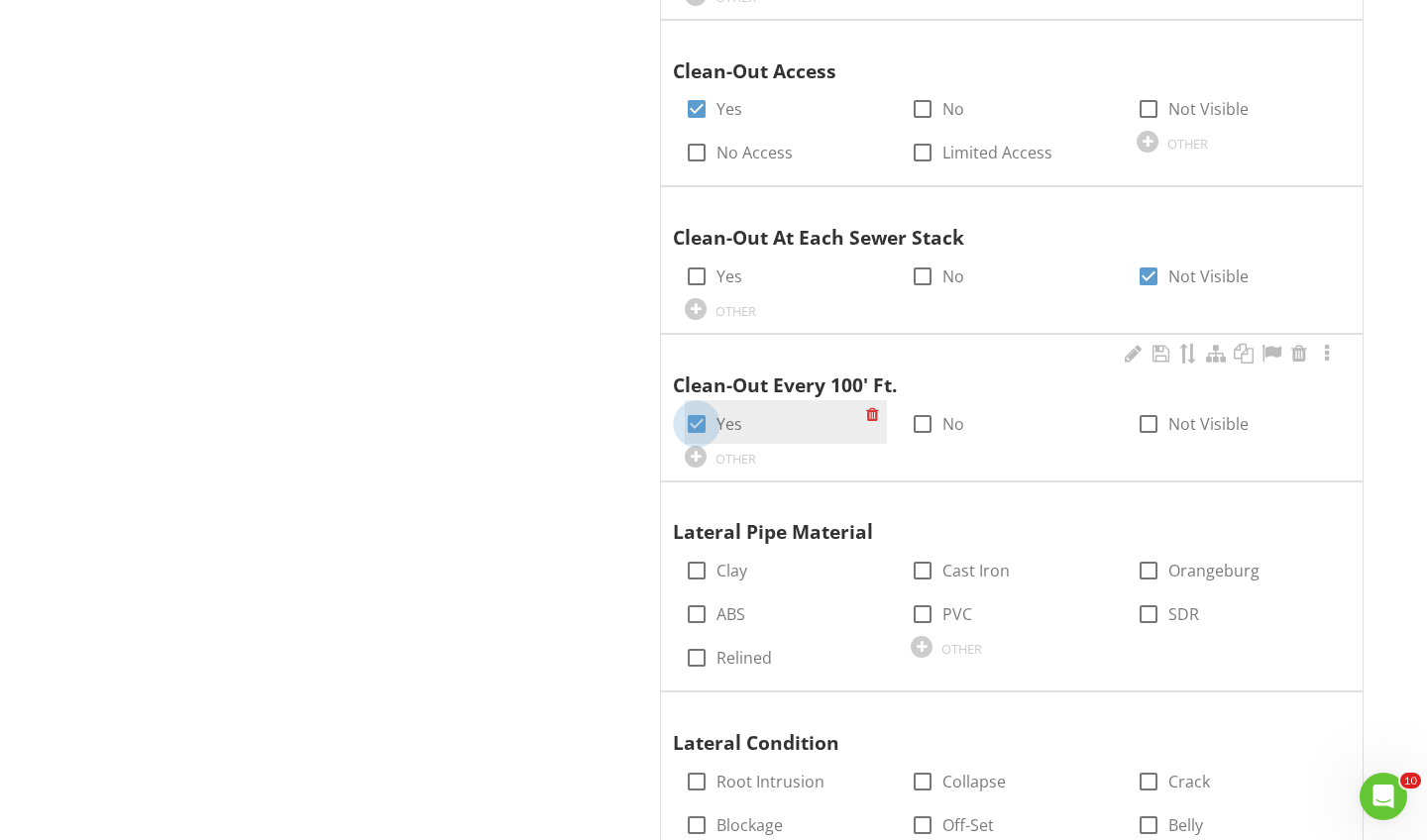 checkbox on "true" 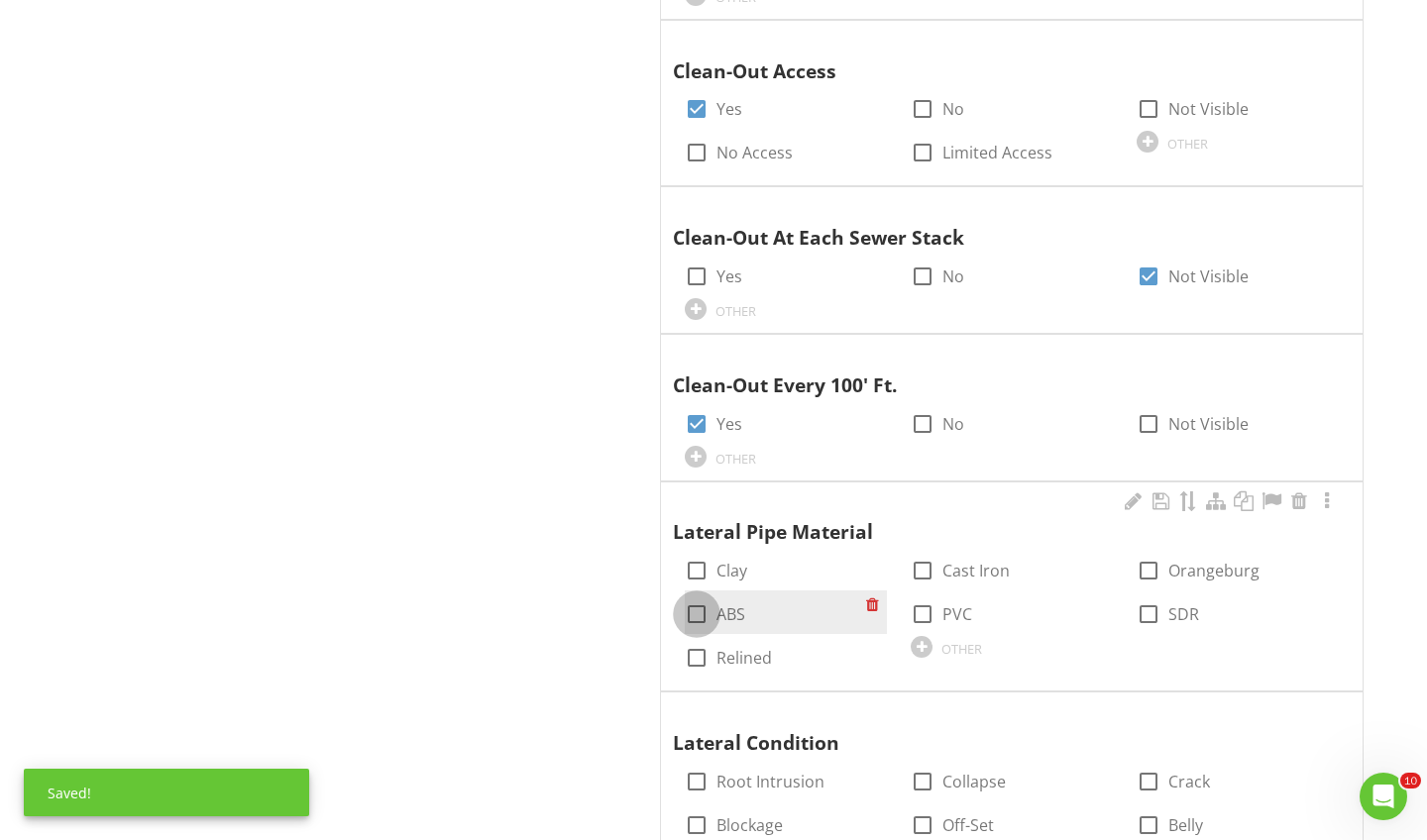 click at bounding box center [697, 614] 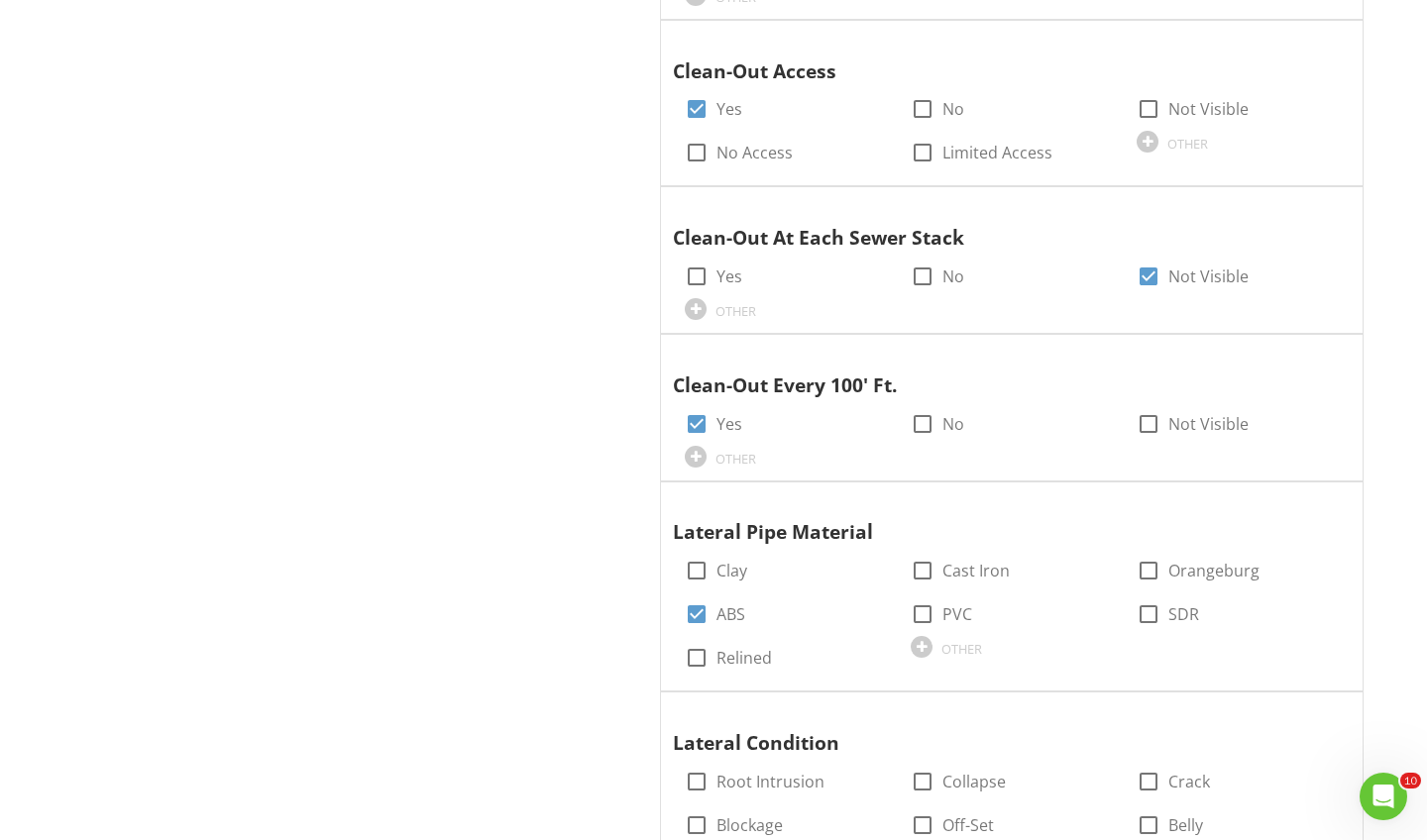 click on "General
Info
Information                       check
Overview
Location edit       Inline Style XLarge Large Normal Small Light Small/Light Bold Italic Underline Colors Ordered List Unordered List Insert Link Insert Image Insert Video Insert Table Code View Clear Formatting Orientation We will describe the locations of the various features of this property, left or right, etc., as though we were standing in street looking at the front of building or  looking at it as the cover photo. This report includes: Sewer inspection digital report with explanations and Individual report pages of all suspect wet areas. Enter text here
Photo/Video
check
Comment key and definitions
Location edit       Inline Style XLarge Large Normal Small Light Small/Light Bold Italic Underline  =" at bounding box center (1026, -933) 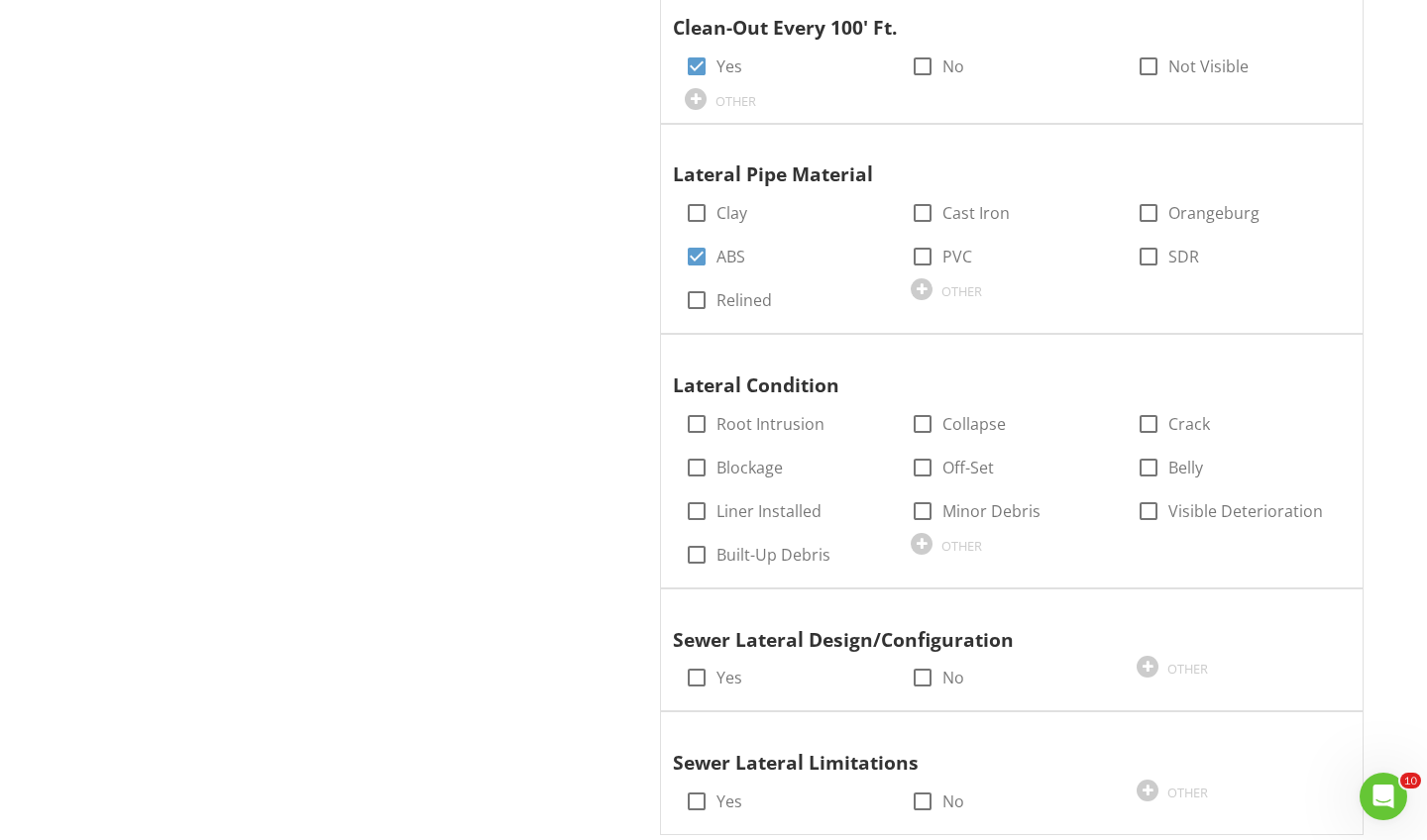 scroll, scrollTop: 3926, scrollLeft: 0, axis: vertical 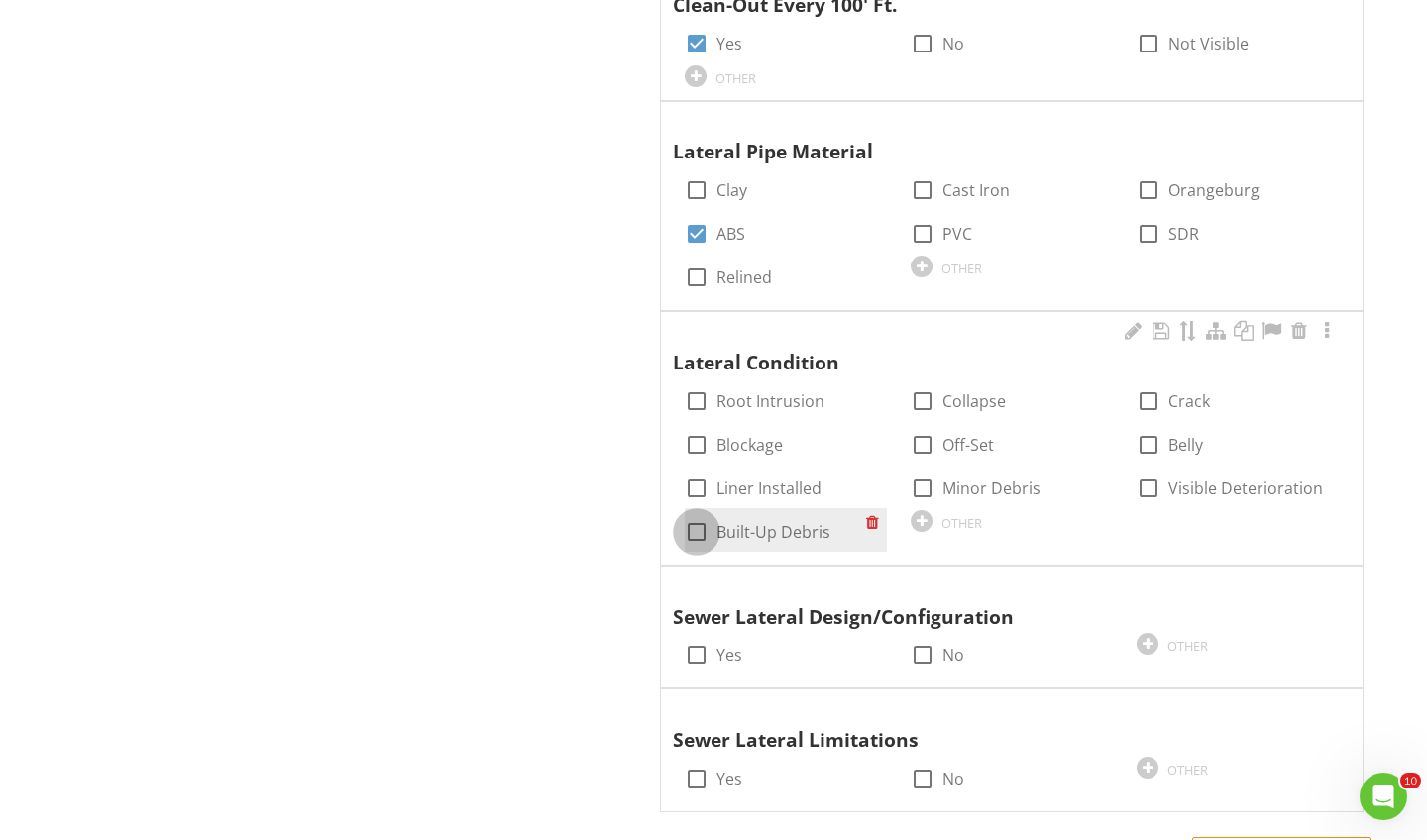 click at bounding box center (697, 532) 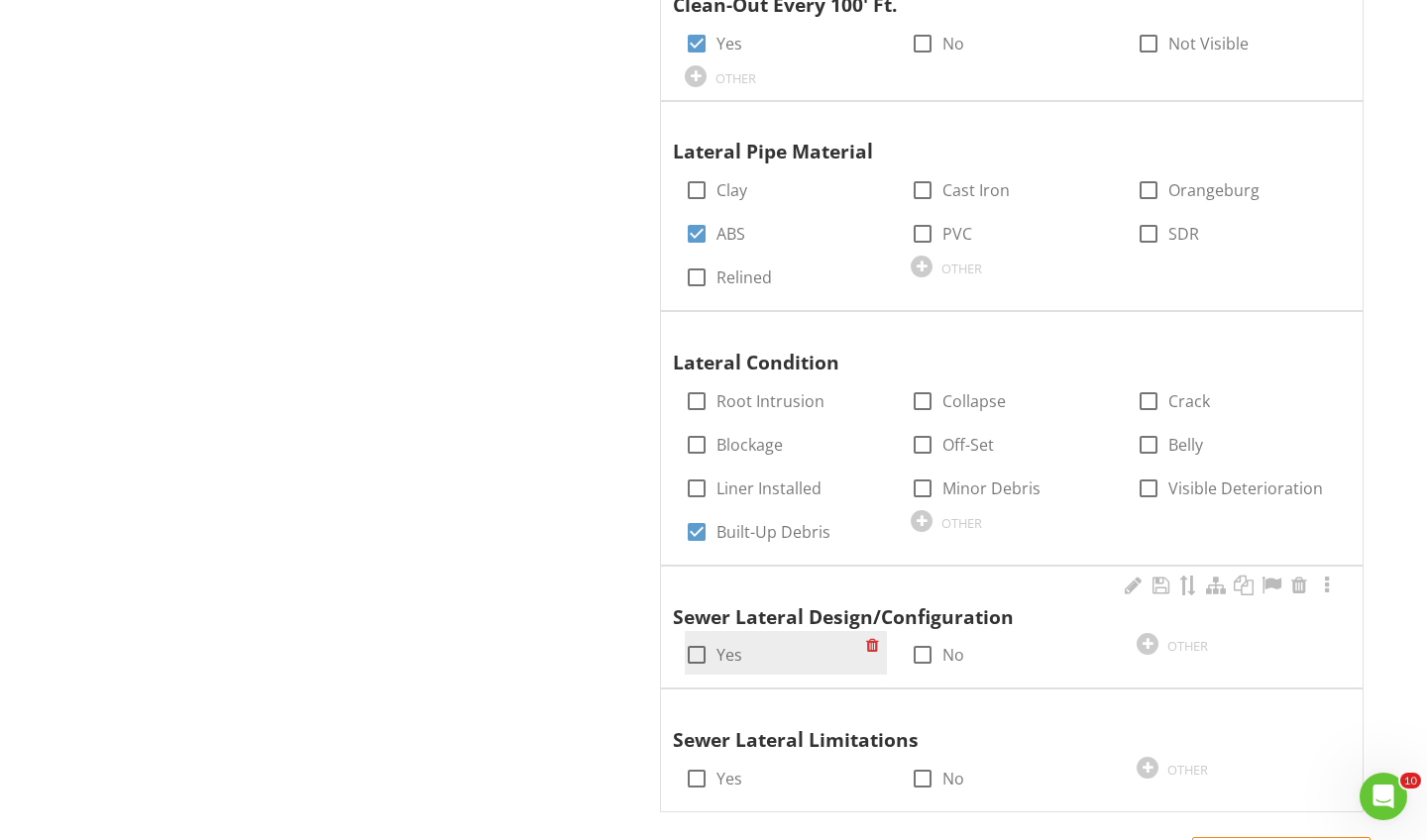 click at bounding box center (697, 655) 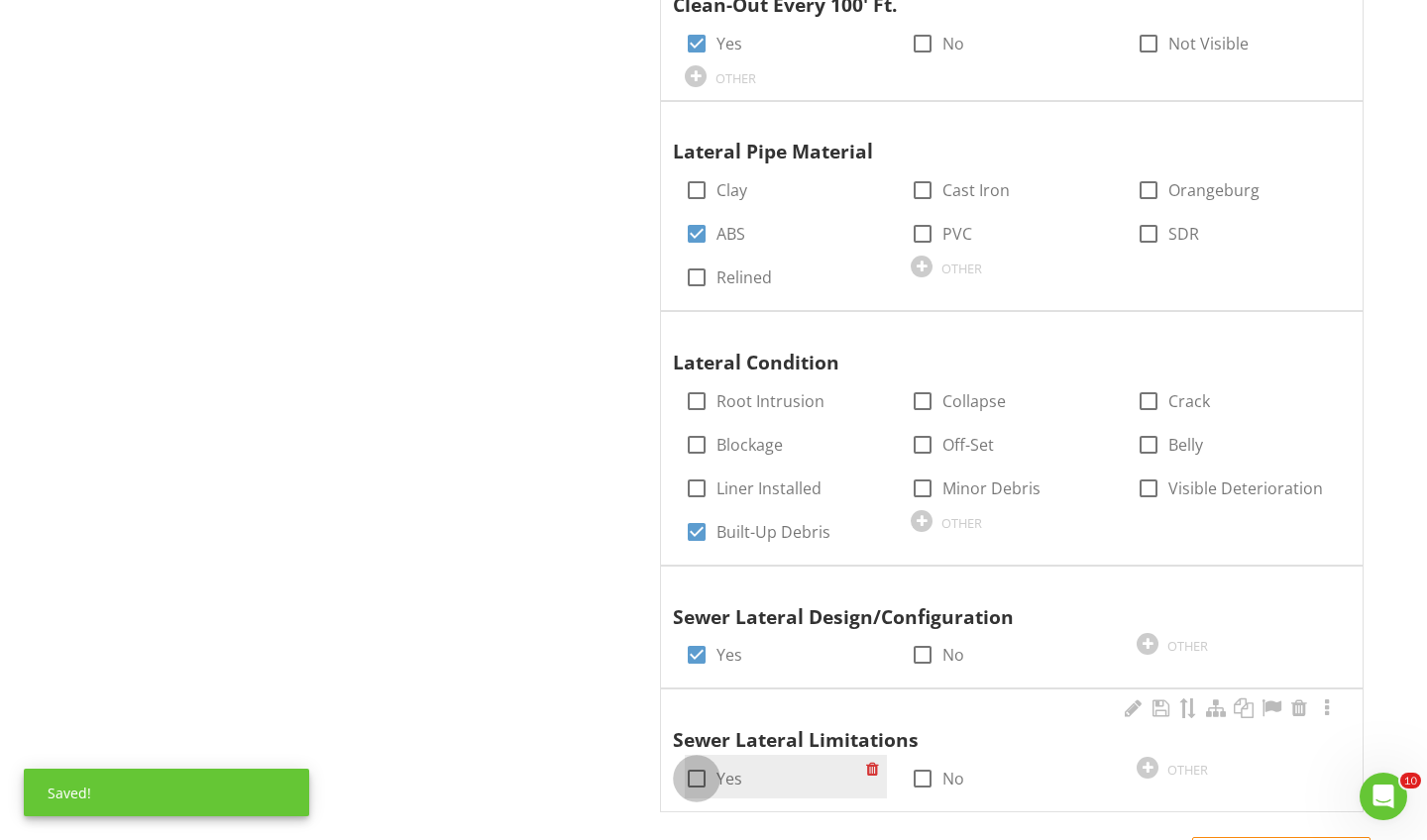 click at bounding box center (697, 779) 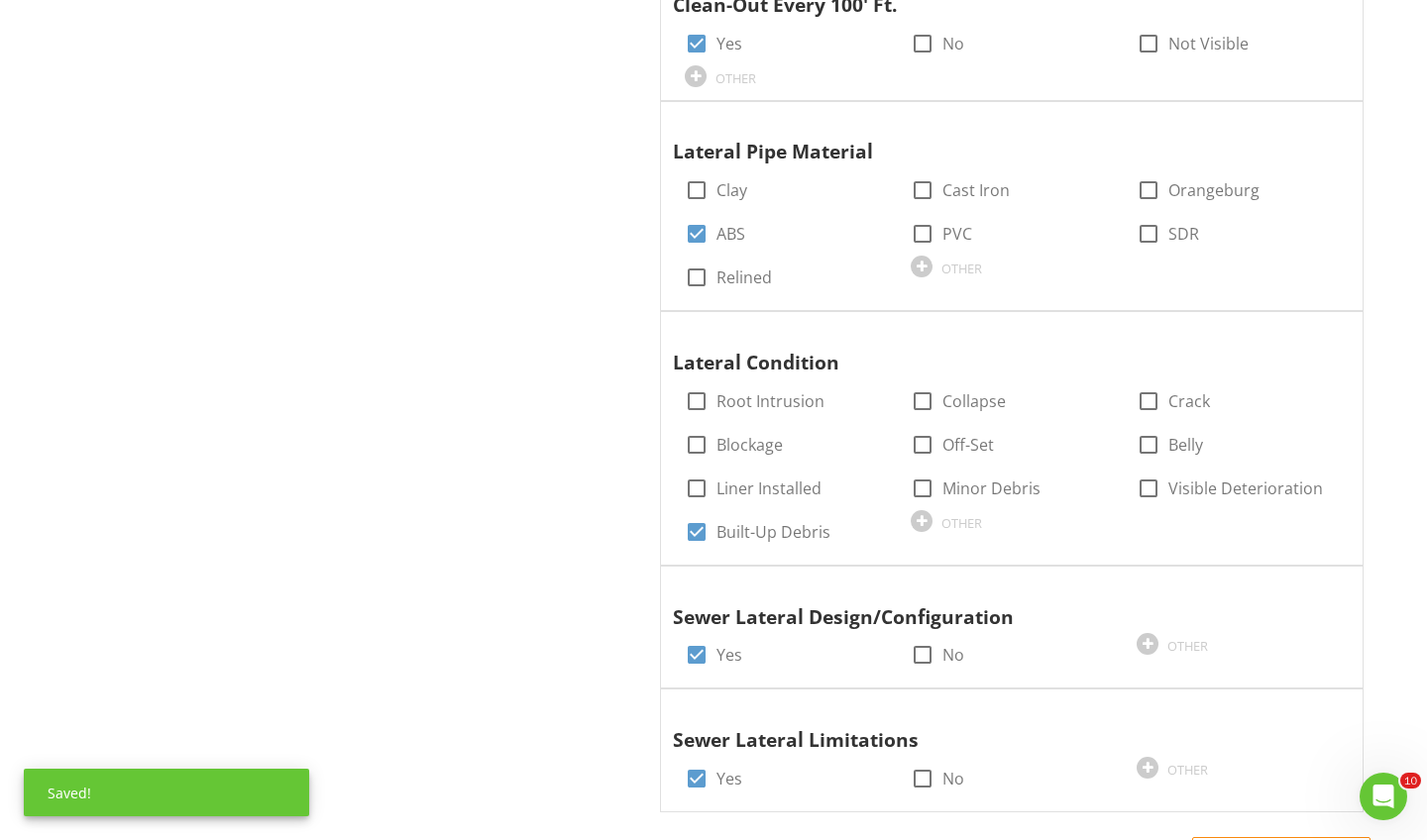 click on "General Information
General
Item
General
Info
Information                       check
Overview
Location edit       Inline Style XLarge Large Normal Small Light Small/Light Bold Italic Underline Colors Ordered List Unordered List Insert Link Insert Image Insert Video Insert Table Code View Clear Formatting Orientation We will describe the locations of the various features of this property, left or right, etc., as though we were standing in street looking at the front of building or  looking at it as the cover photo. This report includes: Sewer inspection digital report with explanations and Individual report pages of all suspect wet areas. Enter text here
Photo/Video
check           Location" at bounding box center (892, -1329) 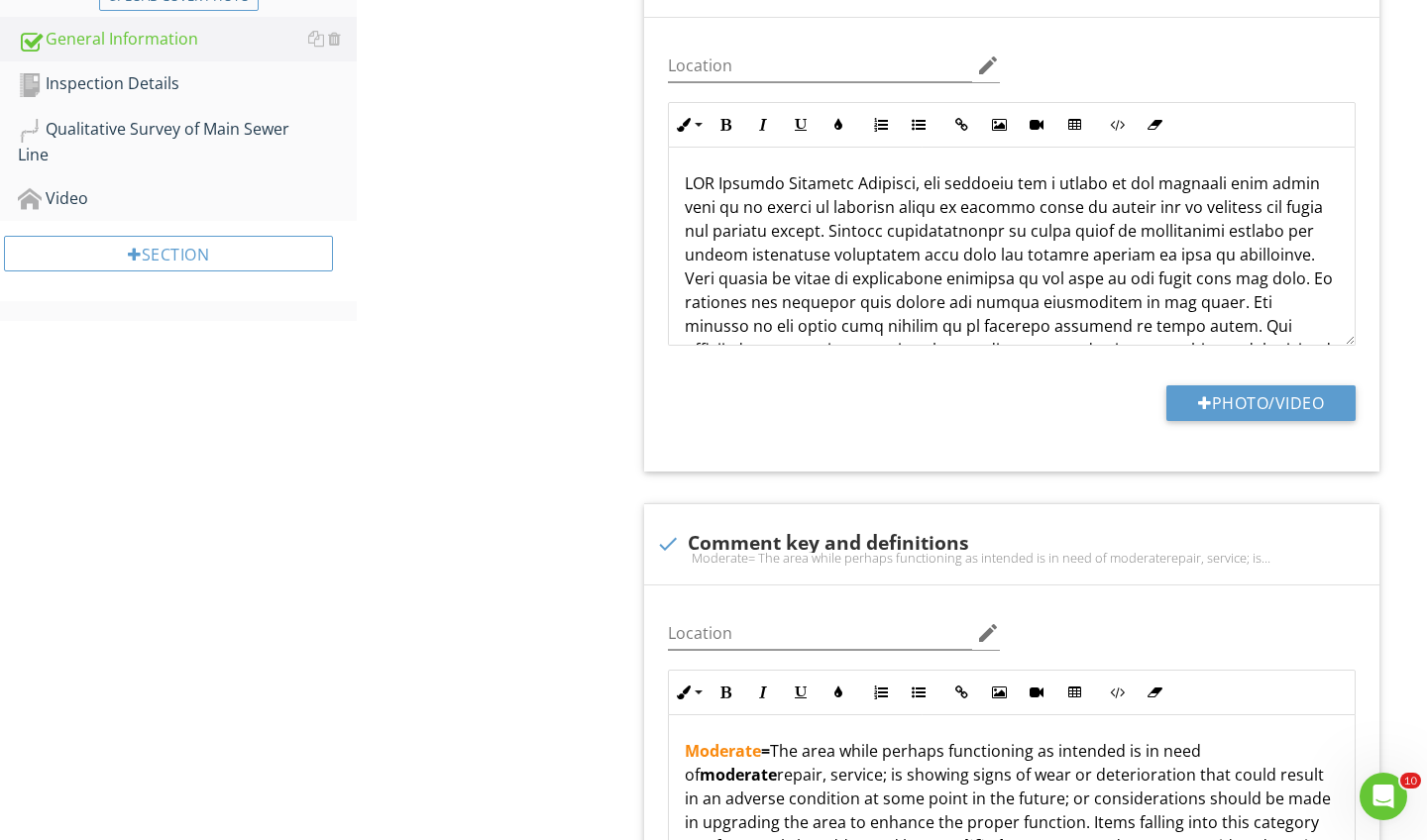 scroll, scrollTop: 516, scrollLeft: 0, axis: vertical 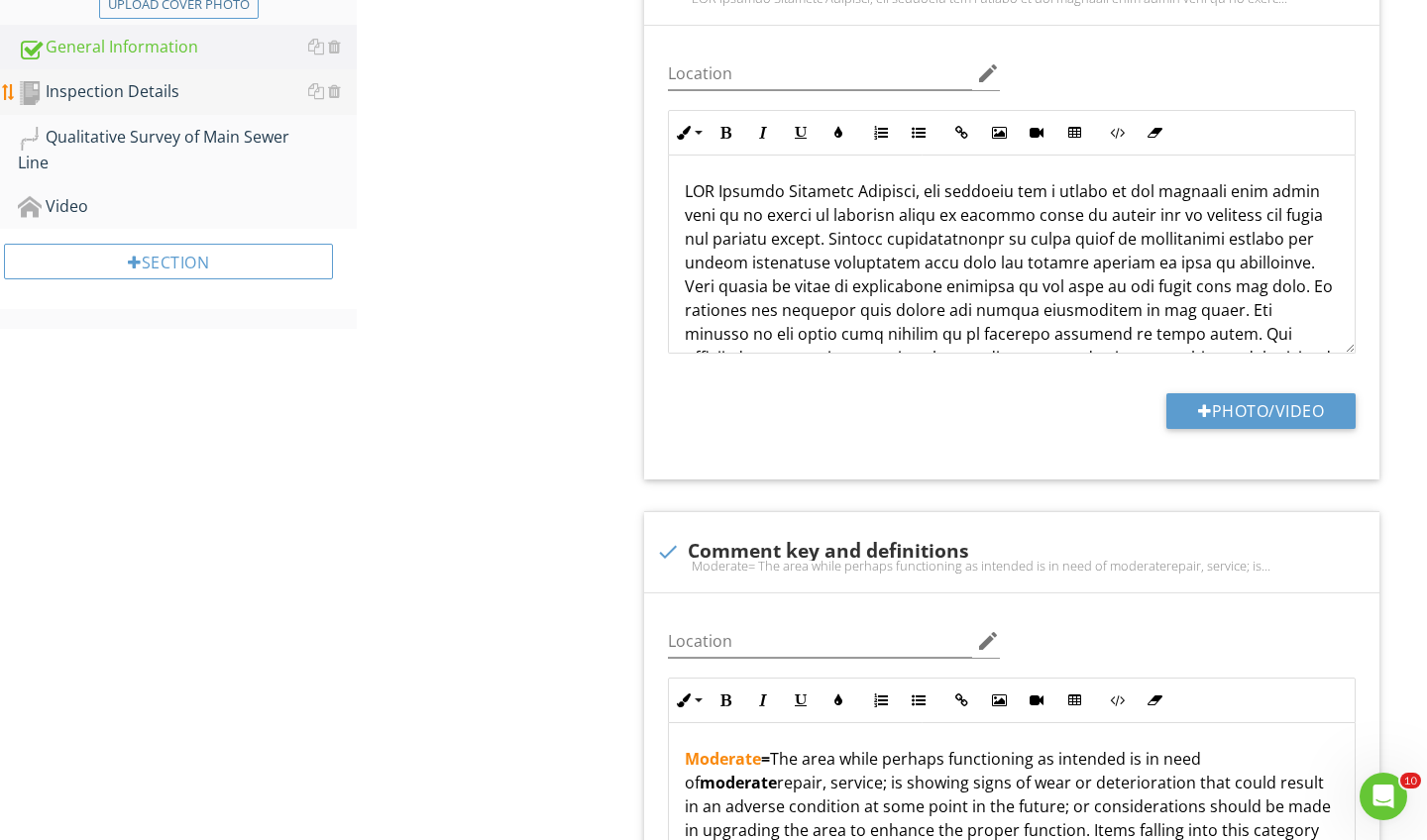 click on "Inspection Details" at bounding box center [187, 92] 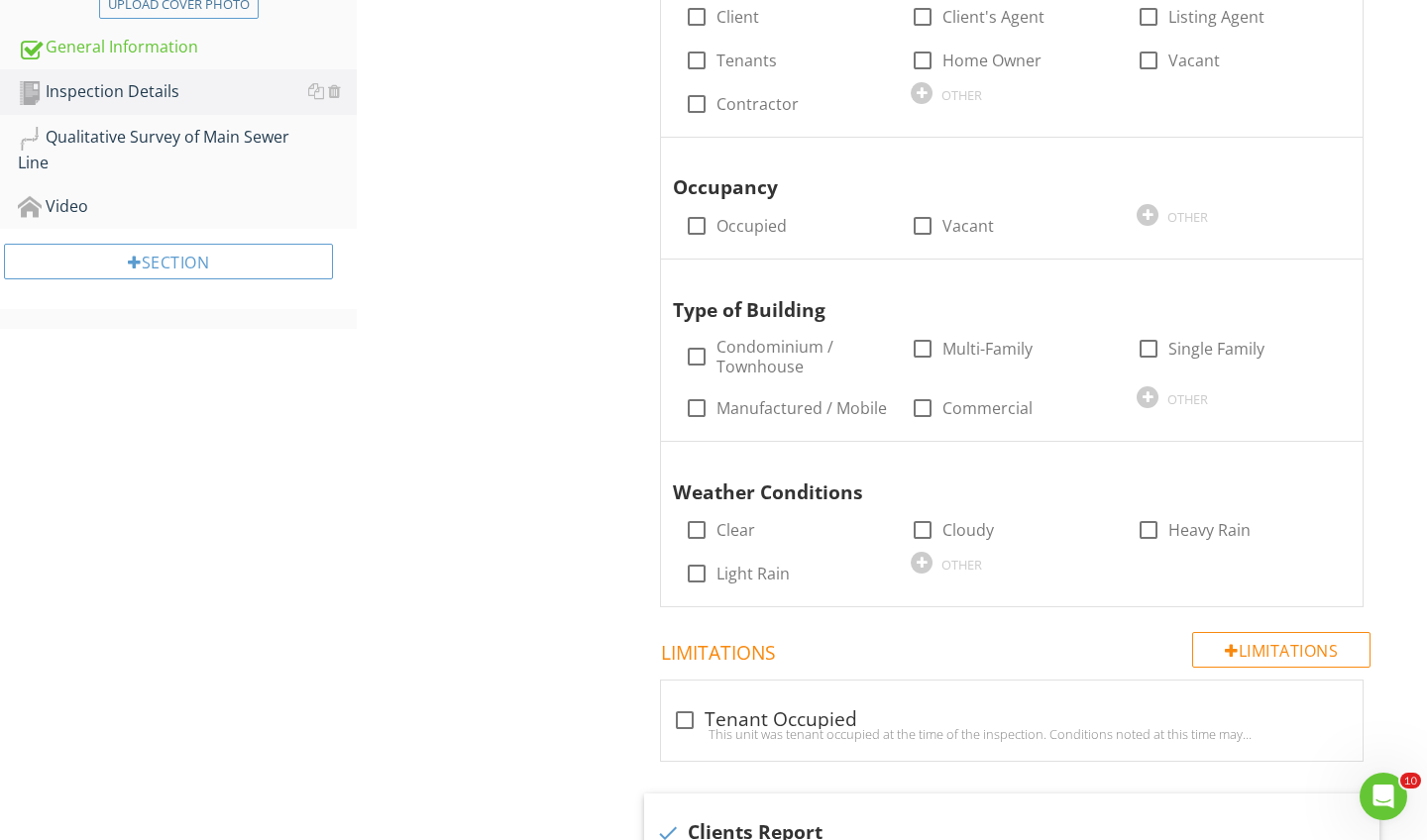 click on "General
Info
Information
In Attendance
check_box_outline_blank Client   check_box_outline_blank Client's Agent   check_box_outline_blank Listing Agent   check_box_outline_blank Tenants   check_box_outline_blank Home Owner   check_box_outline_blank Vacant   check_box_outline_blank Contractor         OTHER
Occupancy
check_box_outline_blank Occupied   check_box_outline_blank Vacant         OTHER
Type of Building
check_box_outline_blank Condominium / Townhouse   check_box_outline_blank Multi-Family   check_box_outline_blank Single Family   check_box_outline_blank Manufactured / Mobile   check_box_outline_blank Commercial         OTHER
Weather Conditions
check_box_outline_blank Clear" at bounding box center (1026, 904) 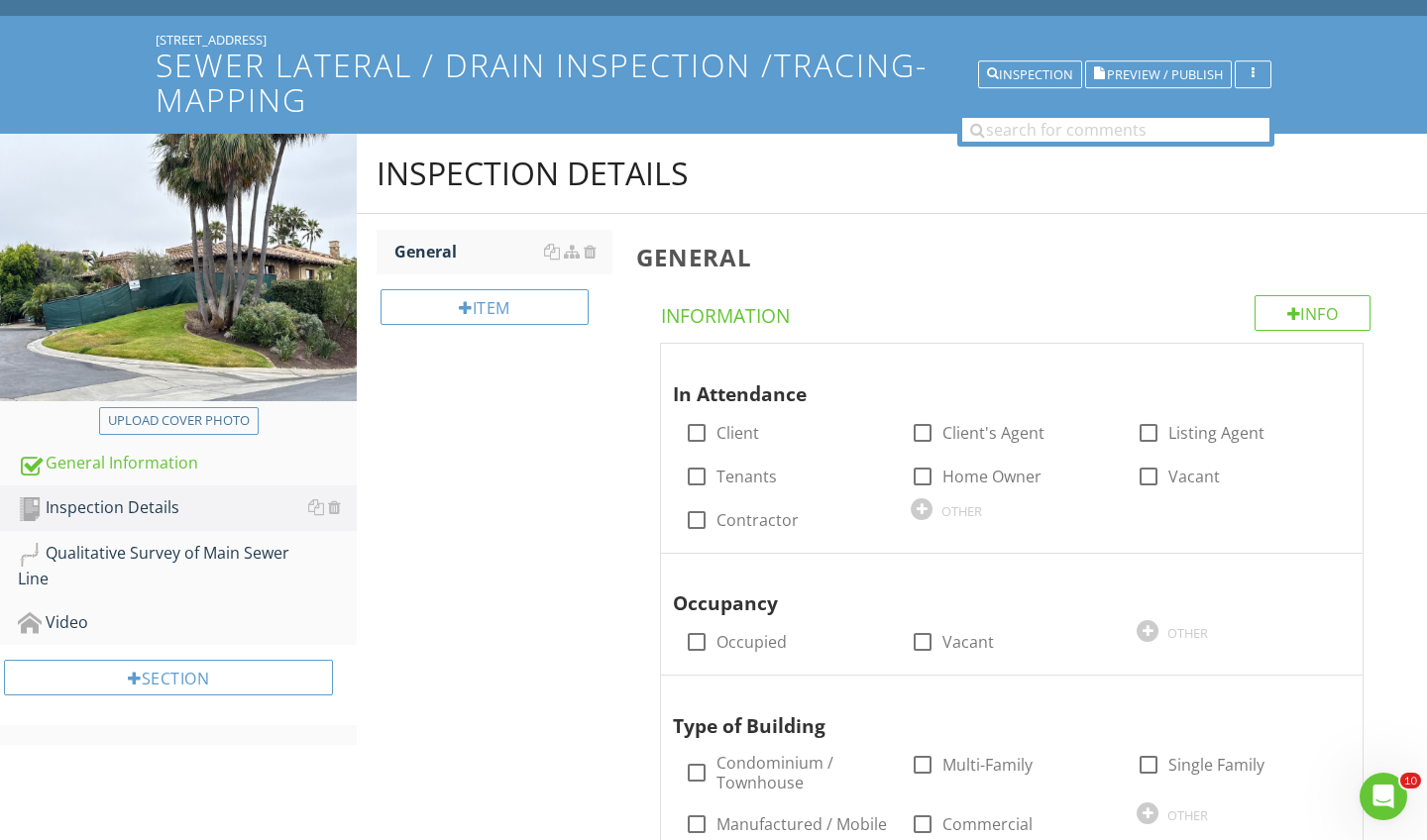 scroll, scrollTop: 97, scrollLeft: 0, axis: vertical 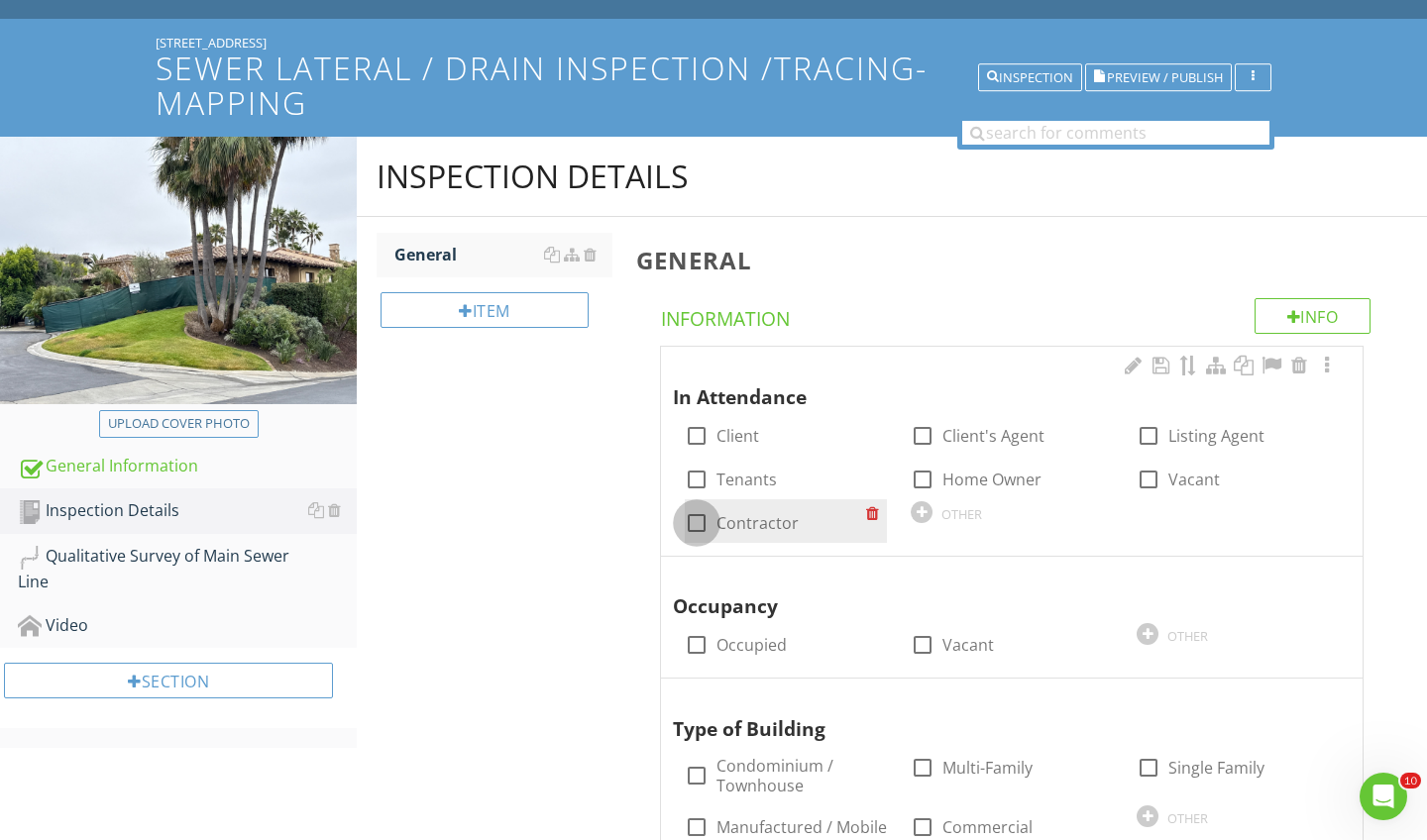 click at bounding box center [697, 523] 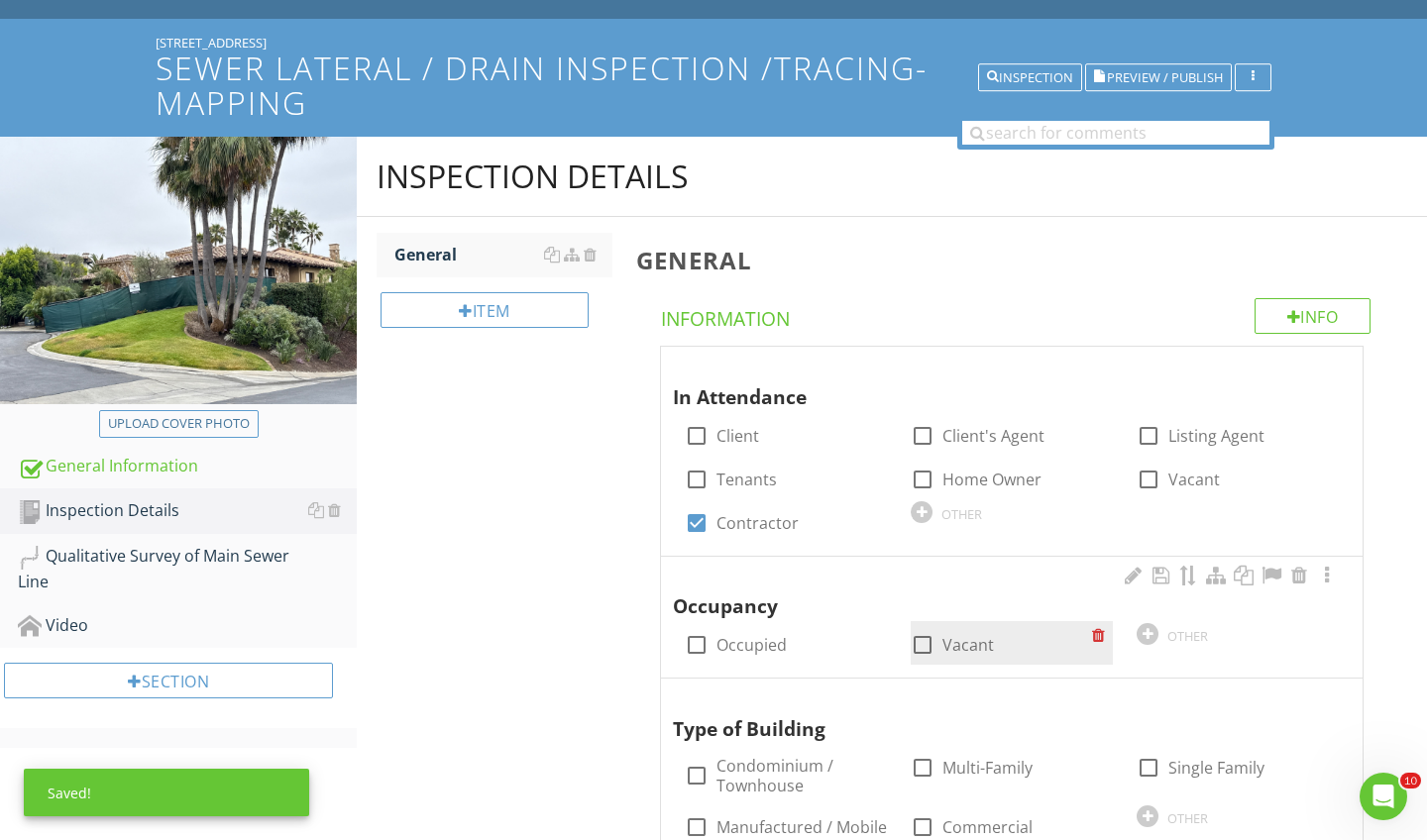 click at bounding box center [923, 645] 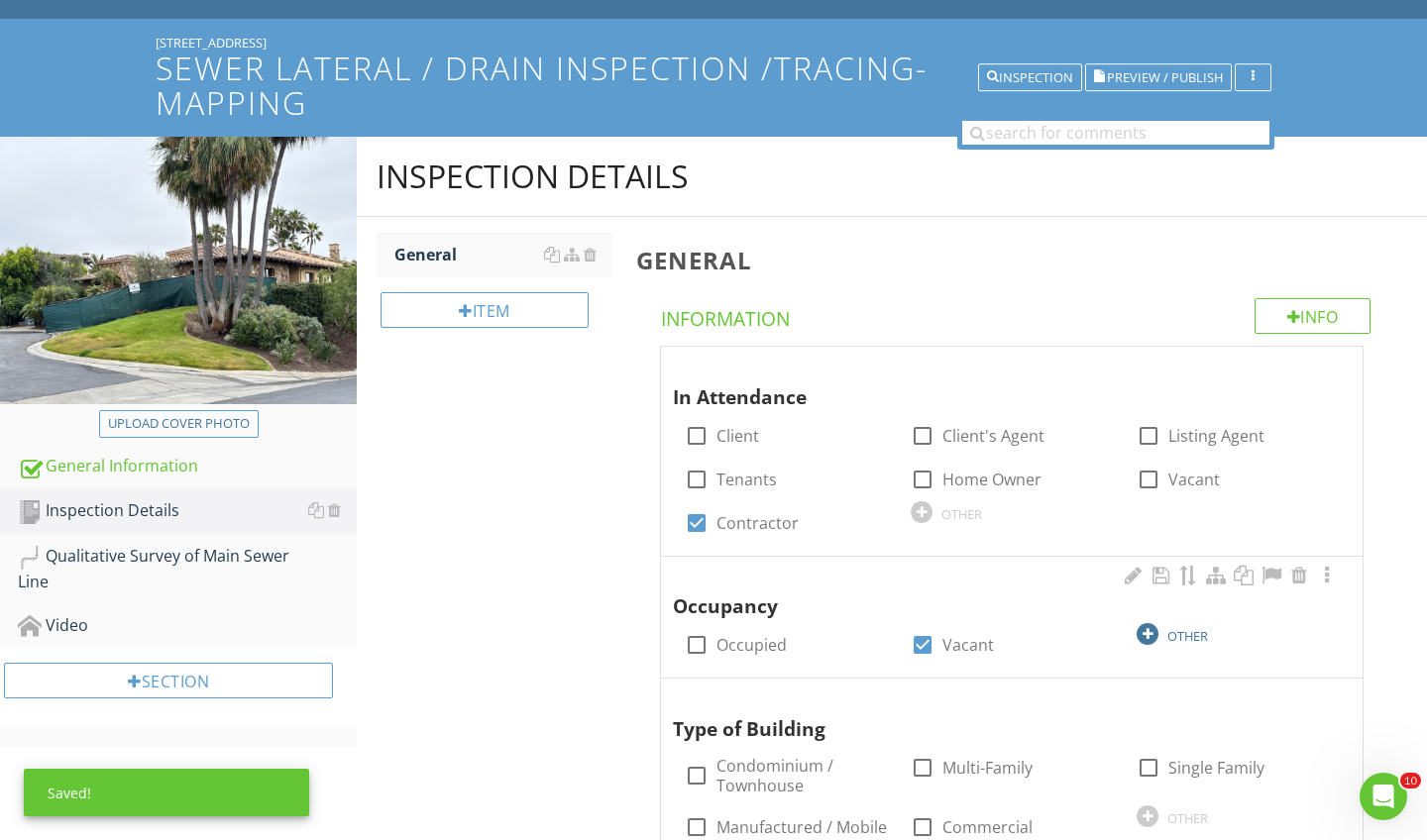 click at bounding box center (1148, 634) 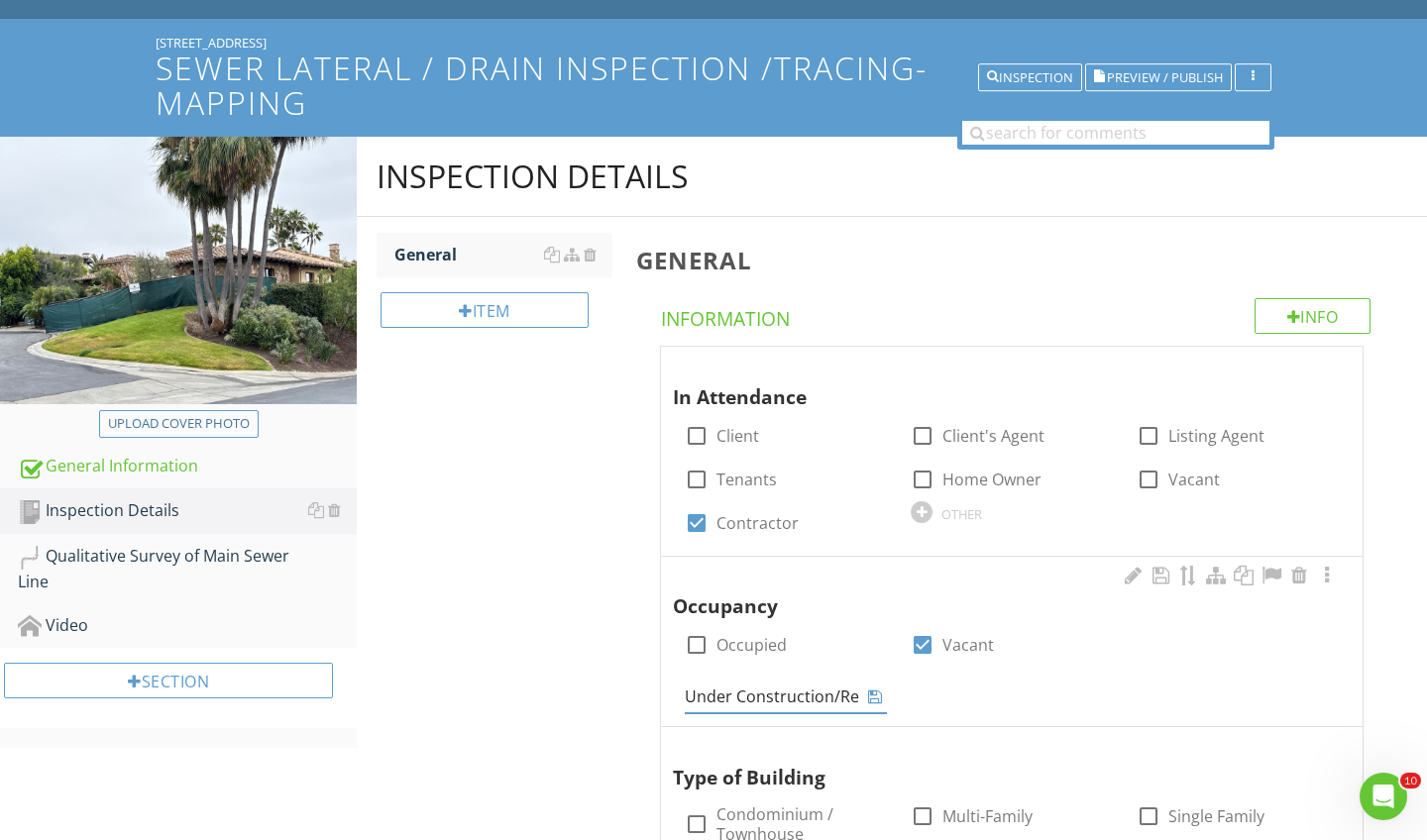 type on "Under Construction/Remodel" 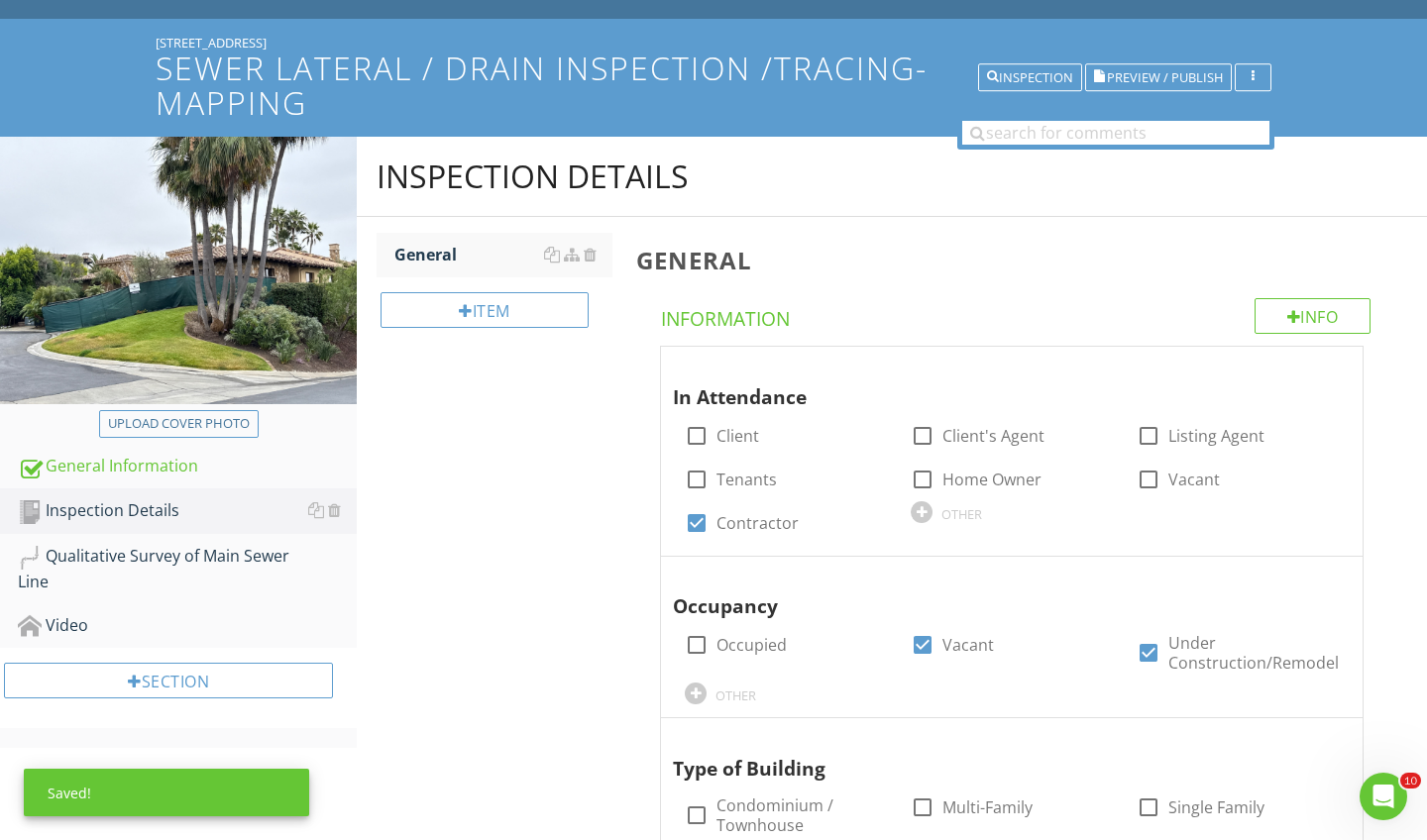 click on "In Attendance
check_box_outline_blank Client   check_box_outline_blank Client's Agent   check_box_outline_blank Listing Agent   check_box_outline_blank Tenants   check_box_outline_blank Home Owner   check_box_outline_blank Vacant   check_box Contractor         OTHER
Occupancy
check_box_outline_blank Occupied   check_box Vacant   check_box Under Construction/Remodel         OTHER
Type of Building
check_box_outline_blank Condominium / Townhouse   check_box_outline_blank Multi-Family   check_box_outline_blank Single Family   check_box_outline_blank Manufactured / Mobile   check_box_outline_blank Commercial         OTHER
Weather Conditions
check_box_outline_blank Clear   check_box_outline_blank Cloudy   check_box_outline_blank Heavy Rain   check_box_outline_blank Light Rain         OTHER" at bounding box center [1016, 705] 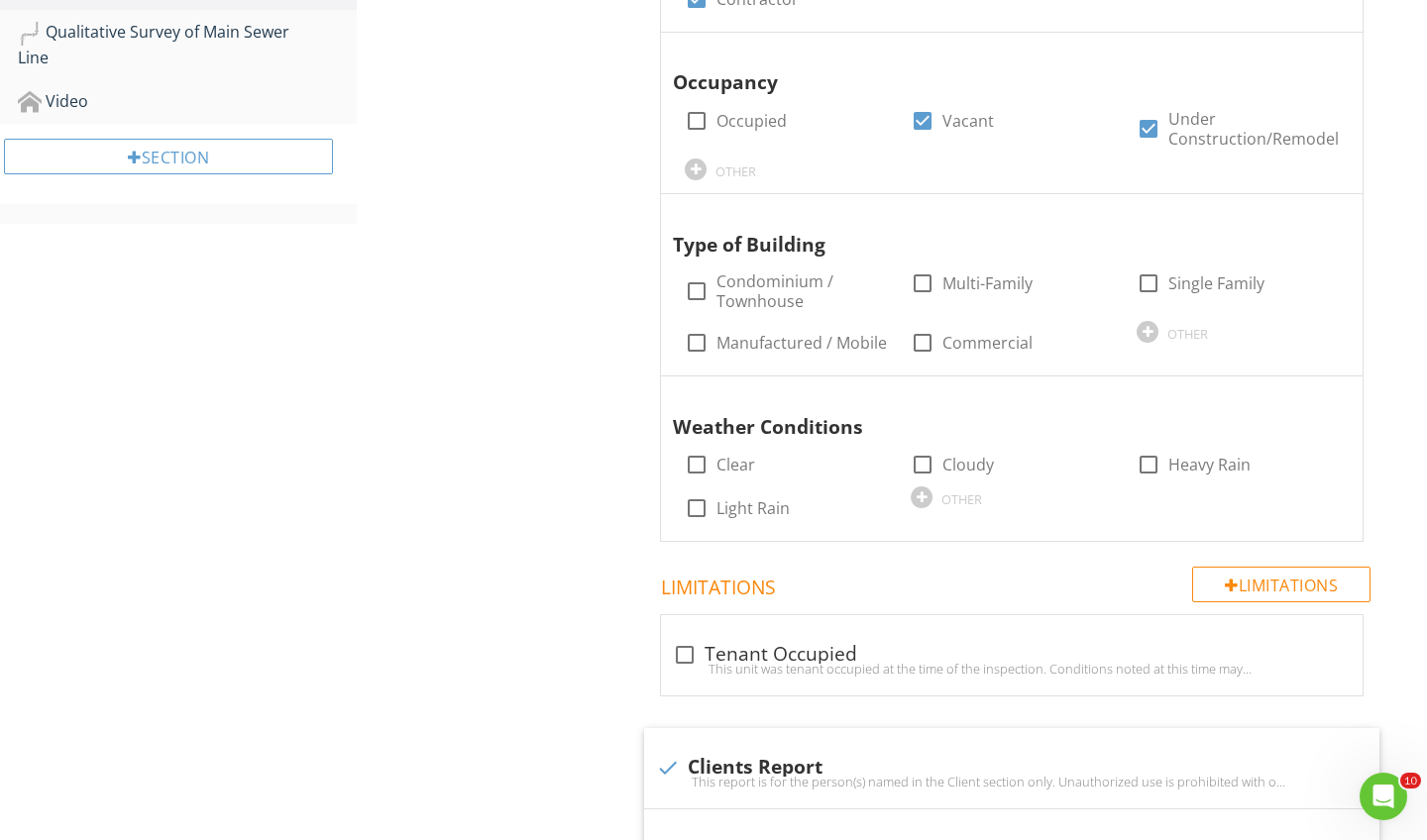 scroll, scrollTop: 623, scrollLeft: 0, axis: vertical 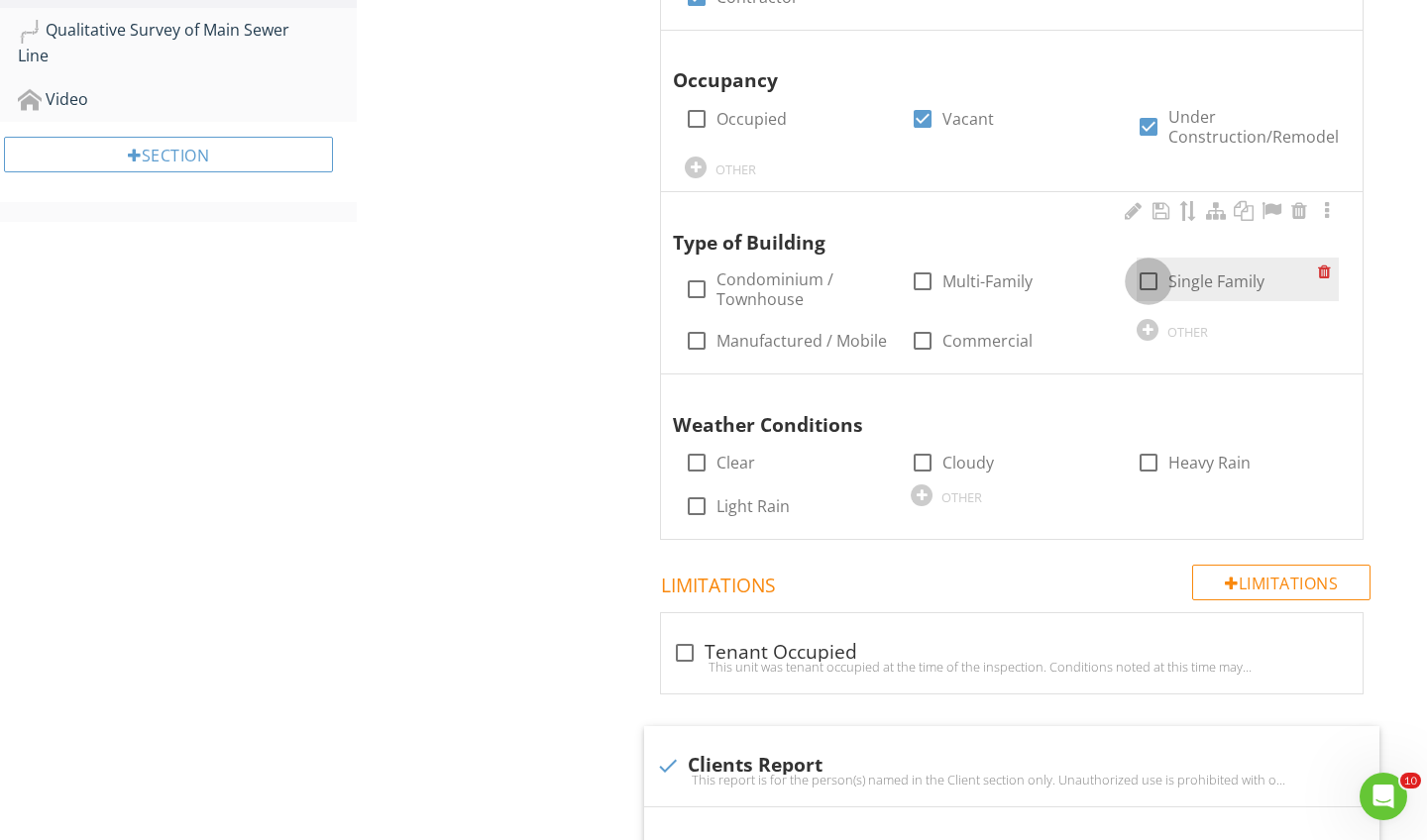 click at bounding box center [1149, 281] 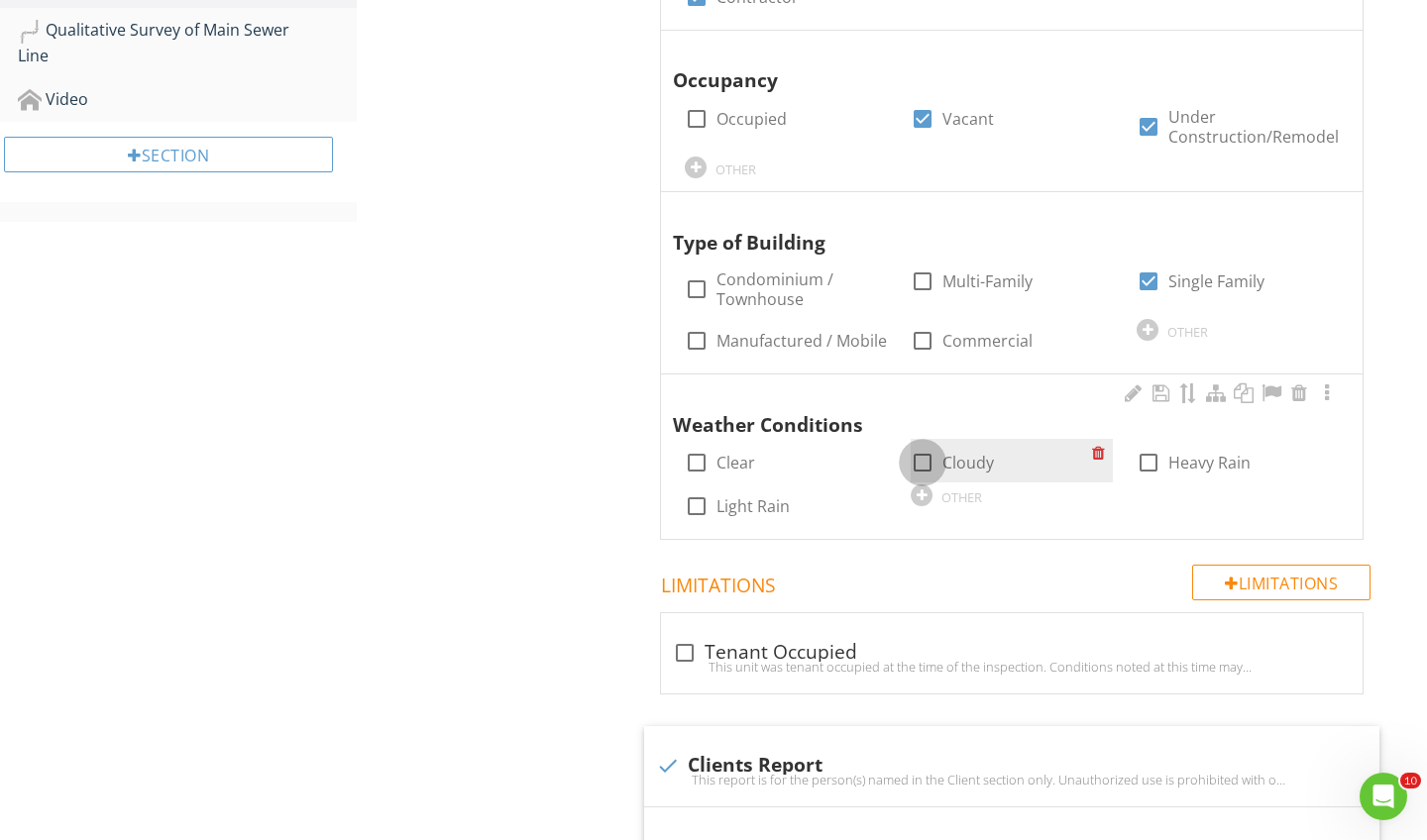 click at bounding box center (923, 463) 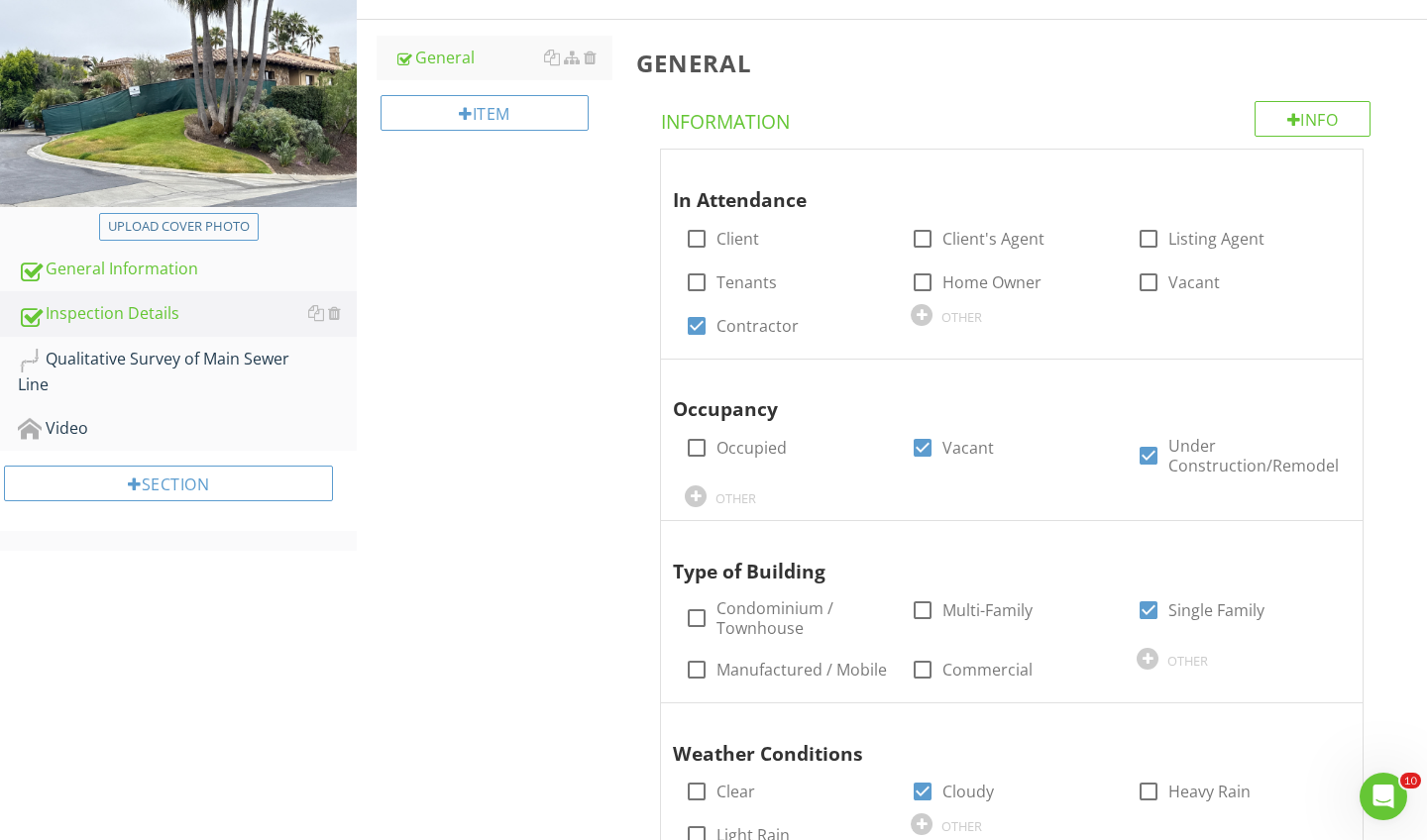 scroll, scrollTop: 272, scrollLeft: 0, axis: vertical 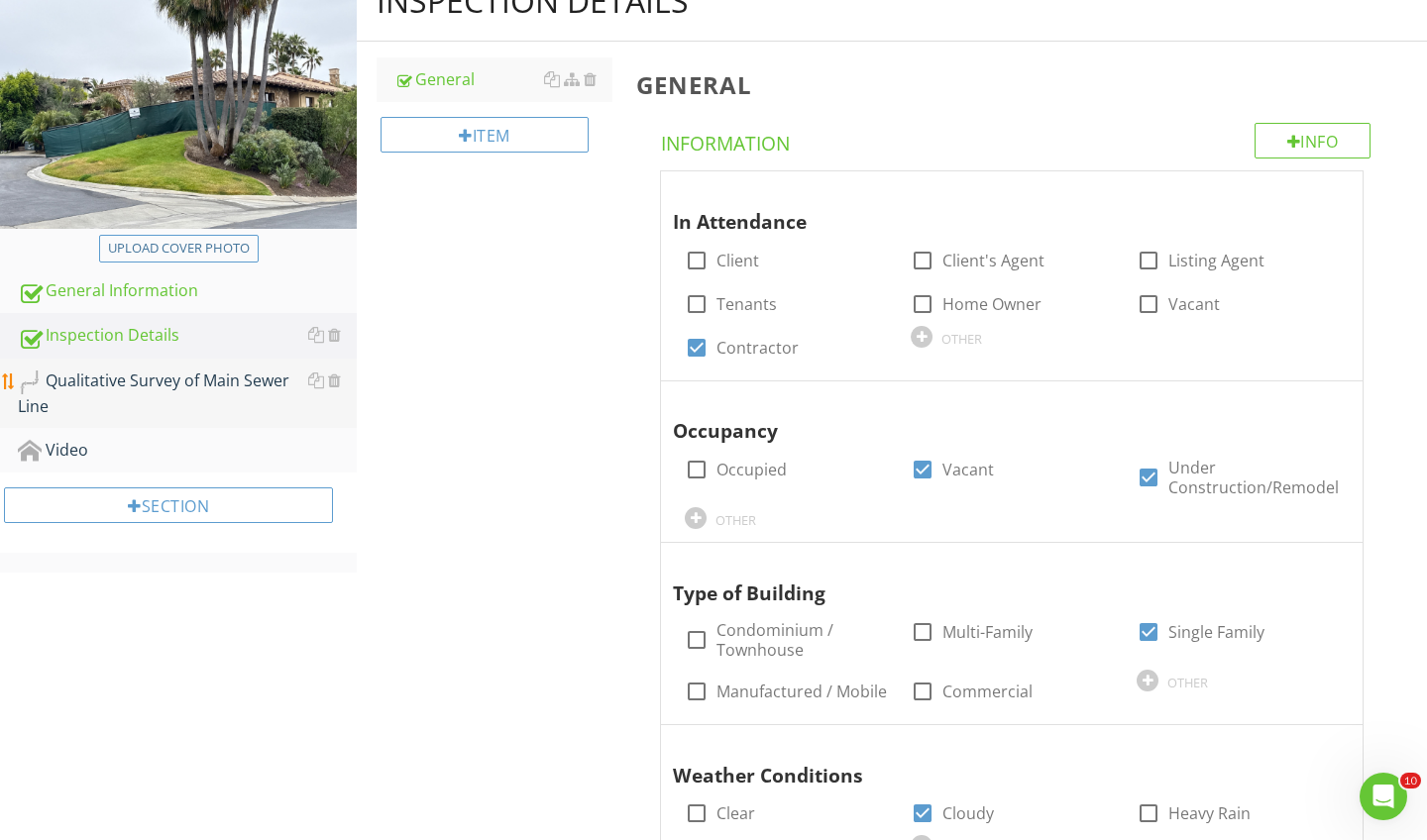 click on "Qualitative Survey  of Main Sewer Line" at bounding box center (187, 393) 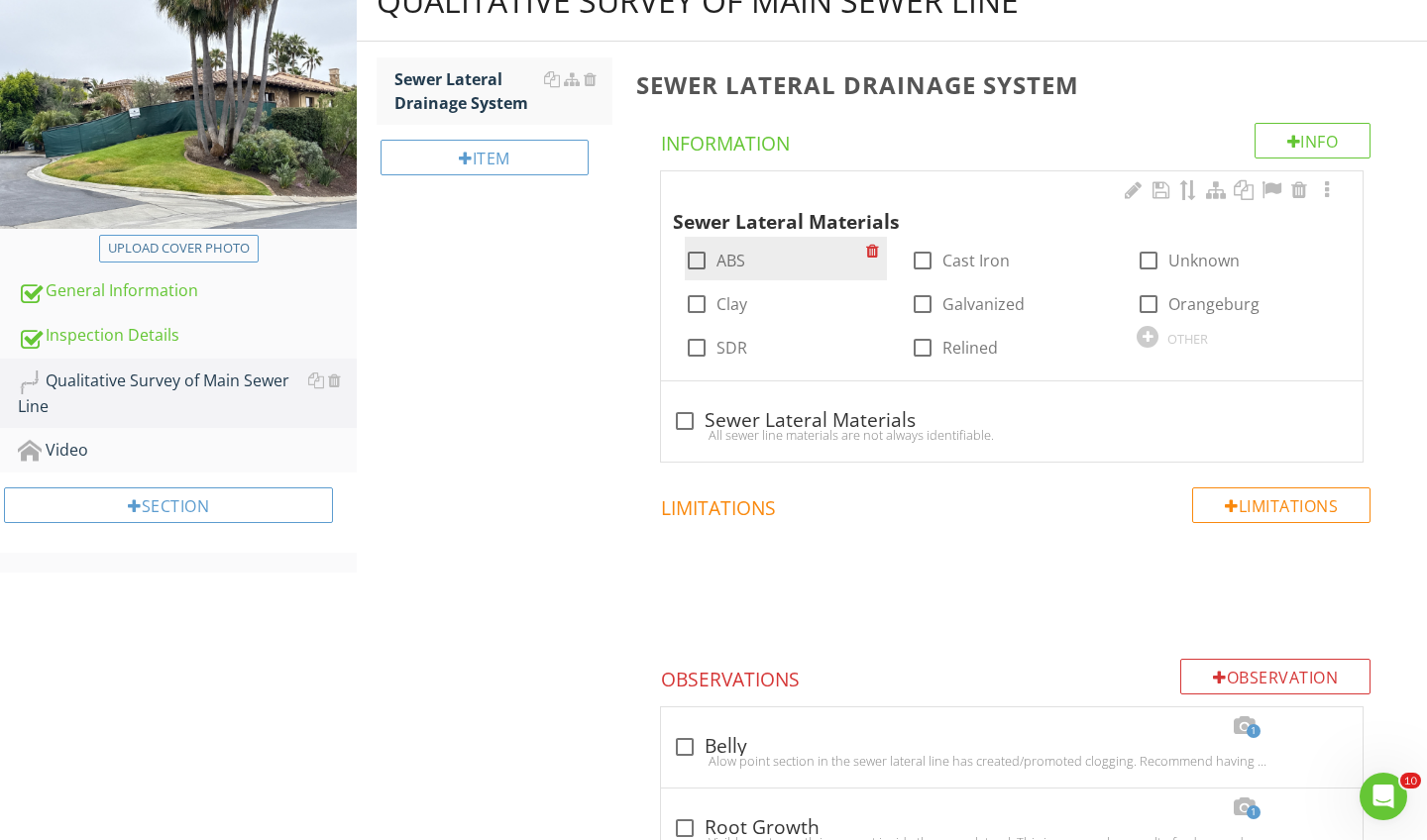 click at bounding box center [697, 261] 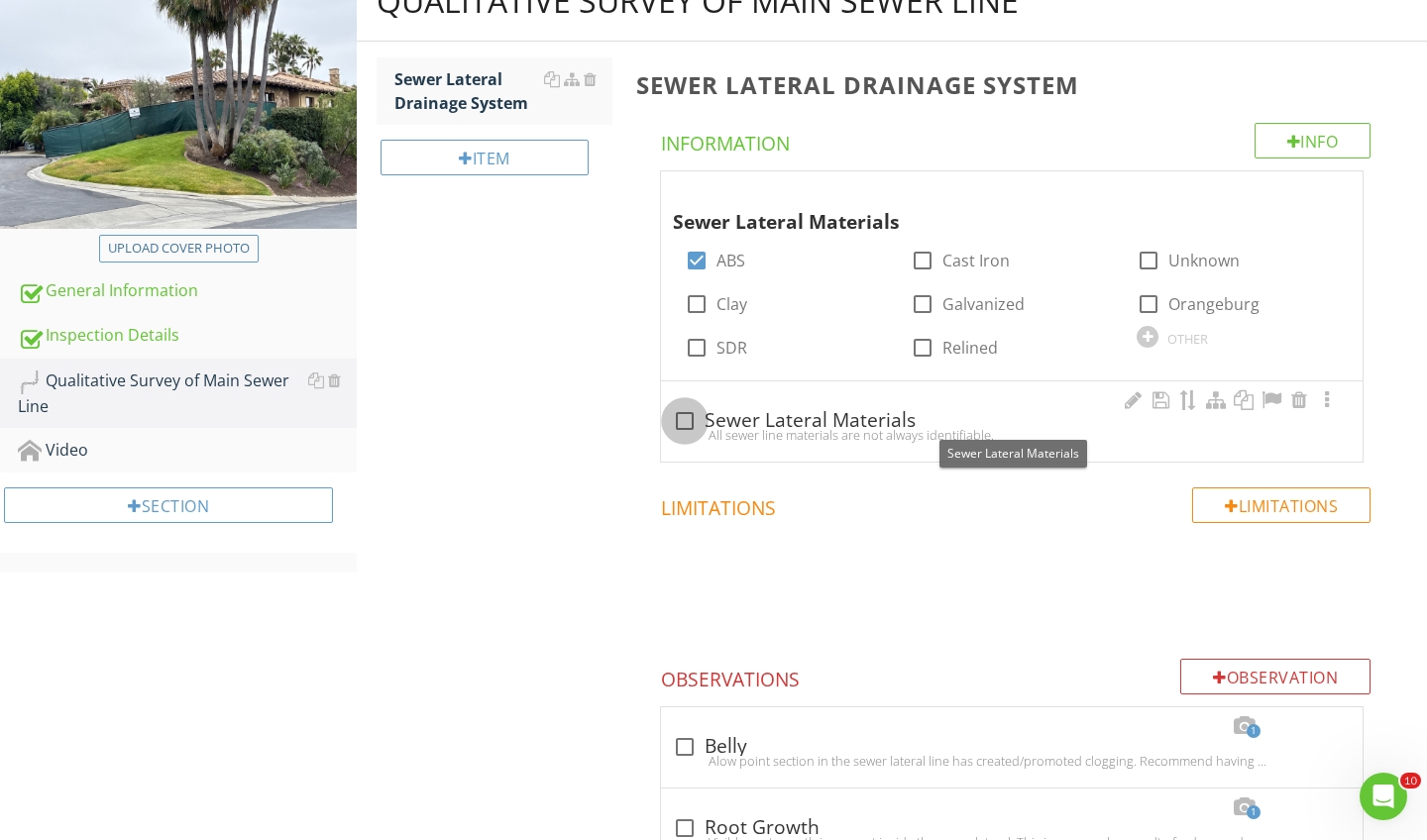 click at bounding box center (685, 421) 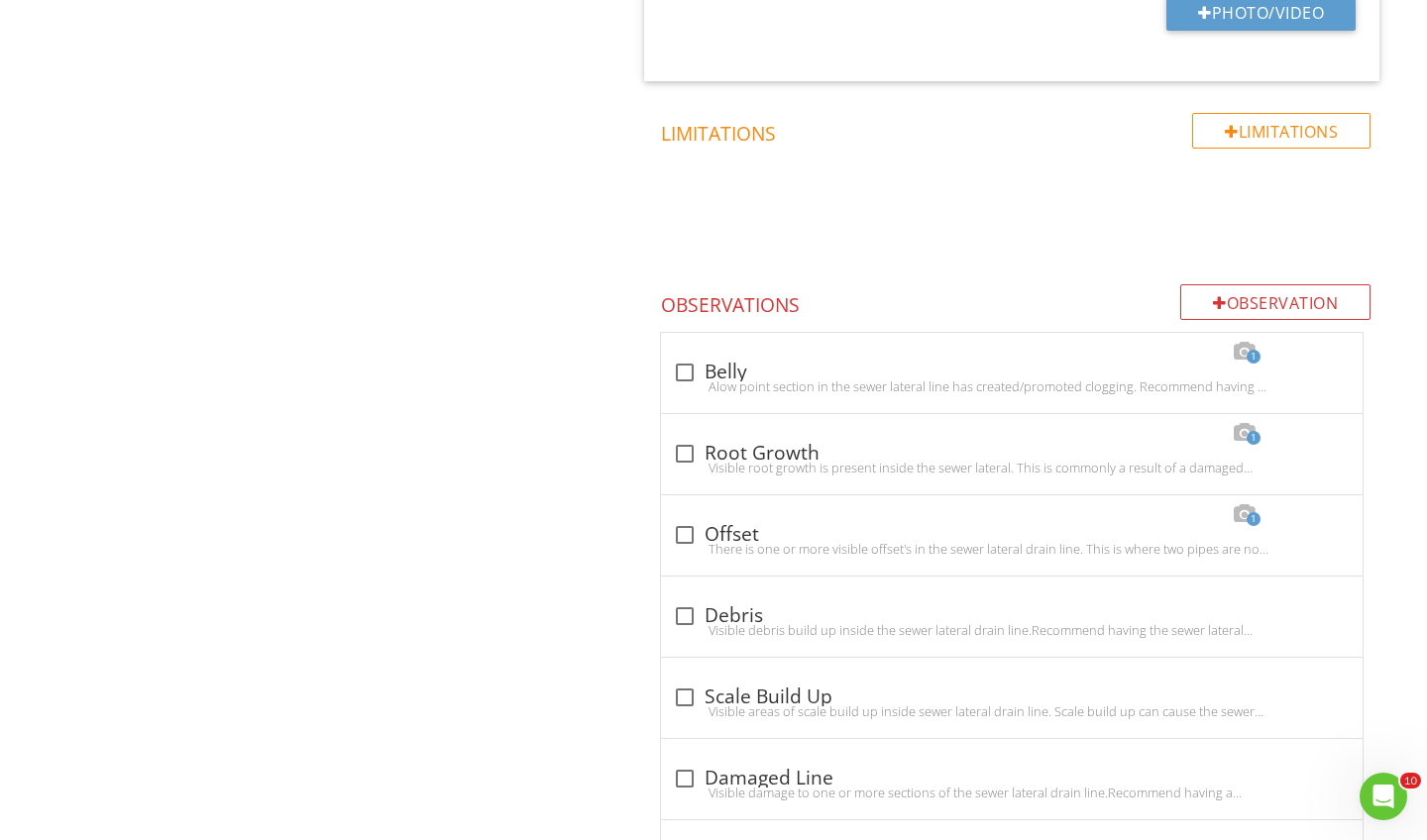 scroll, scrollTop: 1209, scrollLeft: 0, axis: vertical 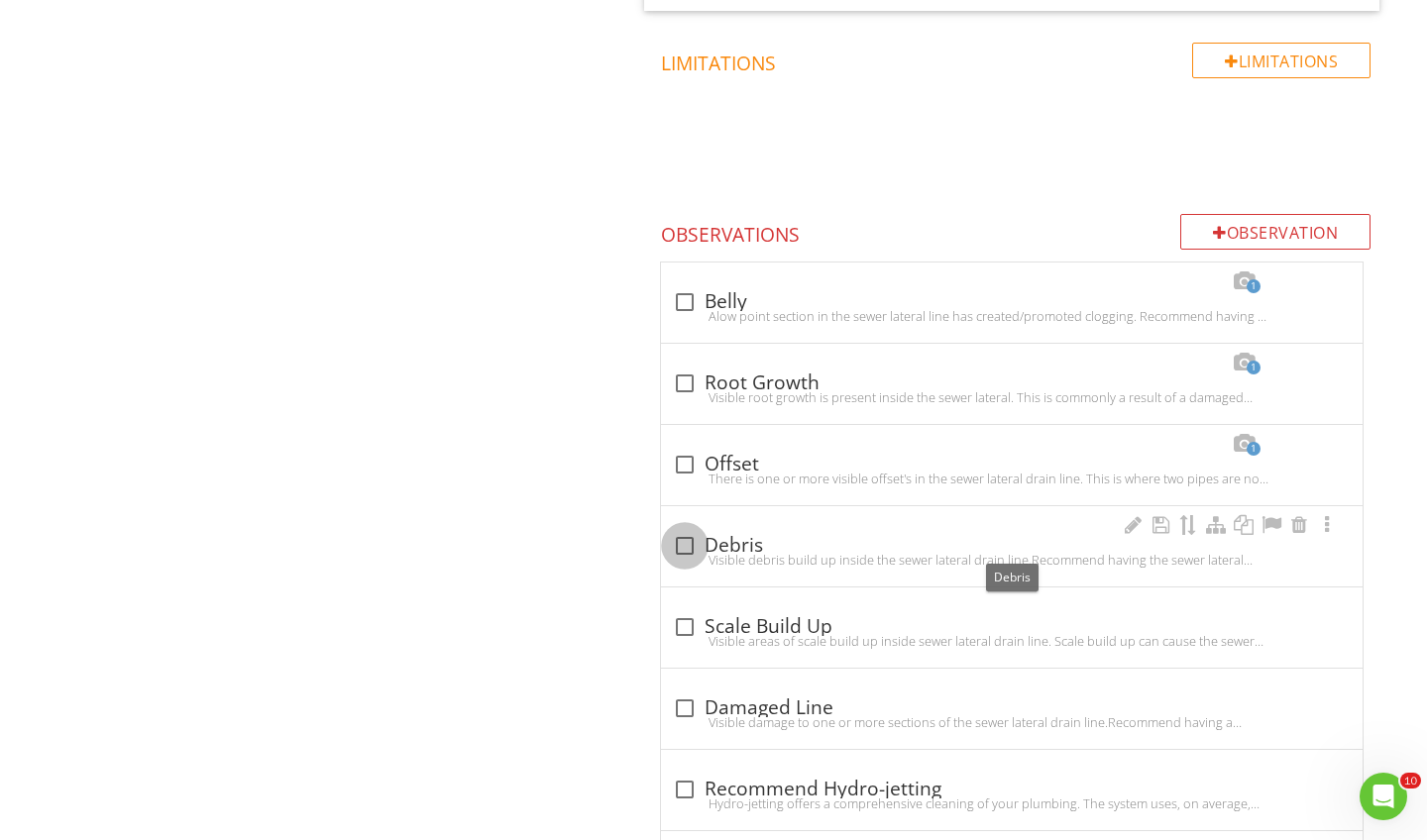 click at bounding box center [685, 546] 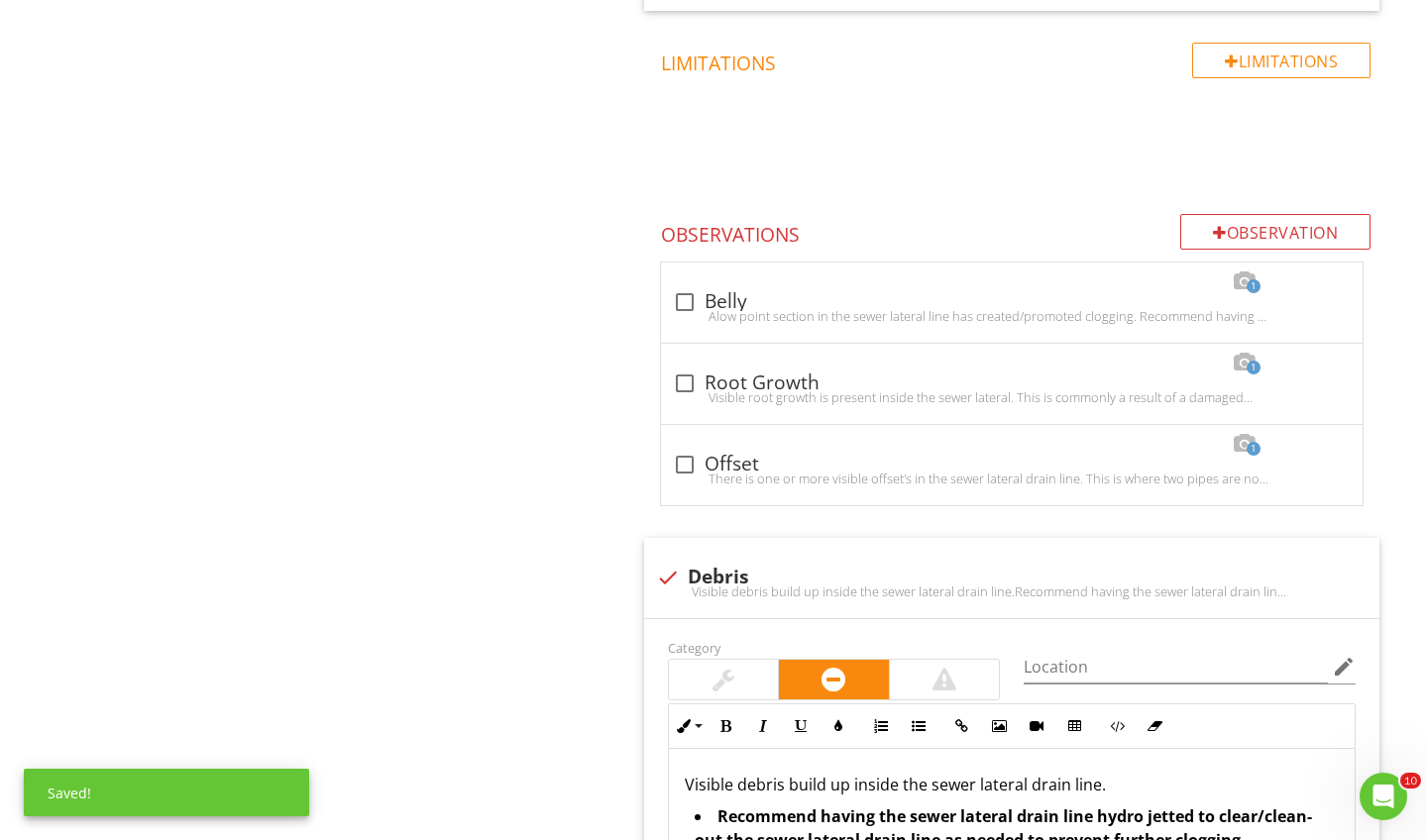 click on "Sewer Lateral Drainage System
Info
Information
Sewer Lateral Materials
check_box ABS   check_box_outline_blank Cast Iron   check_box_outline_blank Unknown   check_box_outline_blank Clay   check_box_outline_blank Galvanized   check_box_outline_blank Orangeburg   check_box_outline_blank SDR   check_box_outline_blank Relined         OTHER                                   check
Sewer Lateral Materials
All sewer line materials are not always identifiable.
Location edit       Inline Style XLarge Large Normal Small Light Small/Light Bold Italic Underline Colors Ordered List Unordered List Insert Link Insert Image Insert Video Insert Table Code View Clear Formatting All sewer line materials are not always identifiable. Enter text here
Photo/Video
Limitations" at bounding box center [1026, 586] 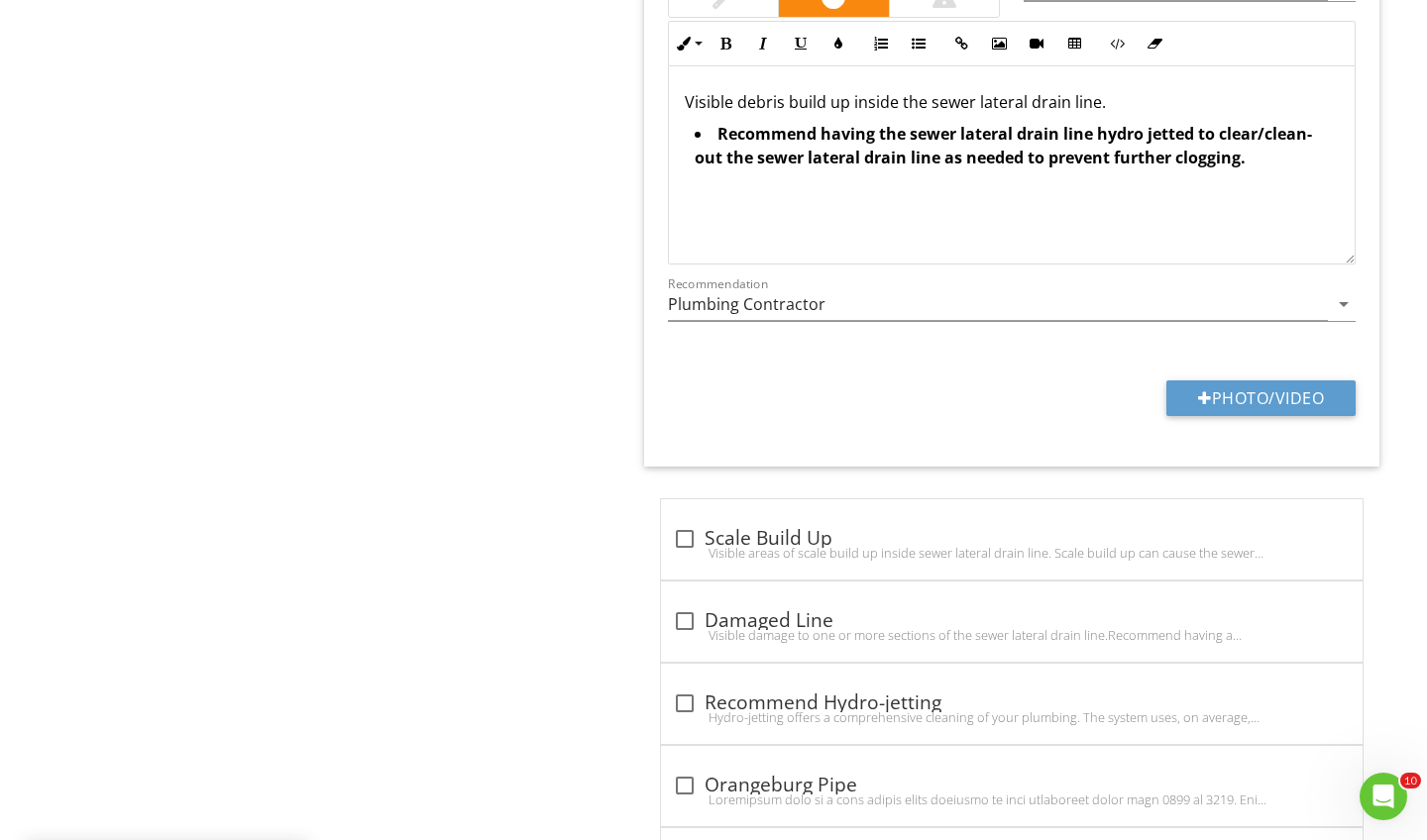 scroll, scrollTop: 1897, scrollLeft: 0, axis: vertical 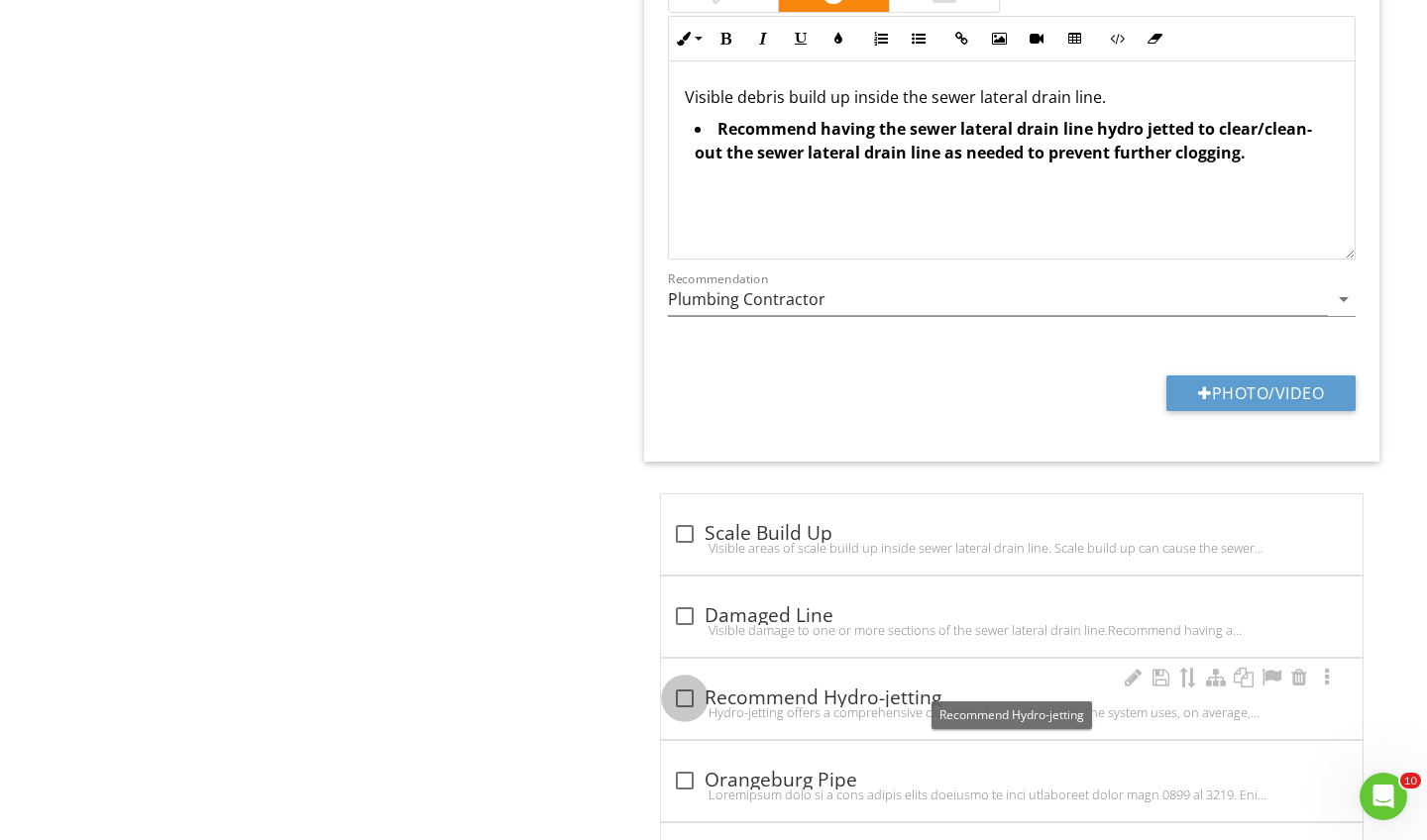 click at bounding box center [685, 698] 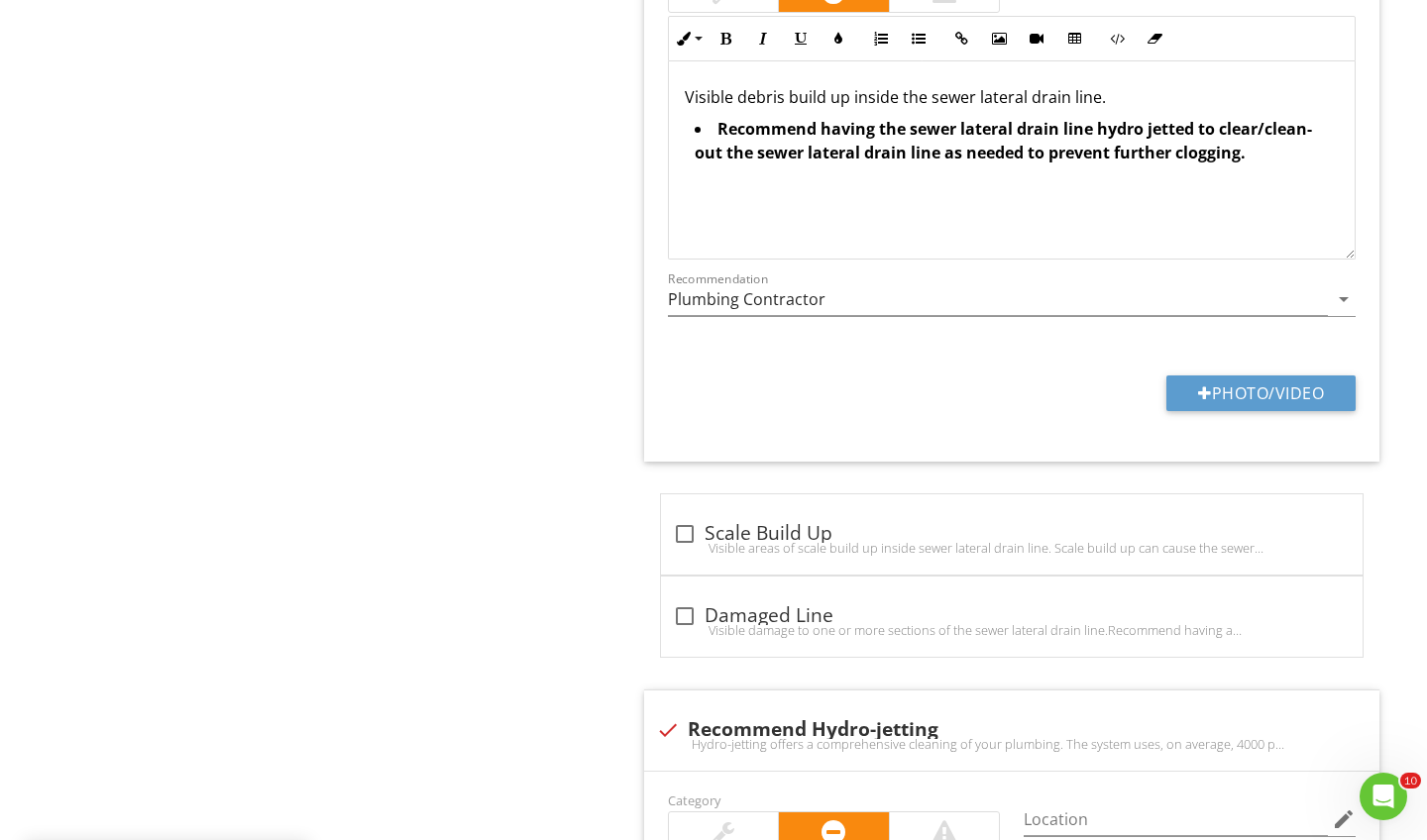 click on "Qualitative Survey  of Main Sewer Line
Sewer Lateral Drainage System
Item
Sewer Lateral Drainage System
Info
Information
Sewer Lateral Materials
check_box ABS   check_box_outline_blank Cast Iron   check_box_outline_blank Unknown   check_box_outline_blank Clay   check_box_outline_blank Galvanized   check_box_outline_blank Orangeburg   check_box_outline_blank SDR   check_box_outline_blank Relined         OTHER                                   check
Sewer Lateral Materials
All sewer line materials are not always identifiable.
Location edit       Inline Style XLarge Large Normal Small Light Small/Light Bold Italic Underline Colors Ordered List Unordered List Insert Link Insert Image Code View" at bounding box center (892, 180) 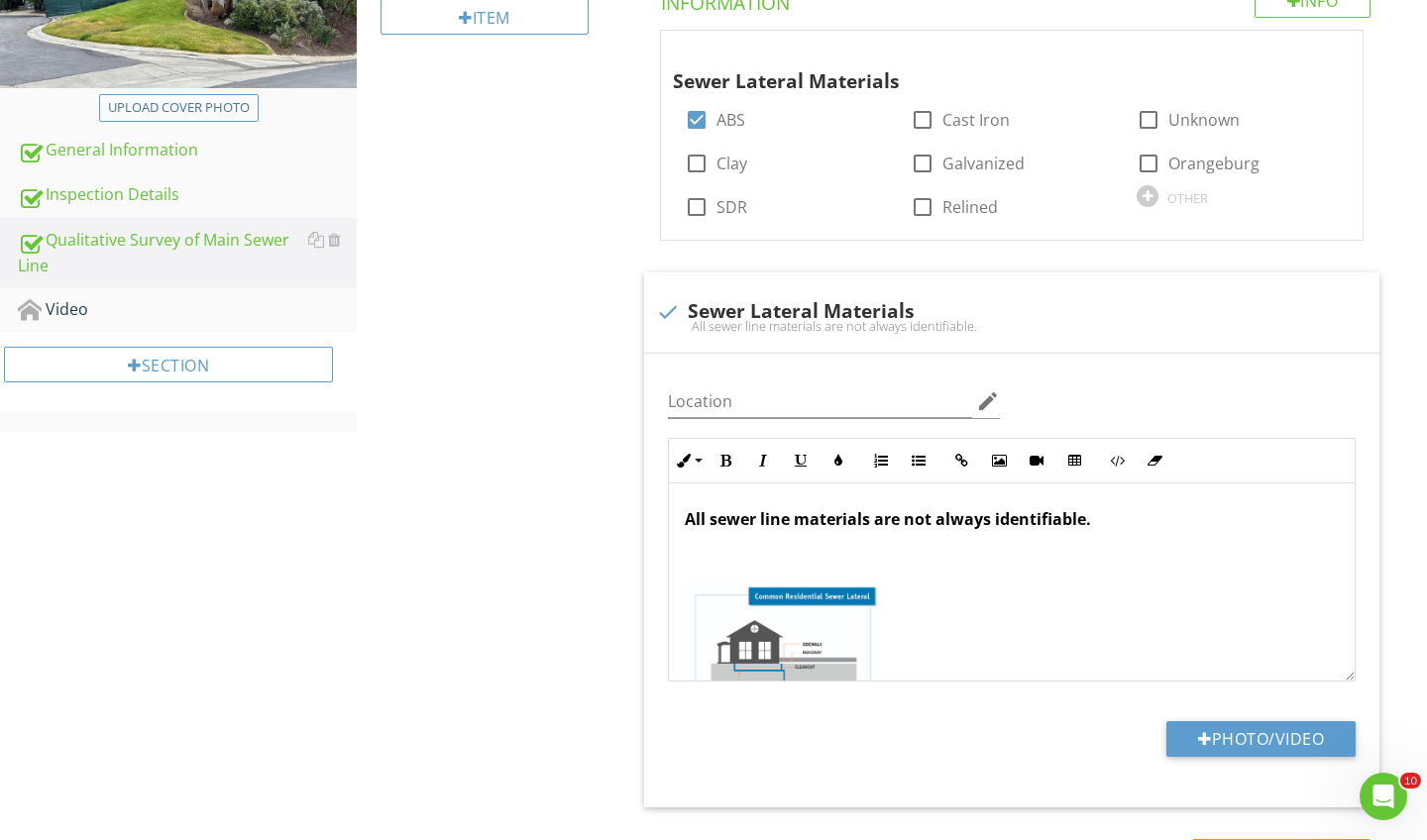 scroll, scrollTop: 336, scrollLeft: 0, axis: vertical 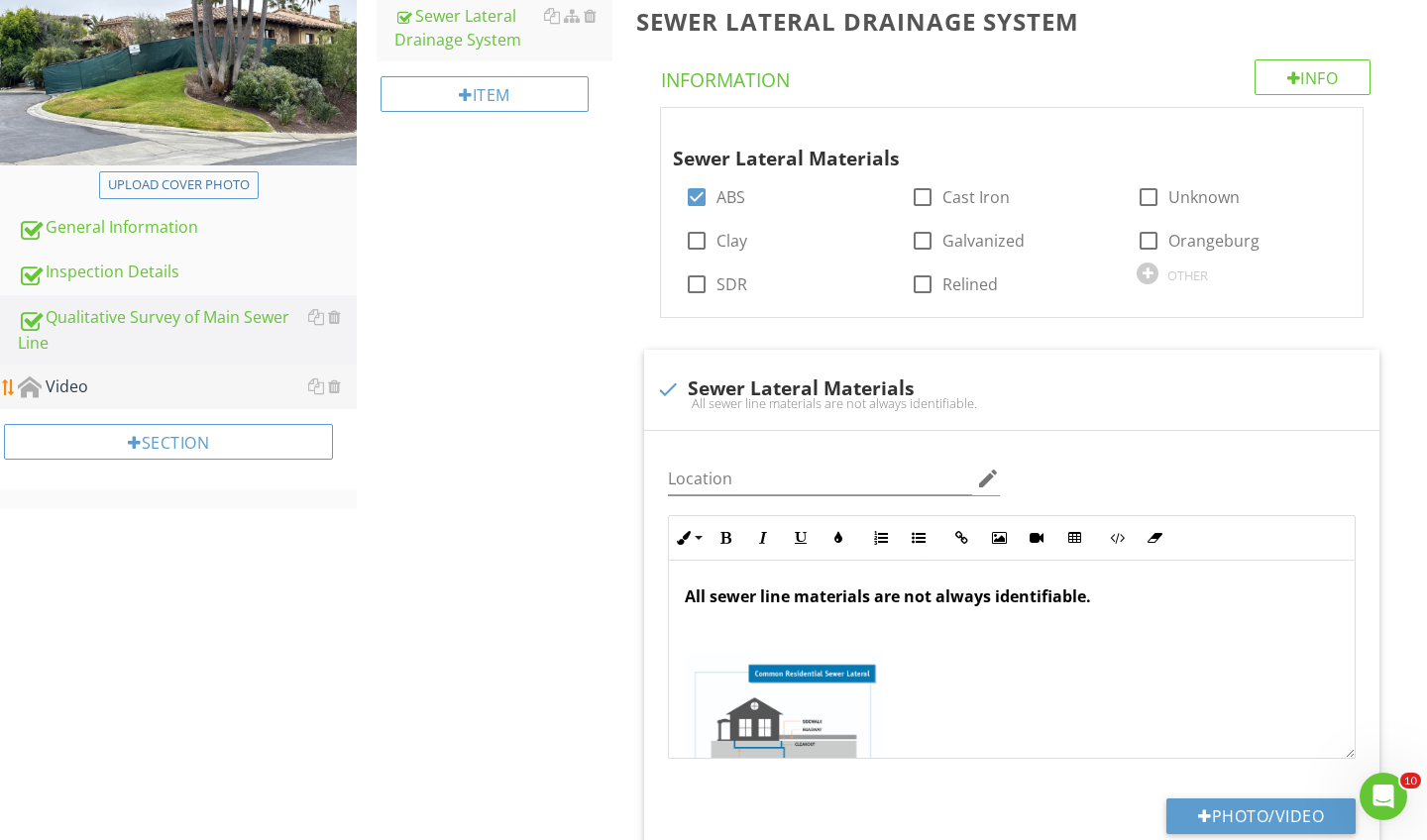 click on "Video" at bounding box center [187, 387] 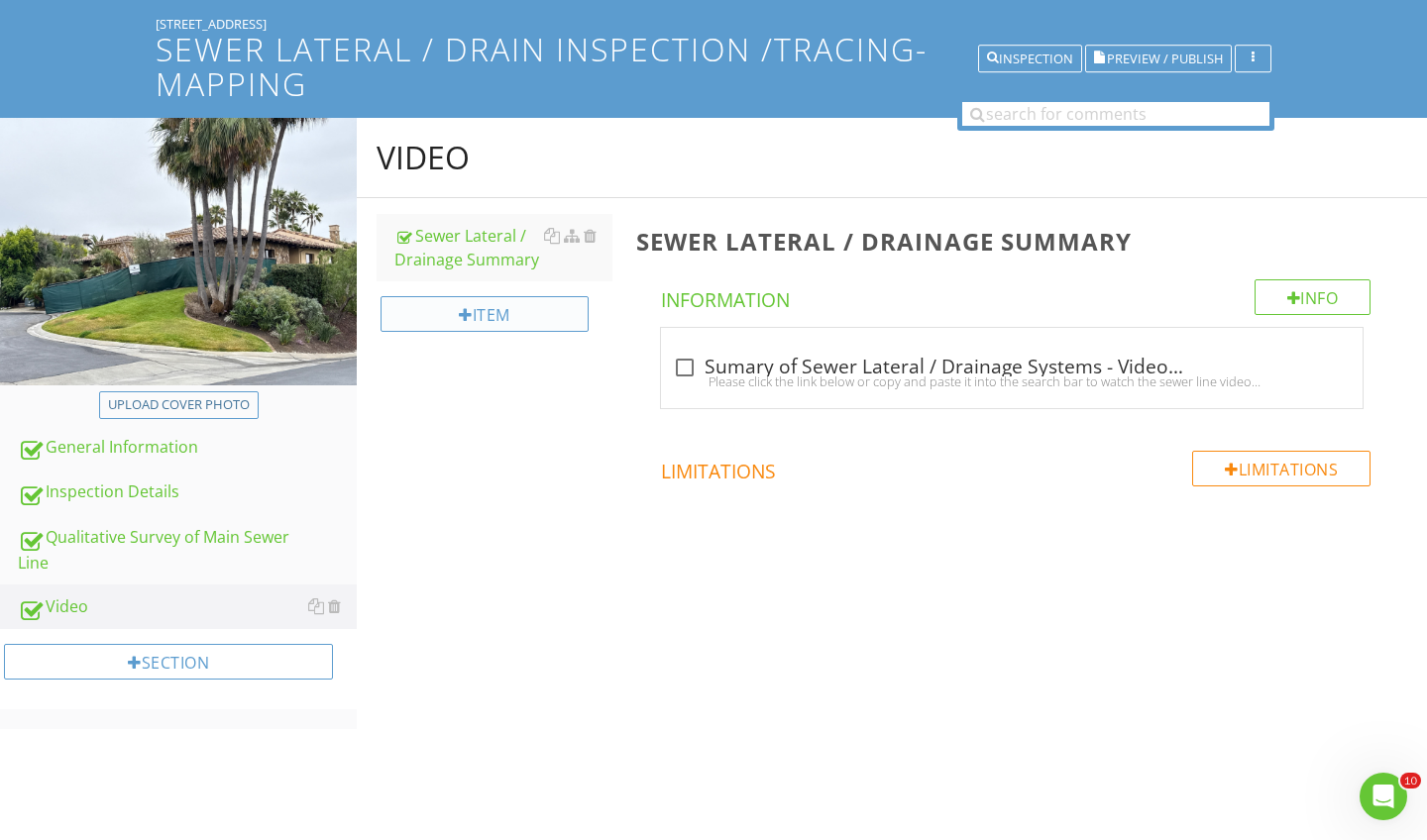 scroll, scrollTop: 116, scrollLeft: 0, axis: vertical 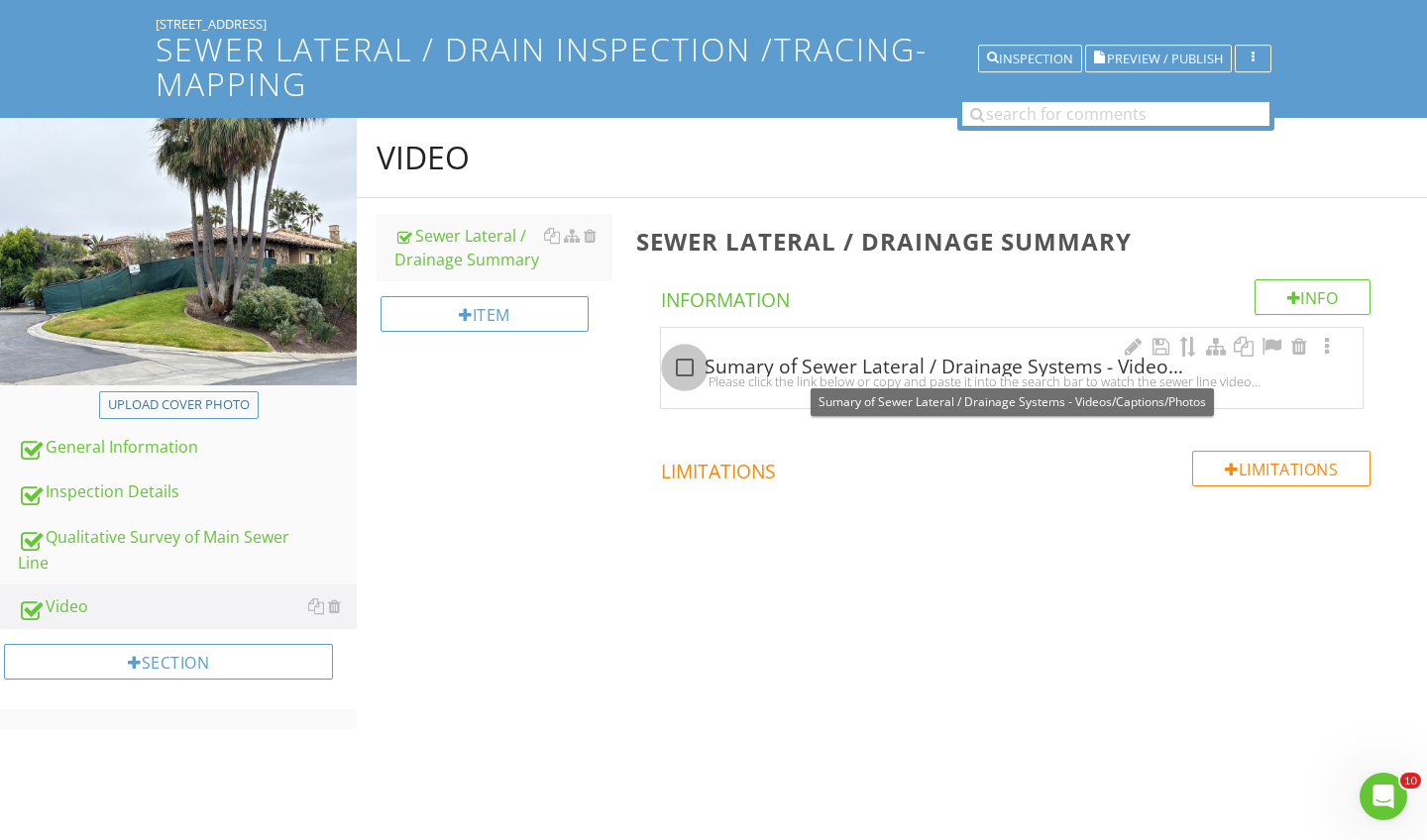 click at bounding box center (685, 368) 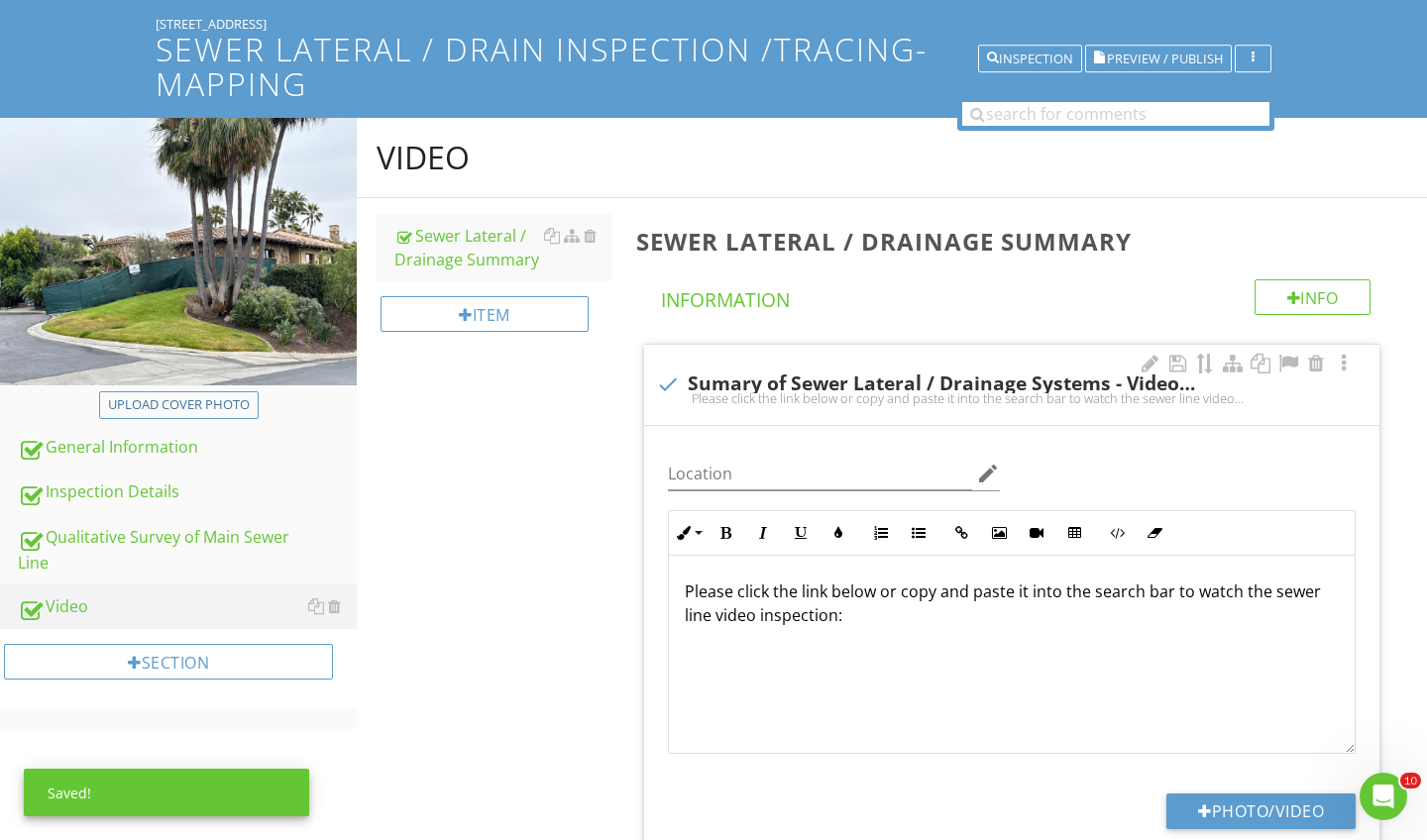 click on "Please click the link below or copy and paste it into the search bar to watch the sewer line video inspection:" at bounding box center [1012, 655] 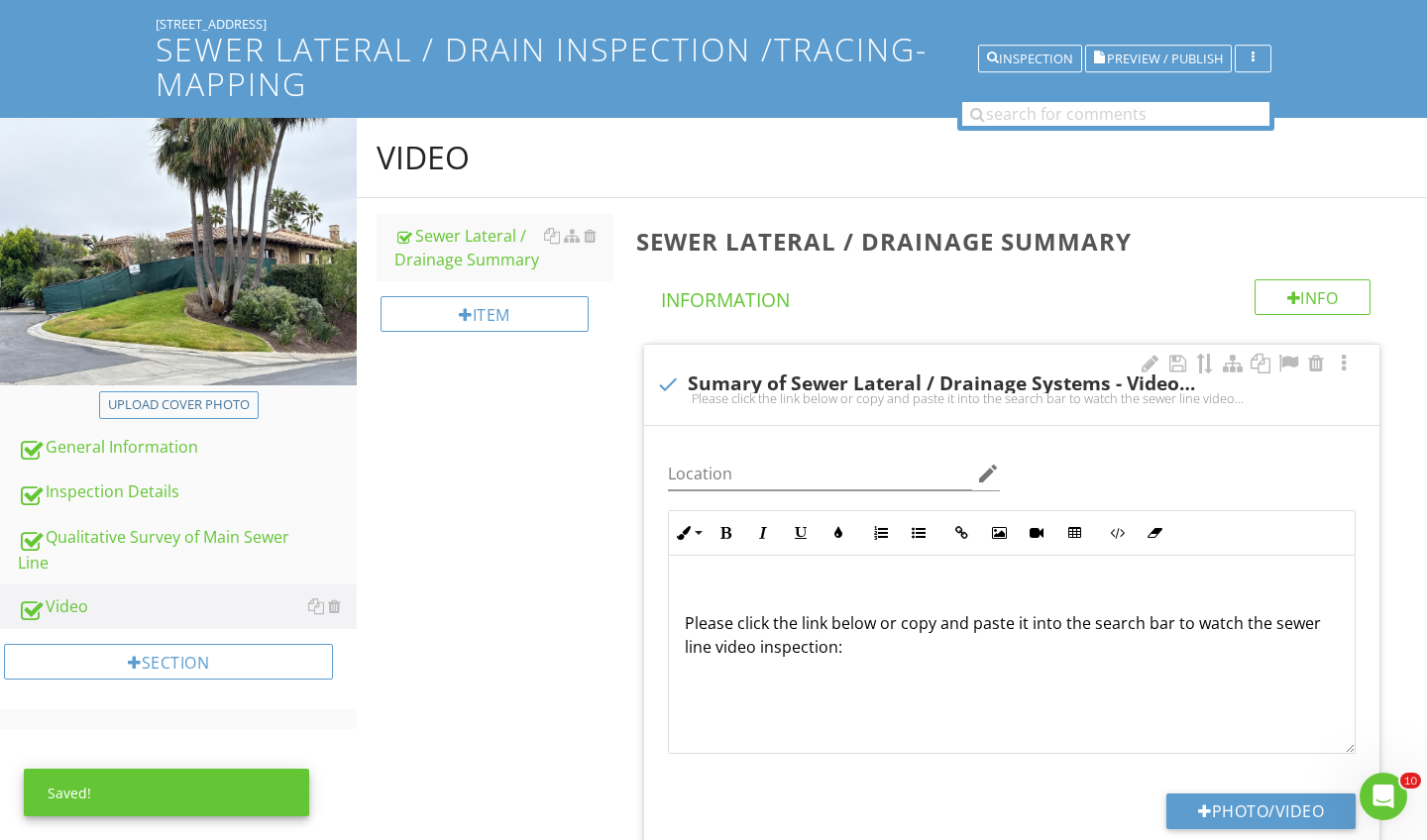 type 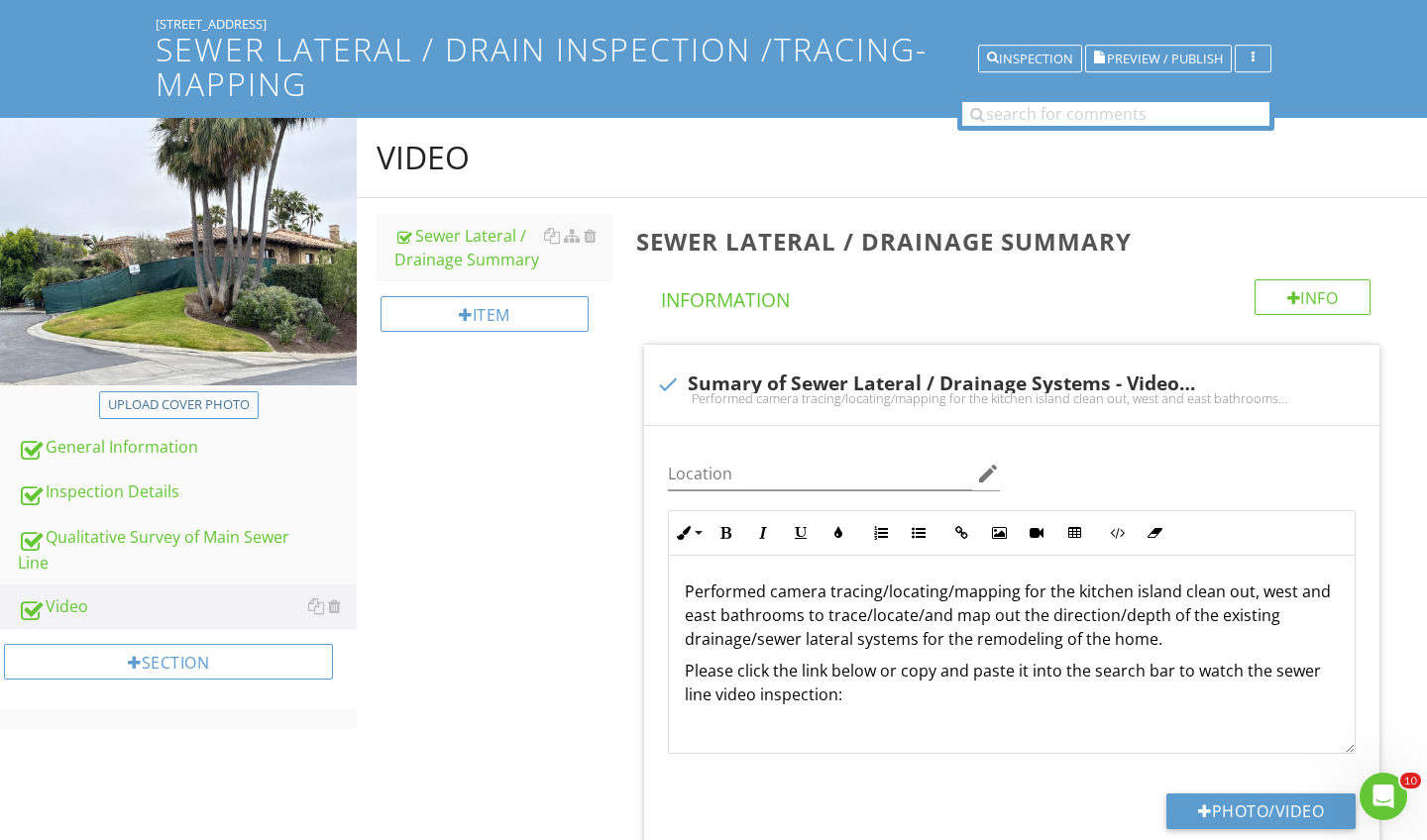 click on "Sewer Lateral / Drainage Summary
Info
Information                       check
Sumary of Sewer Lateral / Drainage Systems - Videos/Captions/Photos
Performed camera tracing/locating/mapping for the kitchen island clean out, west and east bathrooms to trace/locate/and map out the direction/depth of the existing drainage/sewer lateral systems for the remodeling of the home.Please click the link below or copy and paste it into the search bar to watch the sewer line video inspection:
Location edit       Inline Style XLarge Large Normal Small Light Small/Light Bold Italic Underline Colors Ordered List Unordered List Insert Link Insert Image Insert Video Insert Table Code View Clear Formatting Please click the link below or copy and paste it into the search bar to watch the sewer line video inspection: Enter text here                    Limitations" at bounding box center (1026, 628) 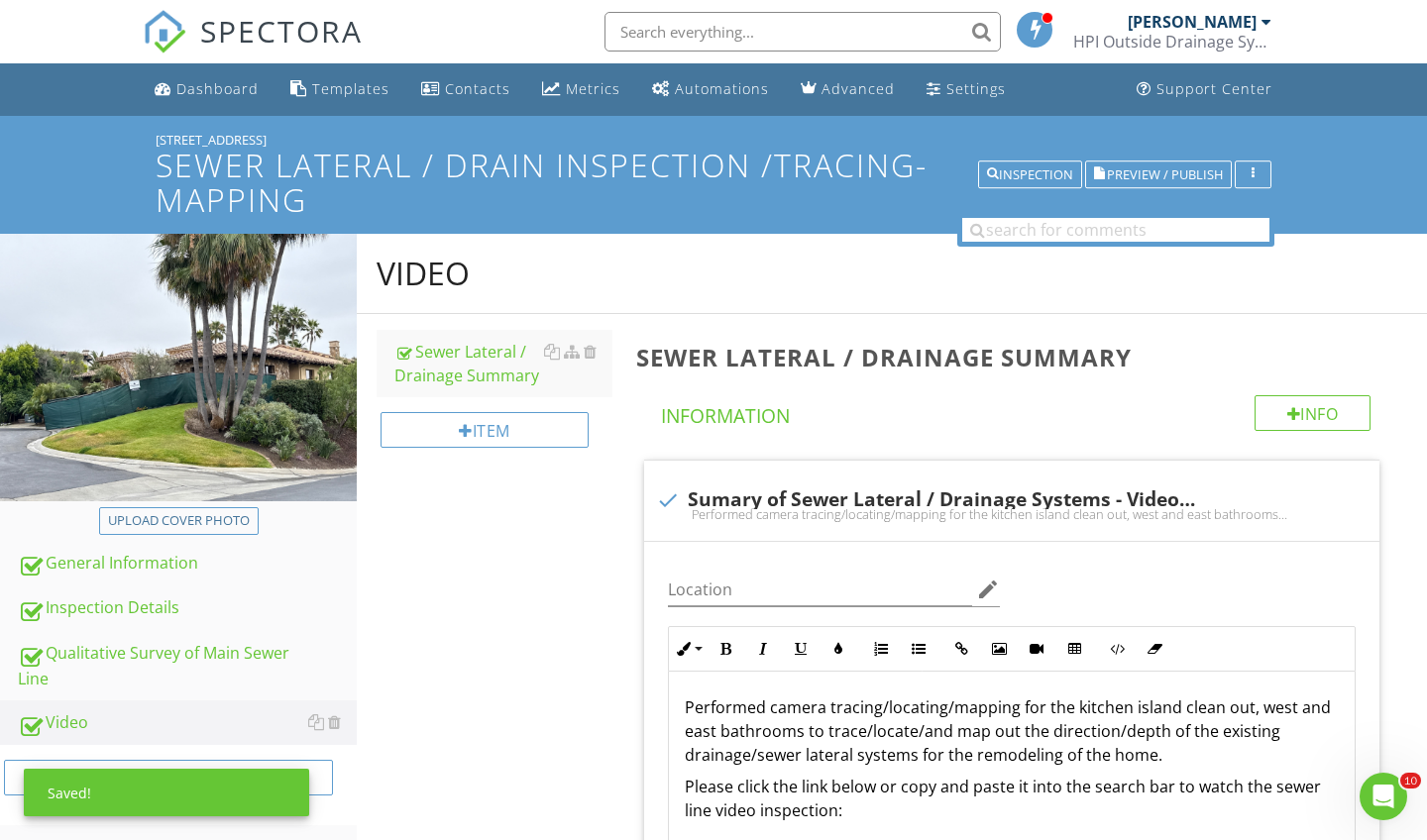 scroll, scrollTop: 0, scrollLeft: 0, axis: both 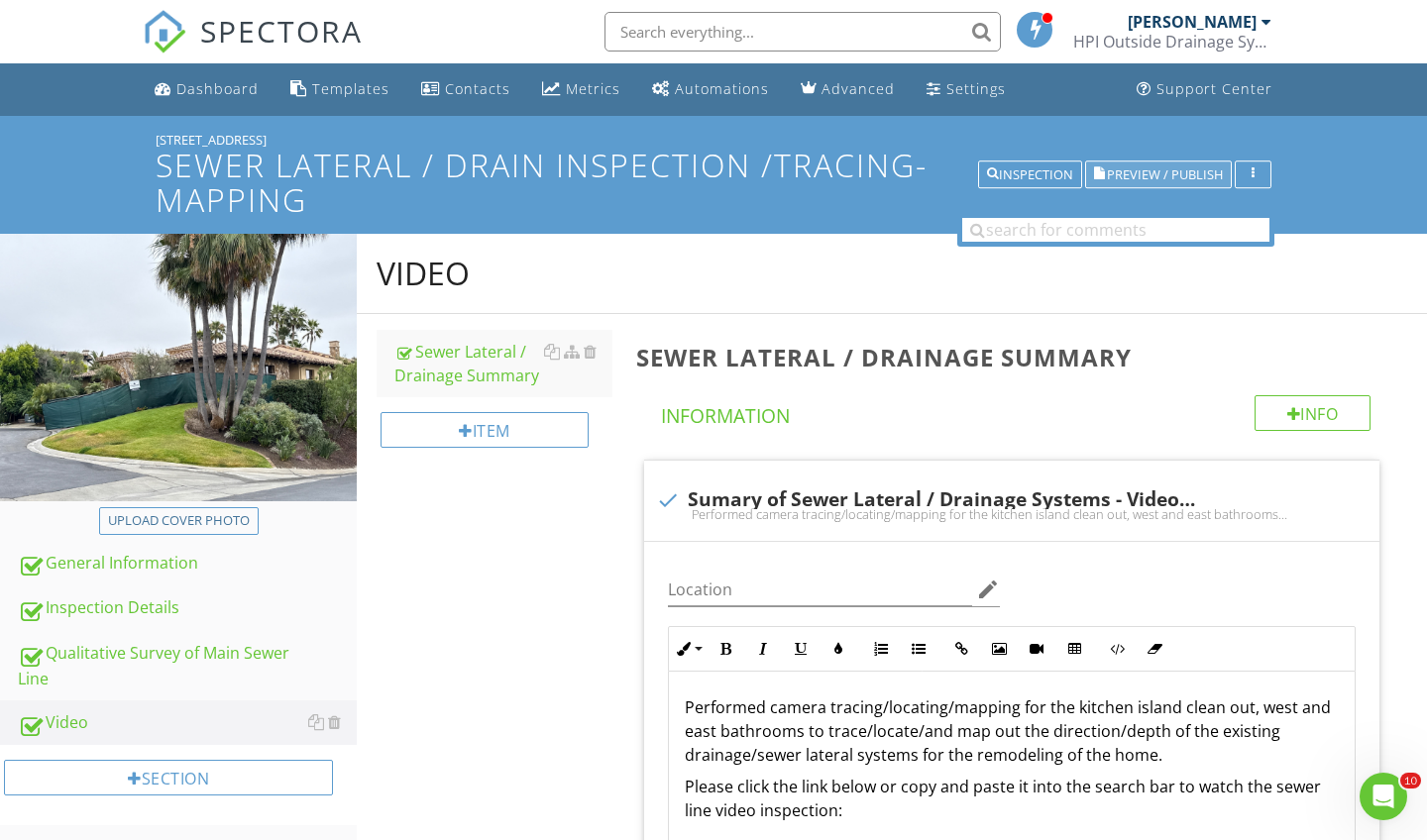 click on "Preview / Publish" at bounding box center (1164, 174) 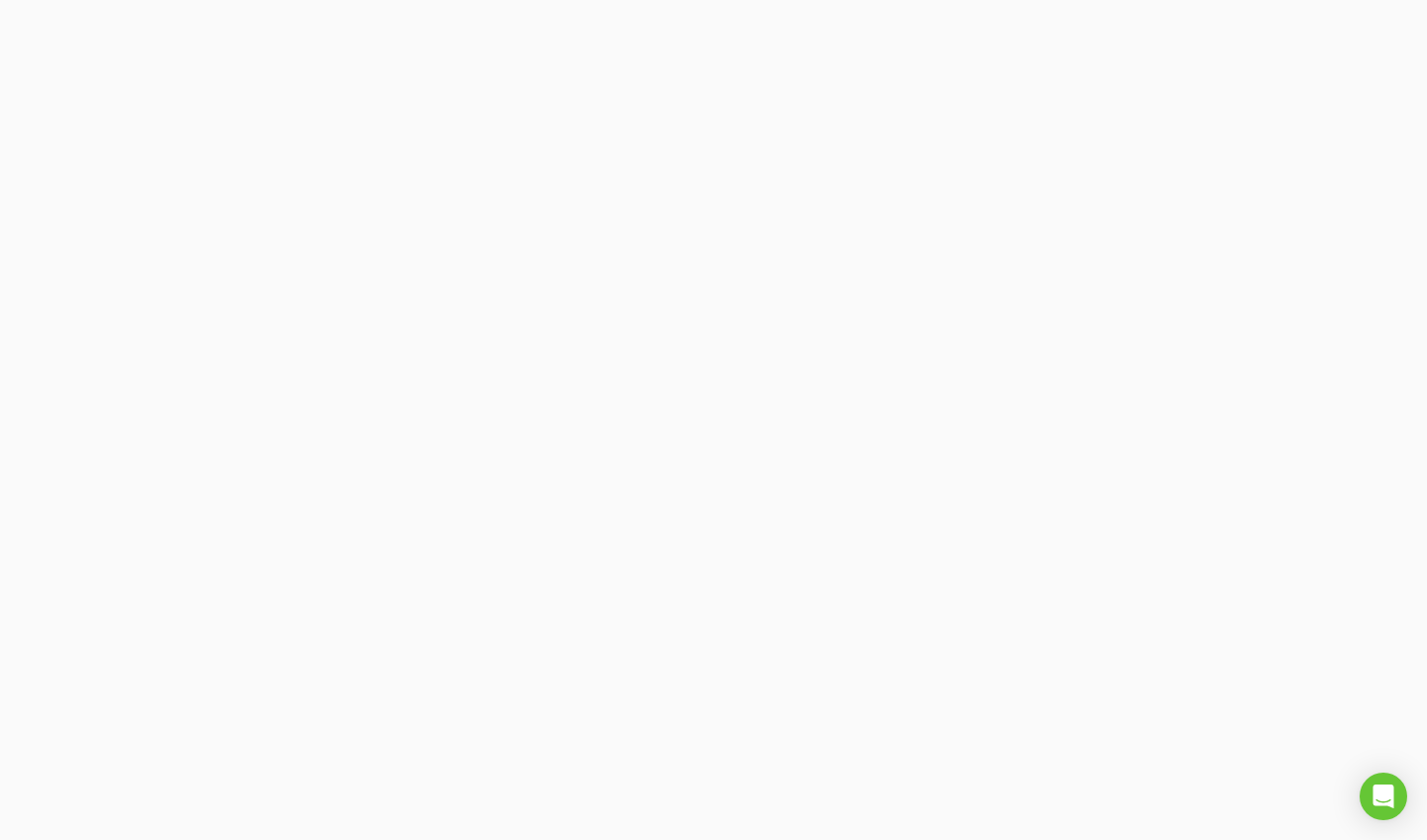 scroll, scrollTop: 0, scrollLeft: 0, axis: both 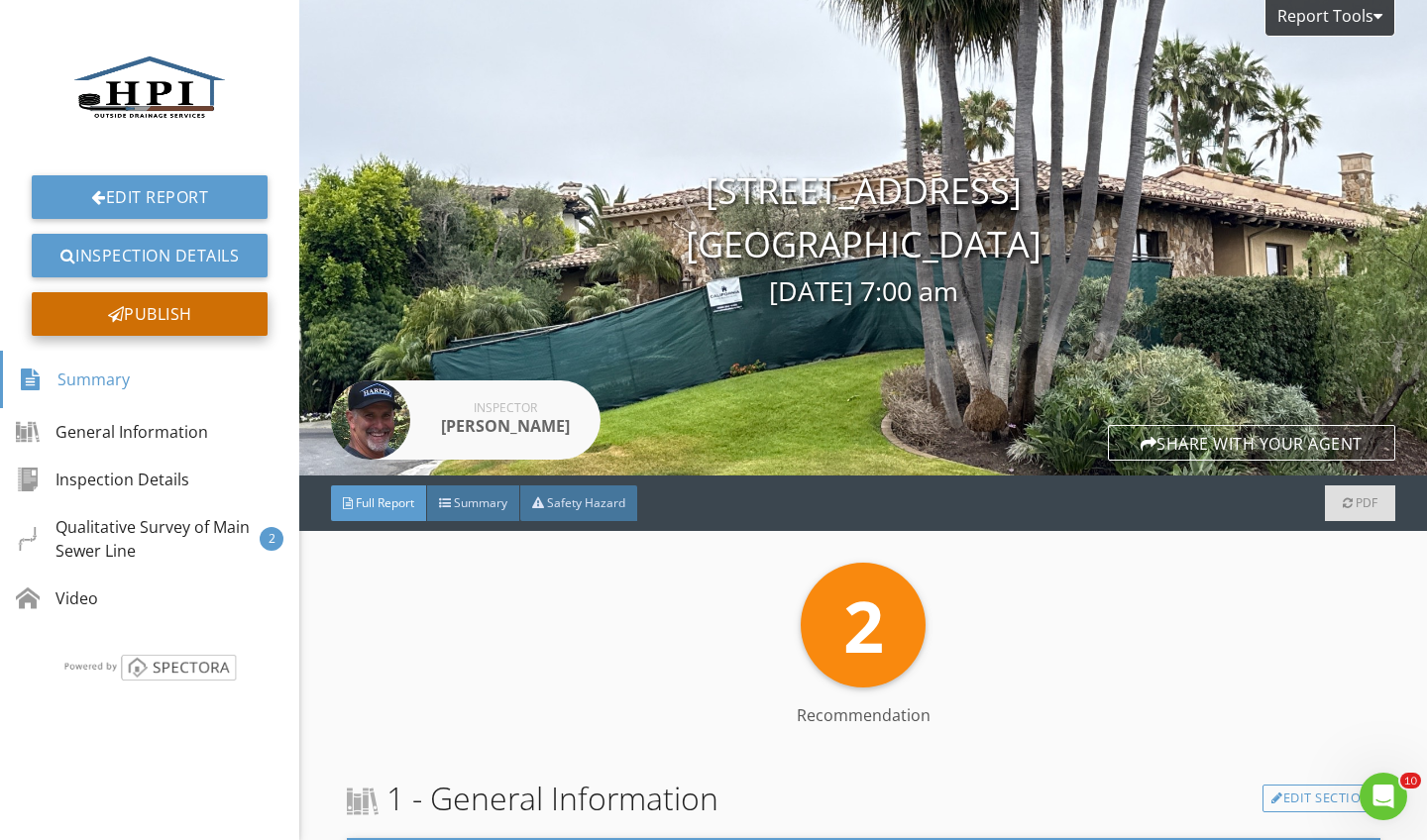 click on "Publish" at bounding box center (150, 314) 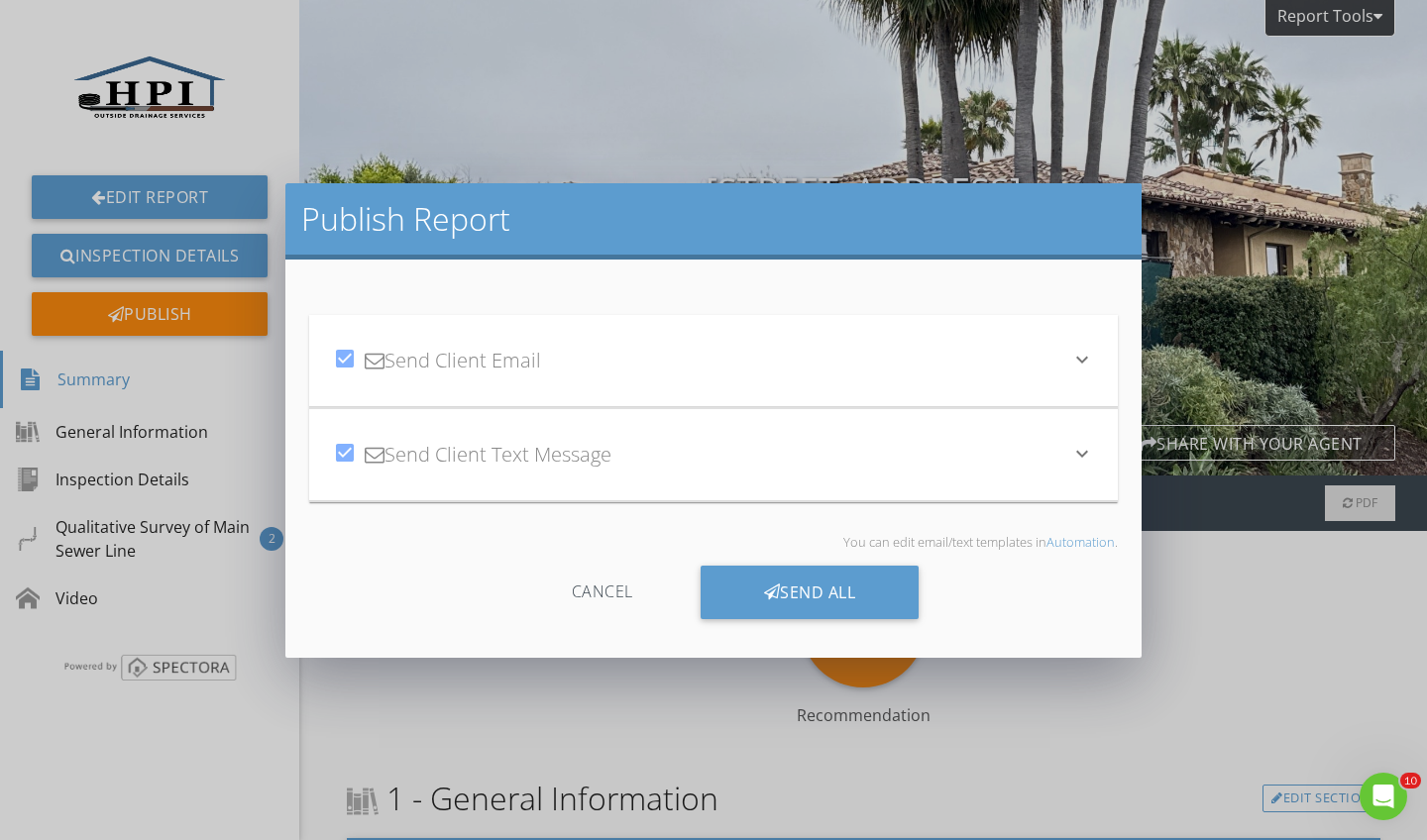 click on "keyboard_arrow_down" at bounding box center [1082, 360] 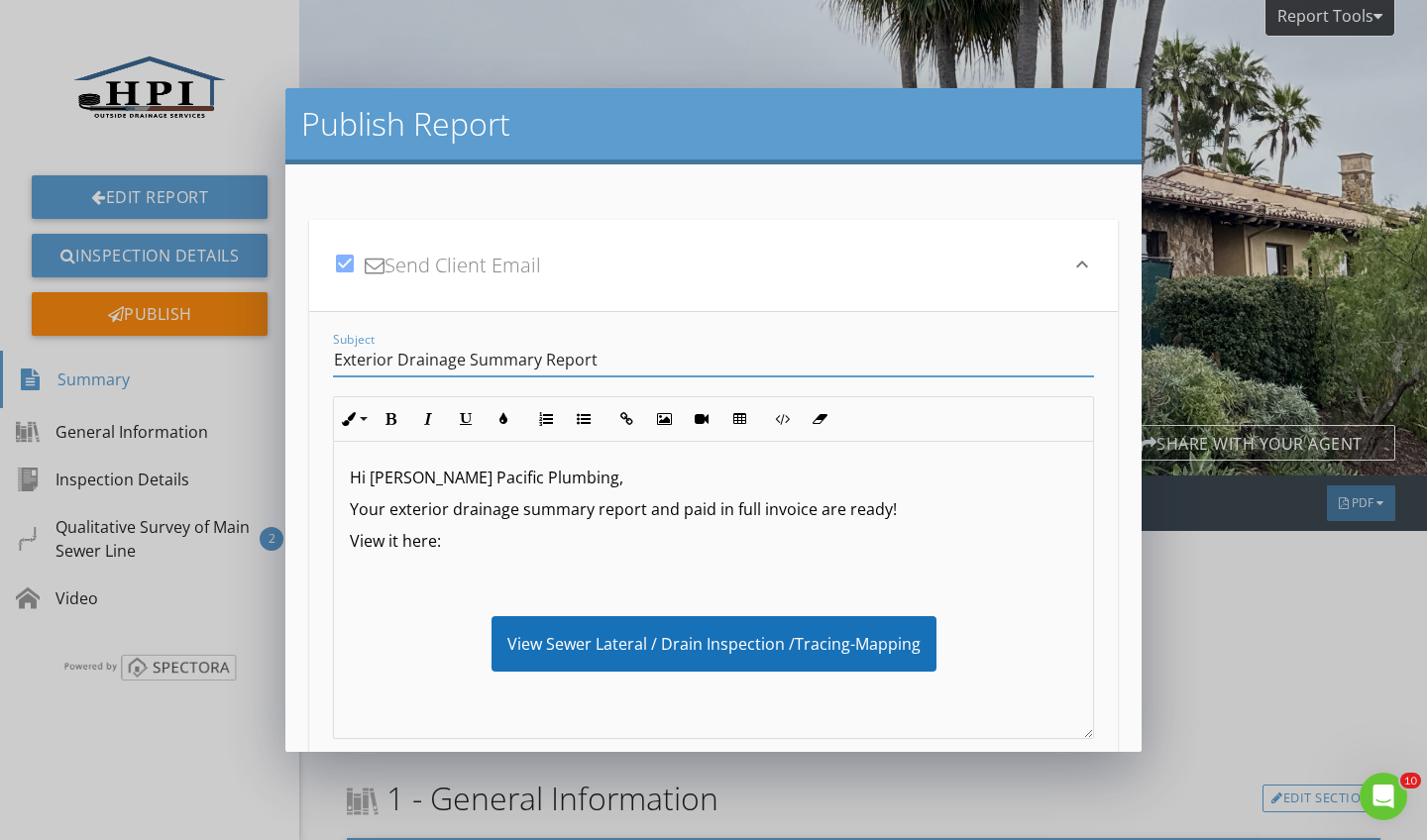 drag, startPoint x: 395, startPoint y: 361, endPoint x: 333, endPoint y: 361, distance: 62 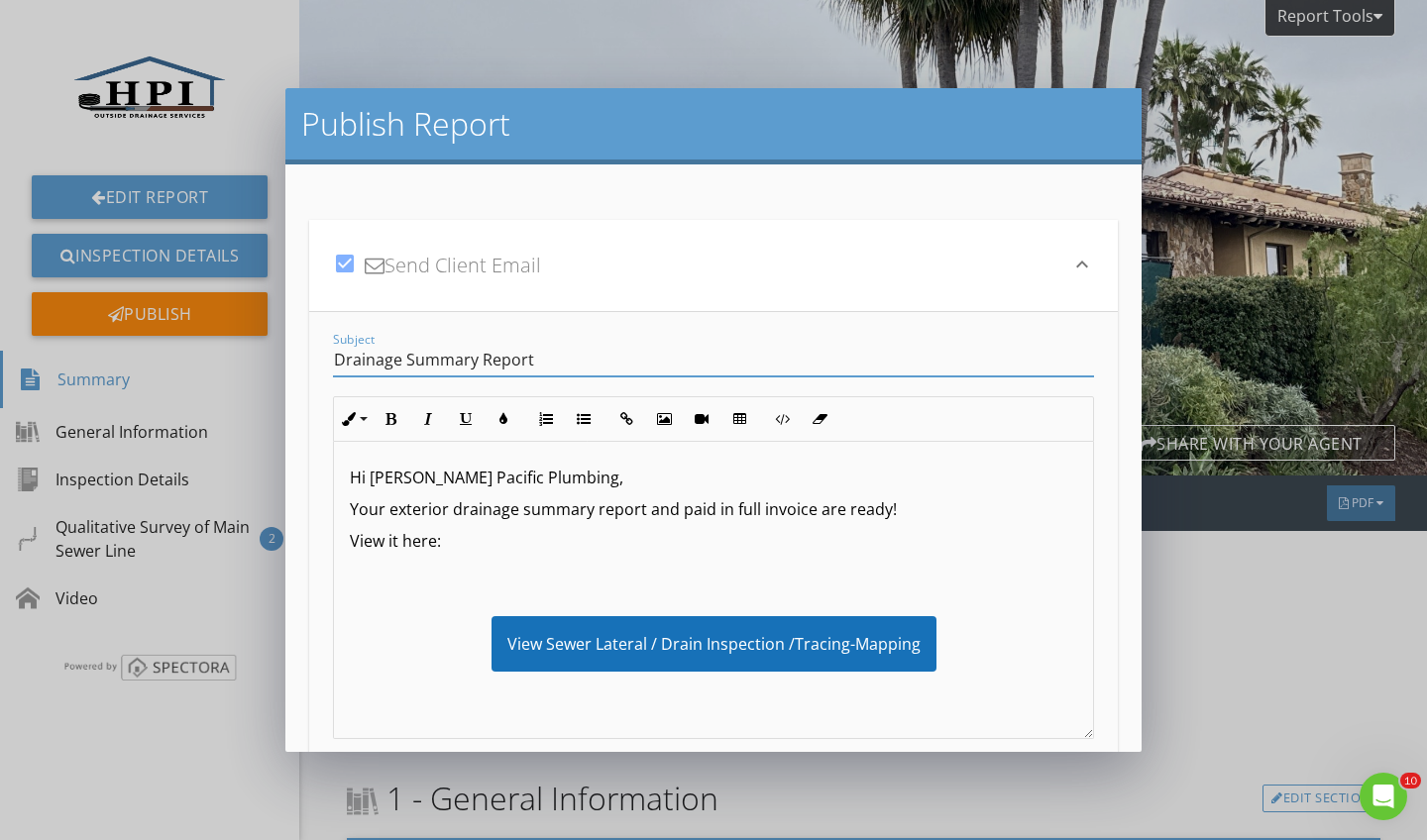 type on "Drainage Summary Report" 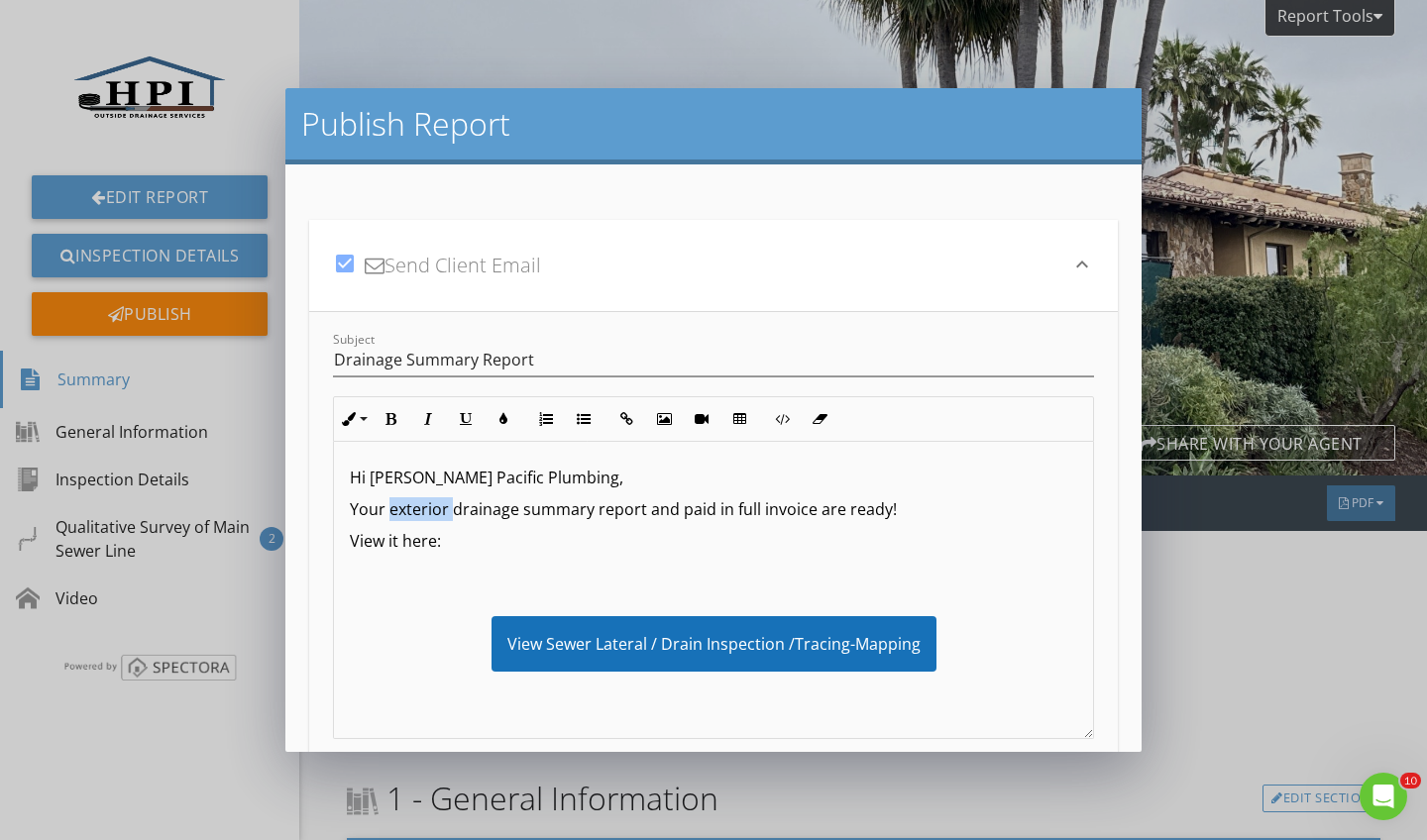 drag, startPoint x: 453, startPoint y: 508, endPoint x: 389, endPoint y: 504, distance: 64.12488 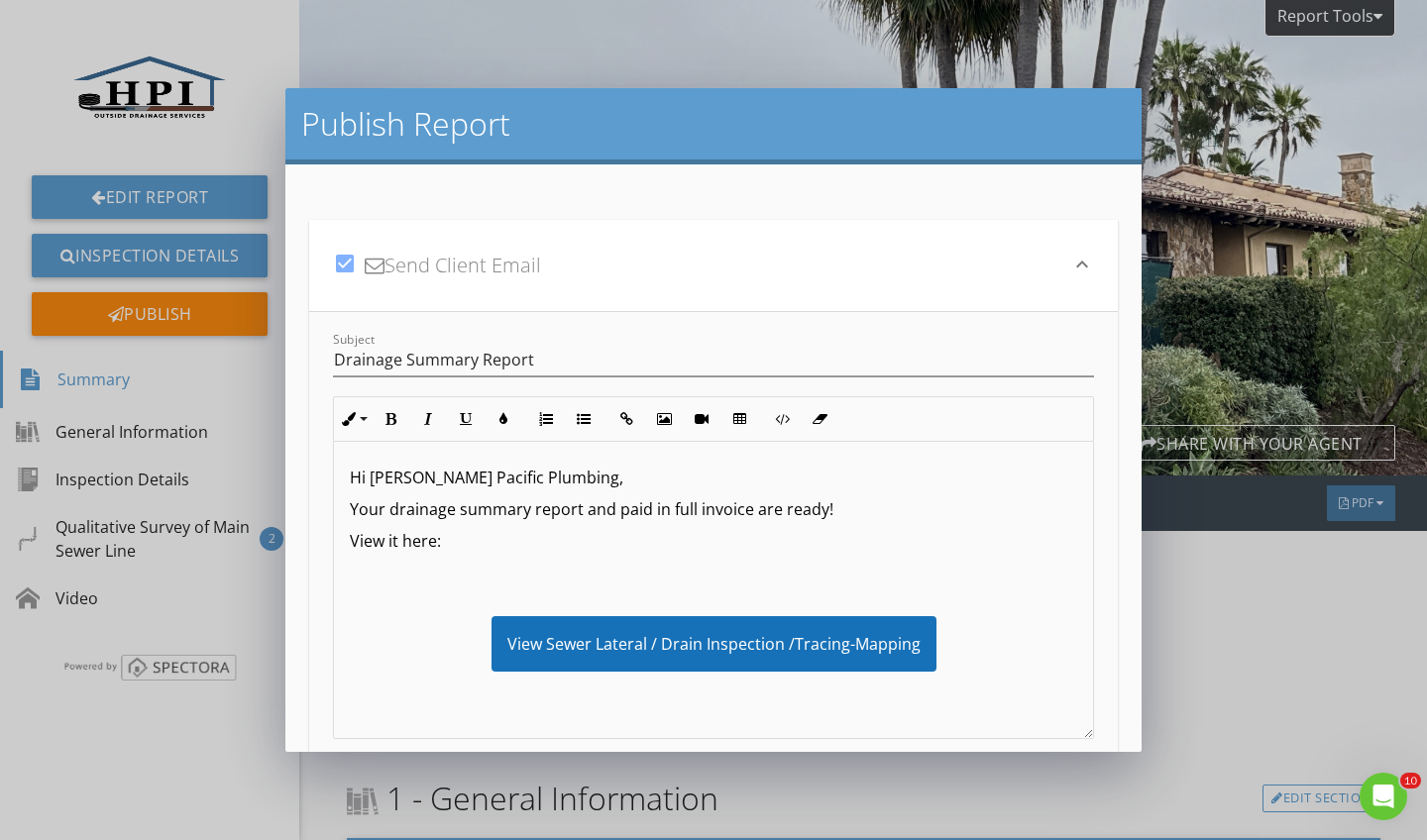 click on "Your drainage summary report and paid in full invoice are ready!" at bounding box center [714, 509] 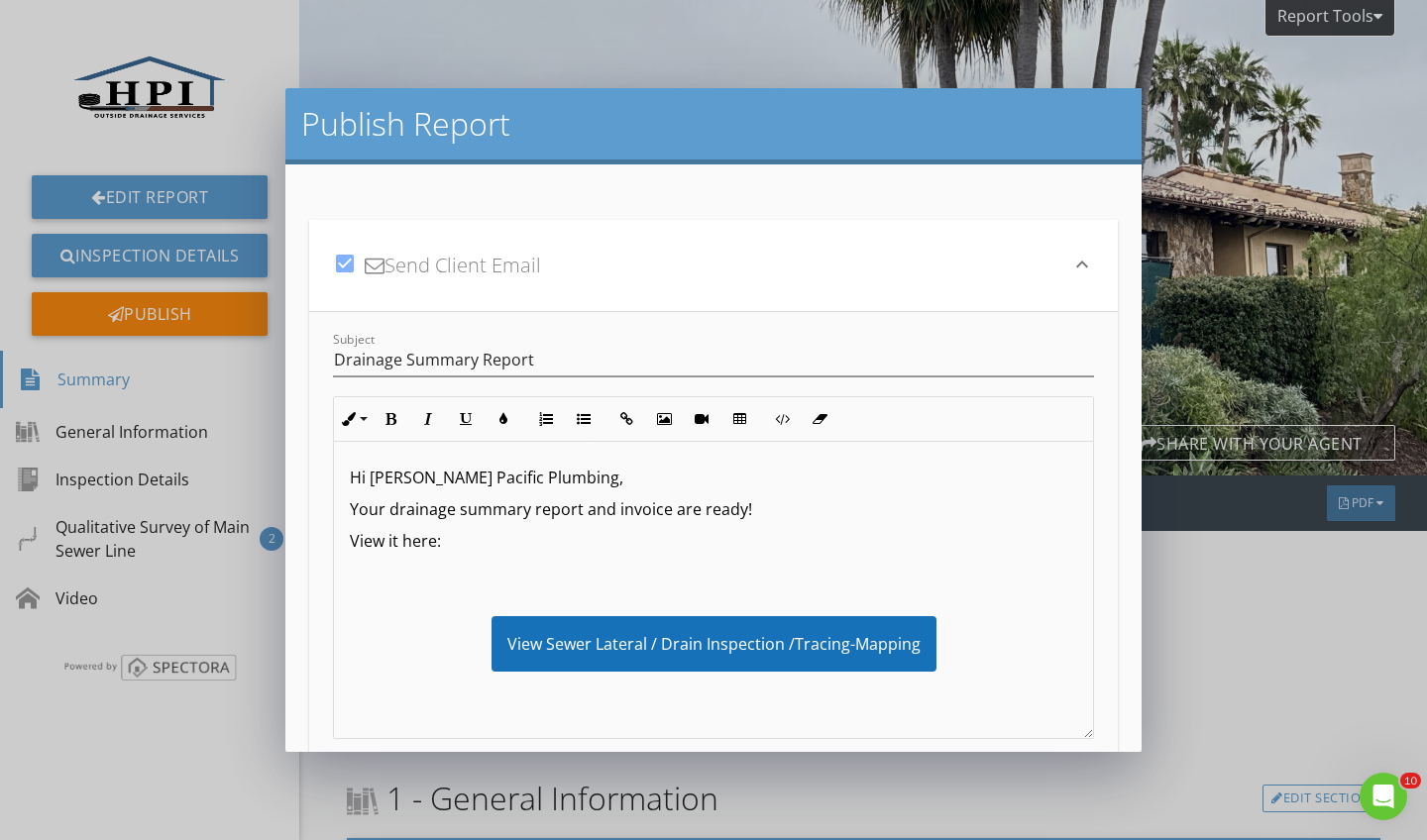click on "Inline Style XLarge Large Normal Small Light Small/Light Bold Italic Underline Colors Ordered List Unordered List Insert Link Insert Image Insert Video Insert Table Code View Clear Formatting Hi [PERSON_NAME] Pacific Plumbing, Your drainage summary report and invoice are ready! View it here: View Sewer Lateral / Drain Inspection /Tracing-Mapping Invoice Let me know if you have any questions. Thank you for your business! [PERSON_NAME] Owner/Operator HPI Outside Drainage Services 760.960.3032 Enter text here" at bounding box center (714, 568) 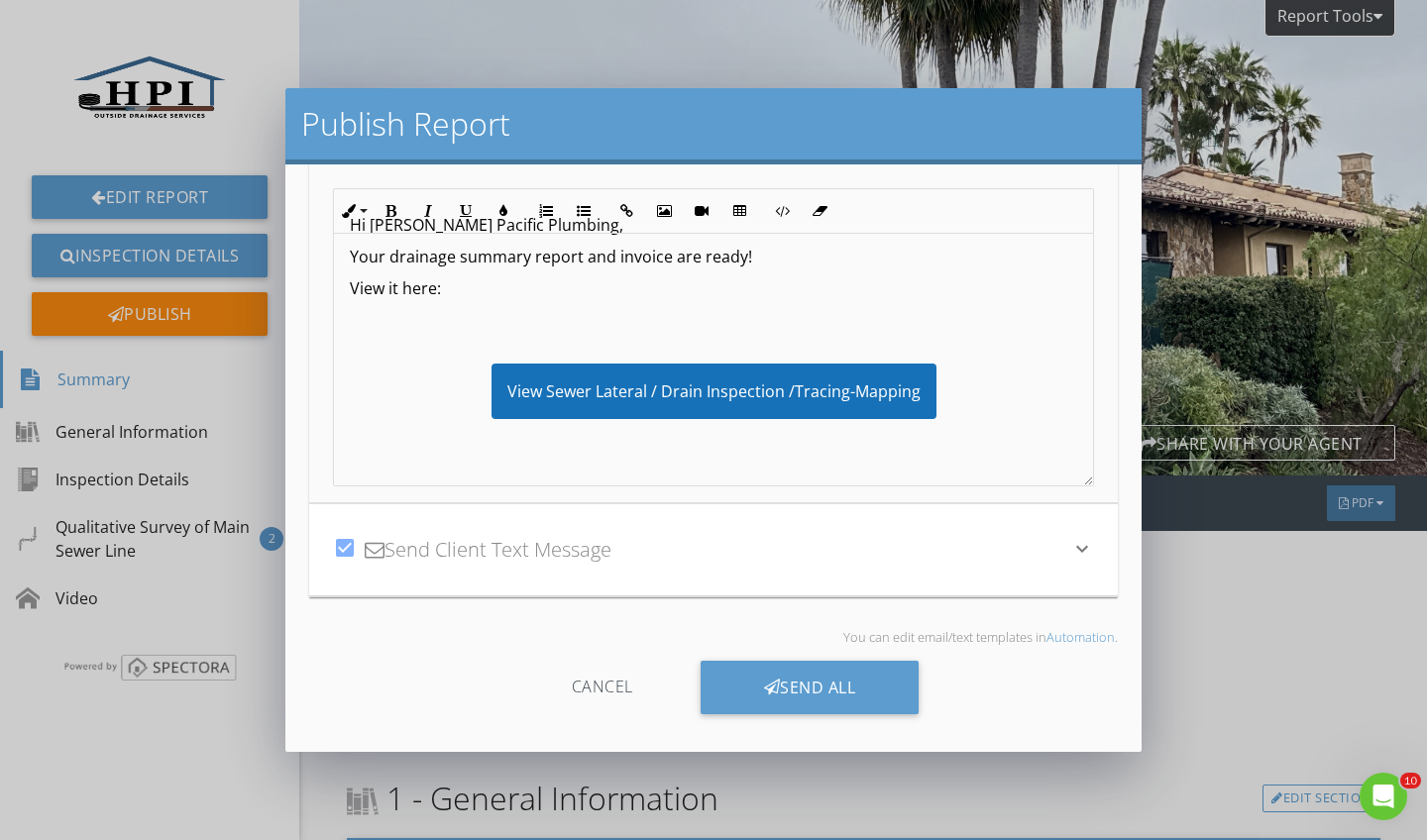 scroll, scrollTop: 253, scrollLeft: 0, axis: vertical 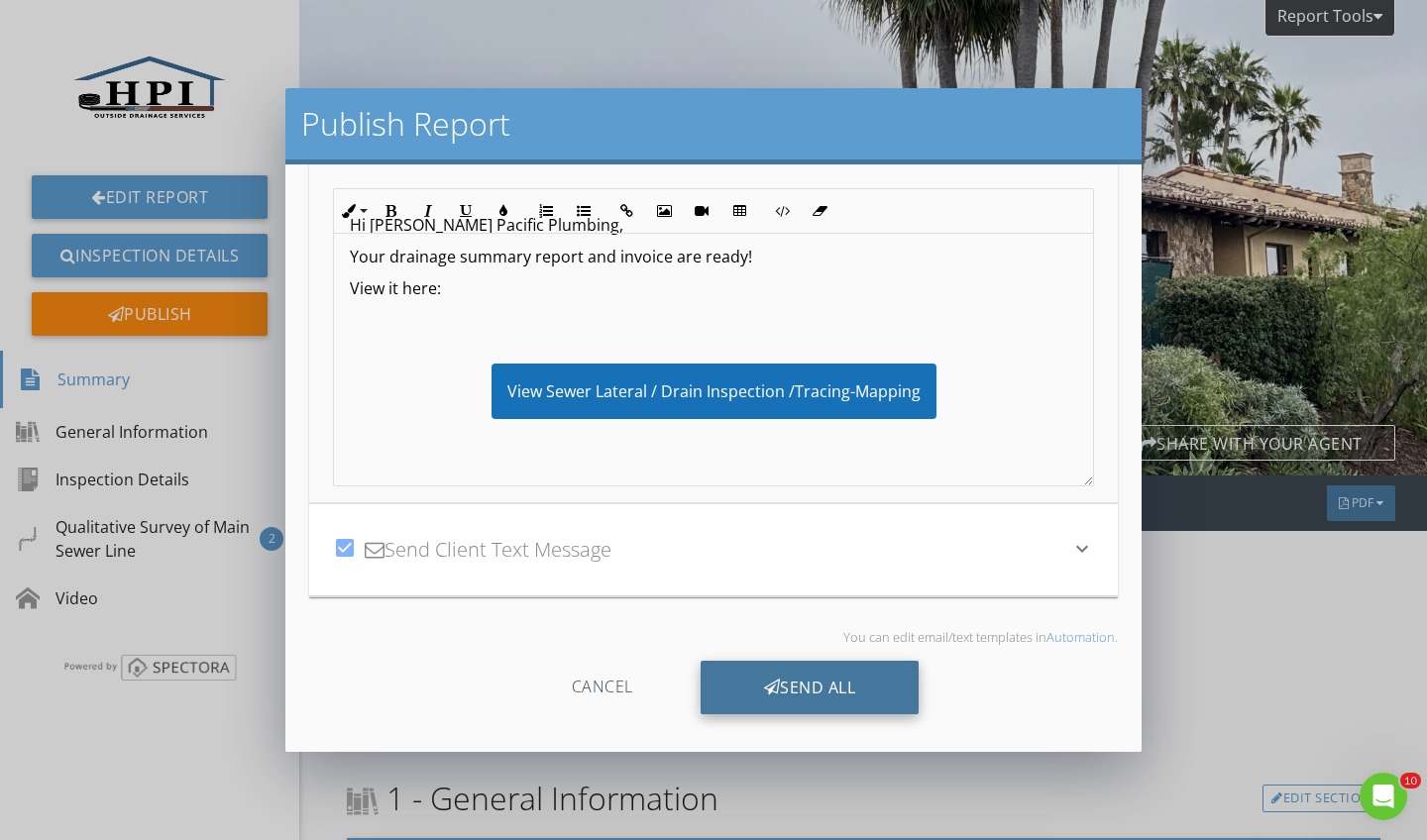 click on "Send All" at bounding box center (810, 687) 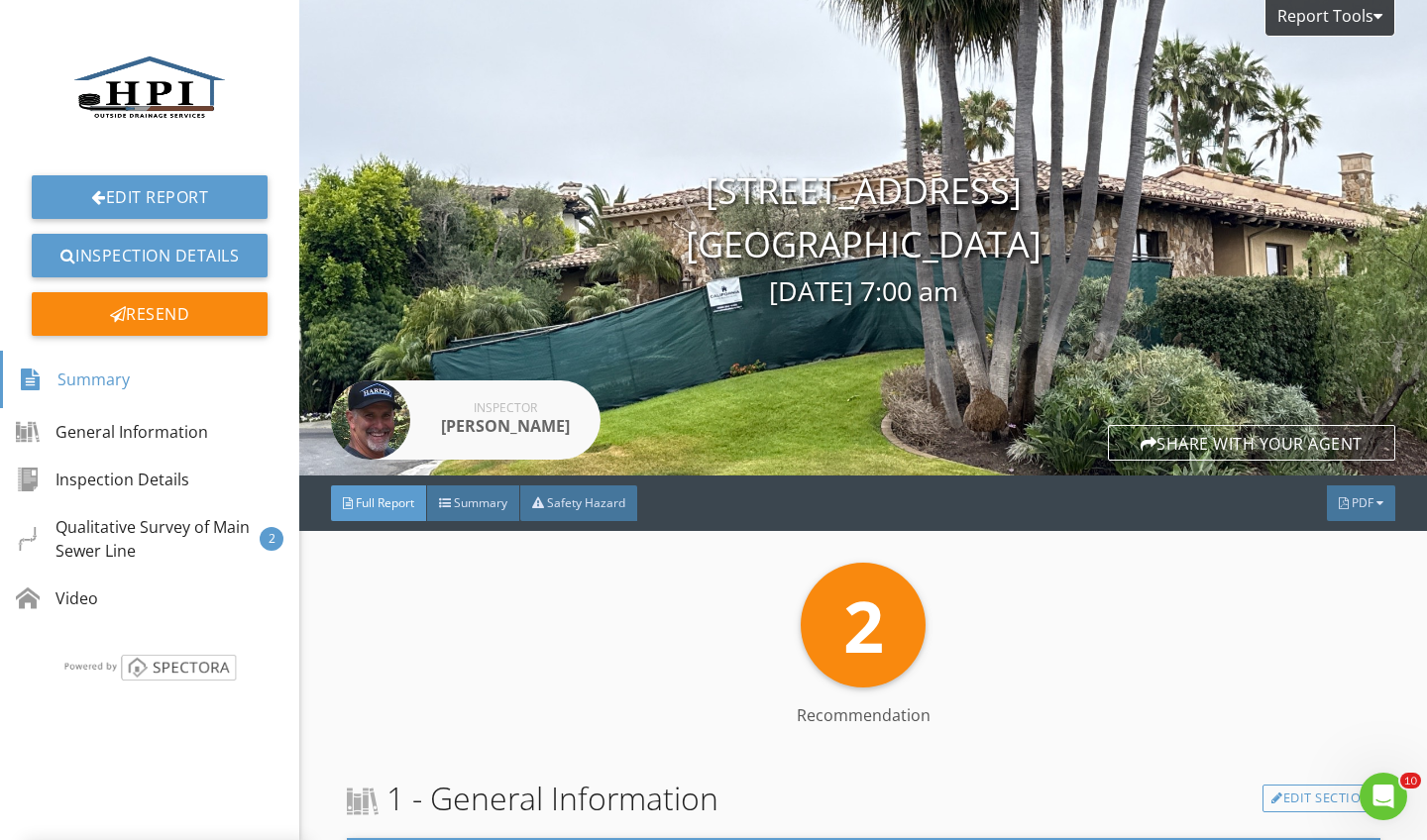 scroll, scrollTop: 35, scrollLeft: 0, axis: vertical 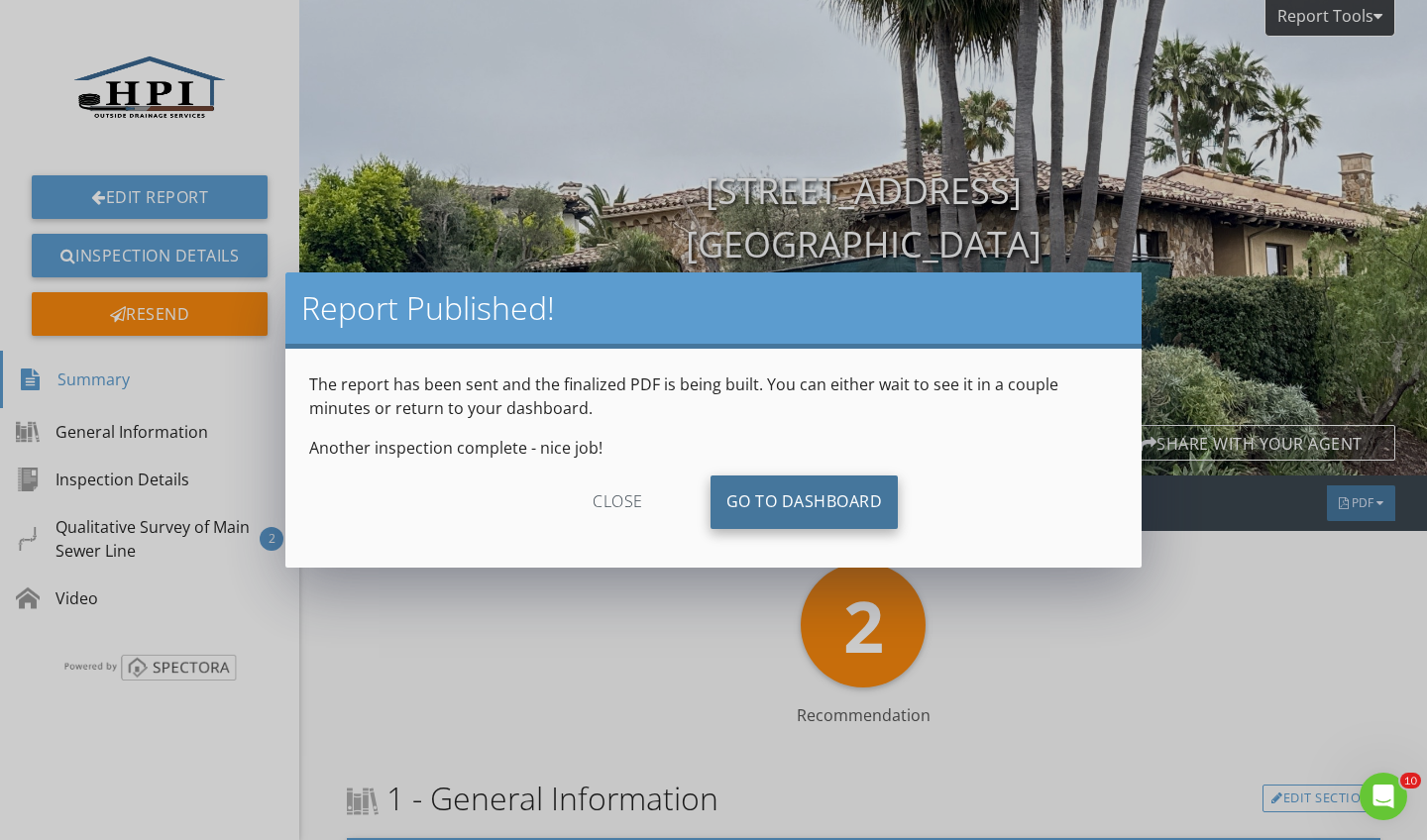 click on "Go To Dashboard" at bounding box center (805, 502) 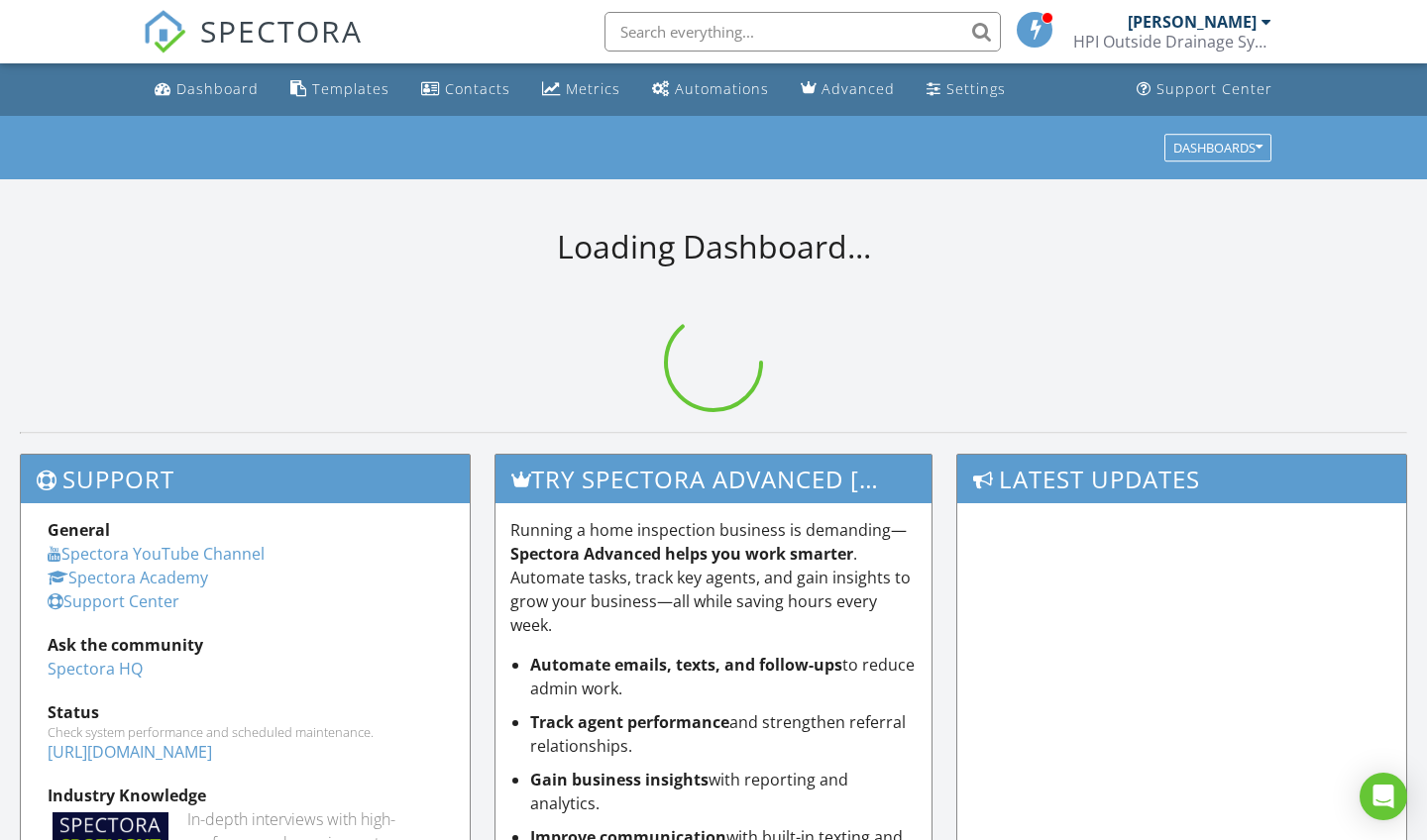 scroll, scrollTop: 0, scrollLeft: 0, axis: both 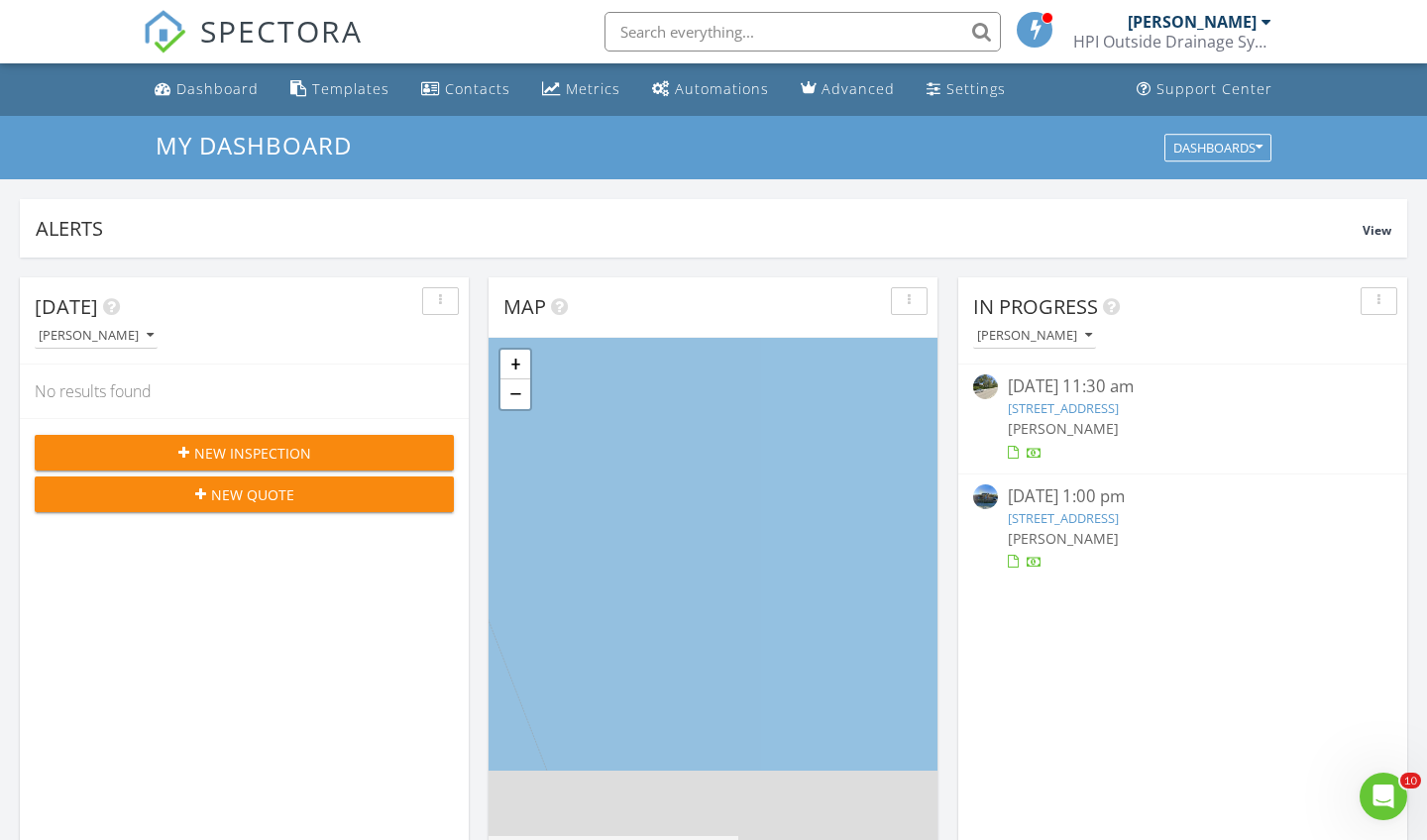 click on "[DATE]
[PERSON_NAME]
No results found       New Inspection     New Quote         Map               + − Leaflet  |  © MapTiler   © OpenStreetMap contributors     In Progress
[PERSON_NAME]
[DATE] 11:30 am   [STREET_ADDRESS] Snow
[DATE] 1:00 pm   [STREET_ADDRESS] Snow
Calendar                 [DATE] – [DATE] [DATE] list day week cal wk 4 wk month Sun Mon Tue Wed Thu Fri Sat 6 7
9a - 10:30a
[STREET_ADDRESS][PERSON_NAME]
11a - 1p
[STREET_ADDRESS][PERSON_NAME]
1:30p - 2:30p" at bounding box center (714, 1159) 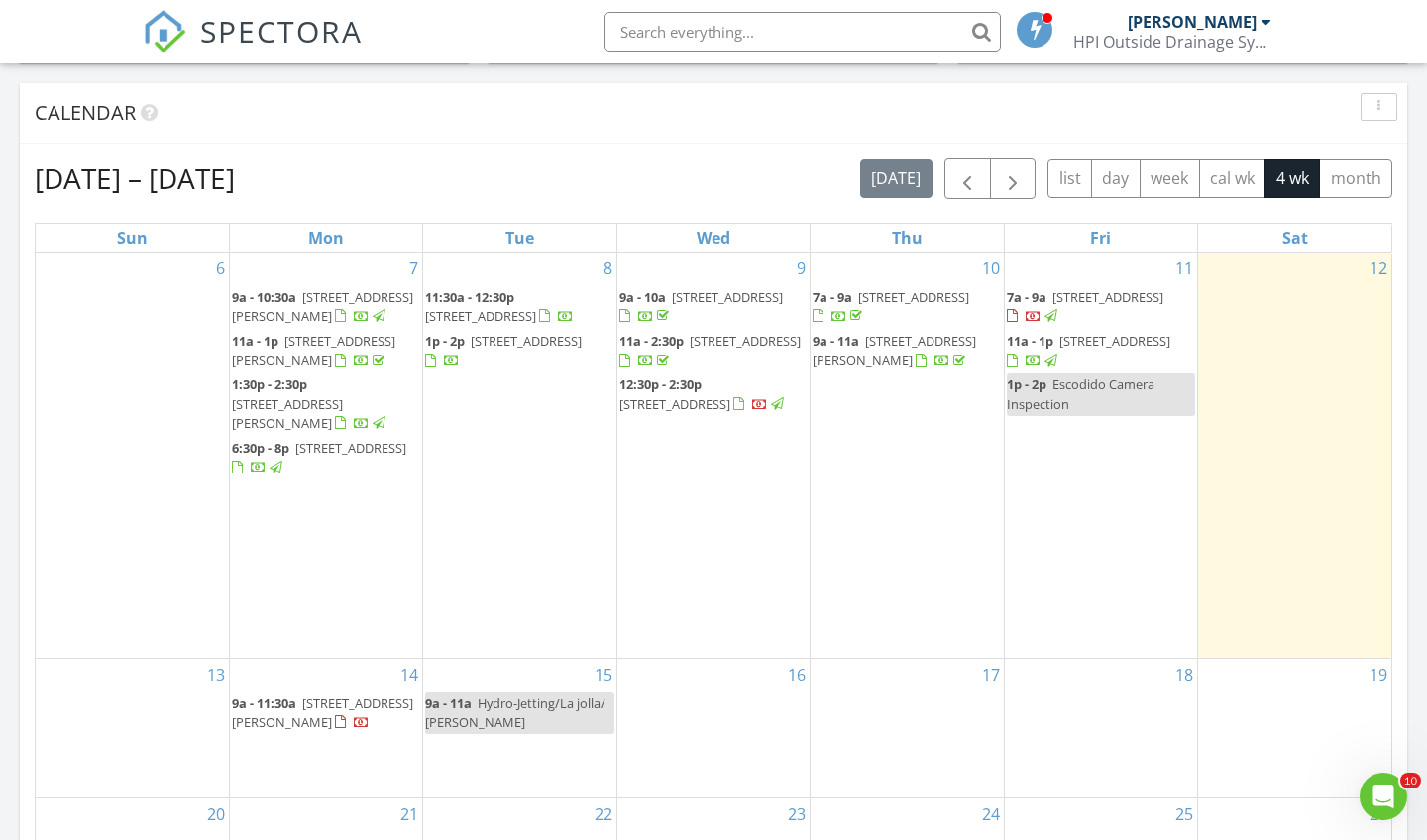 scroll, scrollTop: 804, scrollLeft: 0, axis: vertical 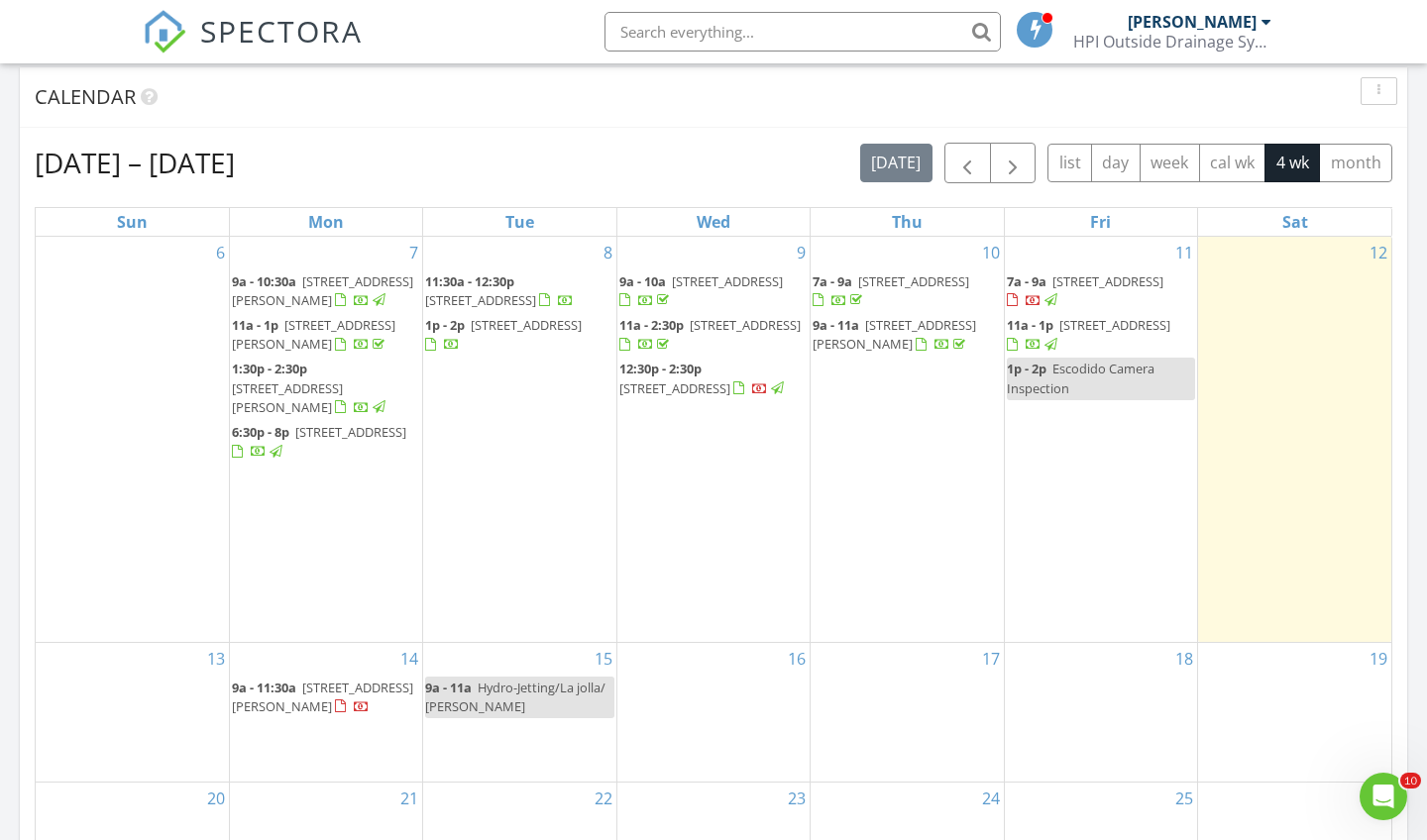 click on "[STREET_ADDRESS]" at bounding box center (1108, 281) 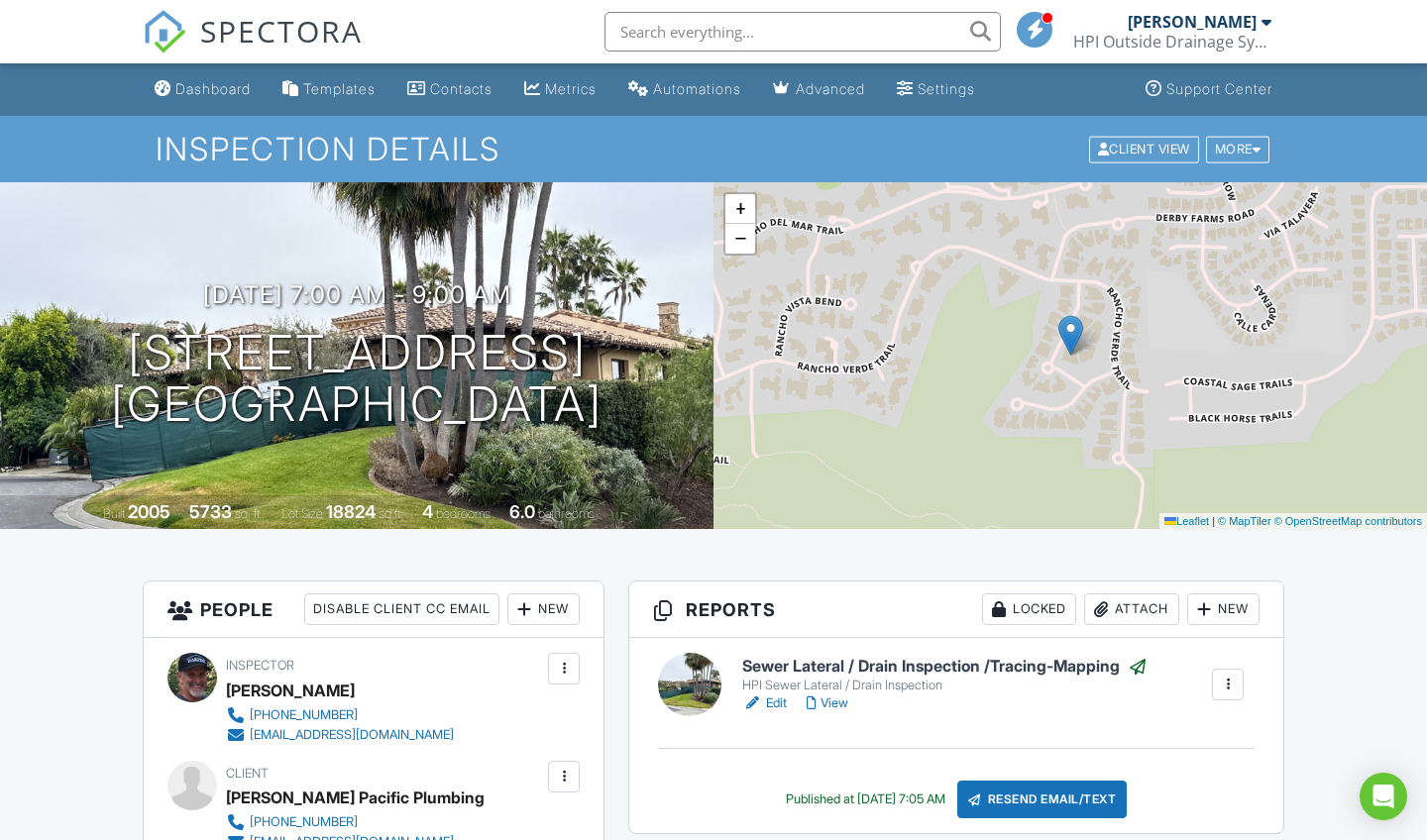 scroll, scrollTop: 0, scrollLeft: 0, axis: both 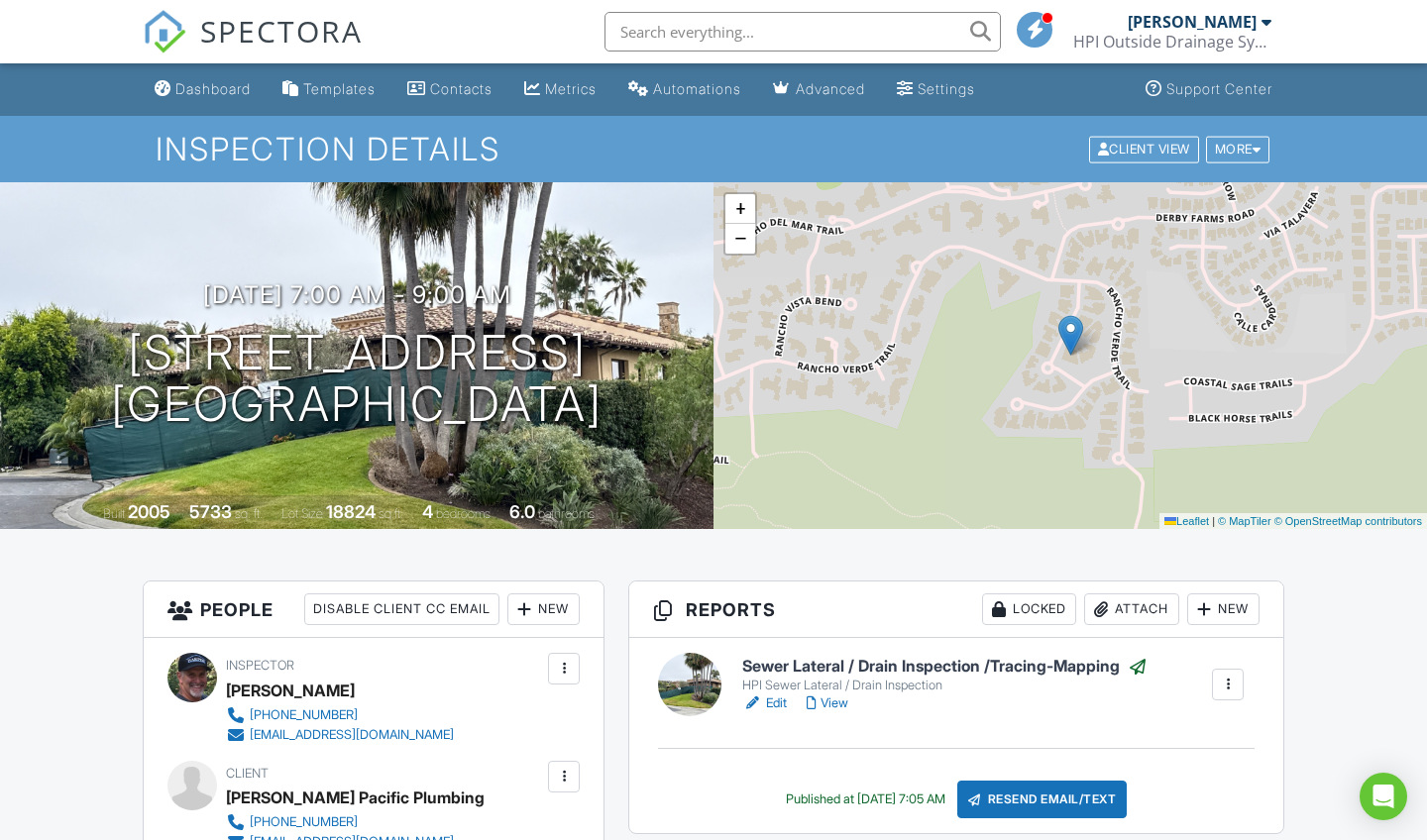 click on "All emails and texts are disabled for this inspection!
All emails and texts have been disabled for this inspection. This may have happened due to someone manually disabling them or this inspection being unconfirmed when it was scheduled. To re-enable emails and texts for this inspection, click the button below.
Turn on emails and texts
Turn on and Requeue Notifications
Reports
Locked
Attach
New
Sewer Lateral / Drain Inspection /Tracing-Mapping
HPI Sewer Lateral / Drain Inspection
Edit
View
Copy
View Log
RRB Log
Delete
Published at 07/12/2025  7:05 AM
Resend Email/Text
Publish report?
This will make this report available to your client and/or agent. It will not send out a notification.
To send an email, use 'Publish All' below or jump into the report and use the 'Publish' button there.
Cancel
Publish" at bounding box center [714, 1708] 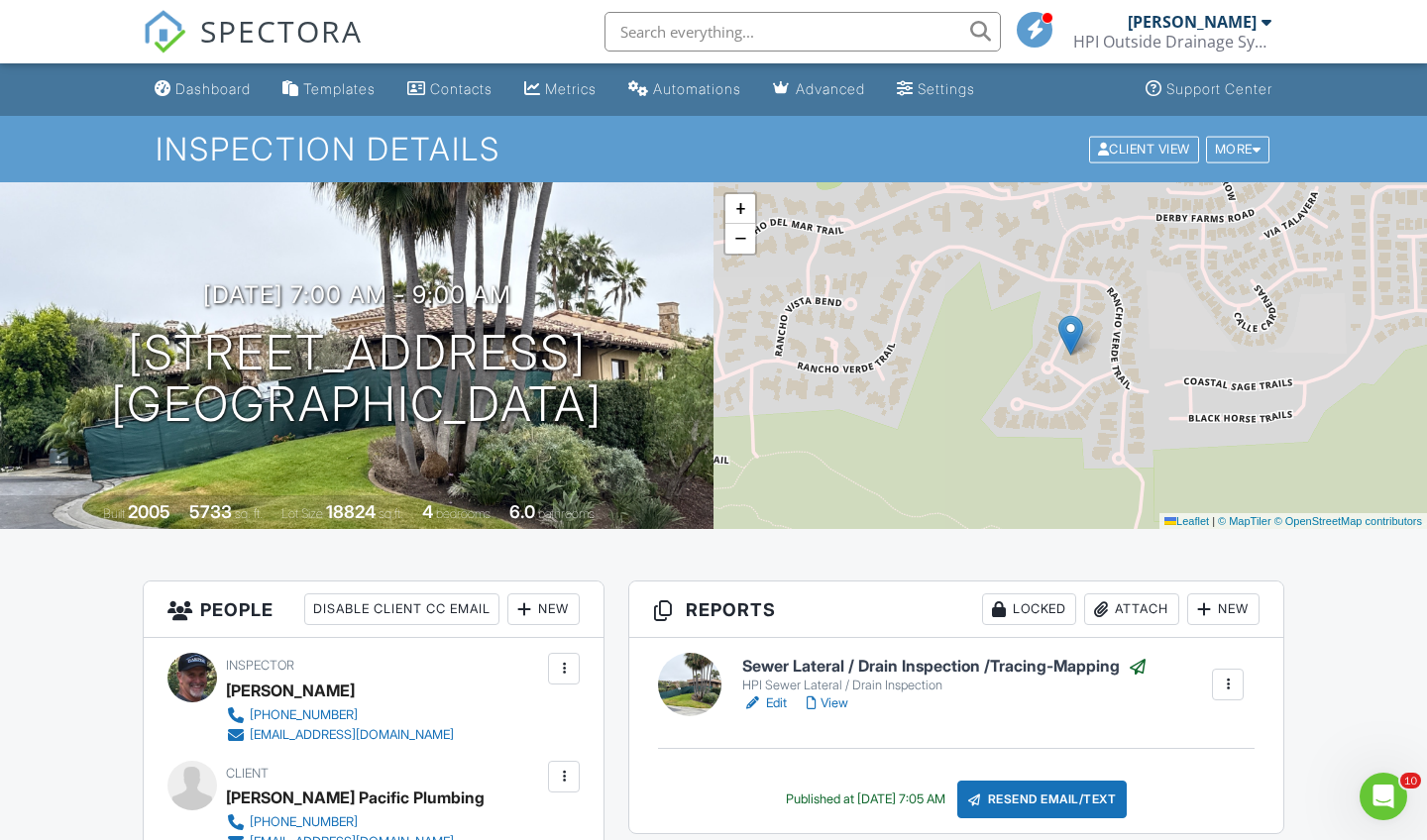 scroll, scrollTop: 0, scrollLeft: 0, axis: both 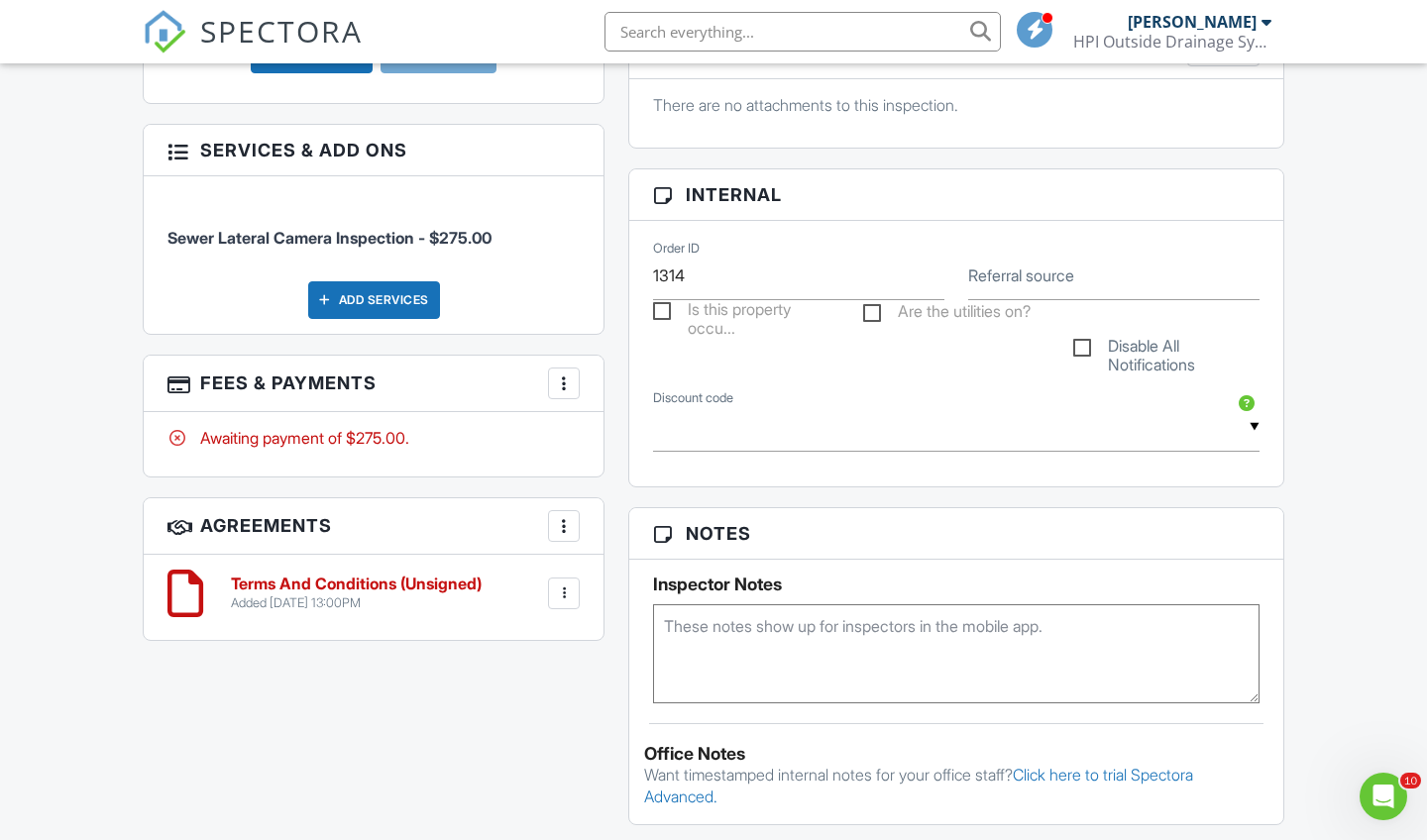 click on "Terms And Conditions
(Unsigned)" at bounding box center [356, 584] 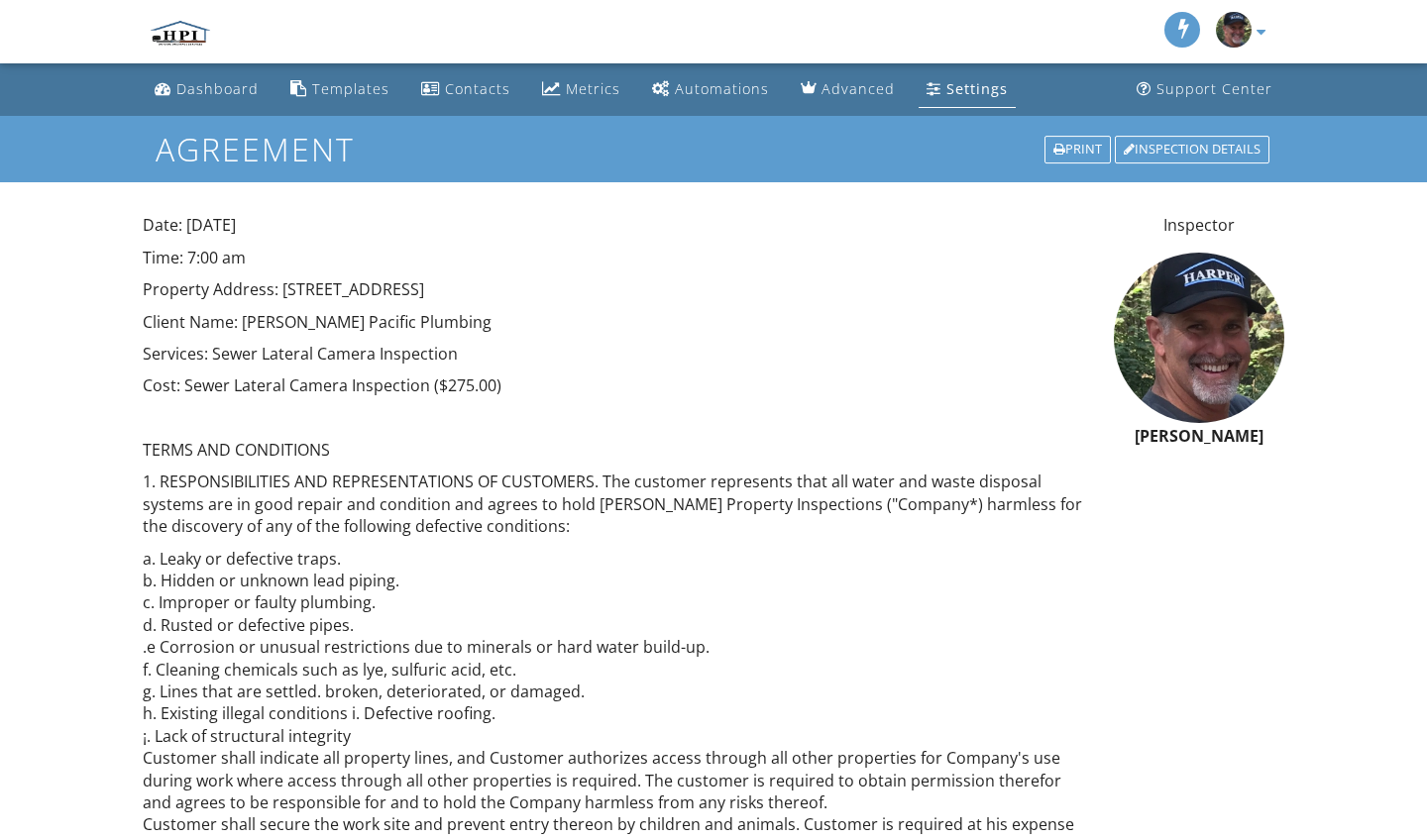 scroll, scrollTop: 0, scrollLeft: 0, axis: both 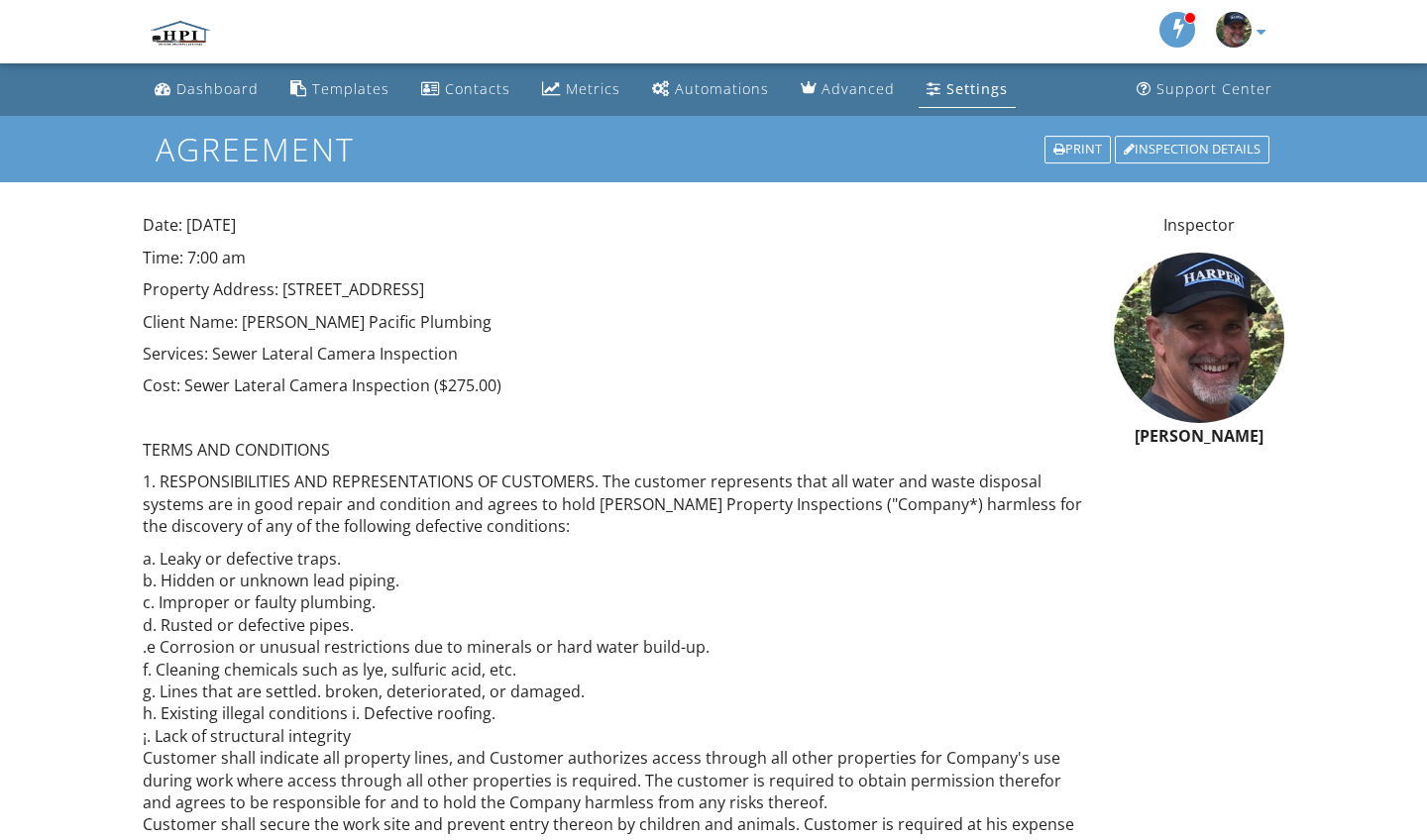 click on "Cost: Sewer Lateral Camera Inspection ($275.00)" at bounding box center (616, 385) 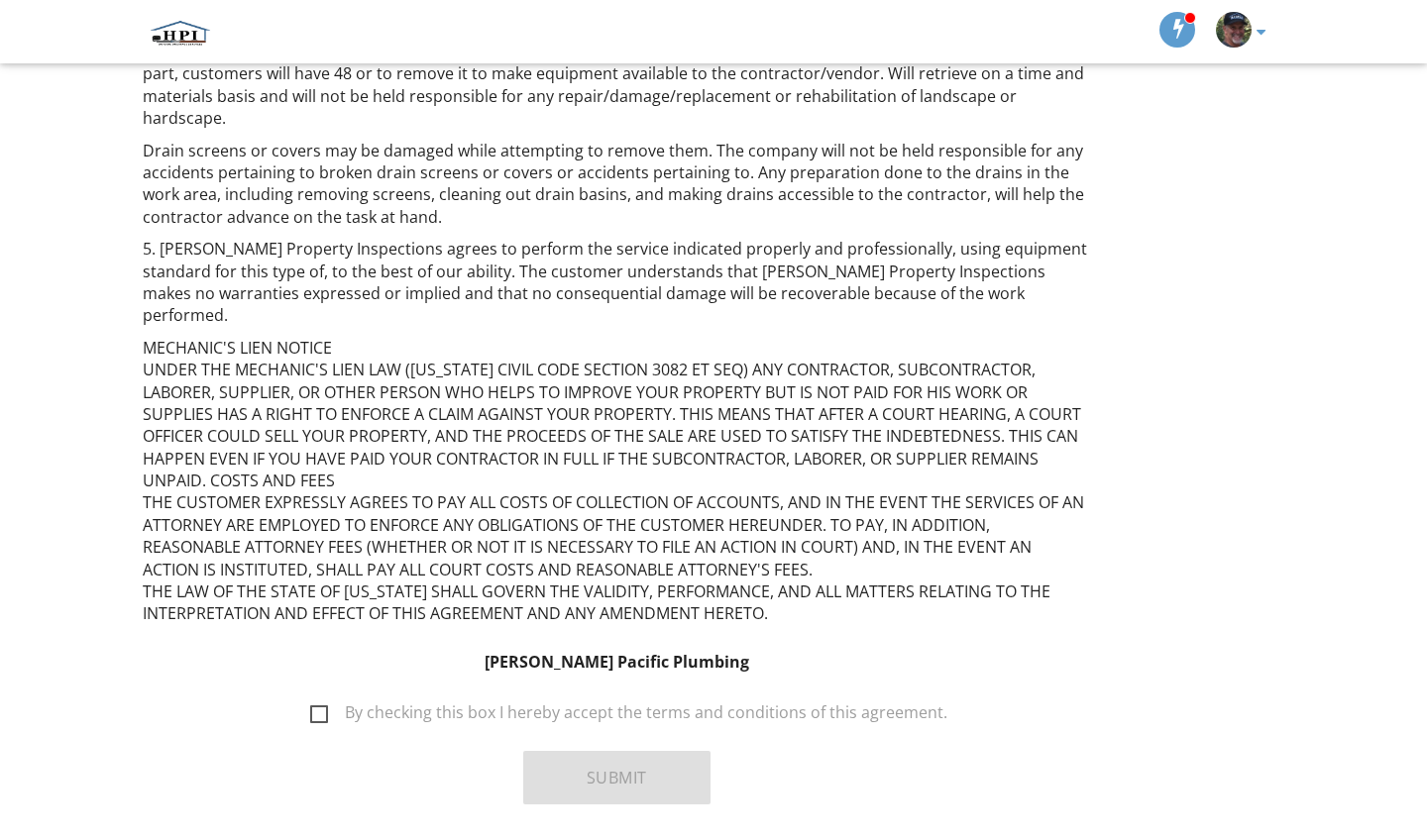 scroll, scrollTop: 1444, scrollLeft: 0, axis: vertical 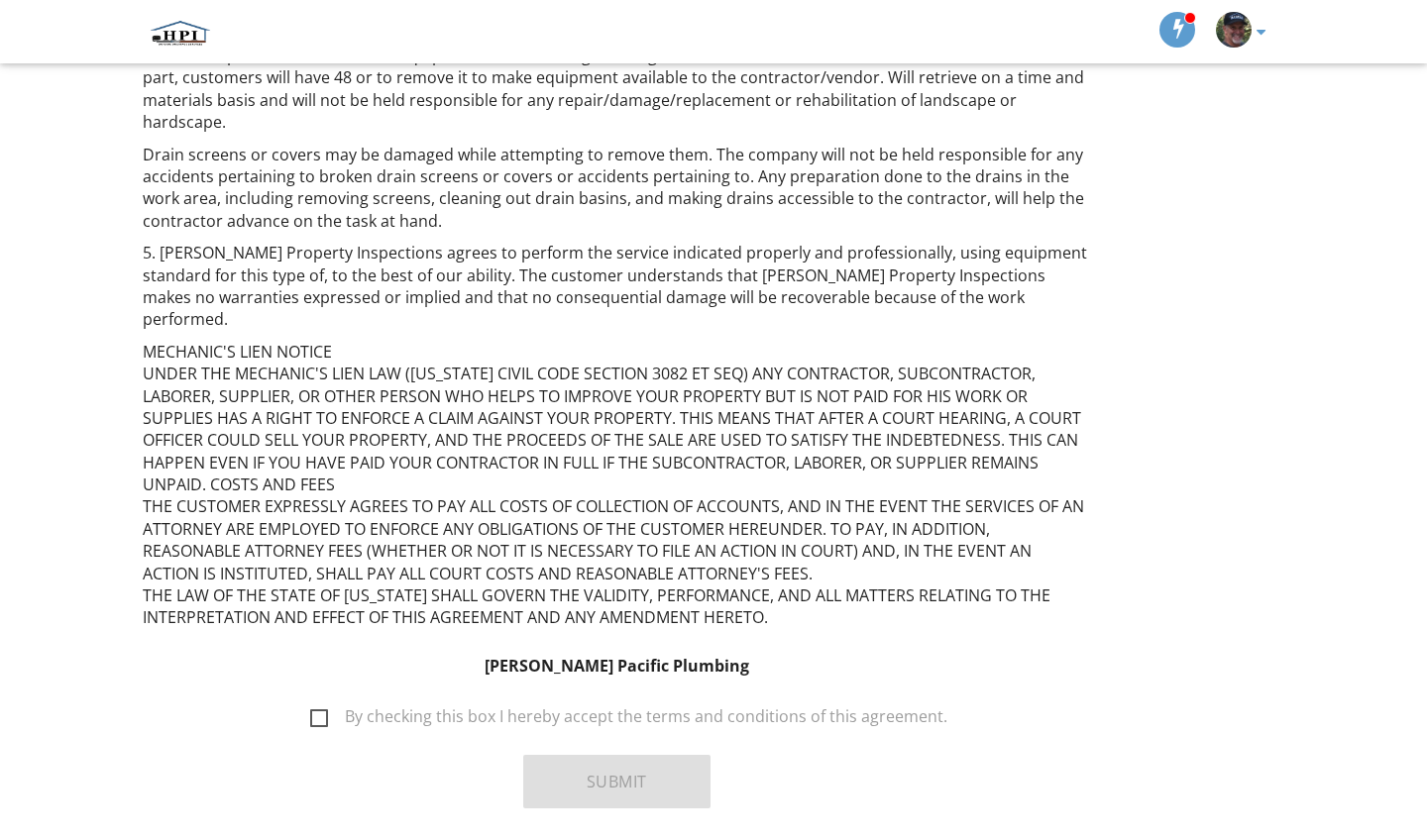 click on "By checking this box I hereby accept the terms and conditions of this agreement." at bounding box center [628, 719] 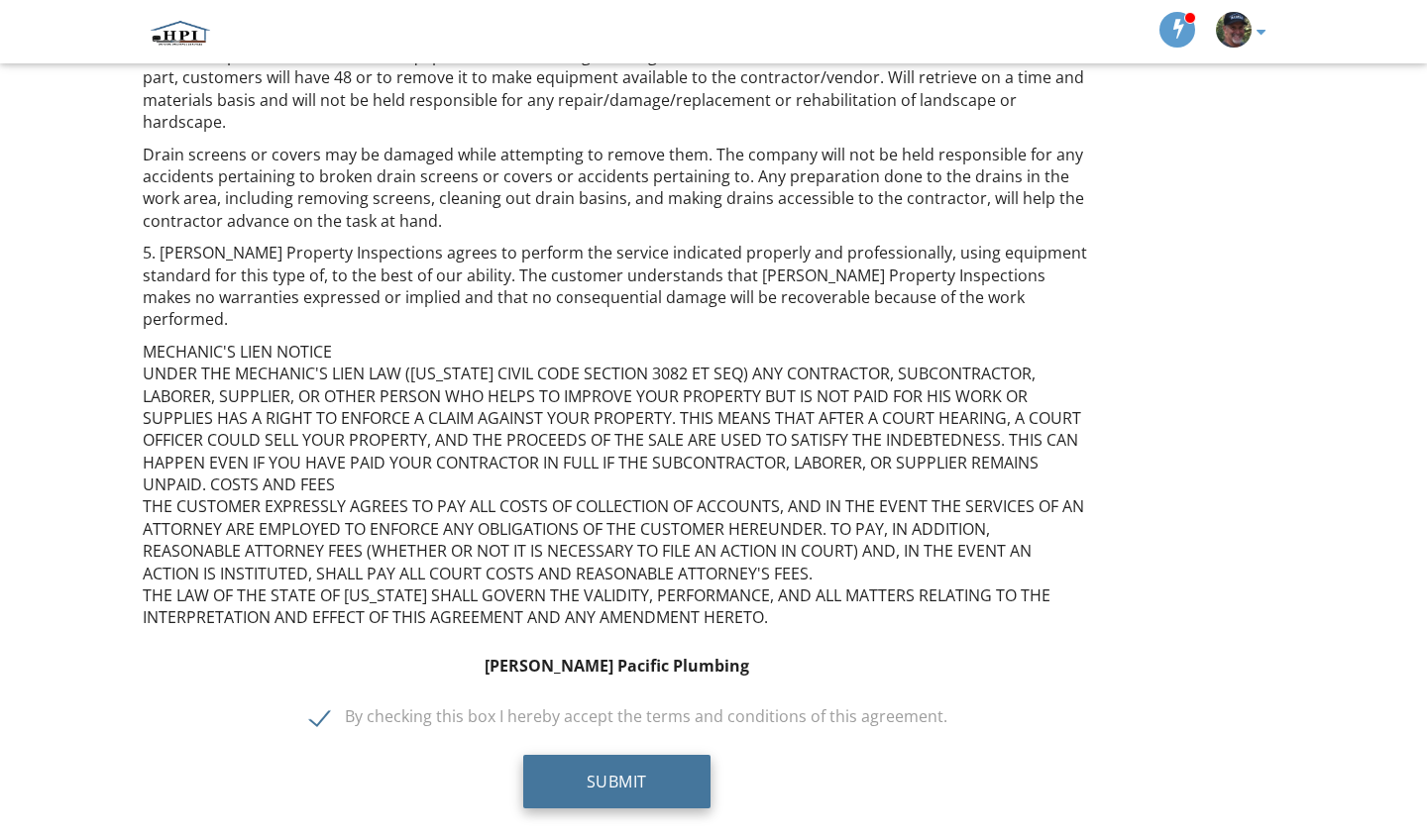 click on "Submit" at bounding box center [616, 782] 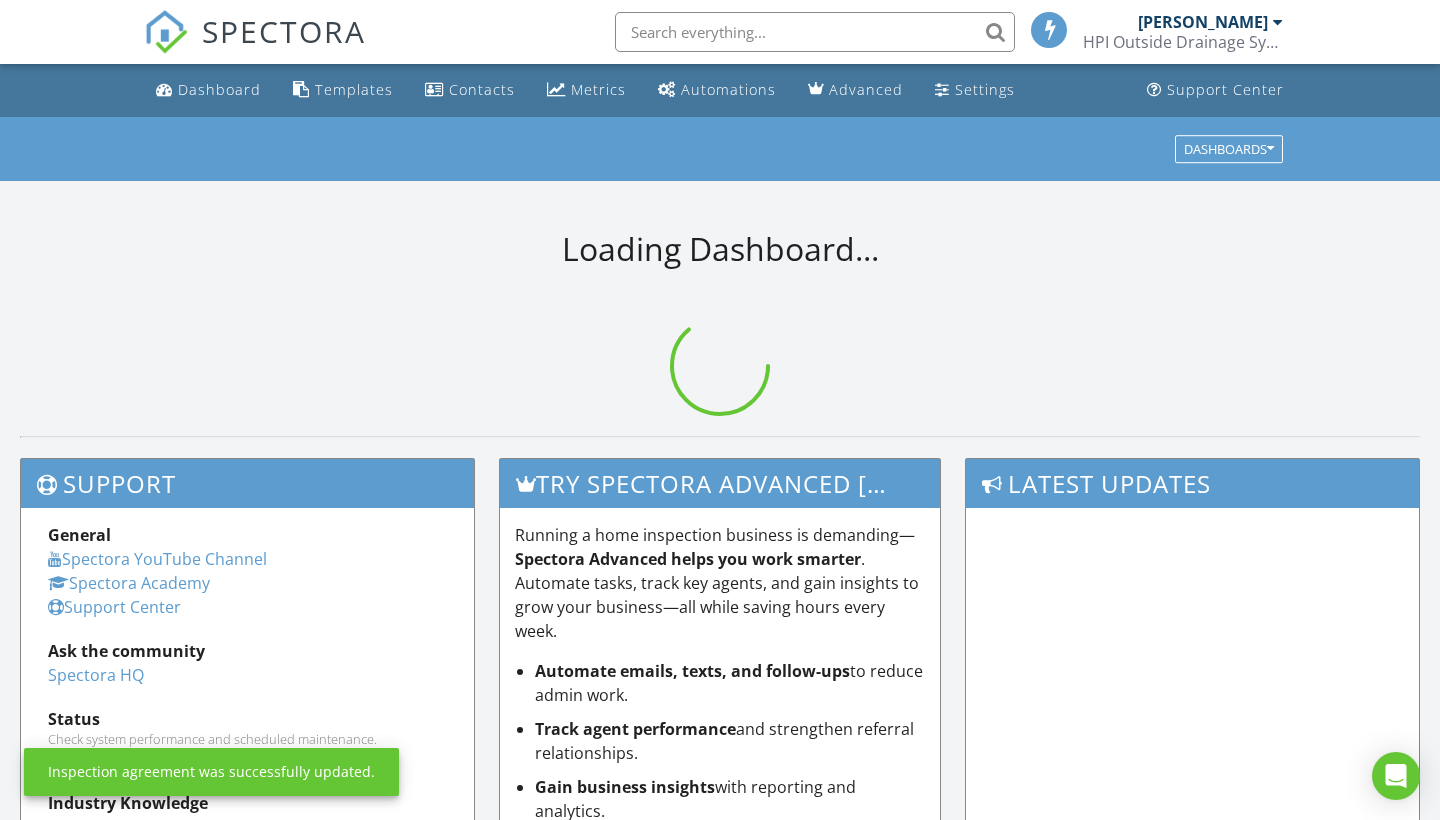 scroll, scrollTop: 0, scrollLeft: 0, axis: both 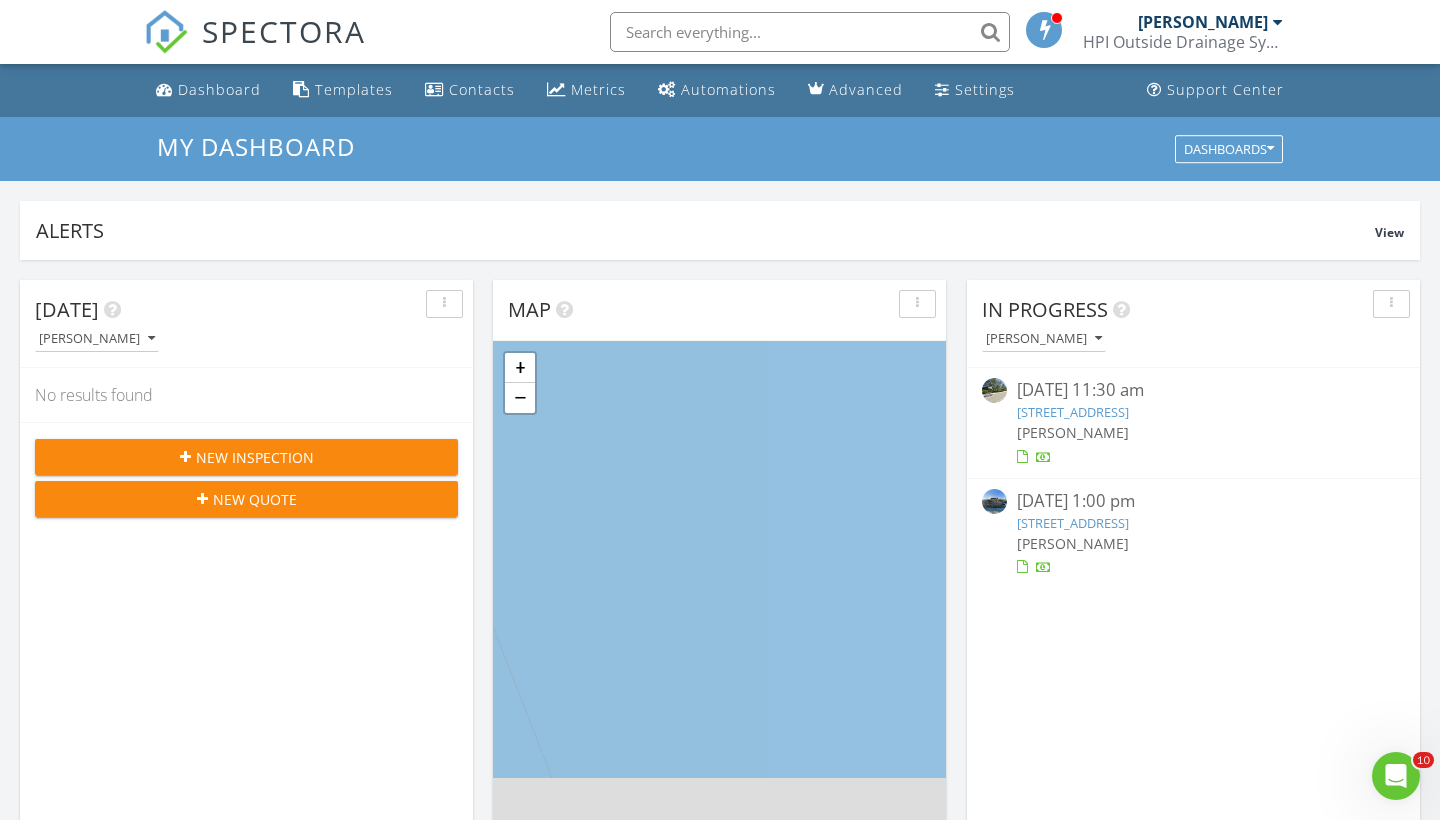 click at bounding box center (810, 32) 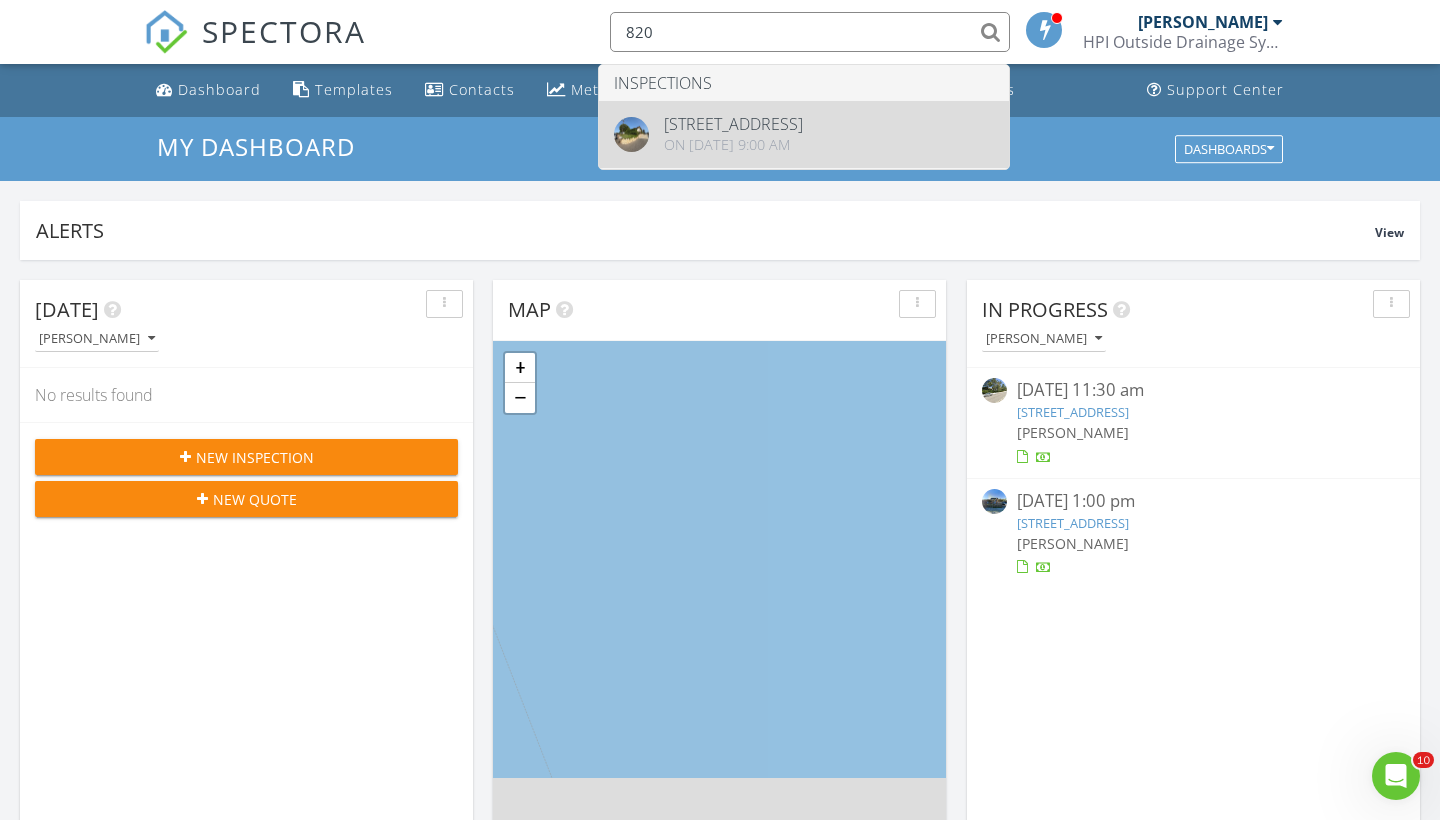 type on "820" 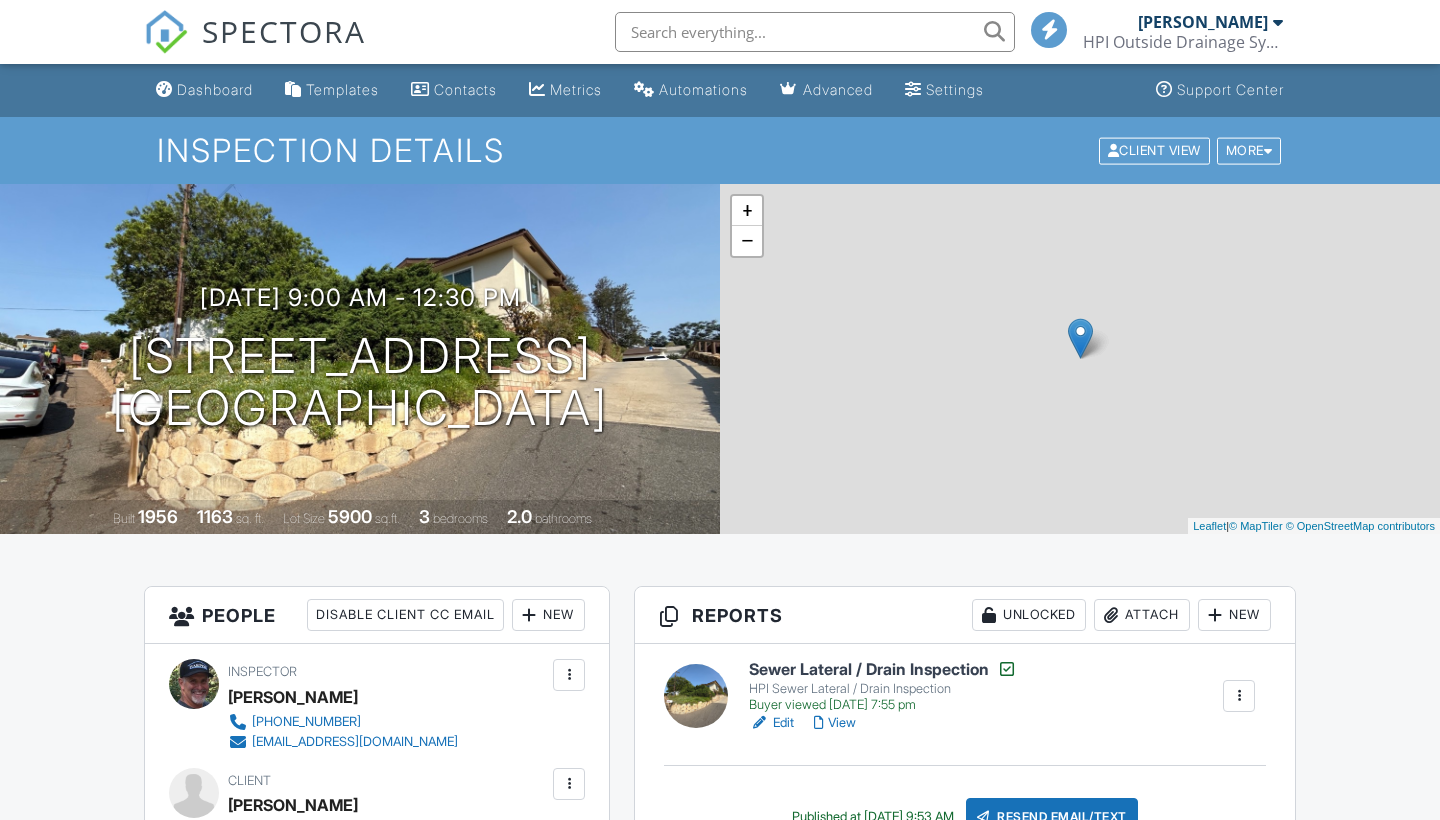 scroll, scrollTop: 0, scrollLeft: 0, axis: both 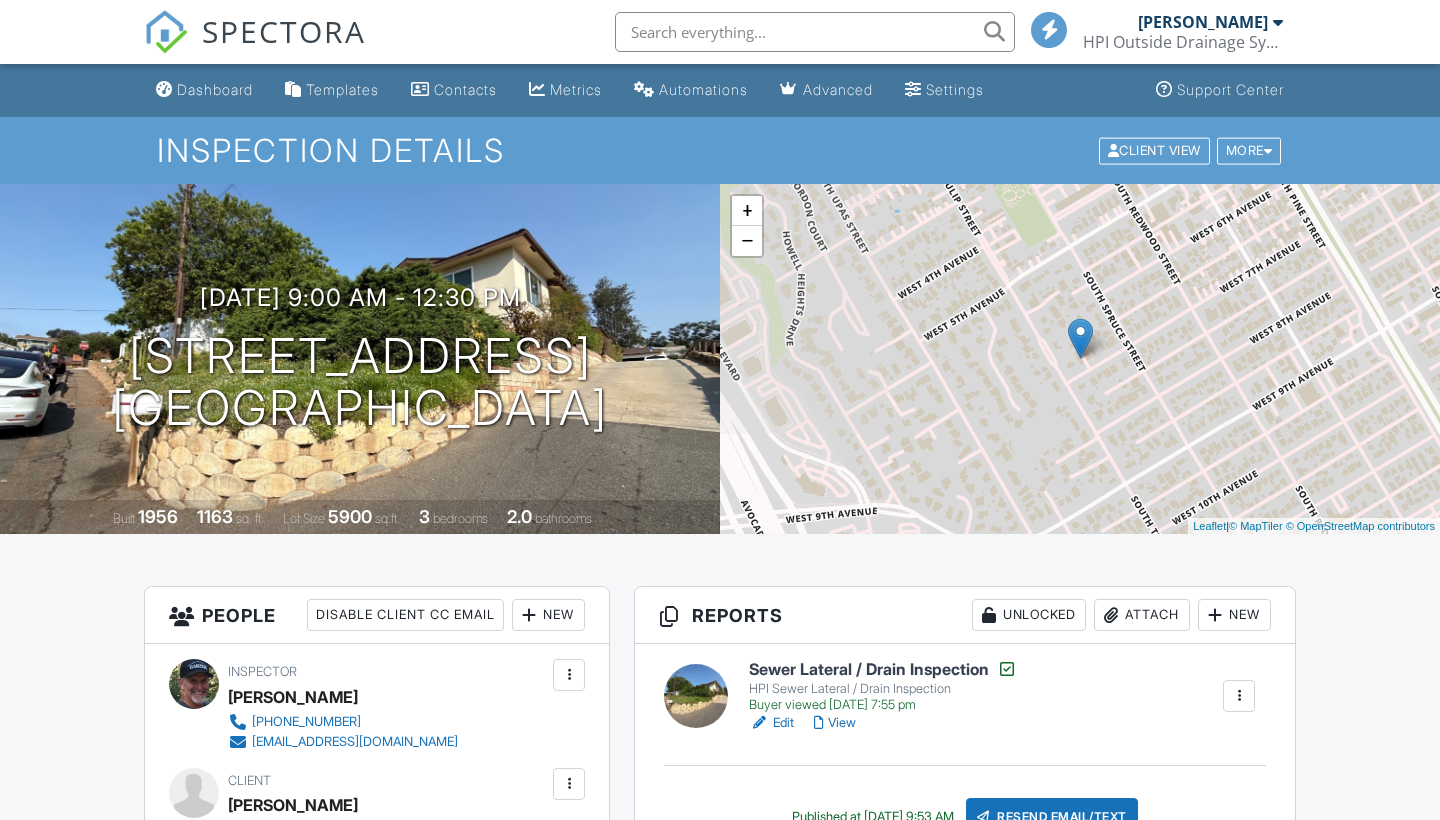 click on "All emails and texts are disabled for this inspection!
All emails and texts have been disabled for this inspection. This may have happened due to someone manually disabling them or this inspection being unconfirmed when it was scheduled. To re-enable emails and texts for this inspection, click the button below.
Turn on emails and texts
Turn on and Requeue Notifications
Reports
Unlocked
Attach
New
Sewer Lateral / Drain Inspection
HPI Sewer Lateral / Drain Inspection
Buyer viewed [DATE]  7:55 pm
Edit
View
Copy
View Log
RRB Log
[GEOGRAPHIC_DATA]
Published at [DATE]  9:53 AM
Resend Email/Text
Publish report?
This will make this report available to your client and/or agent. It will not send out a notification.
To send an email, use 'Publish All' below or jump into the report and use the 'Publish' button there." at bounding box center (720, 1839) 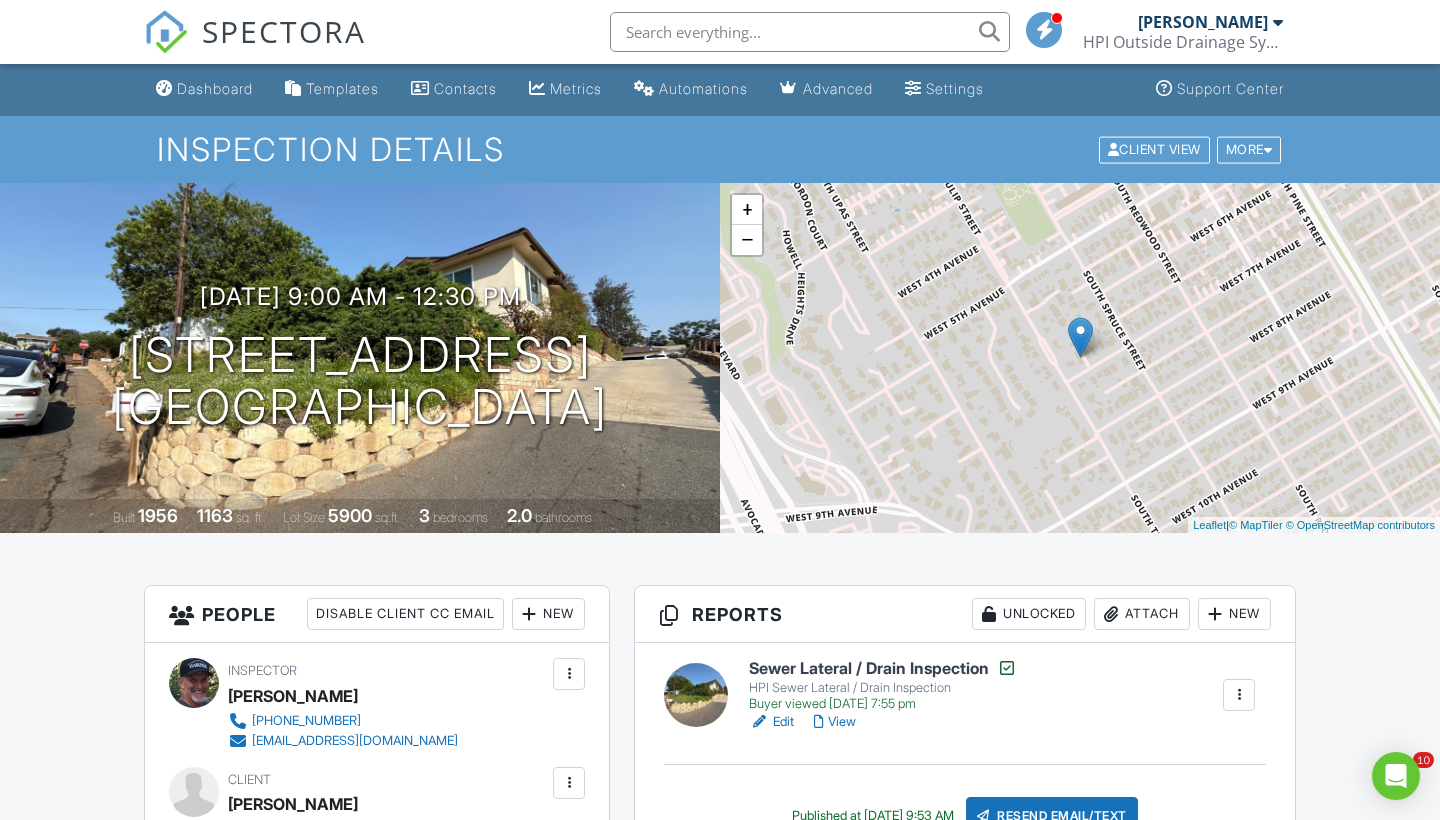 scroll, scrollTop: 504, scrollLeft: 0, axis: vertical 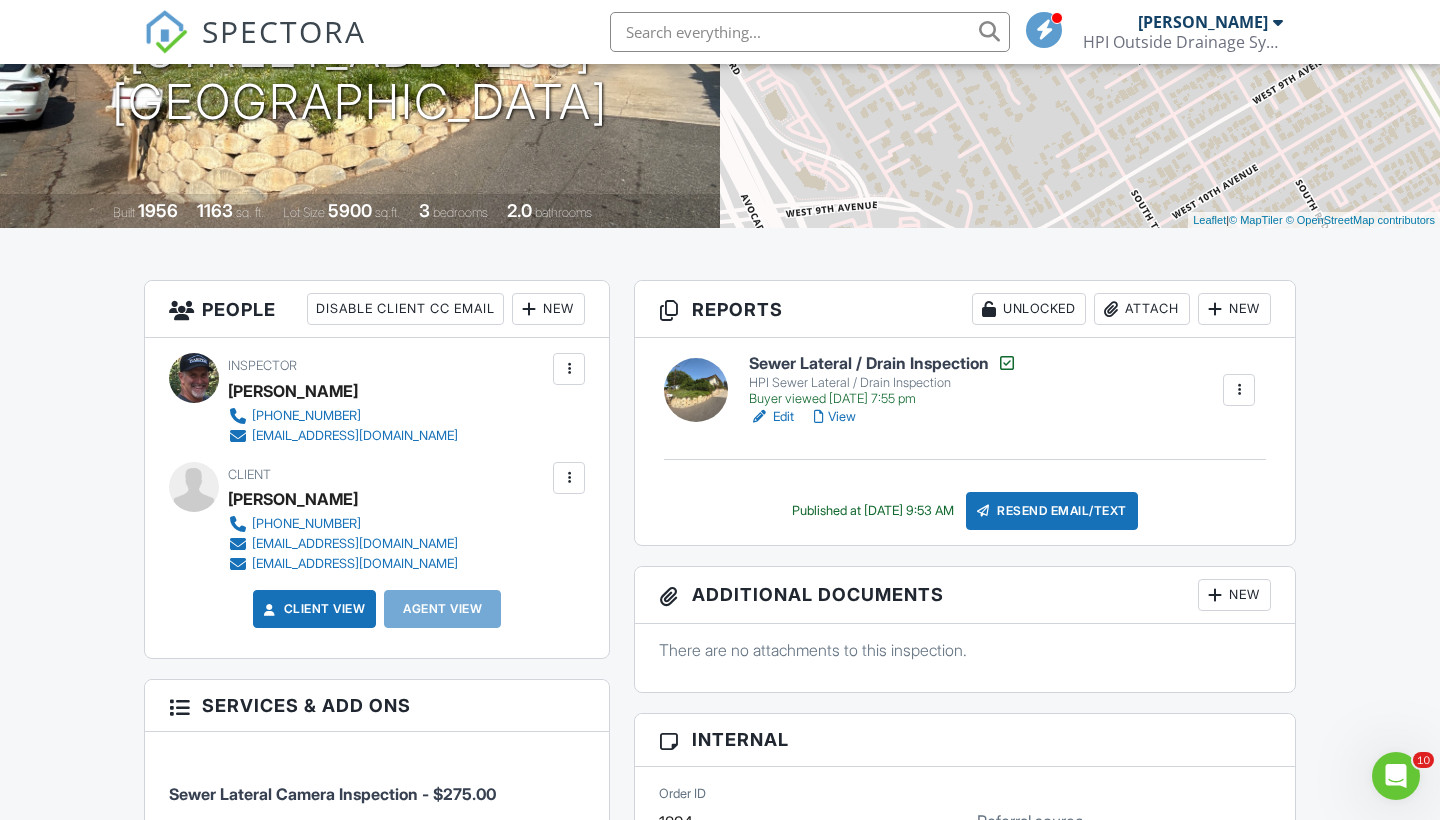 click on "Sewer Lateral / Drain Inspection" at bounding box center [883, 363] 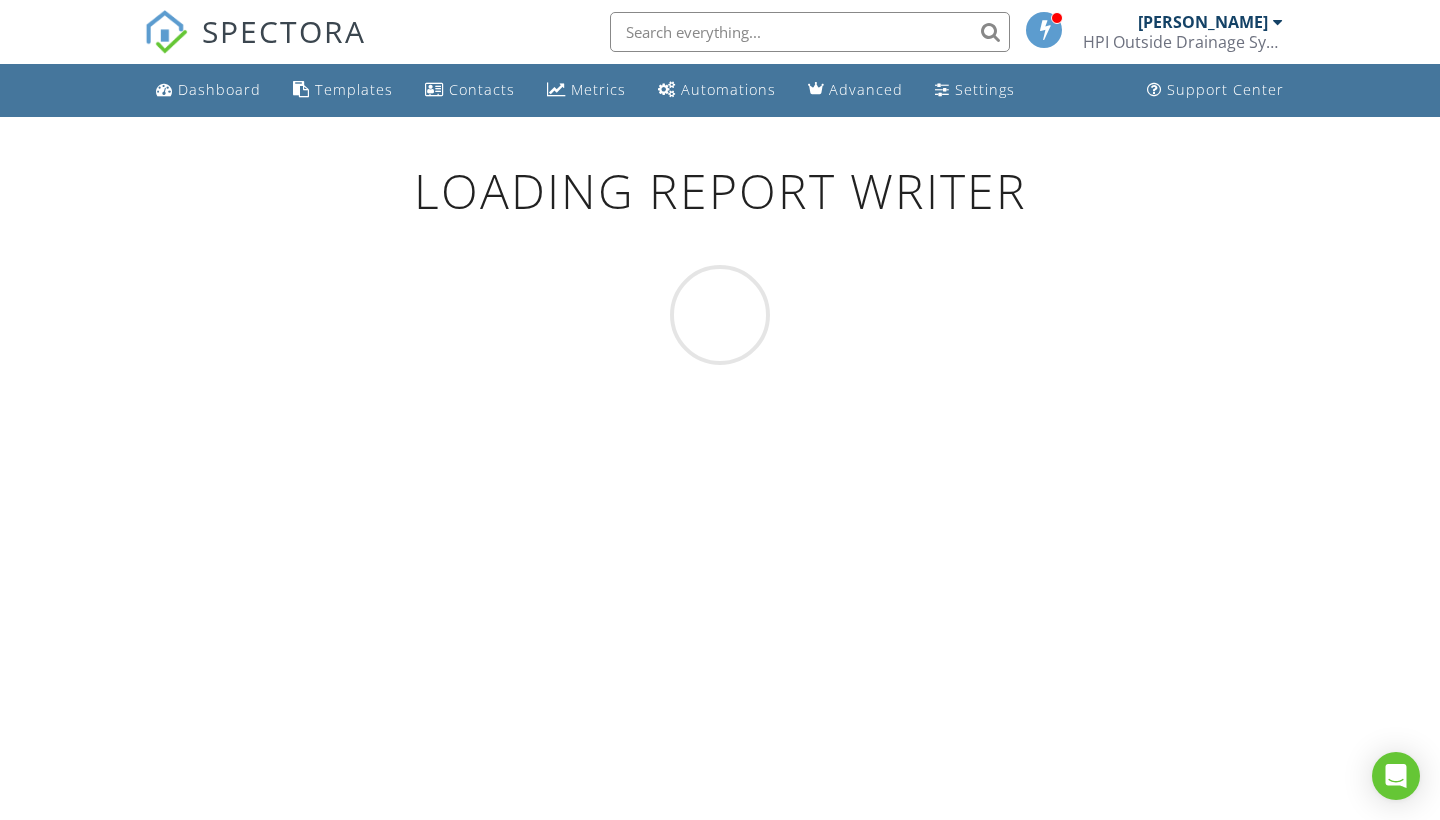 scroll, scrollTop: 0, scrollLeft: 0, axis: both 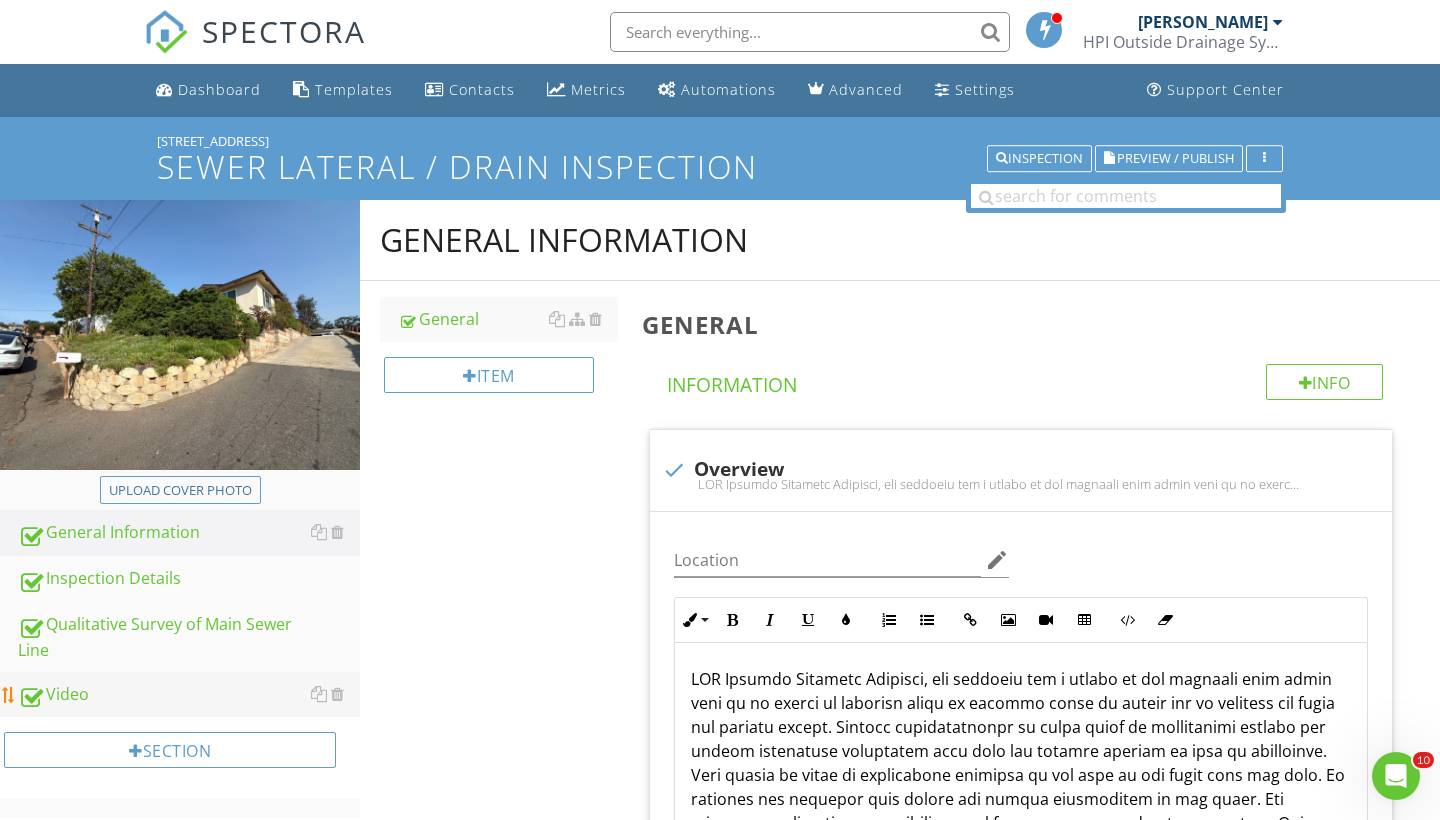 click on "Video" at bounding box center [189, 695] 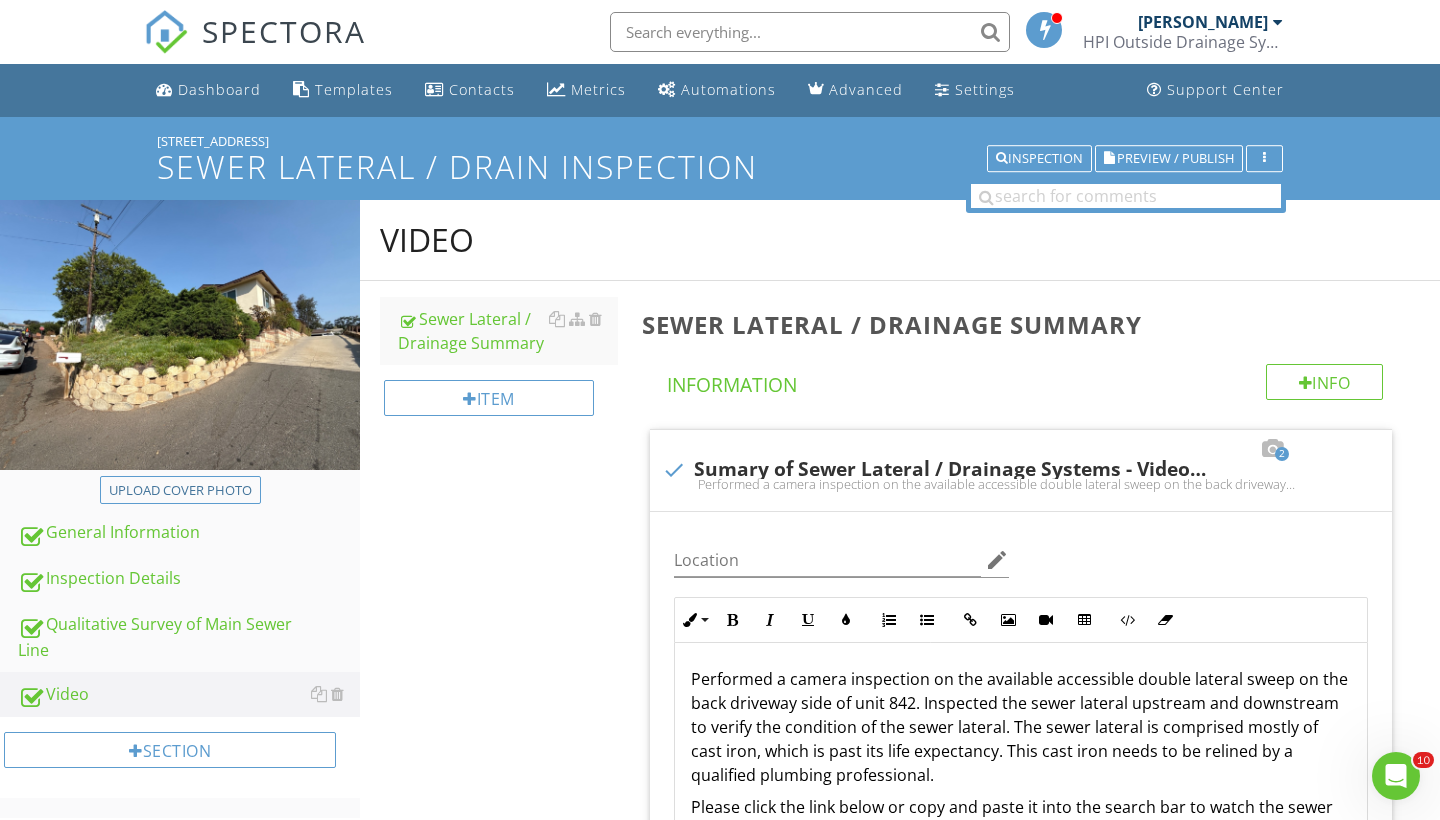 click on "Sewer Lateral / Drainage Summary
Info
Information                 2         check
Sumary of Sewer Lateral / Drainage Systems - Videos/Captions/Photos
Performed a camera inspection on the available accessible double lateral sweep on the back driveway side of unit 842. Inspected the sewer lateral upstream and downstream to verify the condition of the sewer lateral. The sewer lateral is comprised mostly of cast iron, which is past its life expectancy. This cast iron needs to be relined by a qualified plumbing professional.Please click the link below or copy and paste it into the search bar to watch the sewer line video inspection:
Location edit       Inline Style XLarge Large Normal Small Light Small/Light Bold Italic Underline Colors Ordered List Unordered List Insert Link Insert Image Insert Video Insert Table Code View Clear Formatting" at bounding box center (1035, 1233) 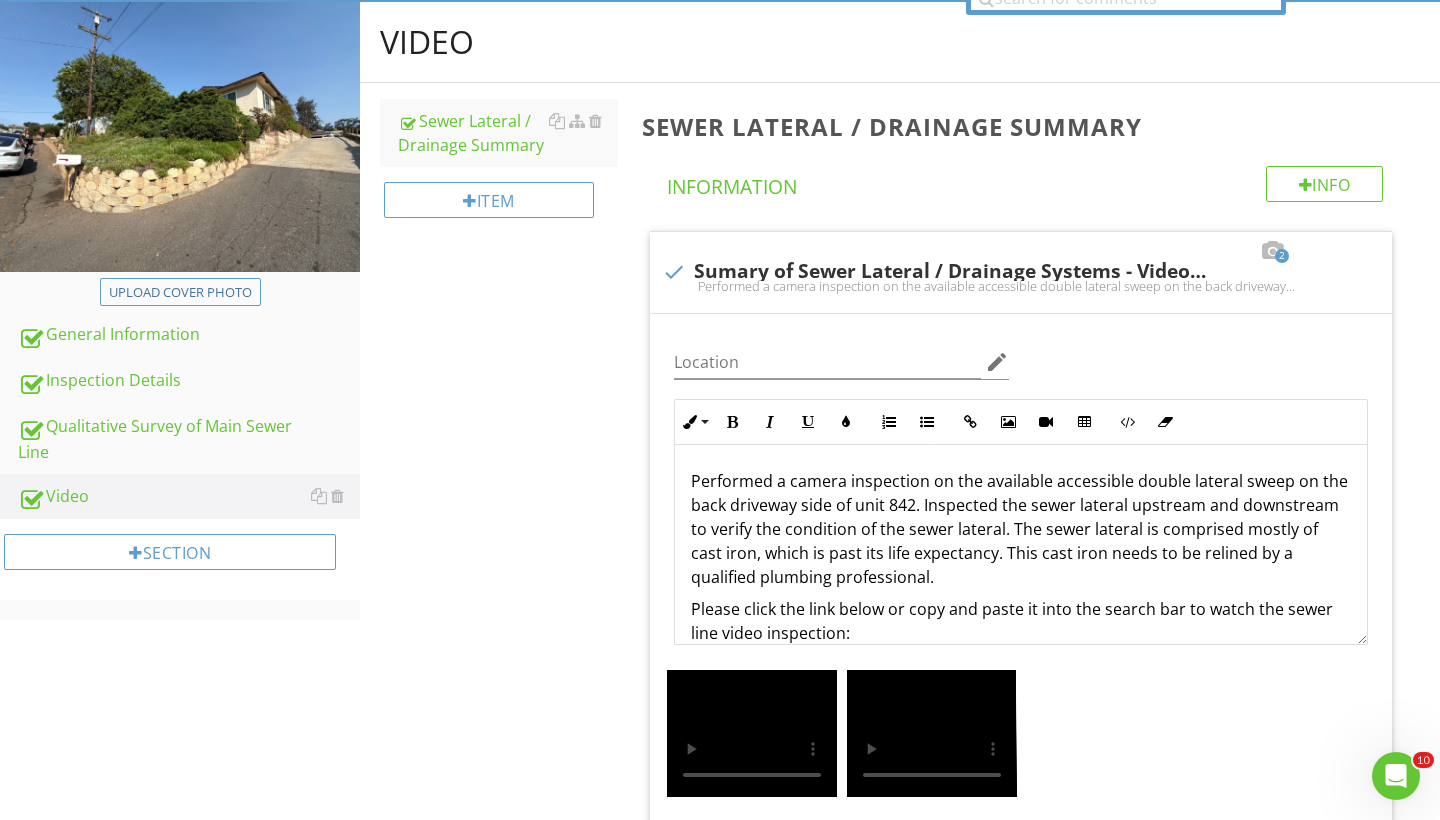 scroll, scrollTop: 197, scrollLeft: 0, axis: vertical 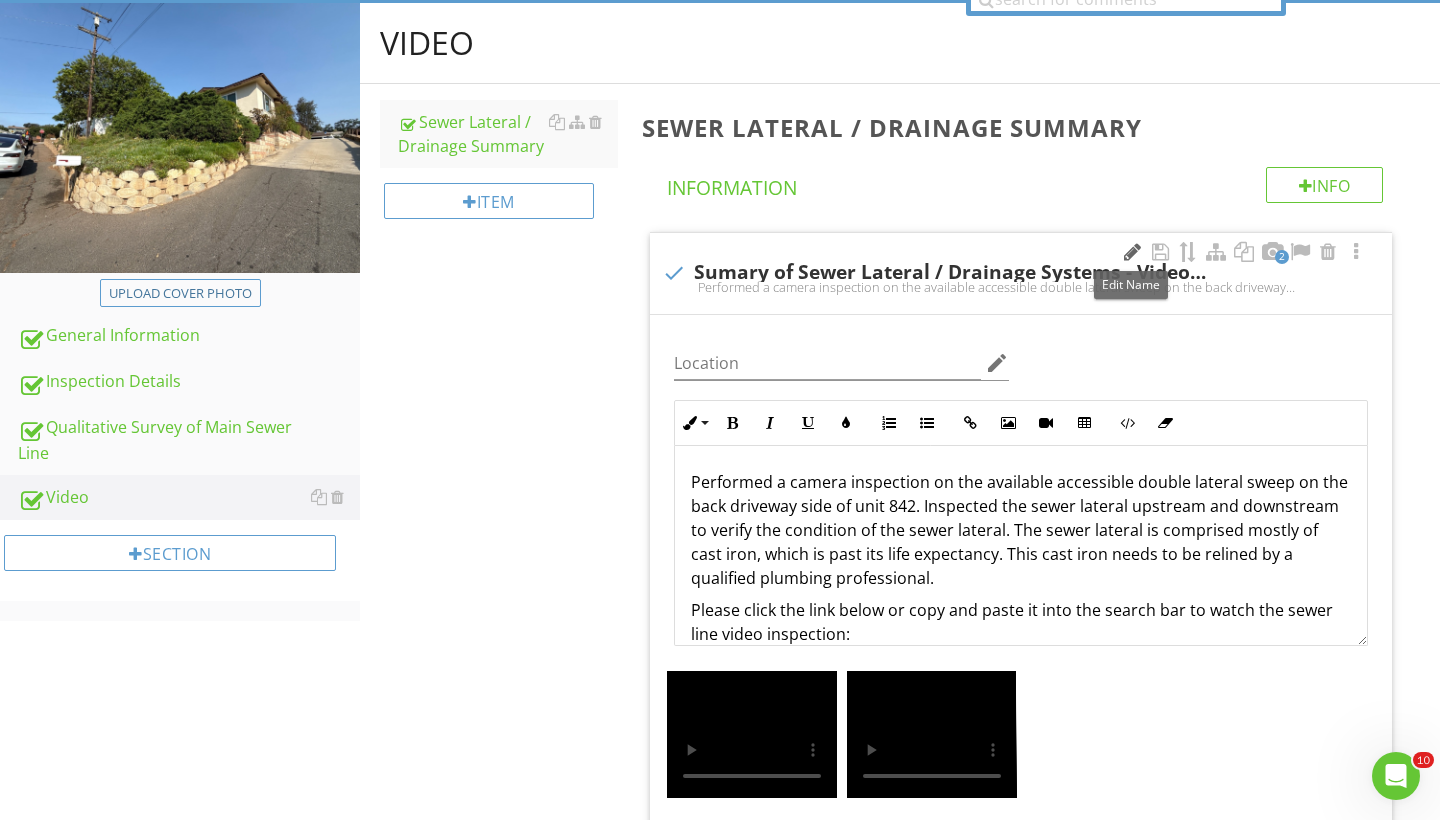 click at bounding box center [1132, 252] 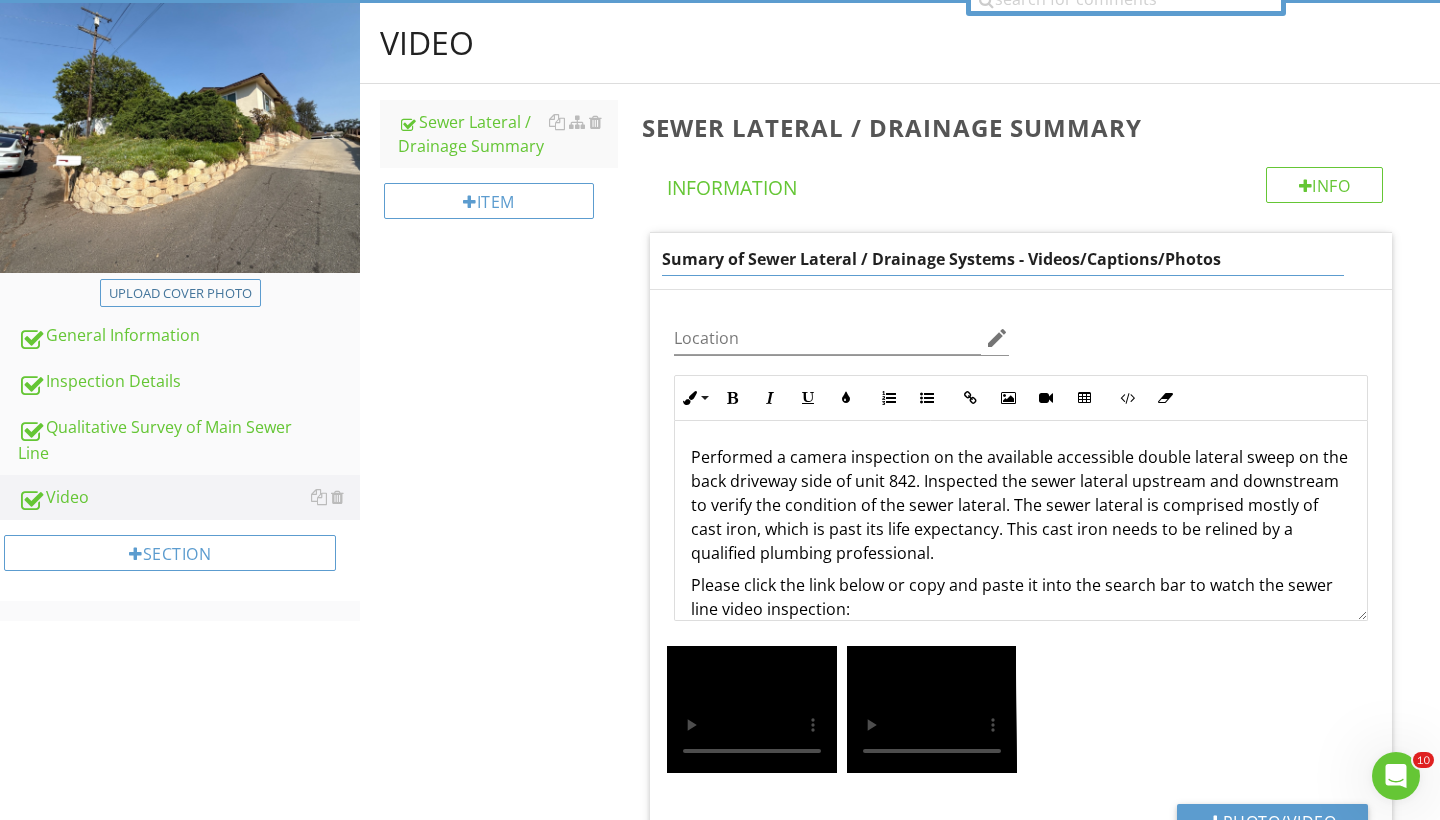 click on "Sumary of Sewer Lateral / Drainage Systems - Videos/Captions/Photos" at bounding box center (1003, 259) 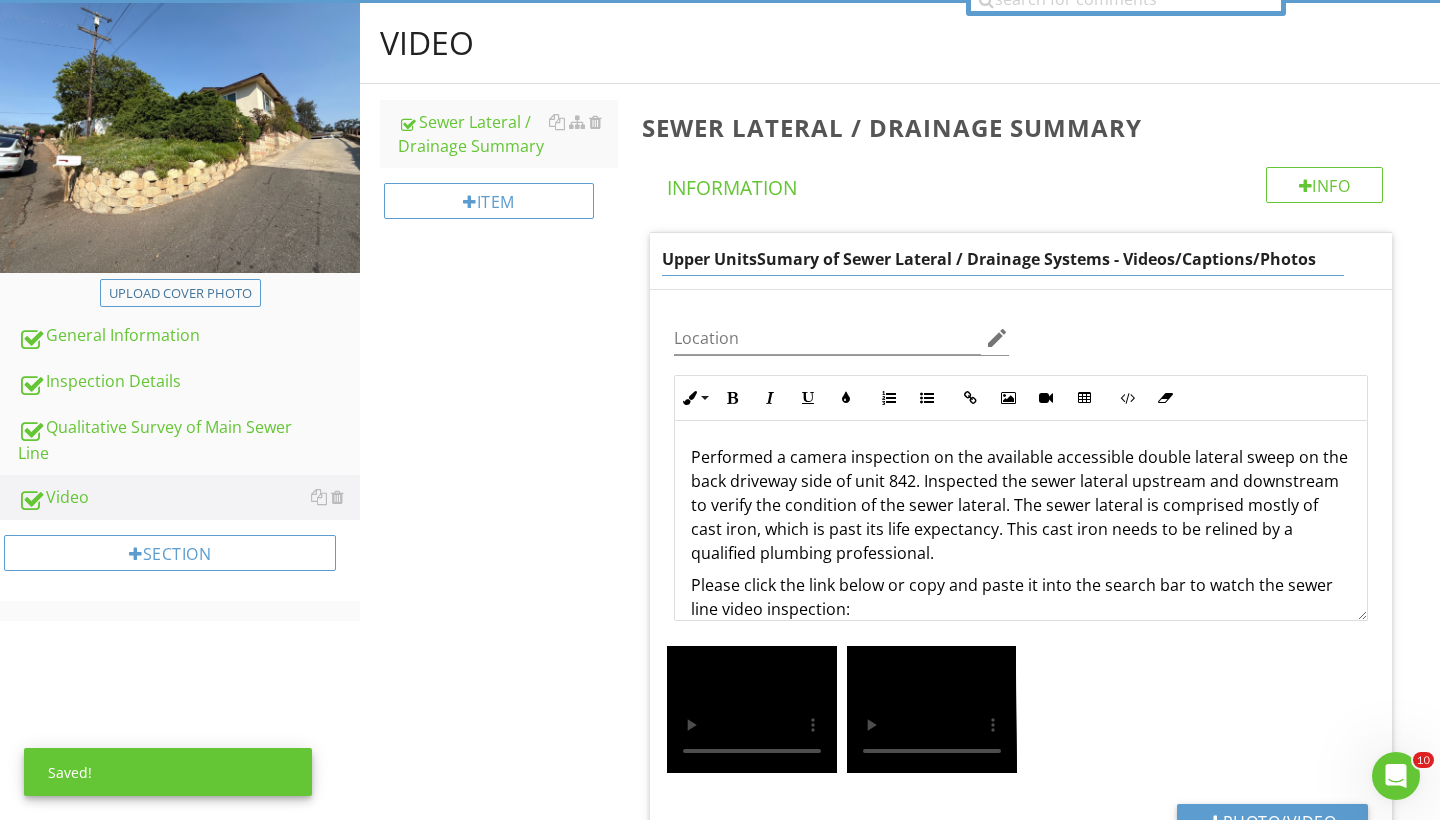 type on "Upper Units Sumary of Sewer Lateral / Drainage Systems - Videos/Captions/Photos" 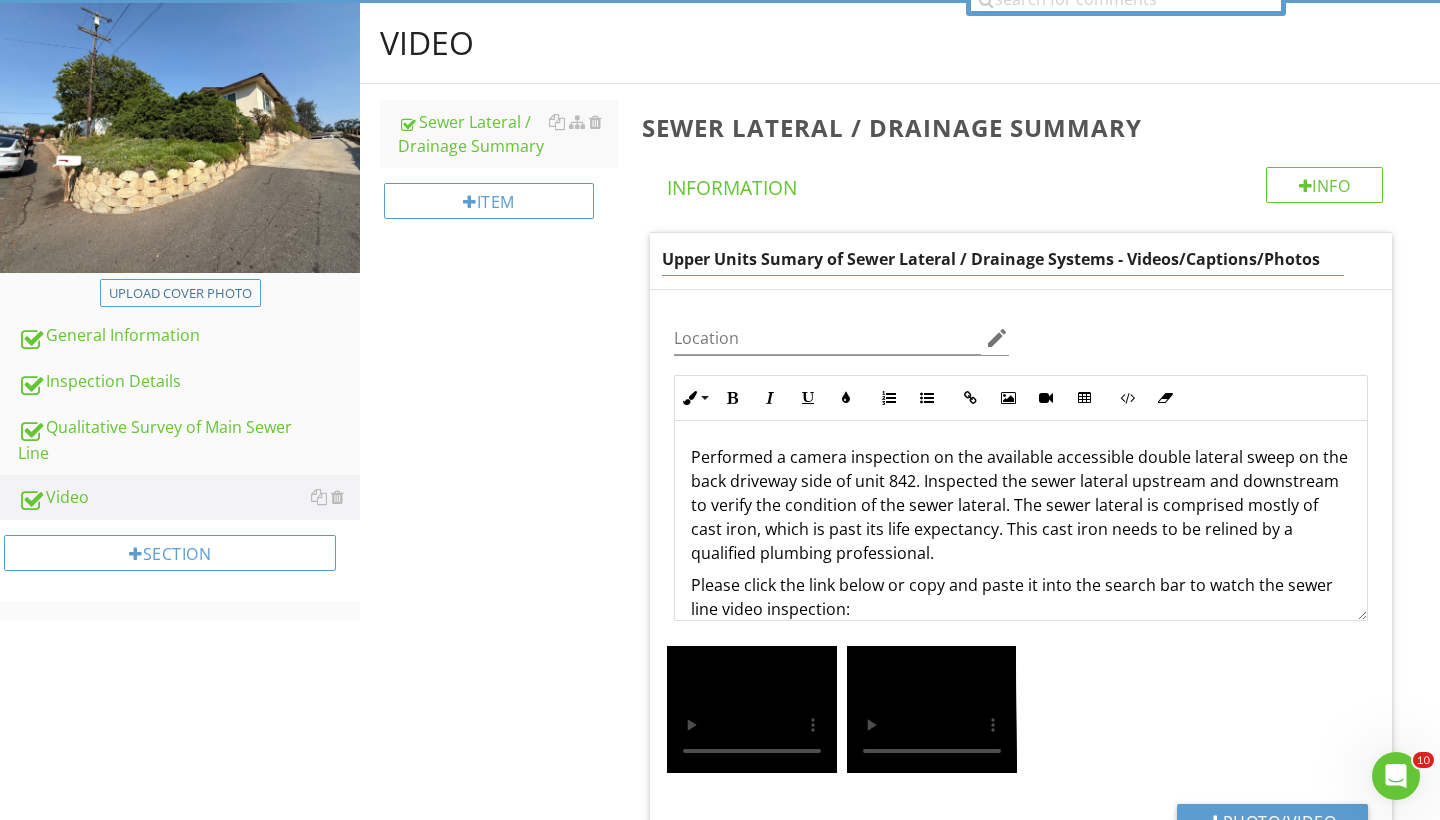 click on "Sewer Lateral / Drainage Summary
Info
Information       Upper Units Sumary of Sewer Lateral / Drainage Systems - Videos/Captions/Photos         Location edit       Inline Style XLarge Large Normal Small Light Small/Light Bold Italic Underline Colors Ordered List Unordered List Insert Link Insert Image Insert Video Insert Table Code View Clear Formatting Performed a camera inspection on the available accessible double lateral sweep on the back driveway side of unit 842. Inspected the sewer lateral upstream and downstream to verify the condition of the sewer lateral. The sewer lateral is comprised mostly of cast iron, which is past its life expectancy. This cast iron needs to be relined by a qualified plumbing professional.  Please click the link below or copy and paste it into the search bar to watch the sewer line video inspection: Enter text here
Photo/Video" at bounding box center [1035, 1023] 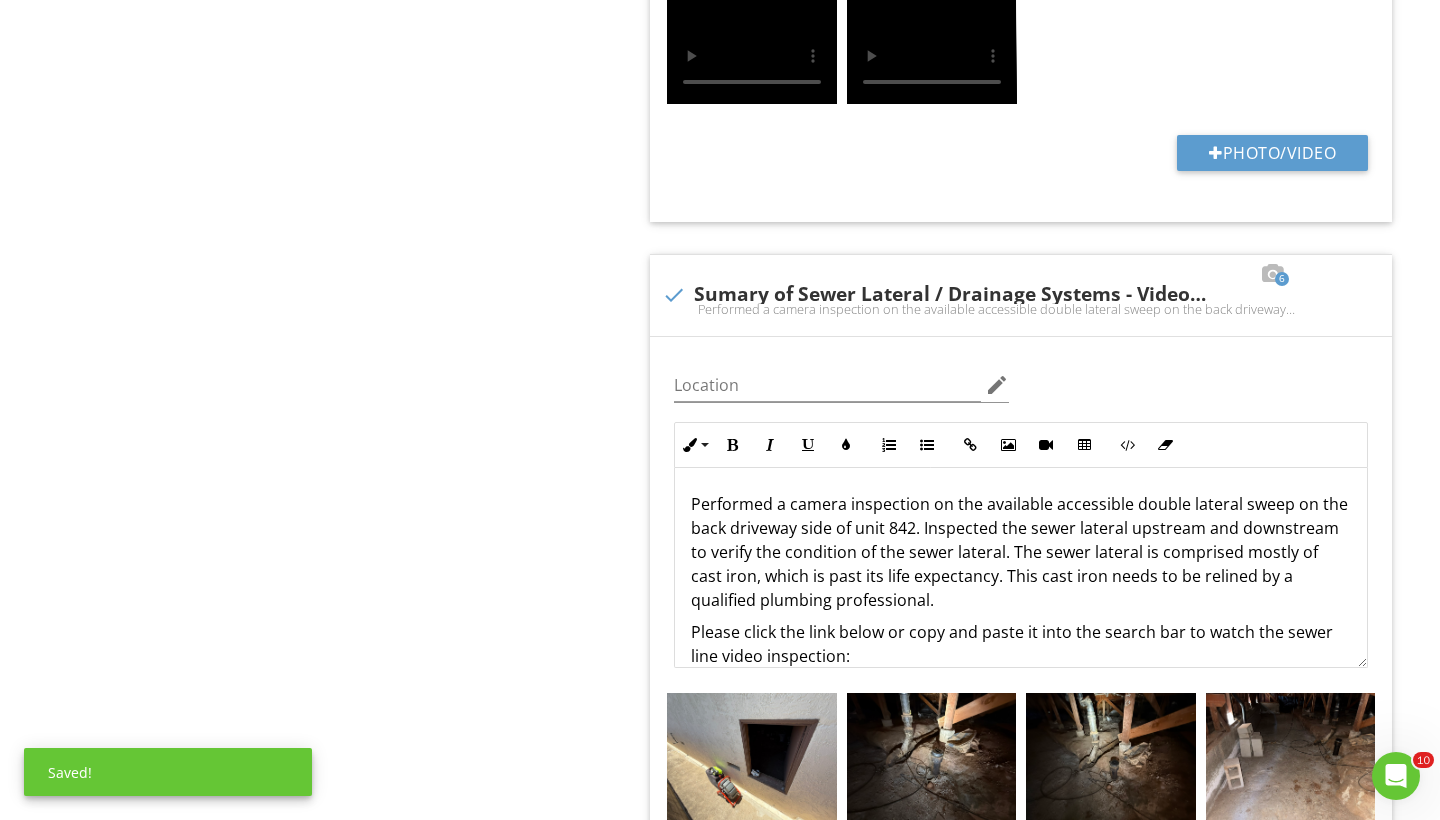 scroll, scrollTop: 897, scrollLeft: 0, axis: vertical 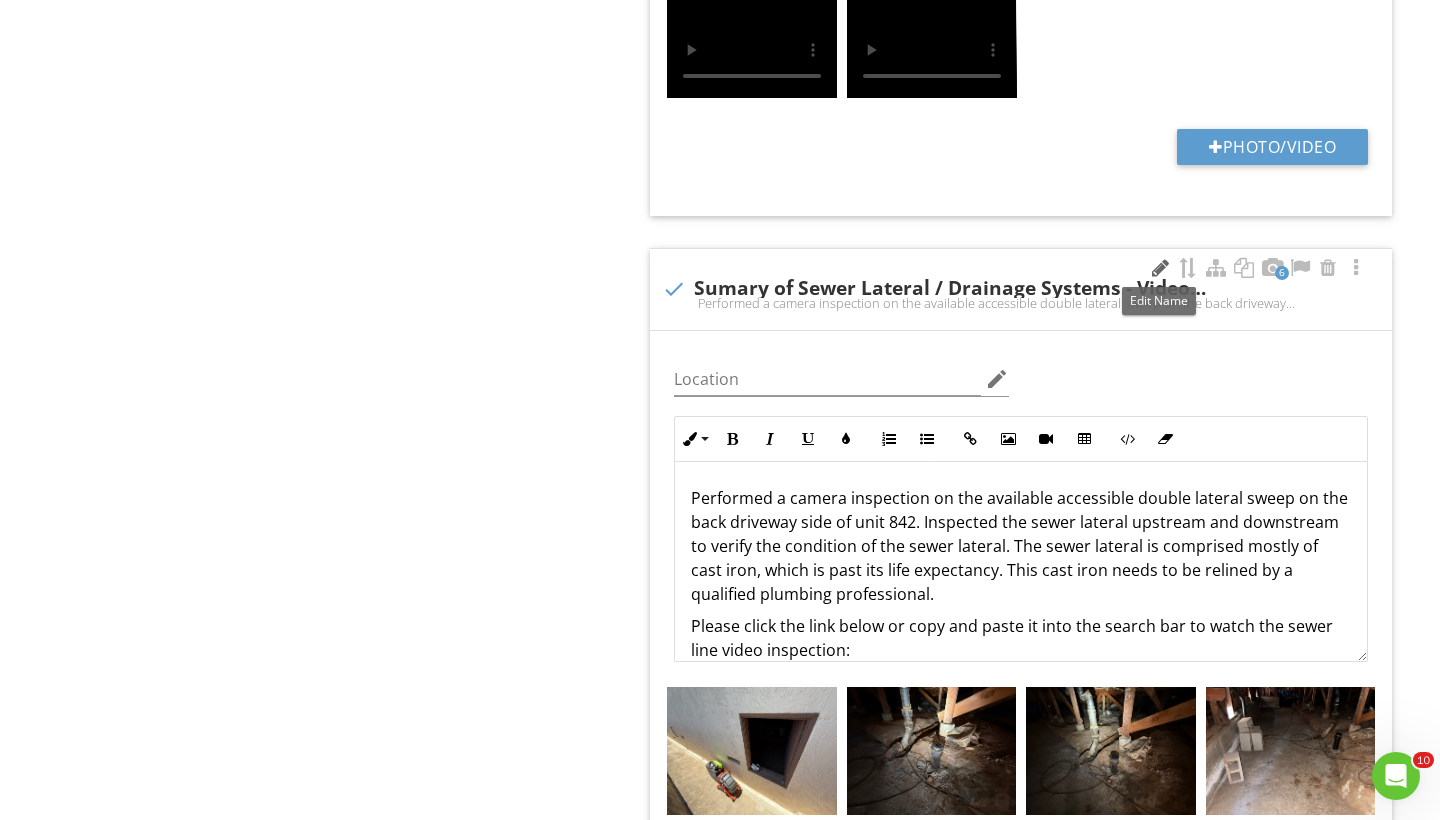 click at bounding box center (1160, 268) 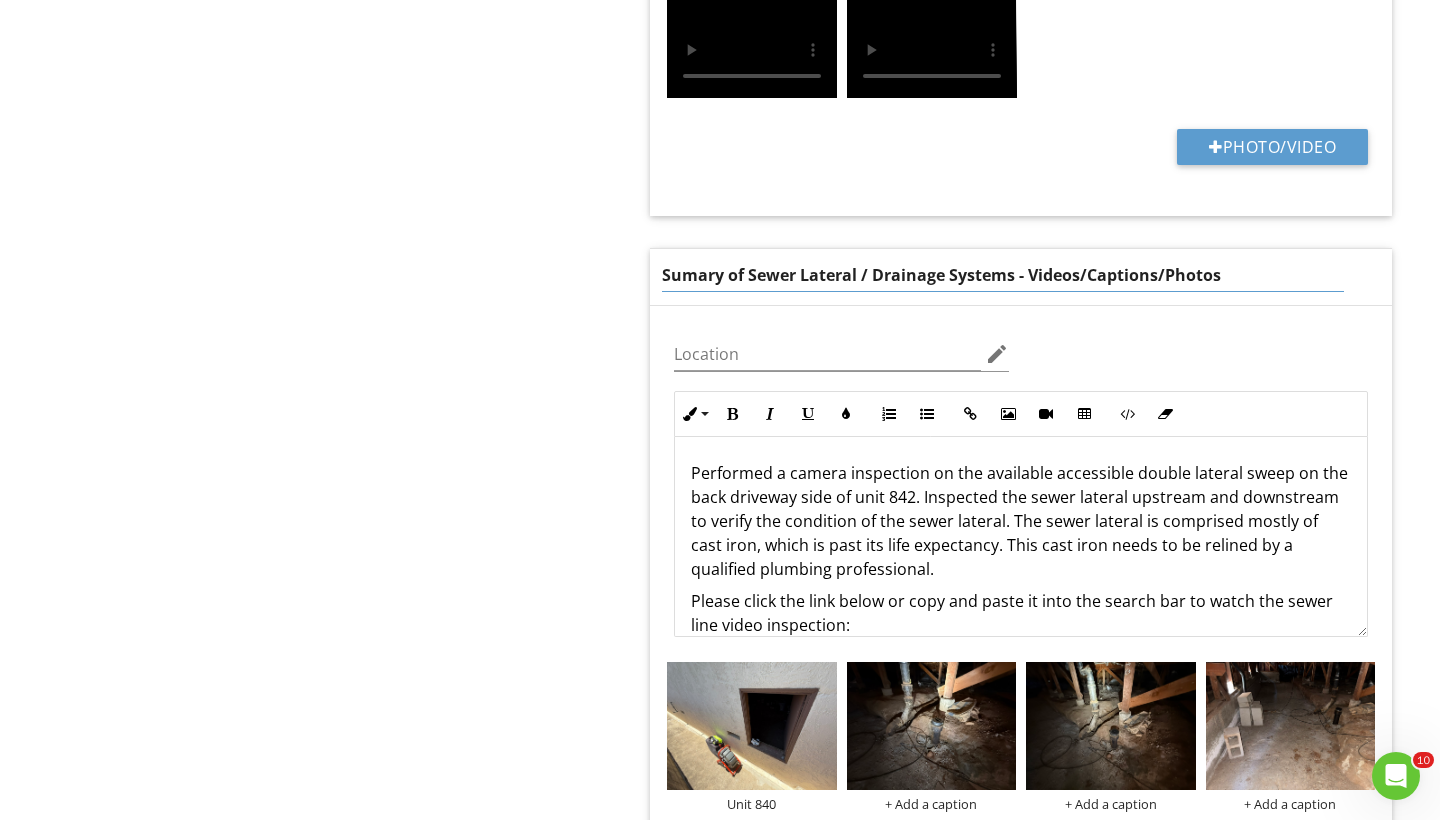 click on "Sumary of Sewer Lateral / Drainage Systems - Videos/Captions/Photos" at bounding box center [1003, 275] 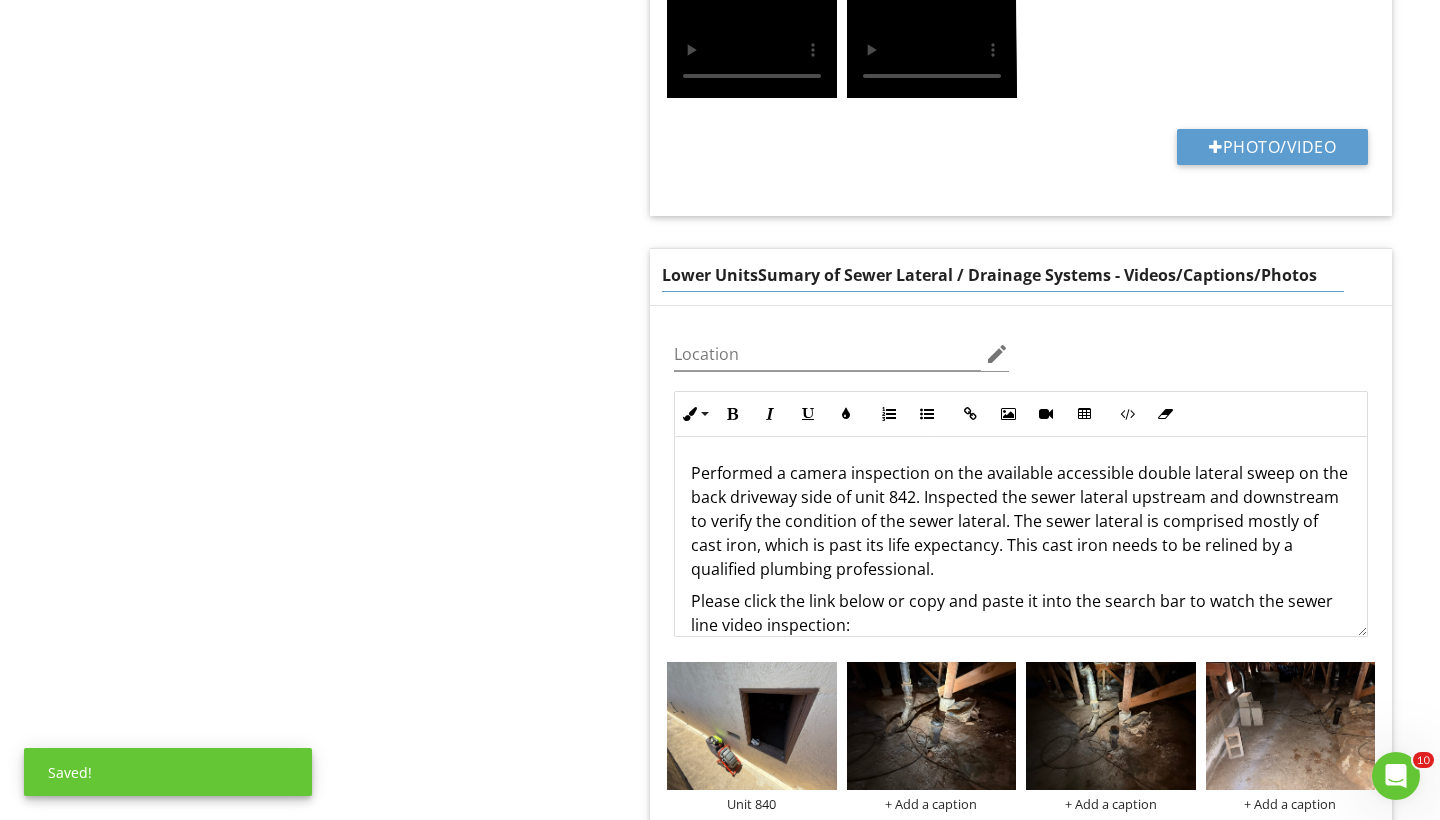 type on "Lower Units Sumary of Sewer Lateral / Drainage Systems - Videos/Captions/Photos" 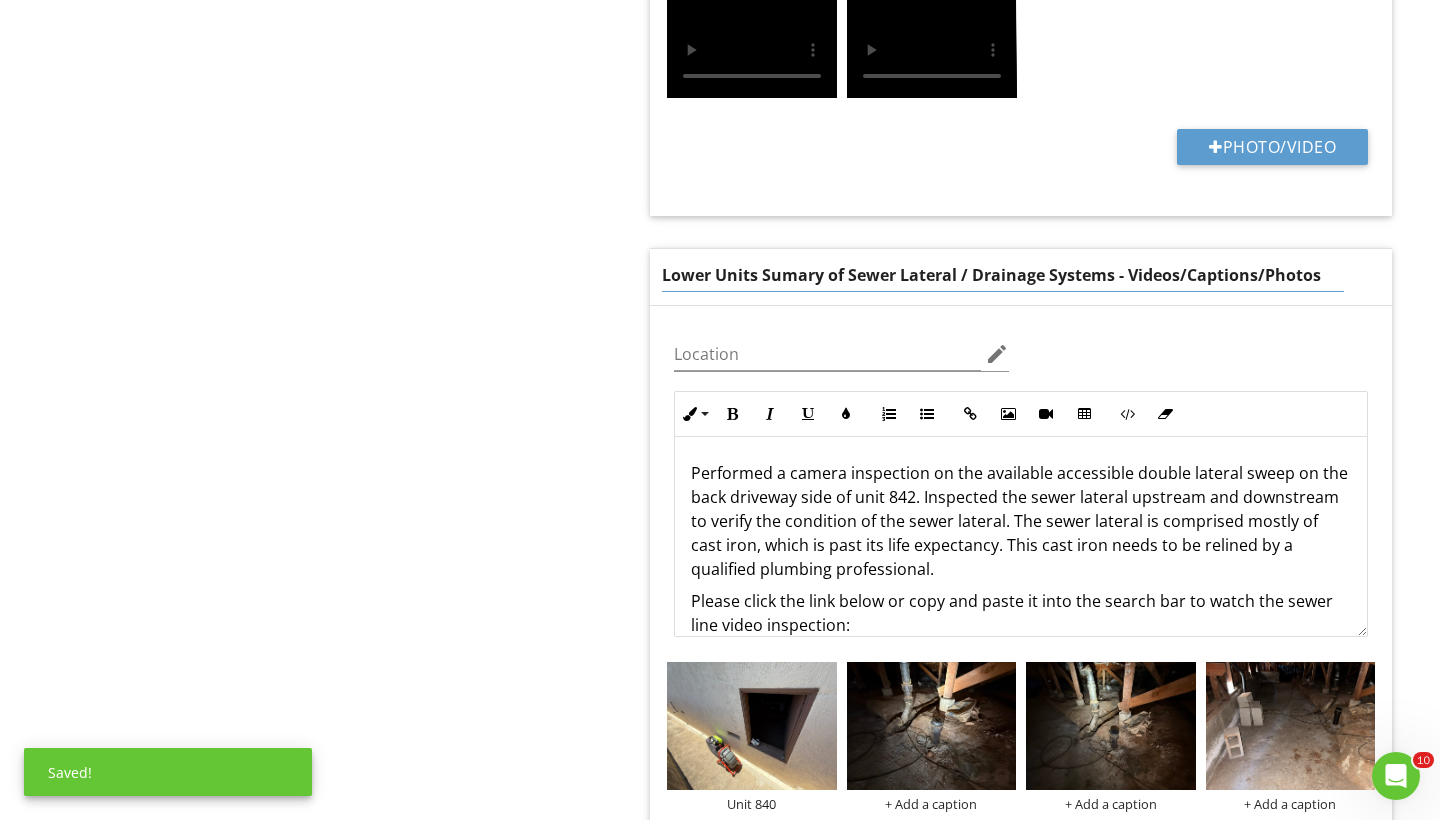 click on "Sewer Lateral / Drainage Summary
Info
Information                 2         check
Upper Units Sumary of Sewer Lateral / Drainage Systems - Videos/Captions/Photos
Performed a camera inspection on the available accessible double lateral sweep on the back driveway side of unit 842. Inspected the sewer lateral upstream and downstream to verify the condition of the sewer lateral. The sewer lateral is comprised mostly of cast iron, which is past its life expectancy. This cast iron needs to be relined by a qualified plumbing professional.Please click the link below or copy and paste it into the search bar to watch the sewer line video inspection:
Location edit       Inline Style XLarge Large Normal Small Light Small/Light Bold Italic Underline Colors Ordered List Unordered List Insert Link Insert Image Insert Video Insert Table Code View Clear Formatting" at bounding box center [1035, 323] 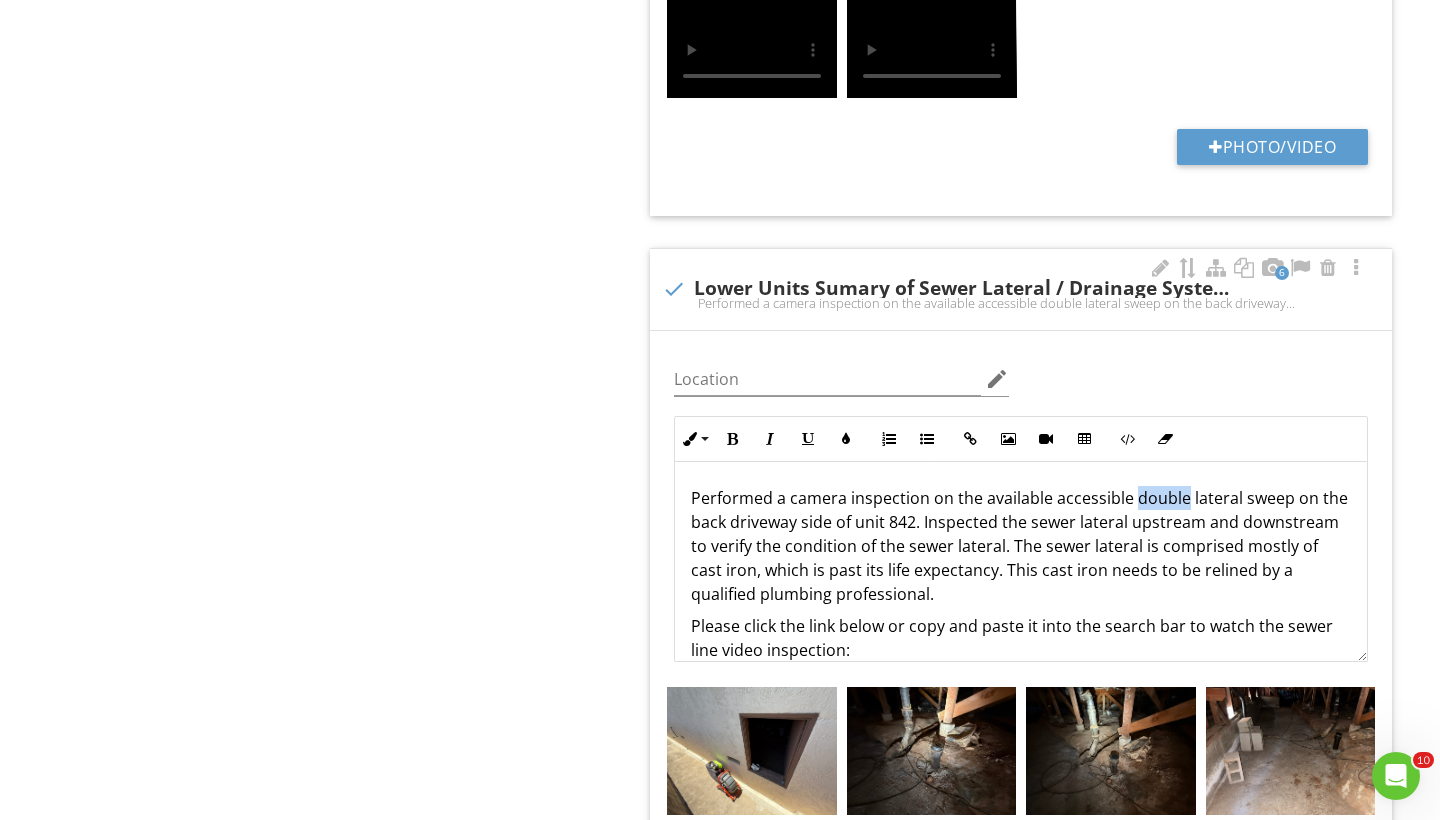 drag, startPoint x: 1132, startPoint y: 497, endPoint x: 1183, endPoint y: 498, distance: 51.009804 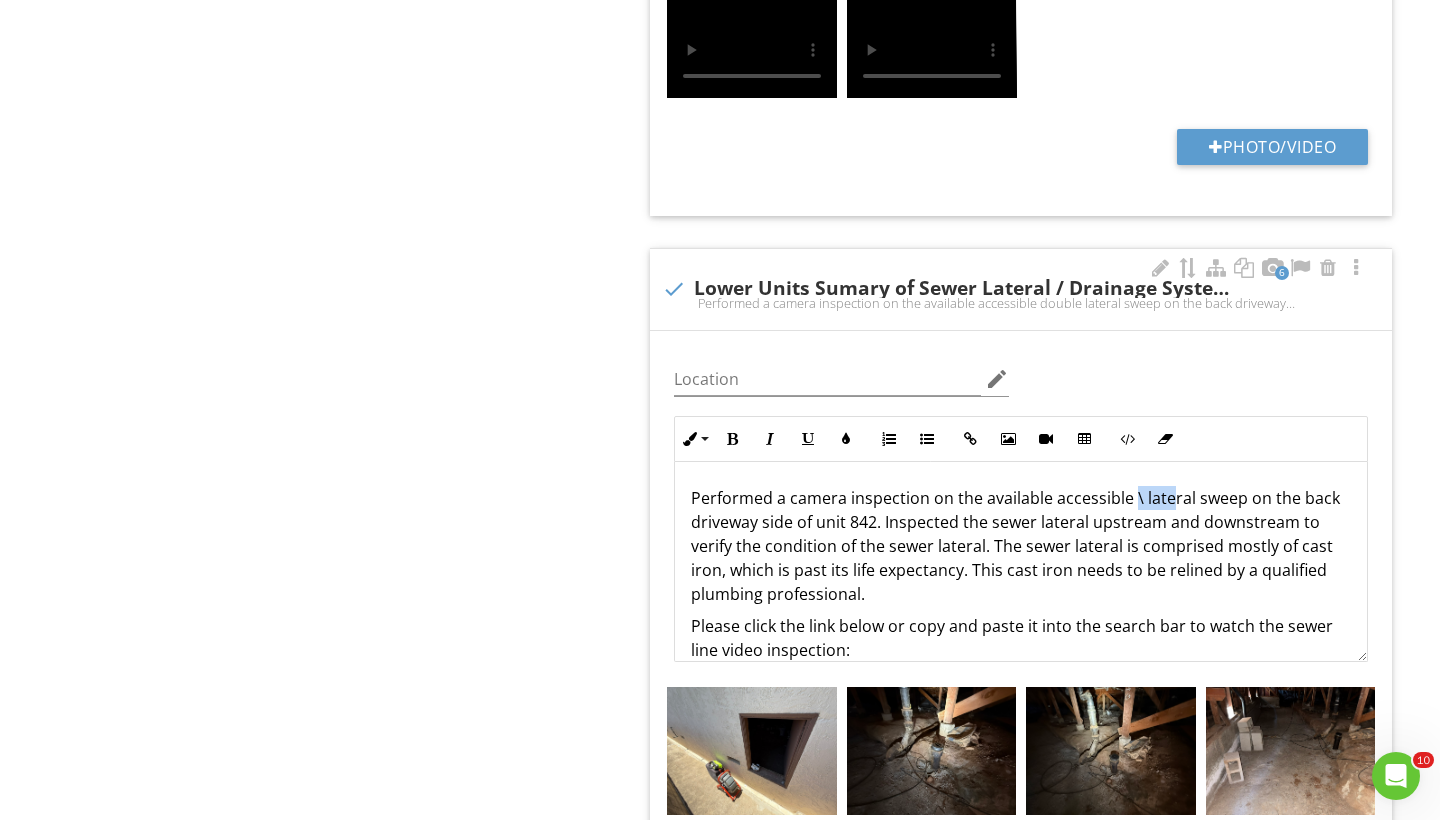 type 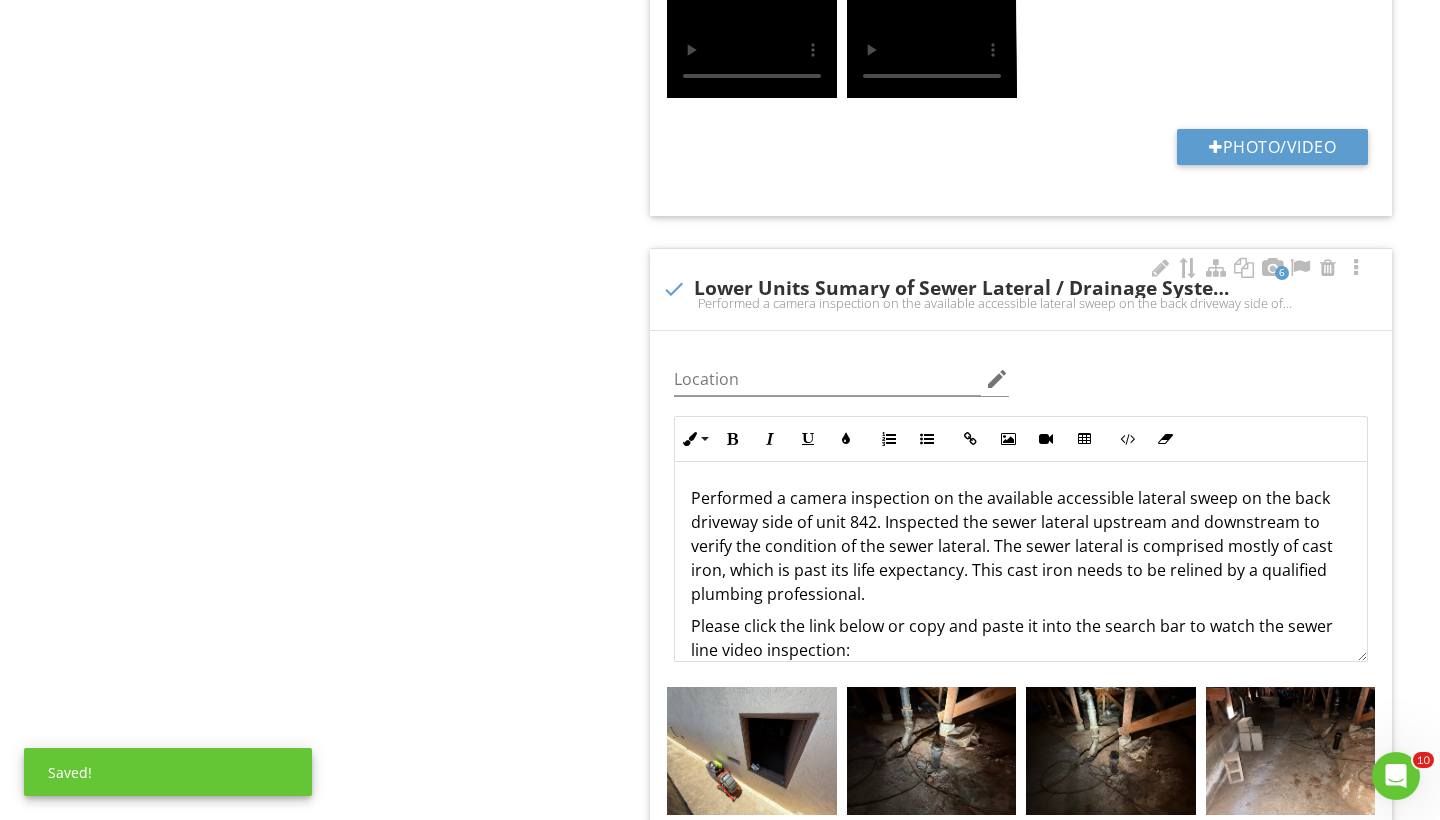 click on "Performed a camera inspection on the available accessible lateral sweep on the back driveway side of unit 842. Inspected the sewer lateral upstream and downstream to verify the condition of the sewer lateral. The sewer lateral is comprised mostly of cast iron, which is past its life expectancy. This cast iron needs to be relined by a qualified plumbing professional." at bounding box center (1021, 546) 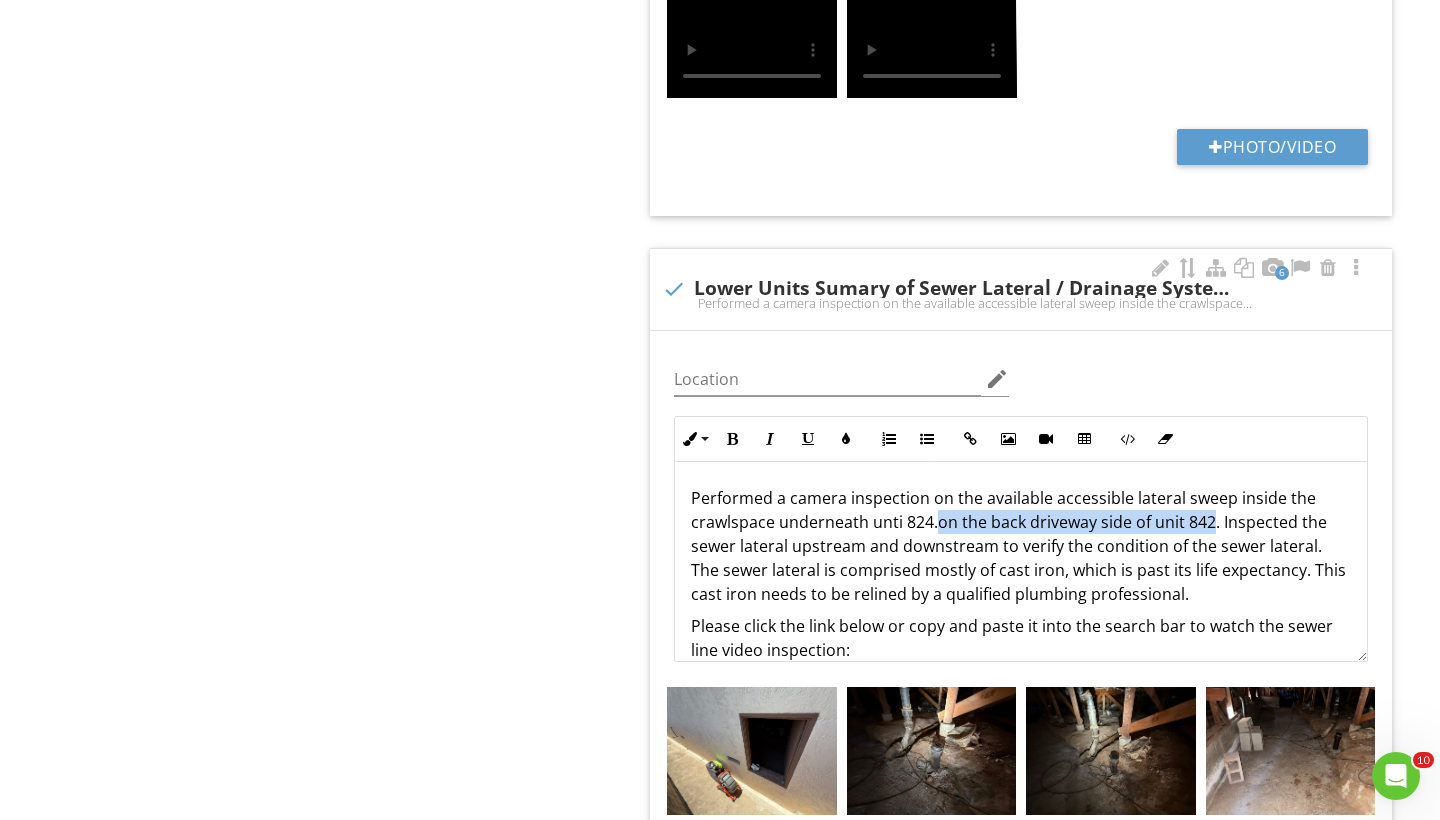 drag, startPoint x: 937, startPoint y: 519, endPoint x: 1210, endPoint y: 529, distance: 273.18307 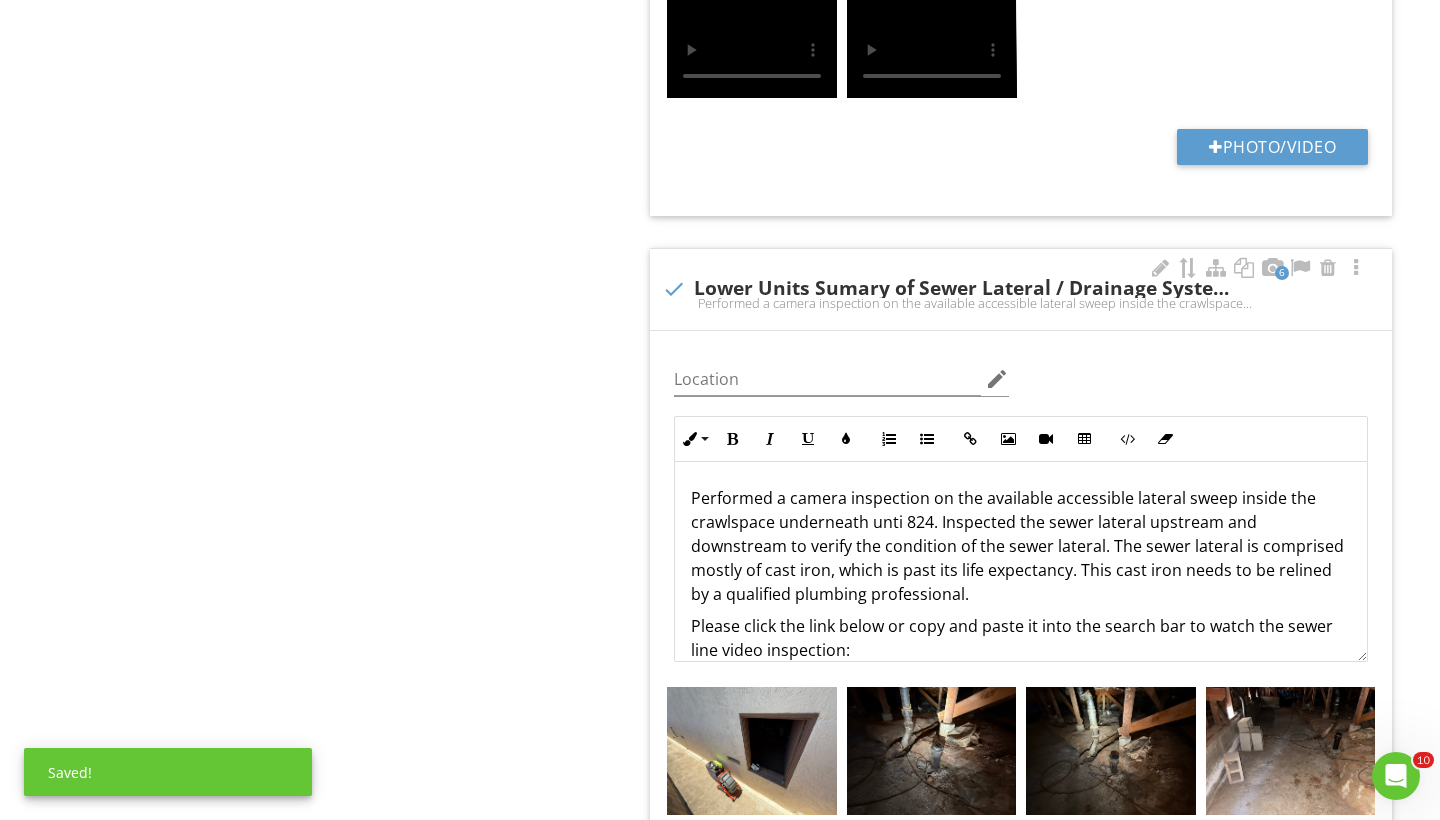 click on "Performed a camera inspection on the available accessible lateral sweep inside the crawlspace underneath unti 824. Inspected the sewer lateral upstream and downstream to verify the condition of the sewer lateral. The sewer lateral is comprised mostly of cast iron, which is past its life expectancy. This cast iron needs to be relined by a qualified plumbing professional." at bounding box center (1021, 546) 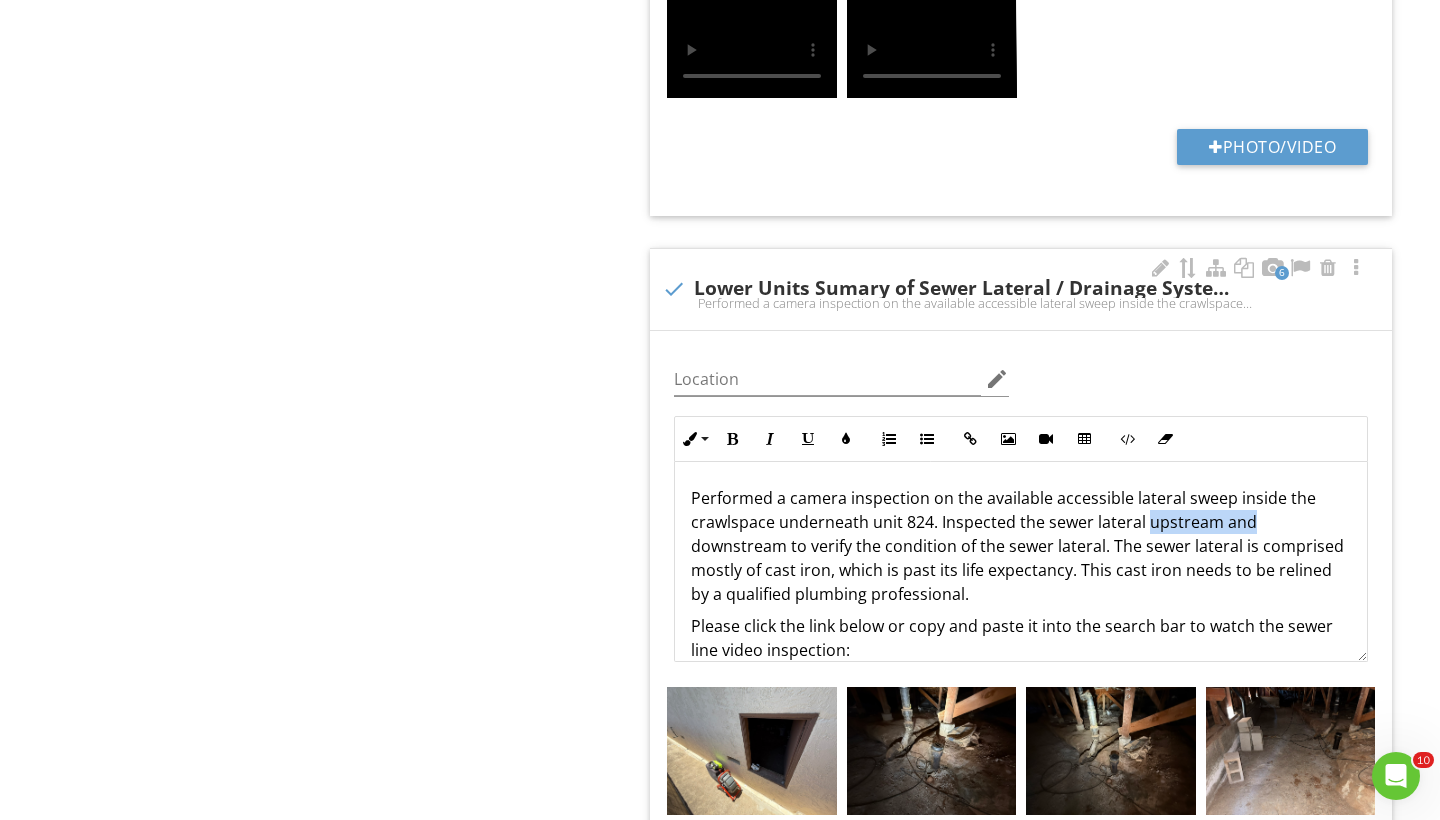 drag, startPoint x: 1145, startPoint y: 522, endPoint x: 1246, endPoint y: 520, distance: 101.0198 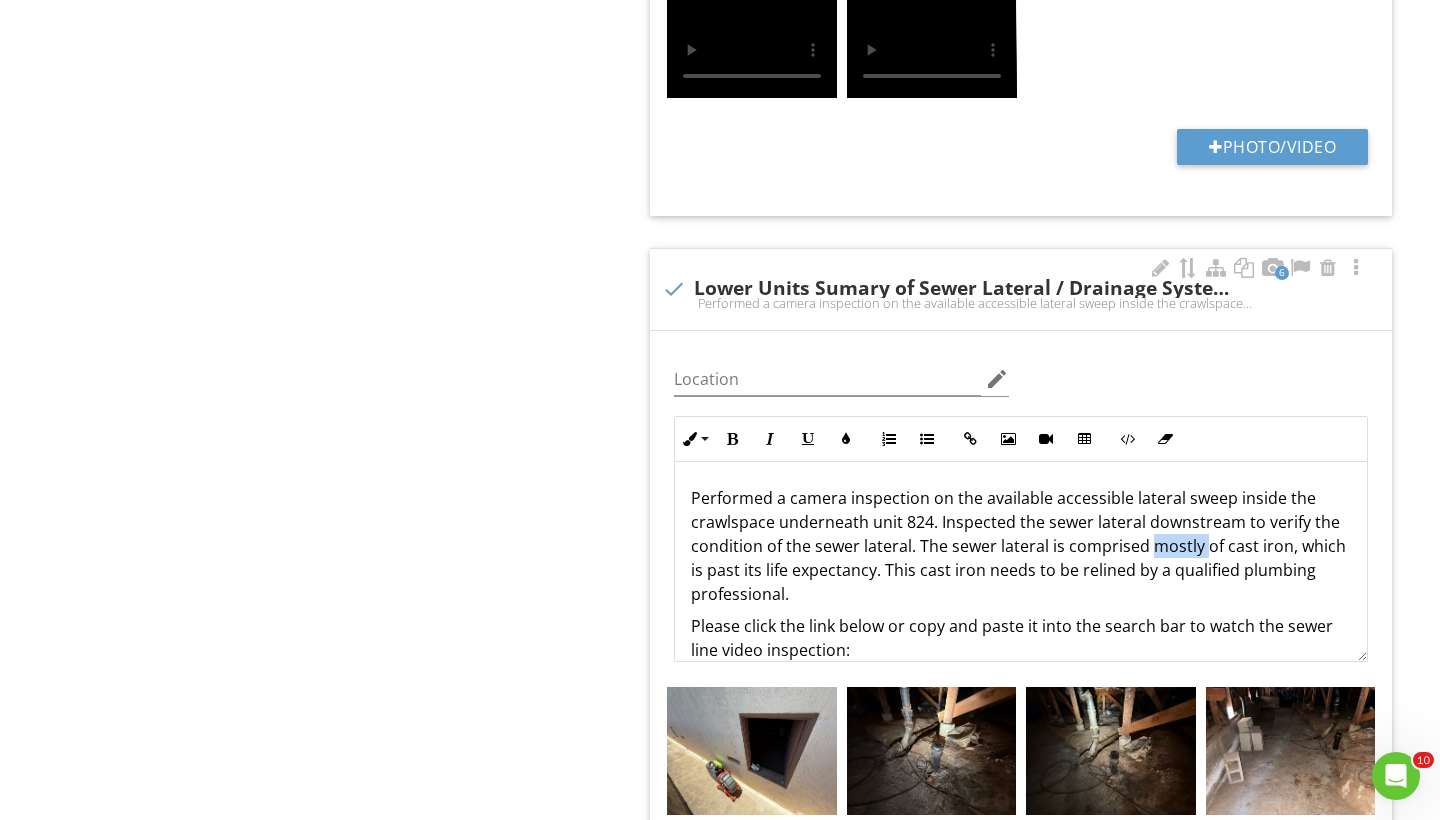 drag, startPoint x: 1148, startPoint y: 547, endPoint x: 1200, endPoint y: 547, distance: 52 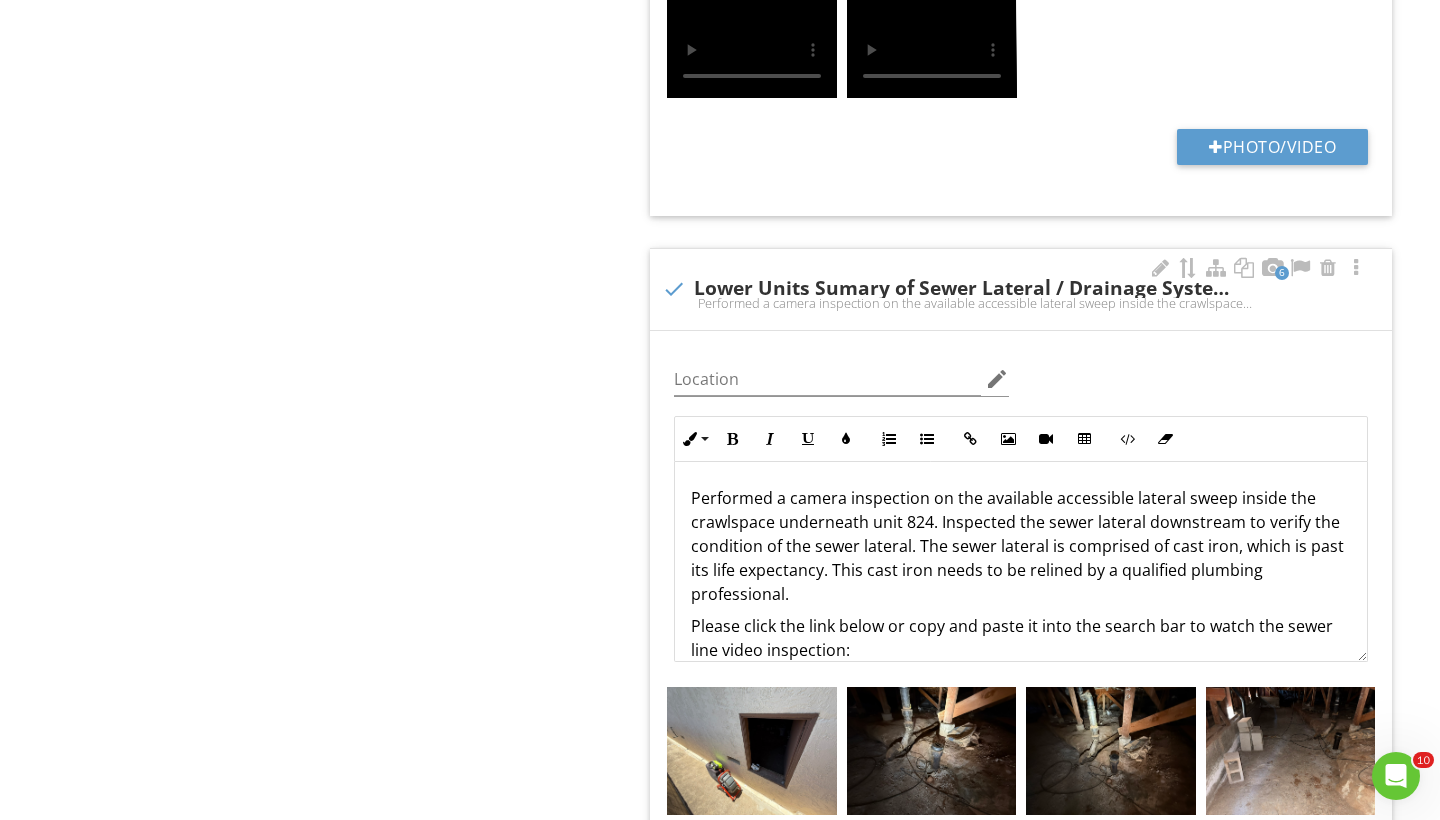 click on "Performed a camera inspection on the available accessible lateral sweep inside the crawlspace underneath unit 824. Inspected the sewer lateral downstream to verify the condition of the sewer lateral. The sewer lateral is comprised of cast iron, which is past its life expectancy. This cast iron needs to be relined by a qualified plumbing professional." at bounding box center [1021, 546] 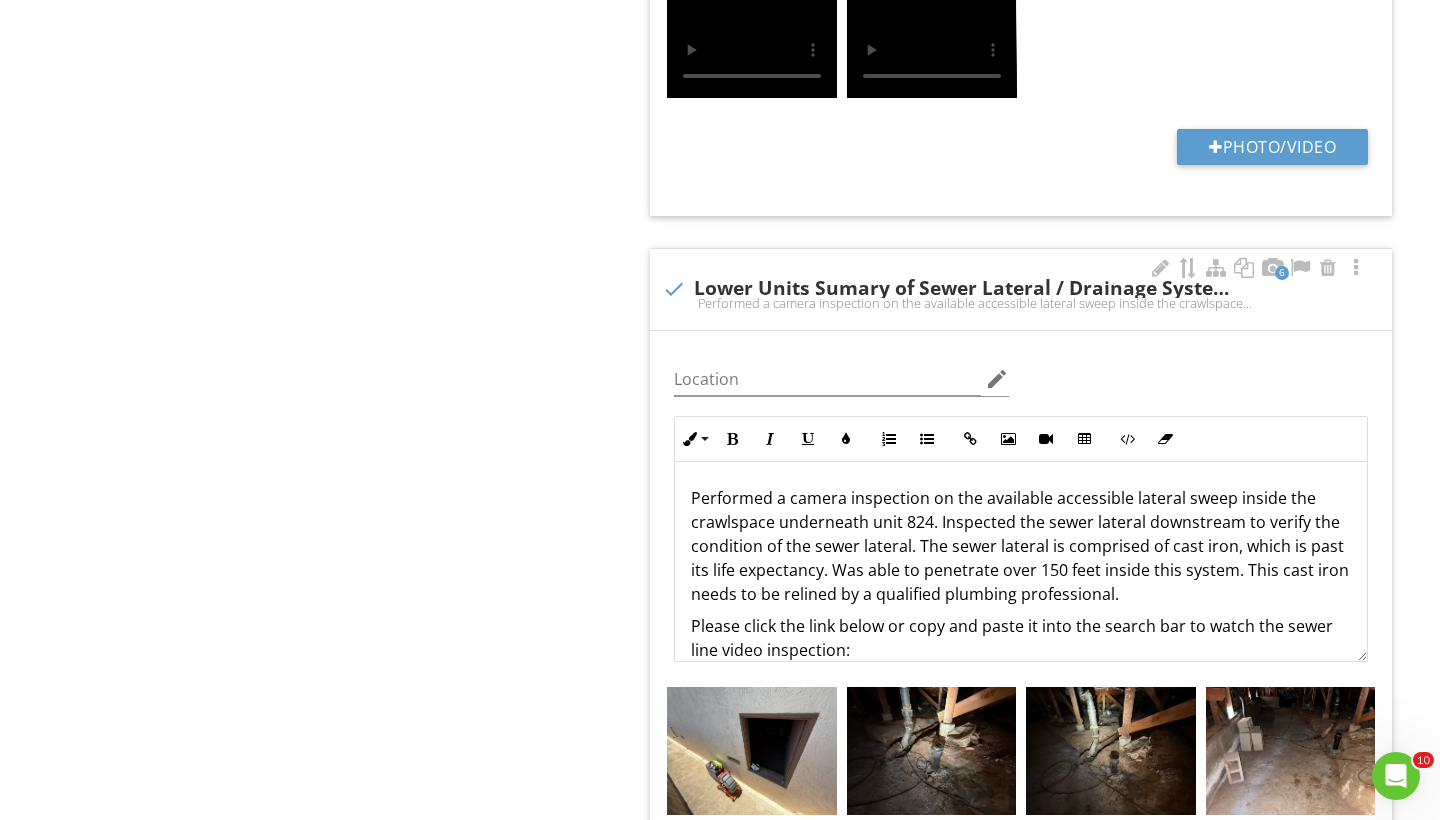click on "Inline Style XLarge Large Normal Small Light Small/Light Bold Italic Underline Colors Ordered List Unordered List Insert Link Insert Image Insert Video Insert Table Code View Clear Formatting Performed a camera inspection on the available accessible lateral sweep inside the crawlspace underneath unit 824. Inspected the sewer lateral downstream to verify the condition of the sewer lateral. The sewer lateral is comprised of cast iron, which is past its life expectancy. Was able to penetrate over 150 feet inside this system. This cast iron needs to be relined by a qualified plumbing professional.  Please click the link below or copy and paste it into the search bar to watch the sewer line video inspection: Enter text here" at bounding box center (1021, 539) 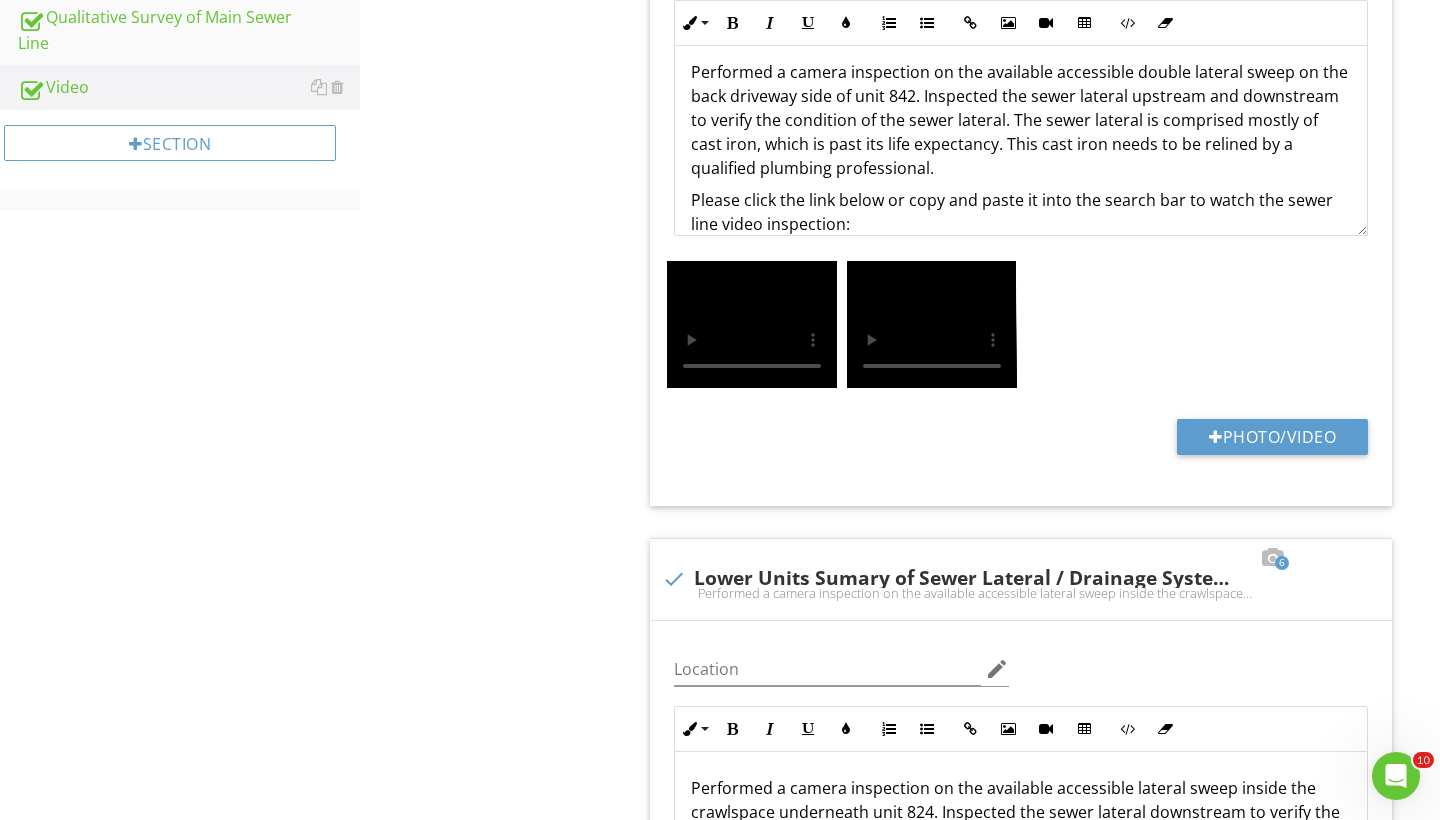 scroll, scrollTop: 630, scrollLeft: 0, axis: vertical 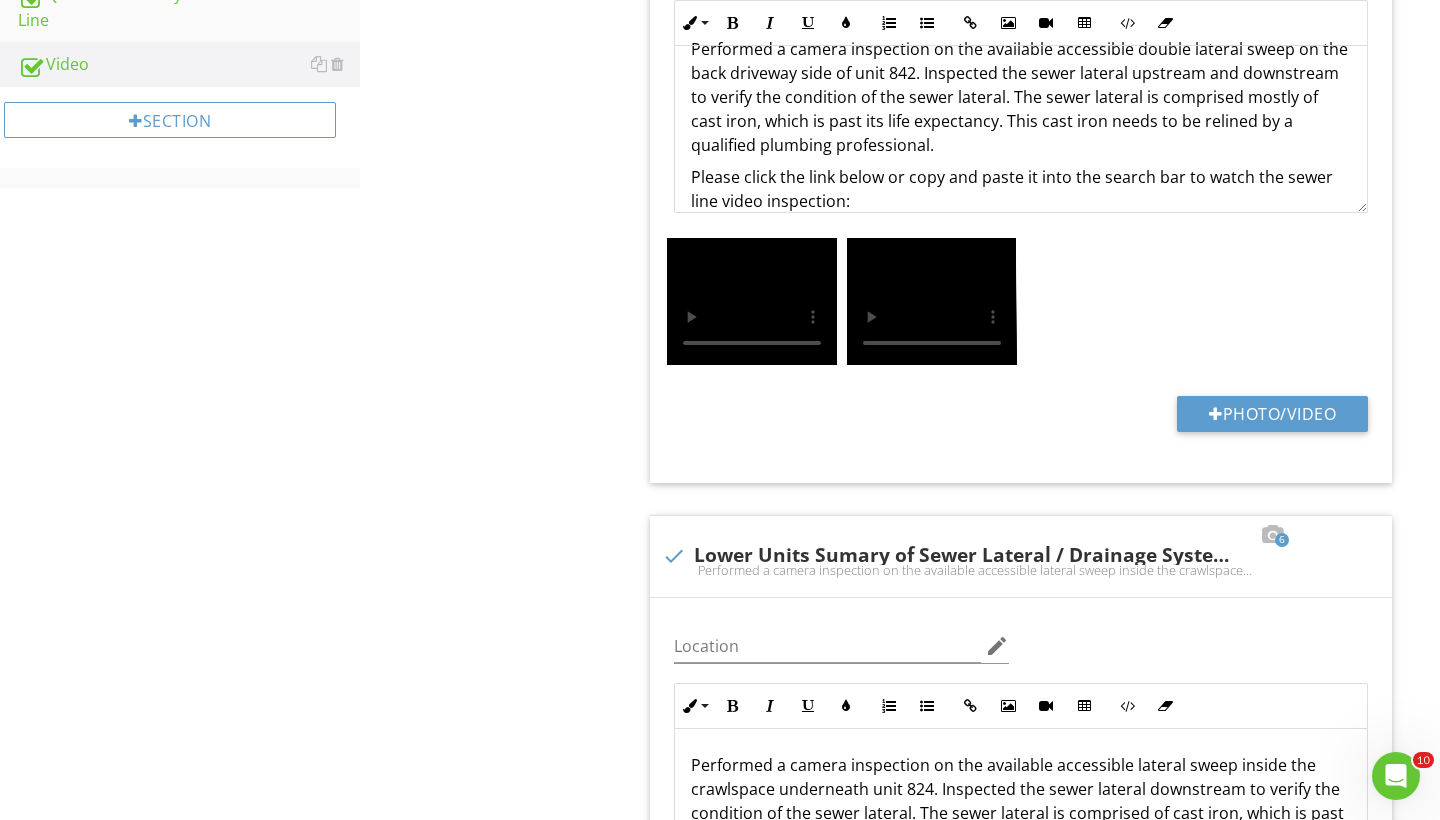 click on "Sewer Lateral / Drainage Summary
Info
Information                 2         check
Upper Units Sumary of Sewer Lateral / Drainage Systems - Videos/Captions/Photos
Performed a camera inspection on the available accessible double lateral sweep on the back driveway side of unit 842. Inspected the sewer lateral upstream and downstream to verify the condition of the sewer lateral. The sewer lateral is comprised mostly of cast iron, which is past its life expectancy. This cast iron needs to be relined by a qualified plumbing professional.Please click the link below or copy and paste it into the search bar to watch the sewer line video inspection:
Location edit       Inline Style XLarge Large Normal Small Light Small/Light Bold Italic Underline Colors Ordered List Unordered List Insert Link Insert Image Insert Video Insert Table Code View Clear Formatting" at bounding box center (1035, 603) 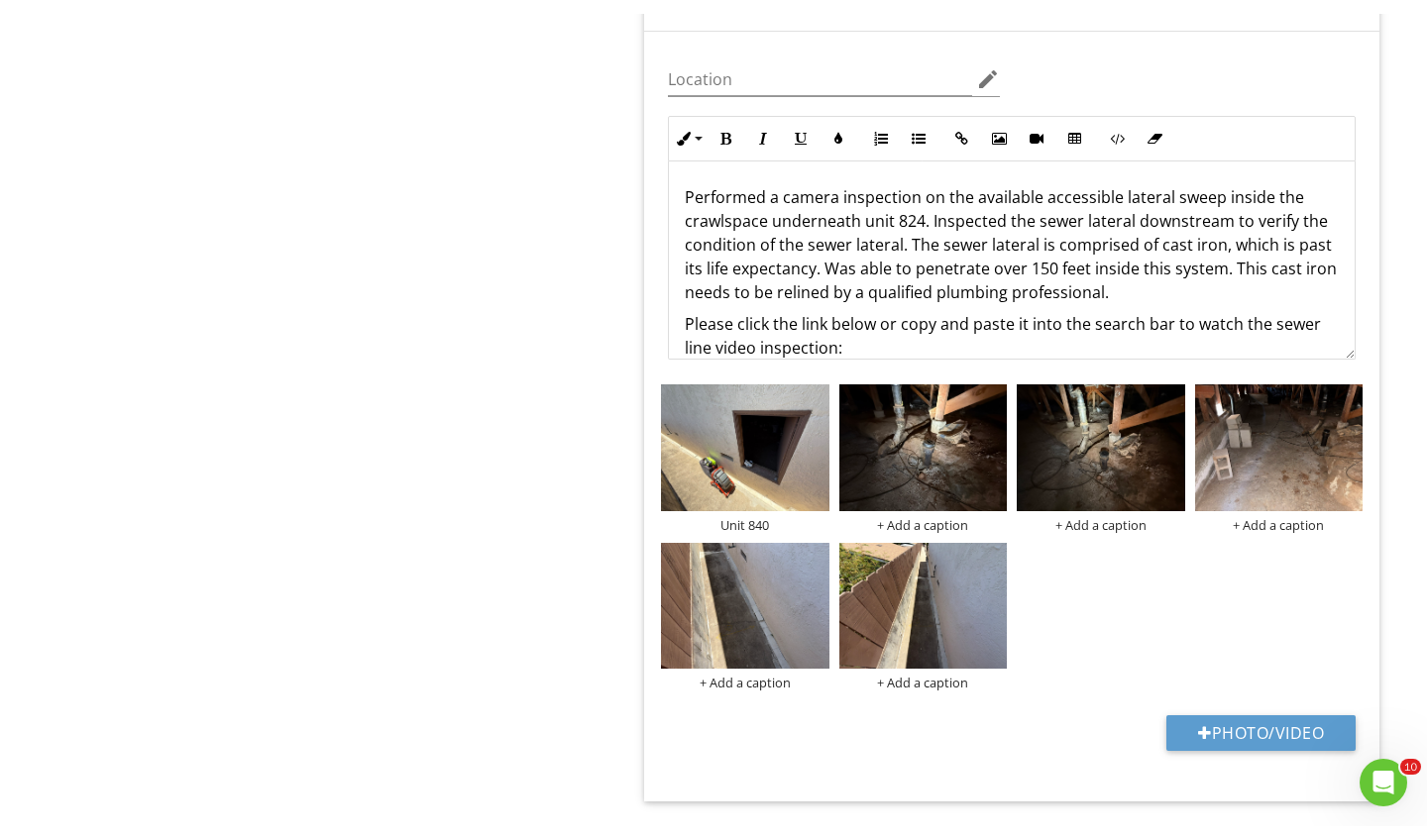 scroll, scrollTop: 1278, scrollLeft: 0, axis: vertical 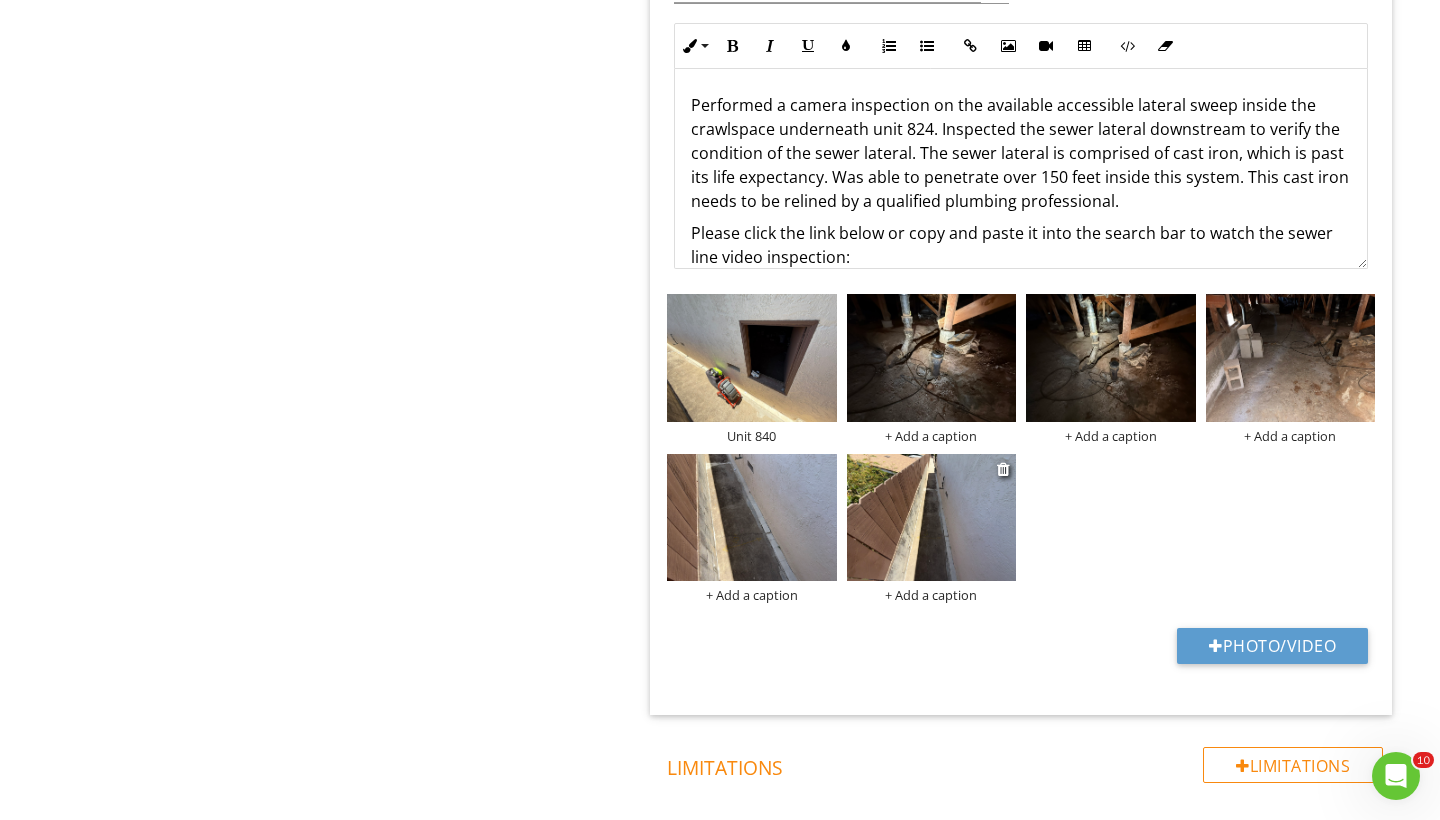 click at bounding box center [932, 517] 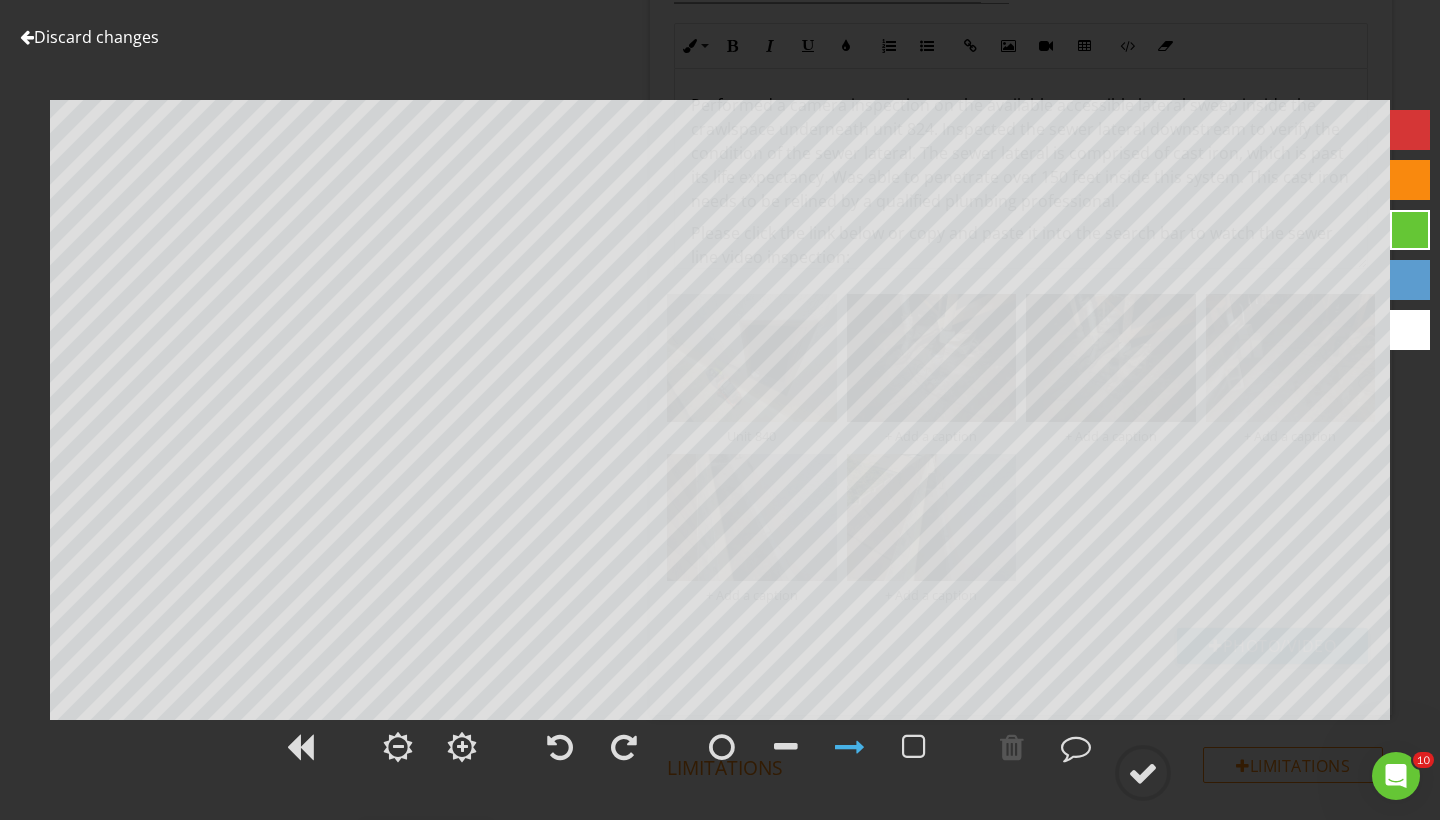 click at bounding box center (1410, 130) 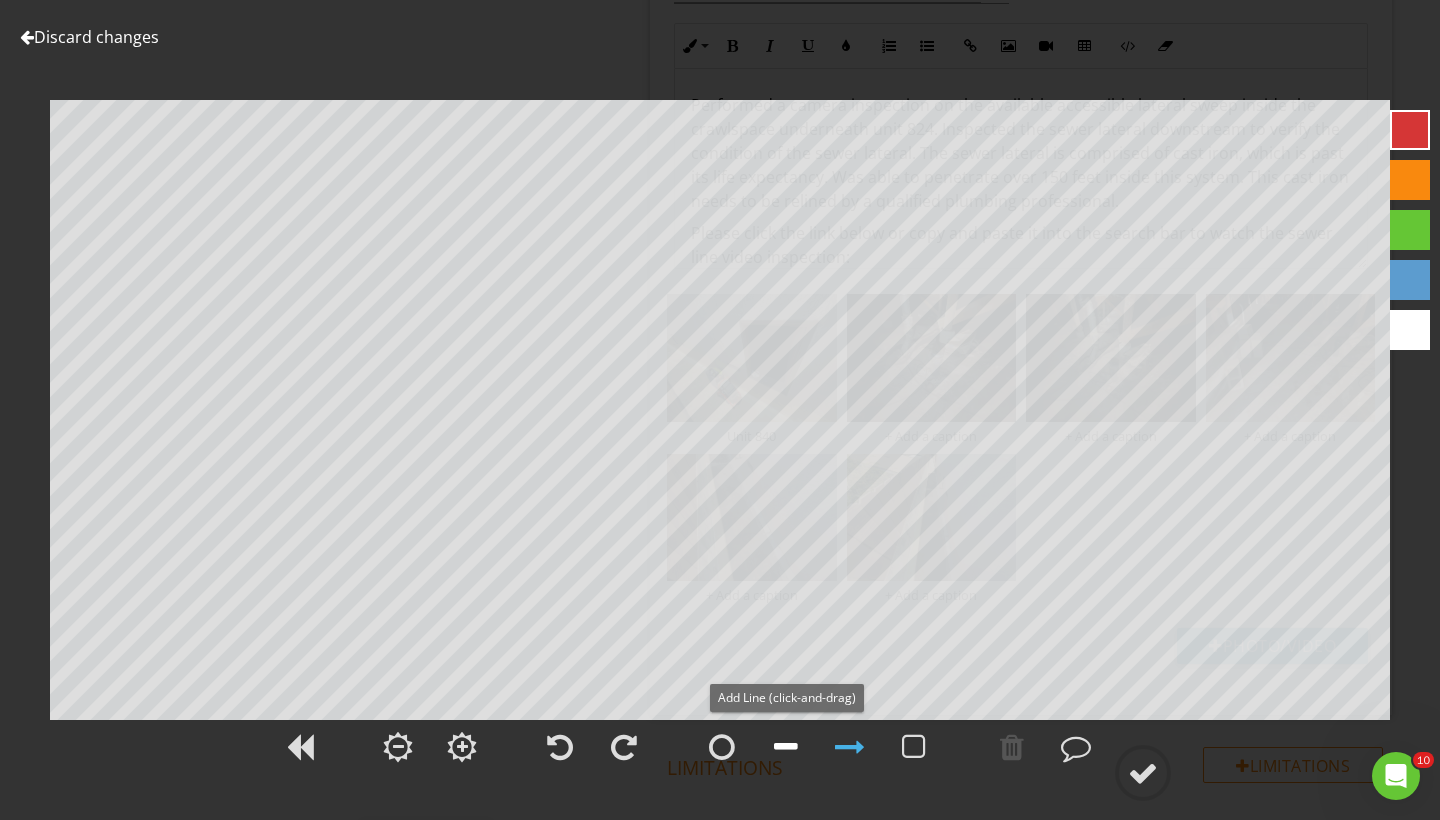 click at bounding box center [786, 747] 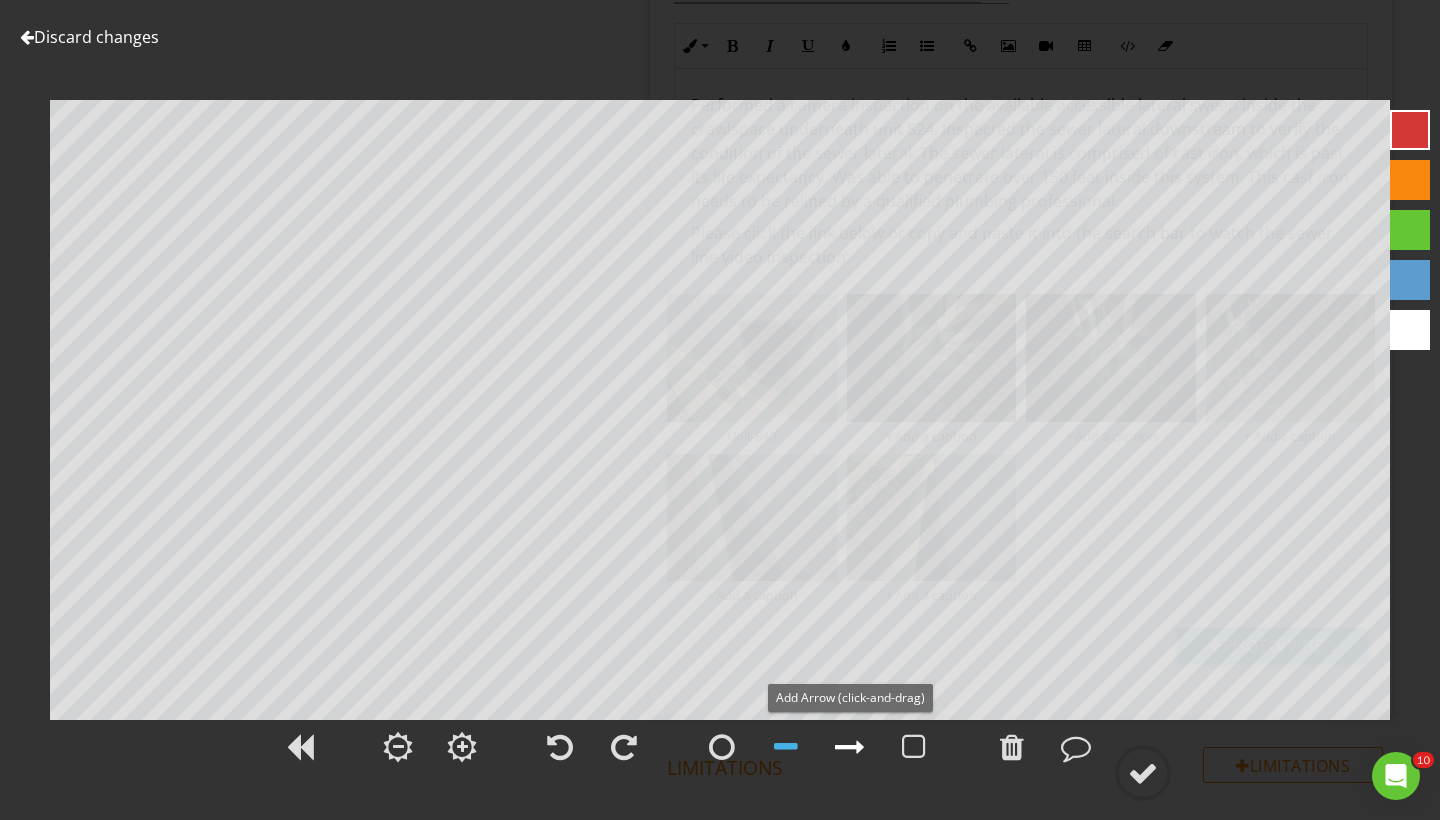 click at bounding box center (850, 747) 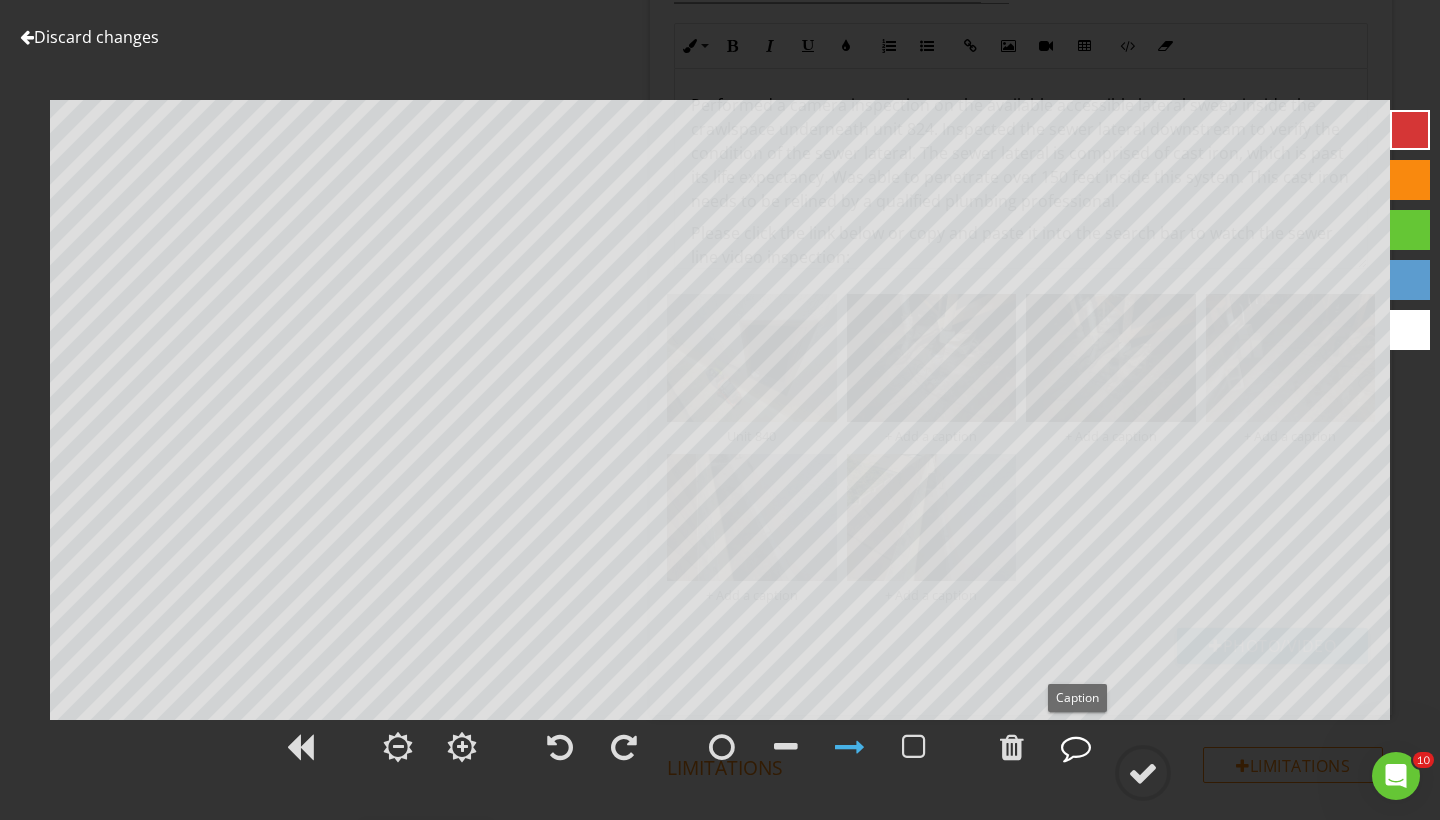 click at bounding box center (1076, 747) 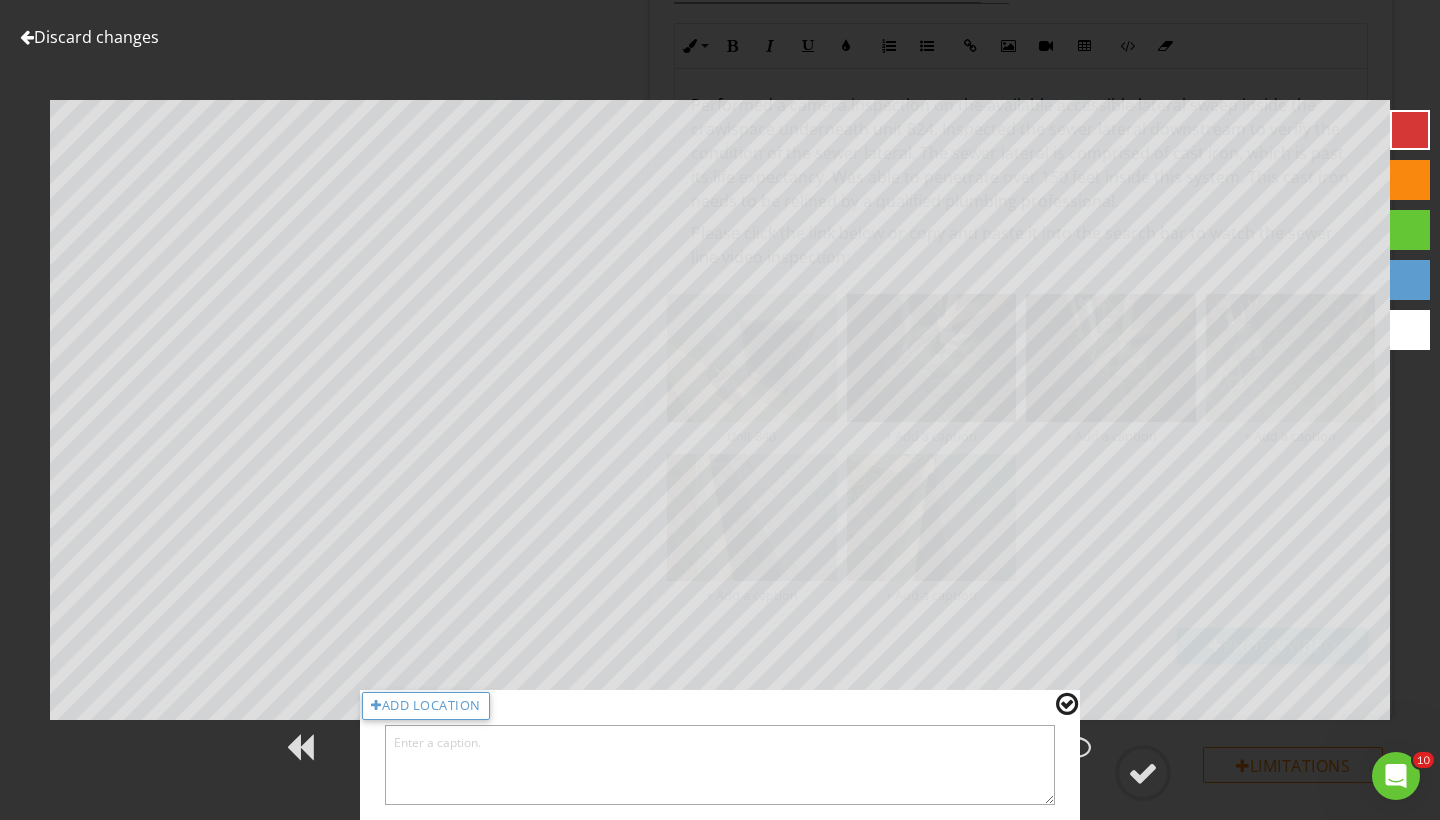 click at bounding box center [720, 765] 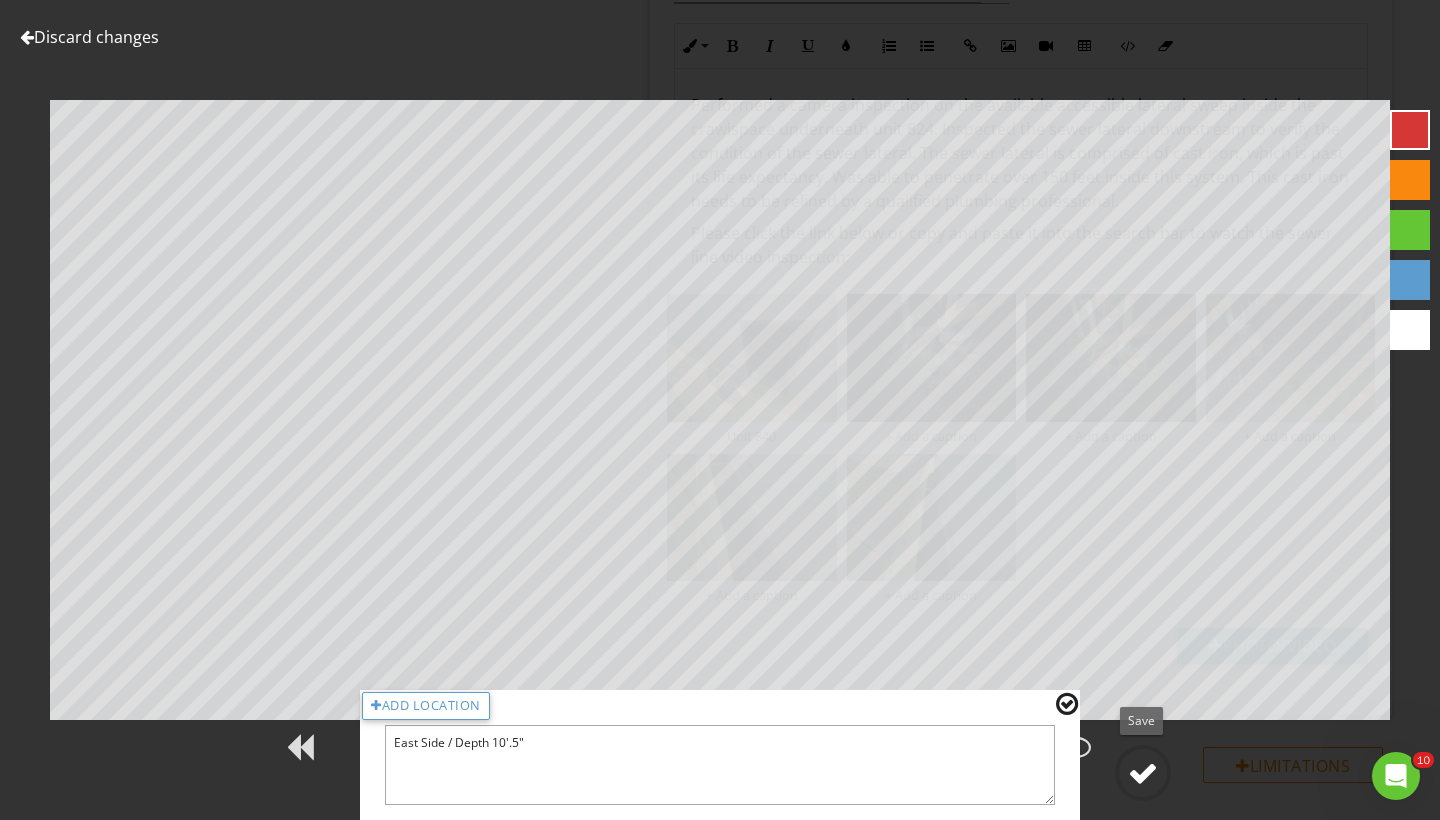 type on "East Side / Depth 10'.5"" 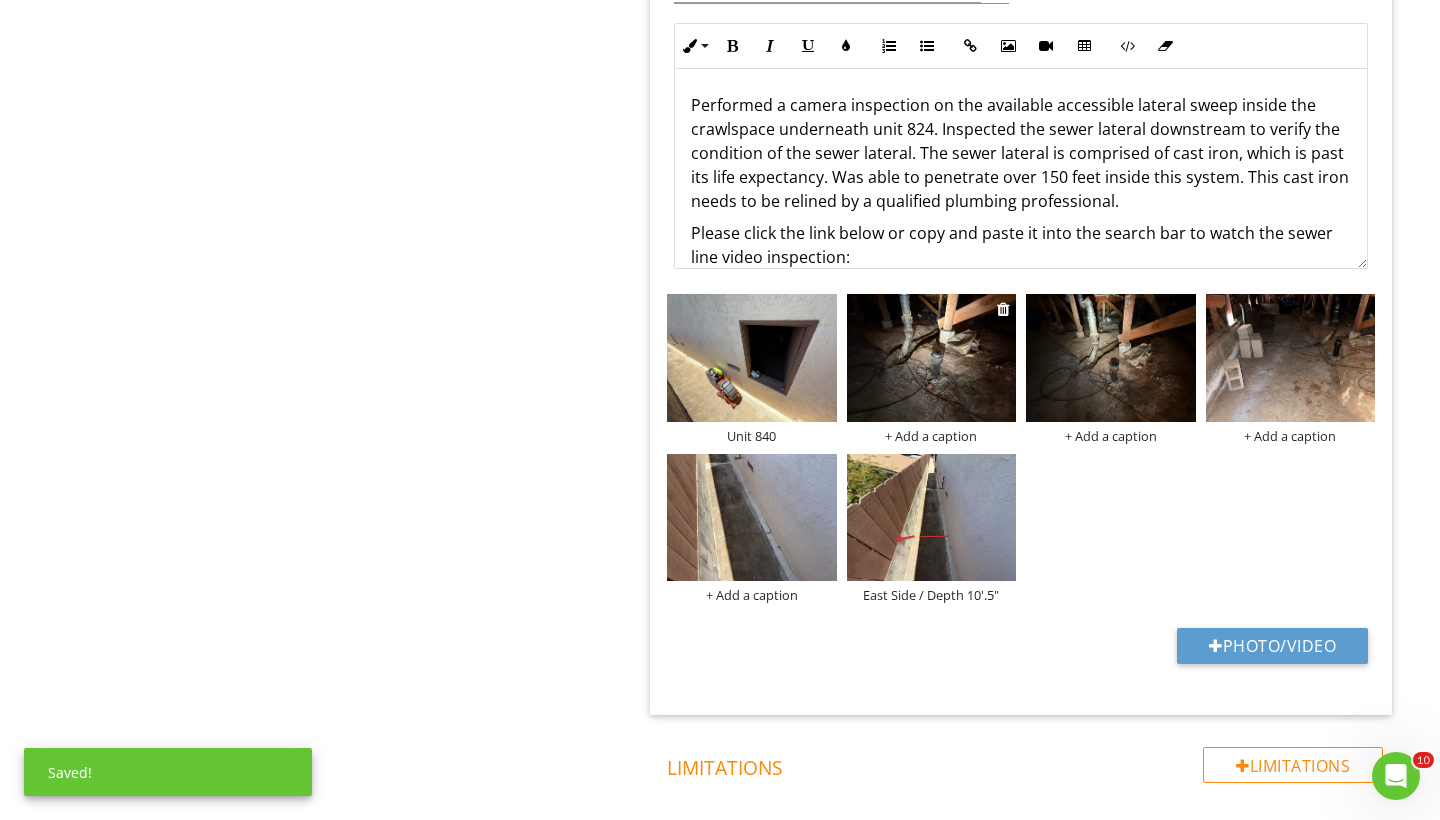 click at bounding box center (932, 357) 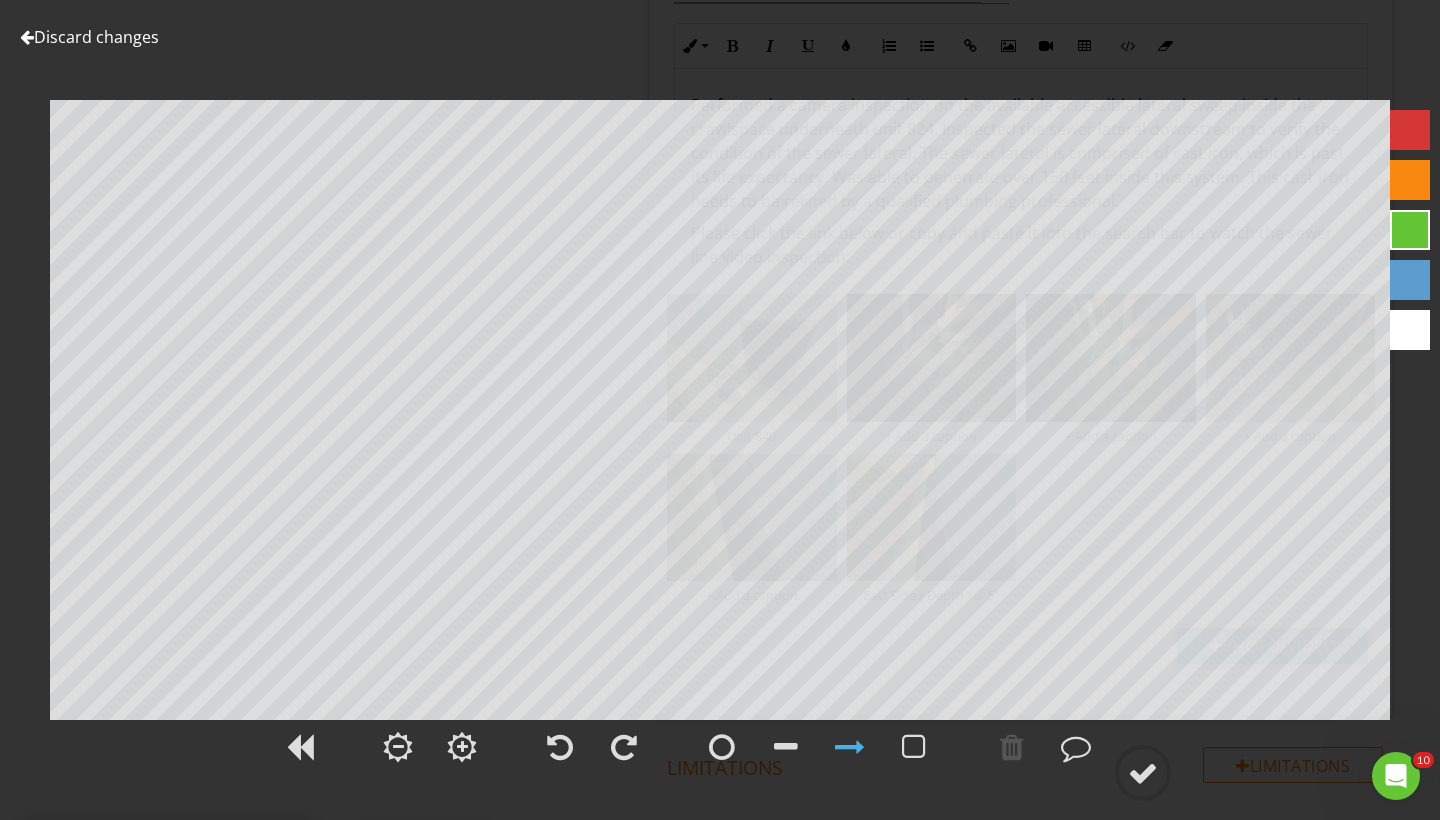 click at bounding box center [1410, 130] 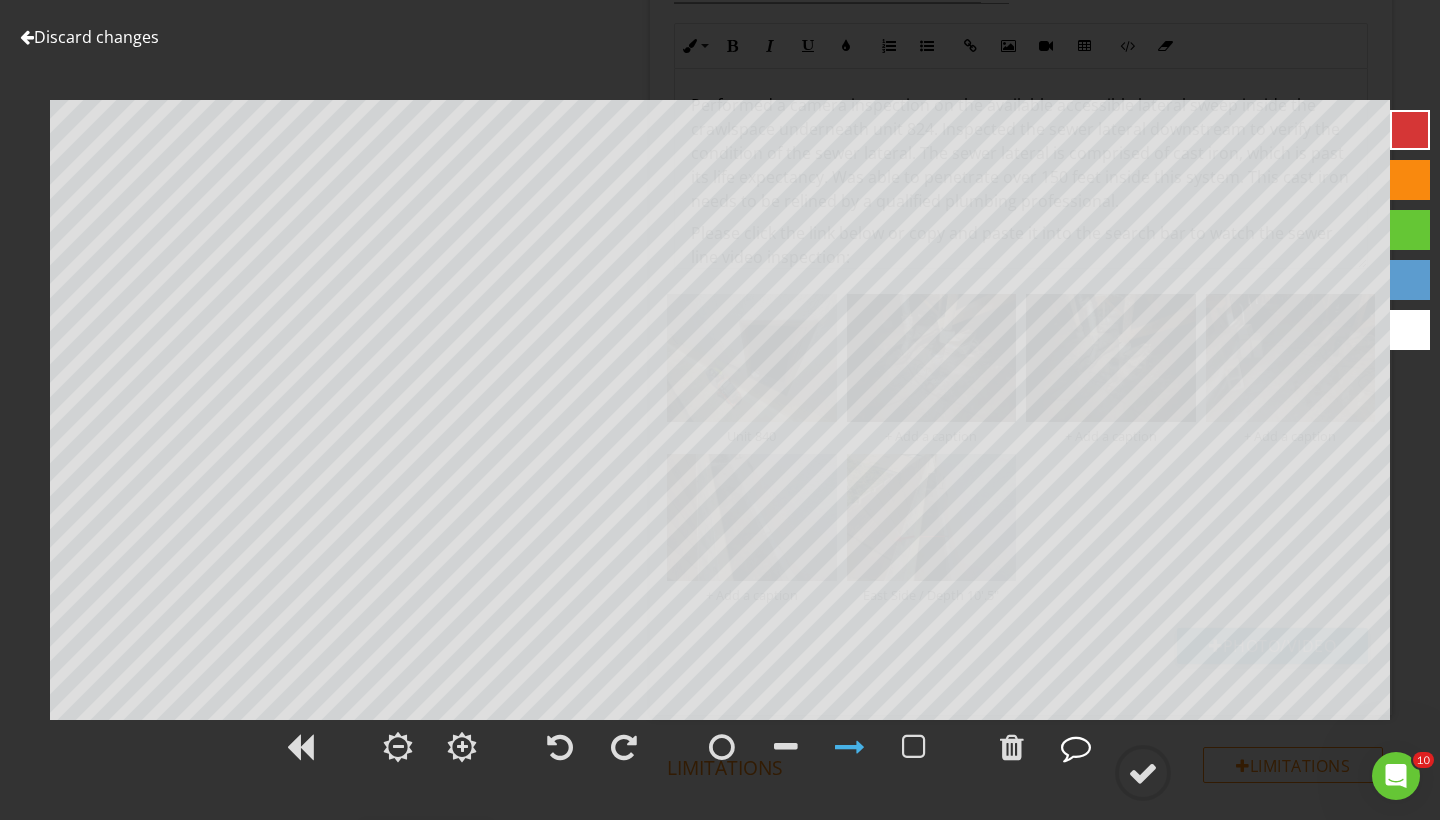 click at bounding box center [1076, 747] 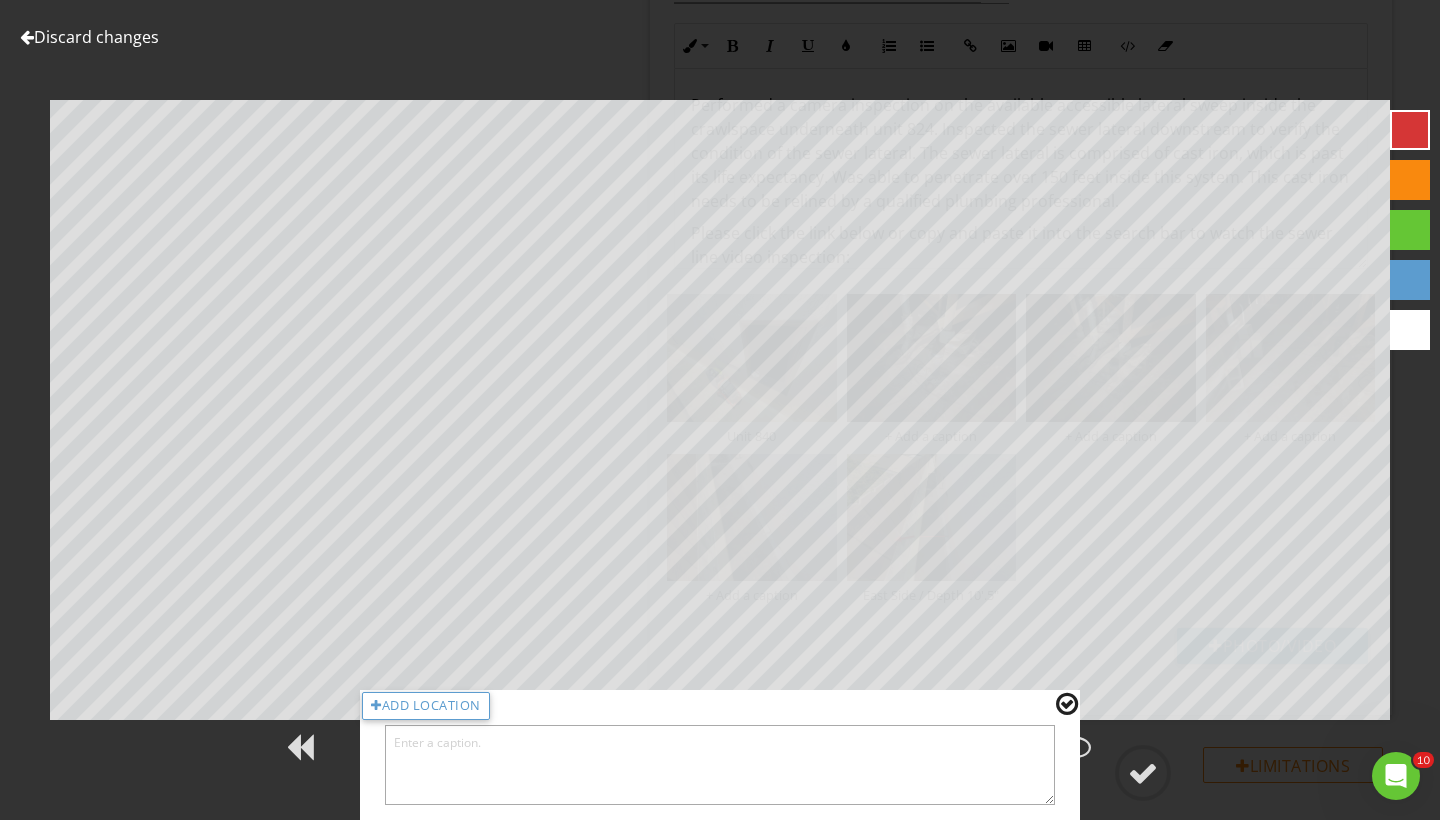 click on "Add Location" at bounding box center [720, 755] 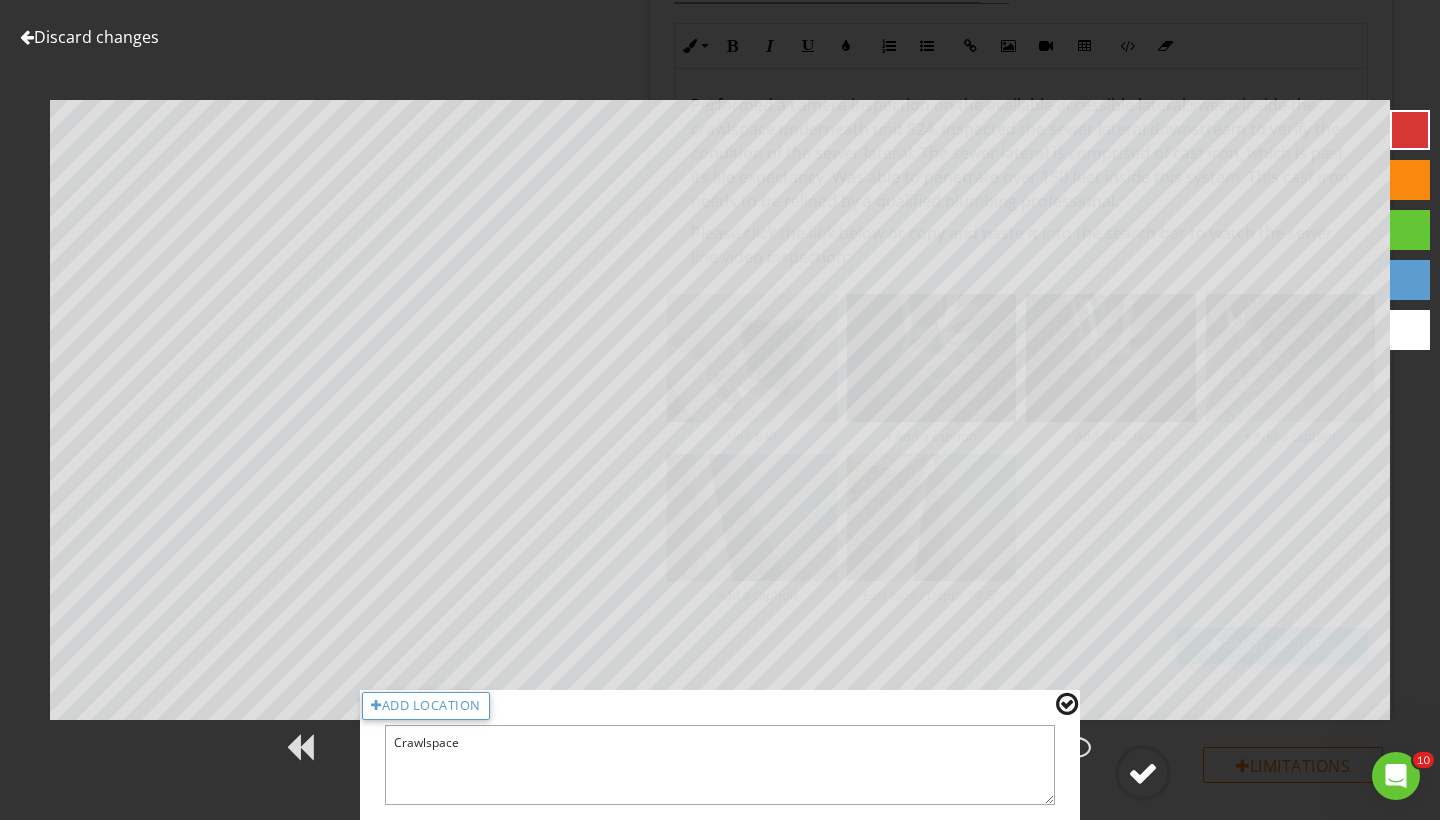 type on "Crawlspace" 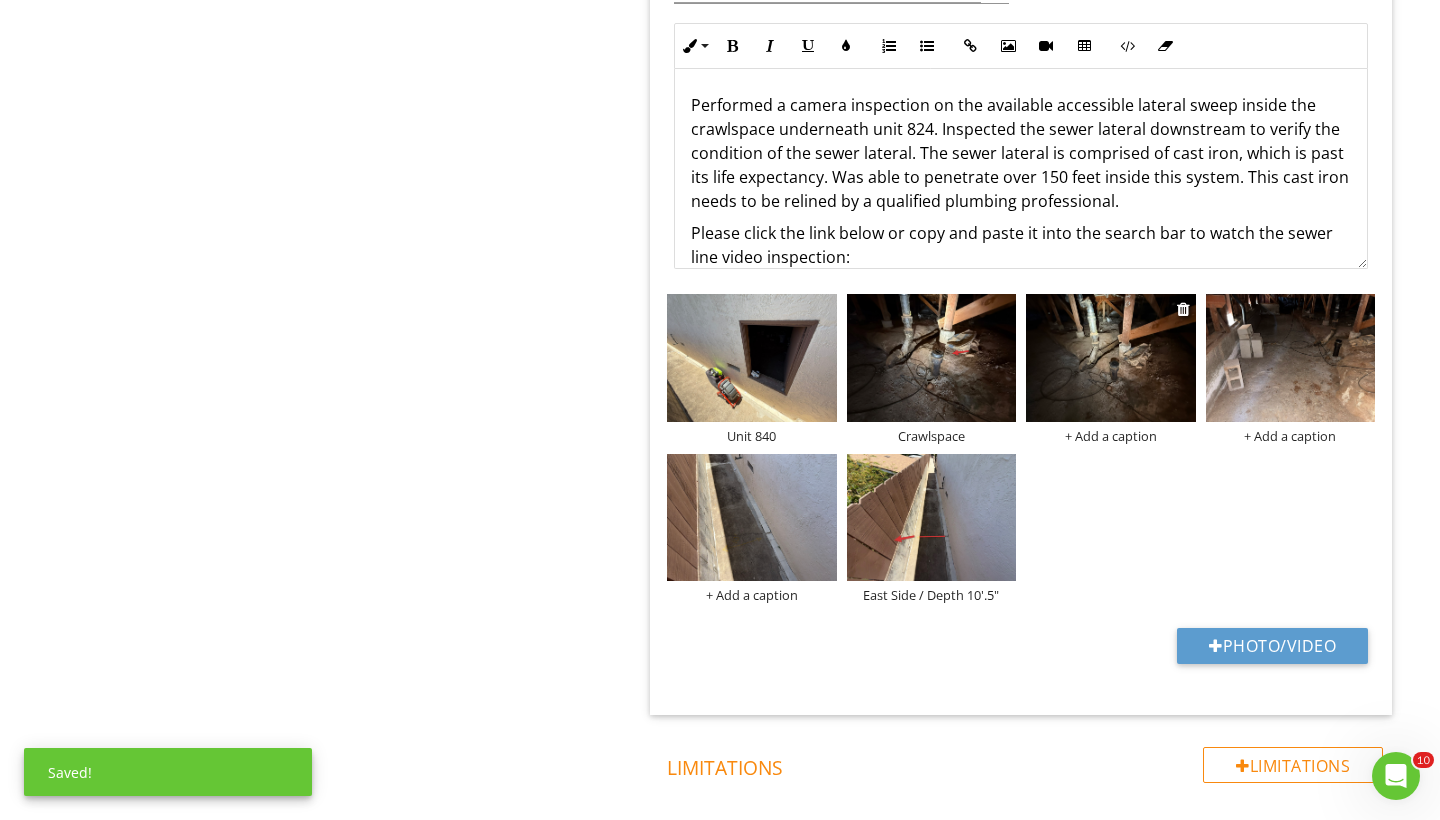 click at bounding box center [1111, 357] 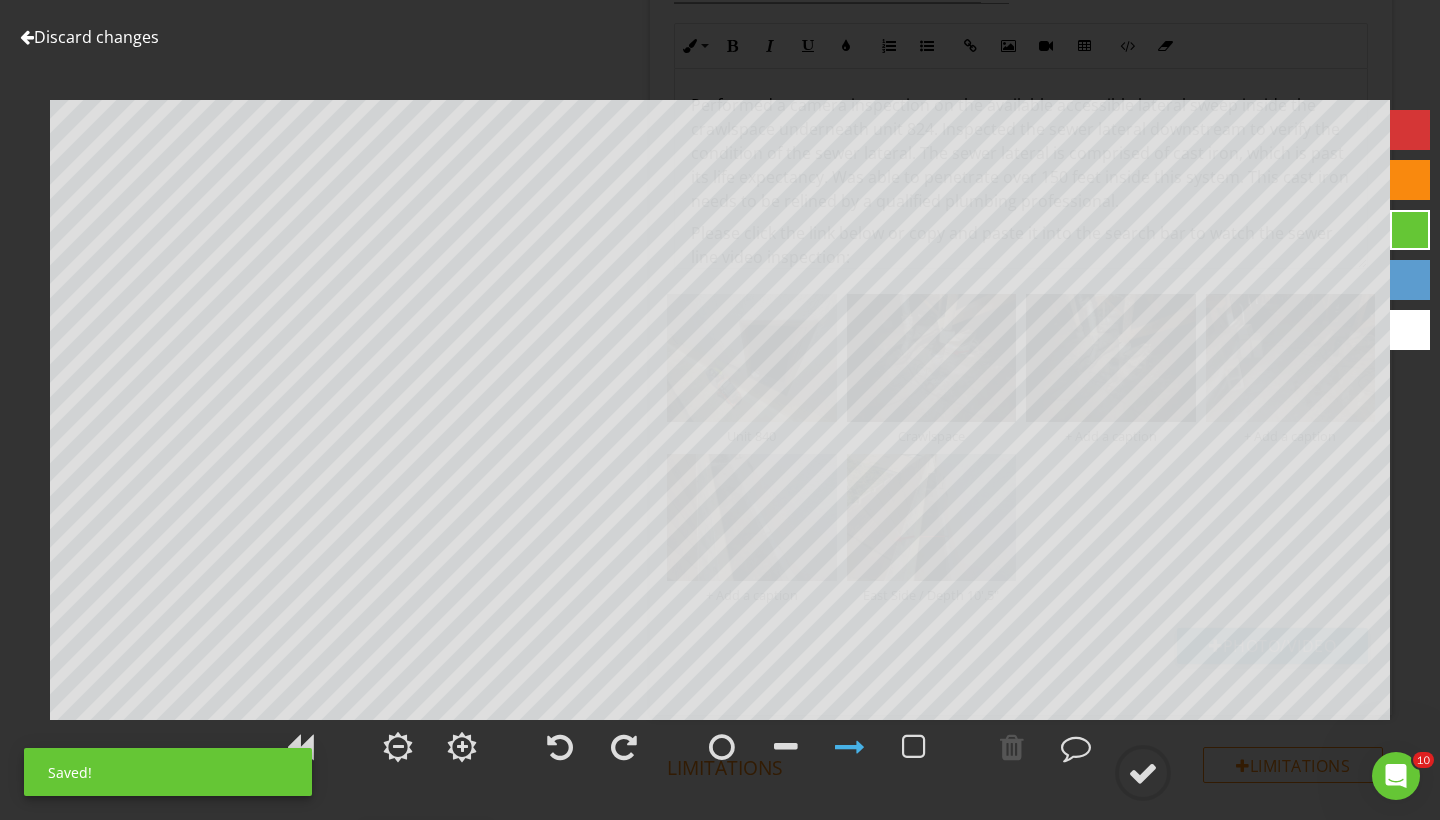 click at bounding box center [1410, 130] 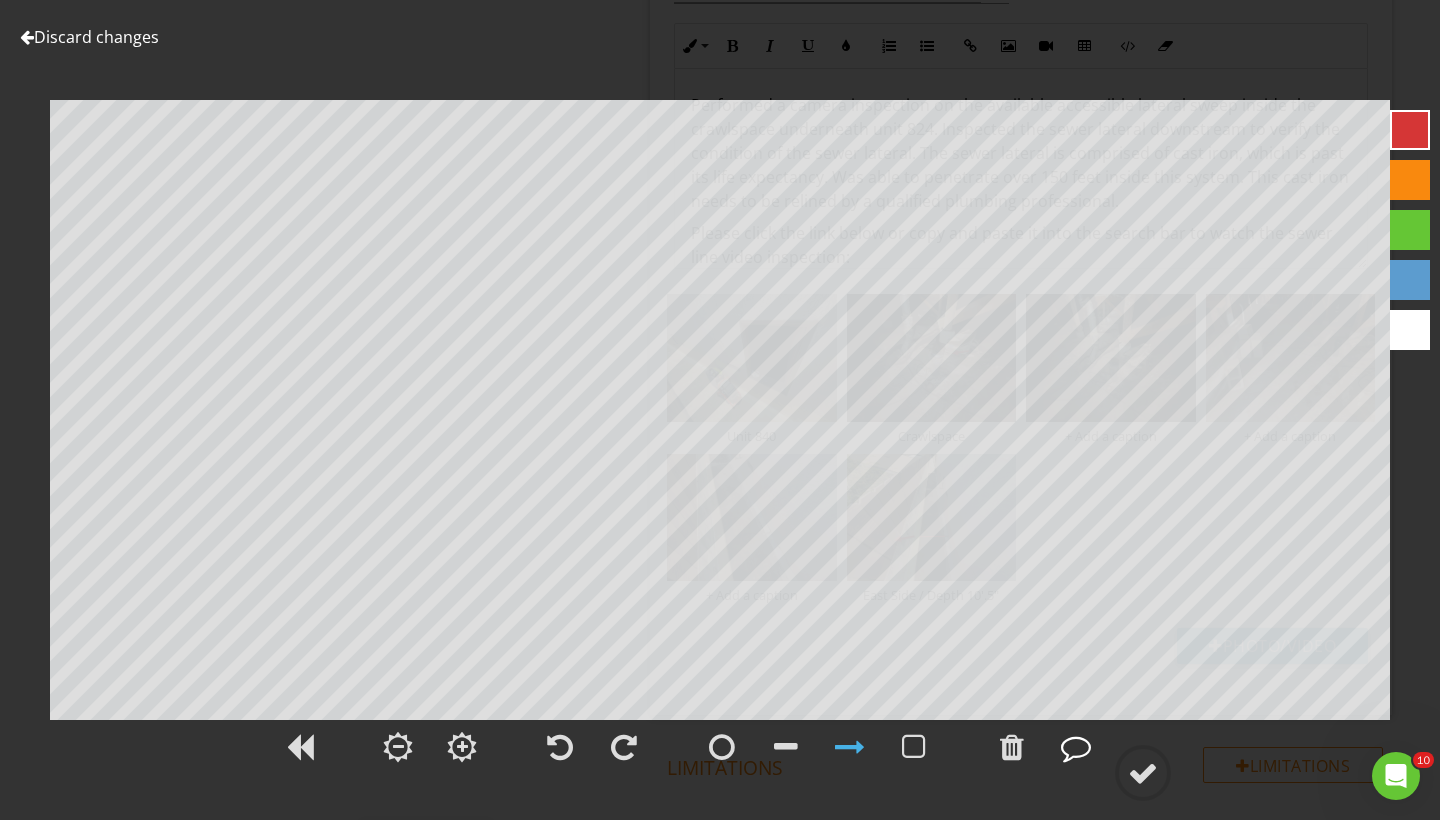 click at bounding box center (1076, 747) 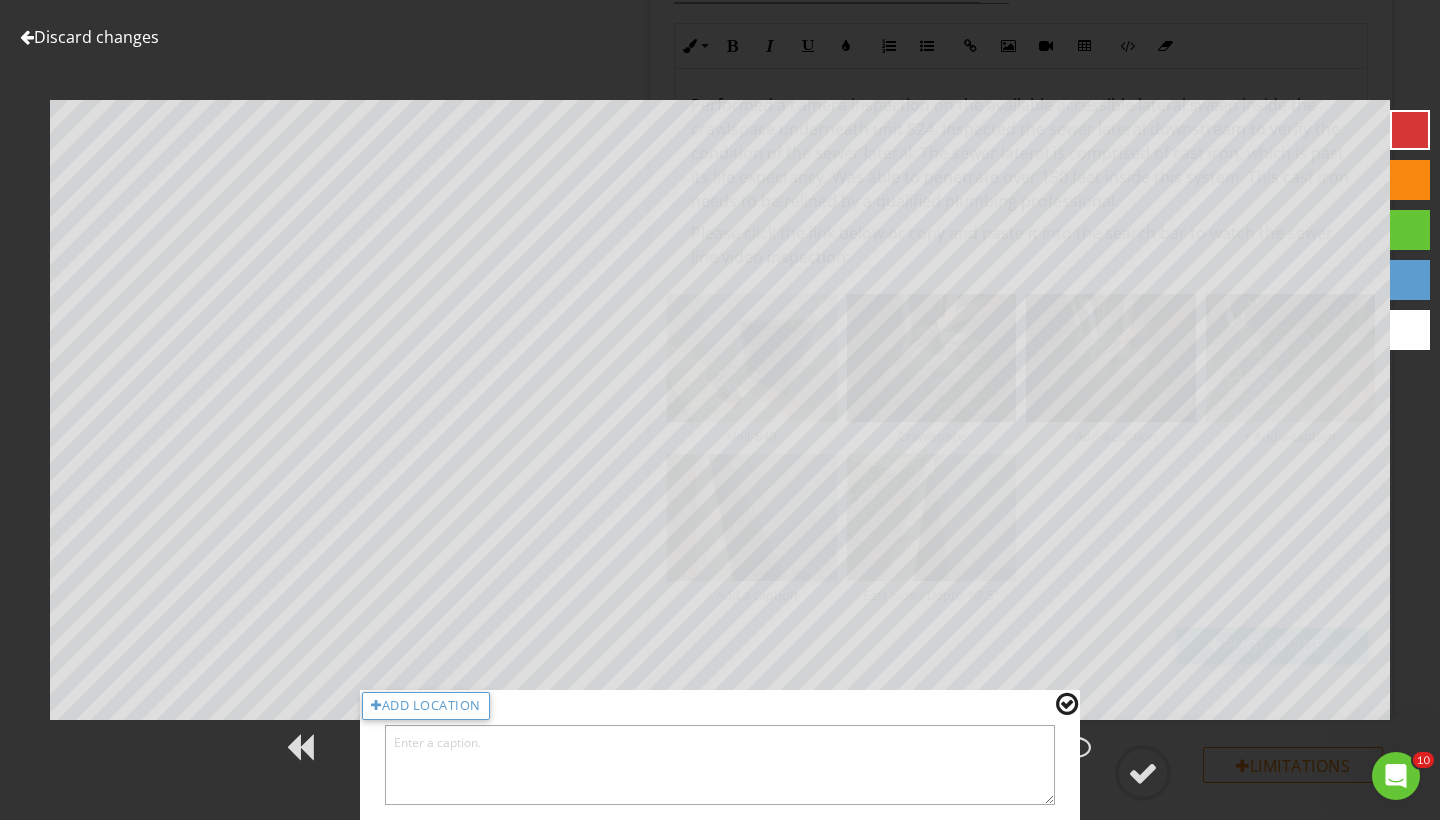 click at bounding box center (720, 765) 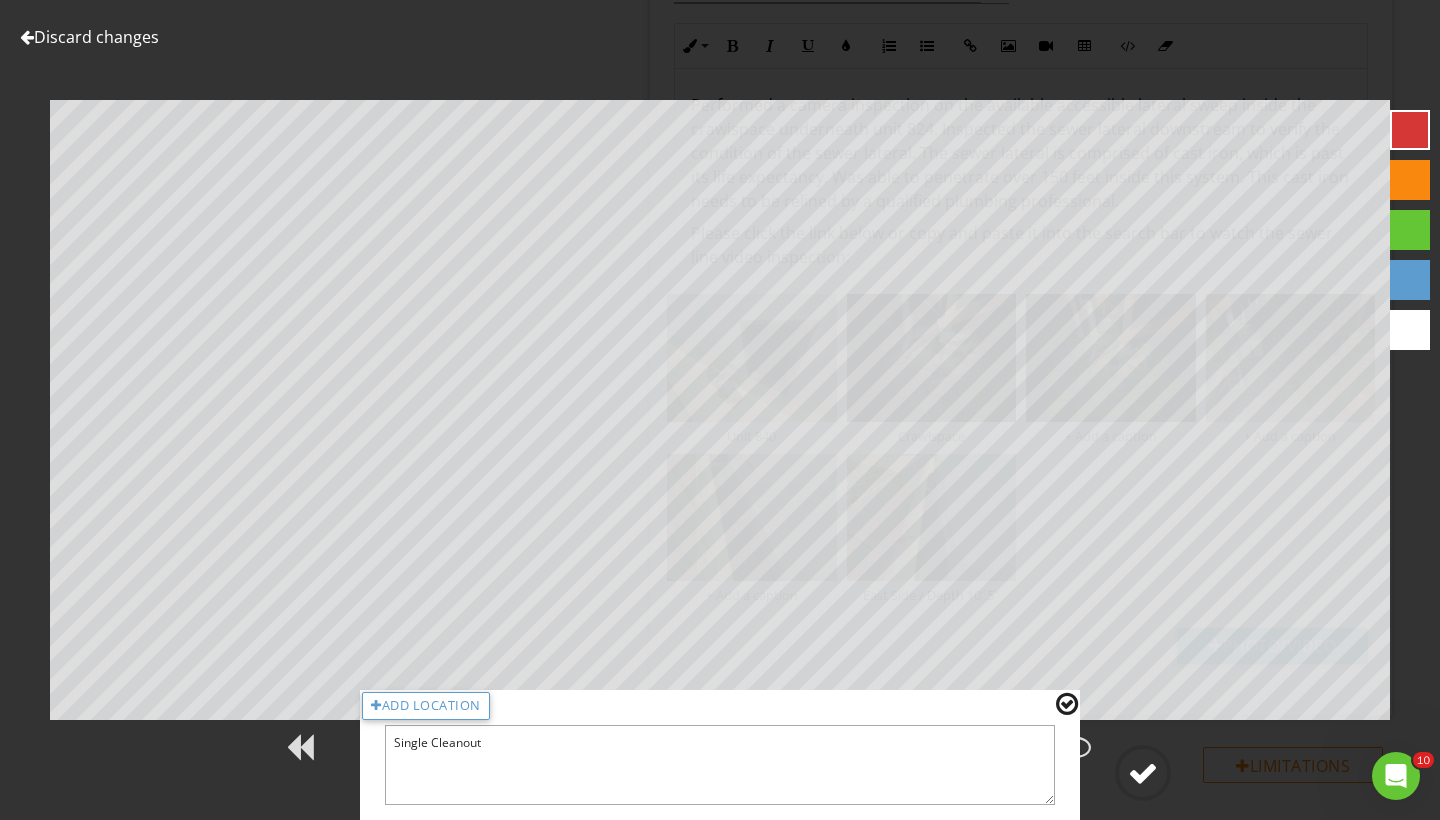 type on "Single Cleanout" 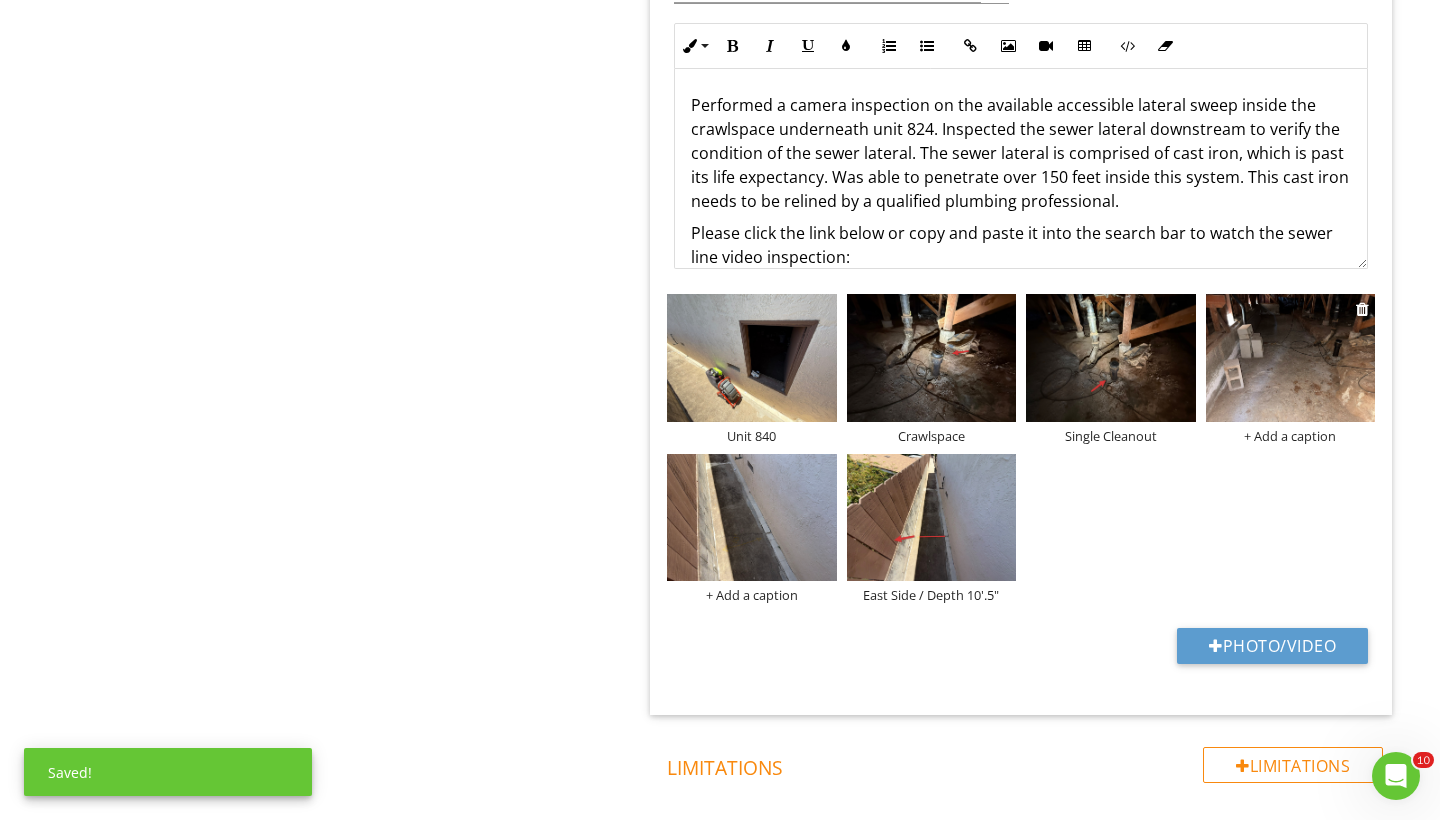 click at bounding box center [1291, 357] 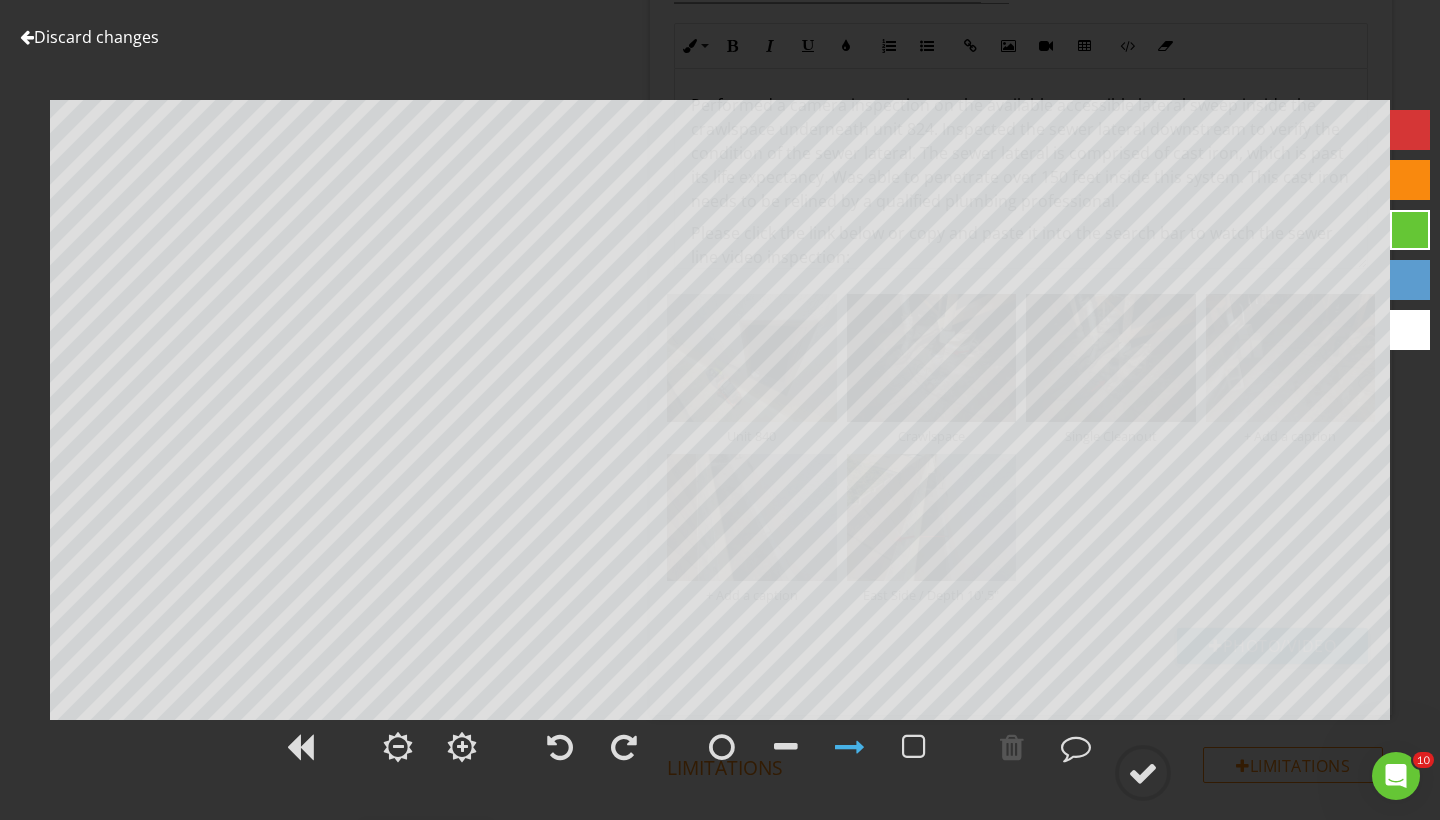 click at bounding box center [1410, 130] 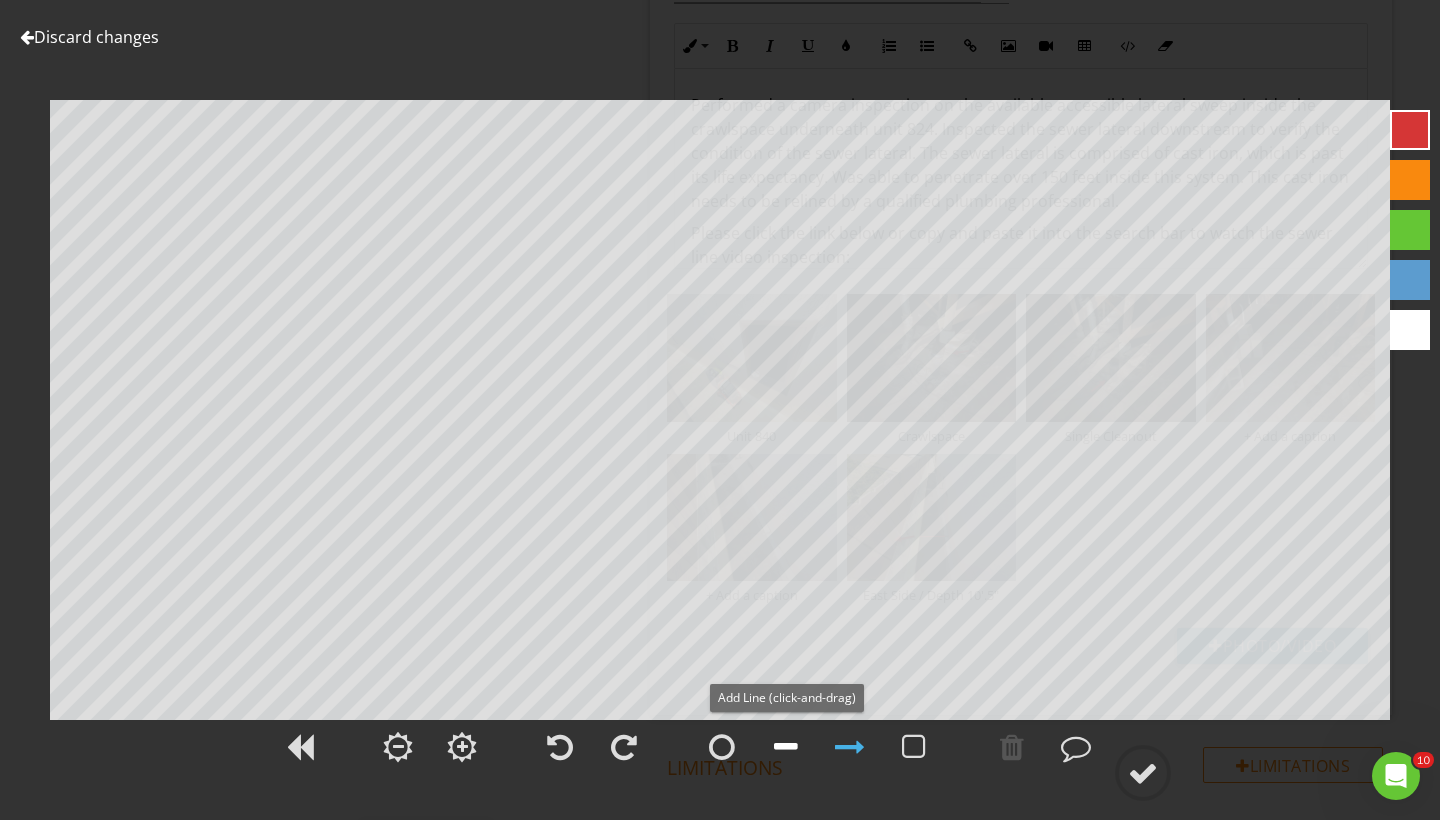 click at bounding box center (786, 747) 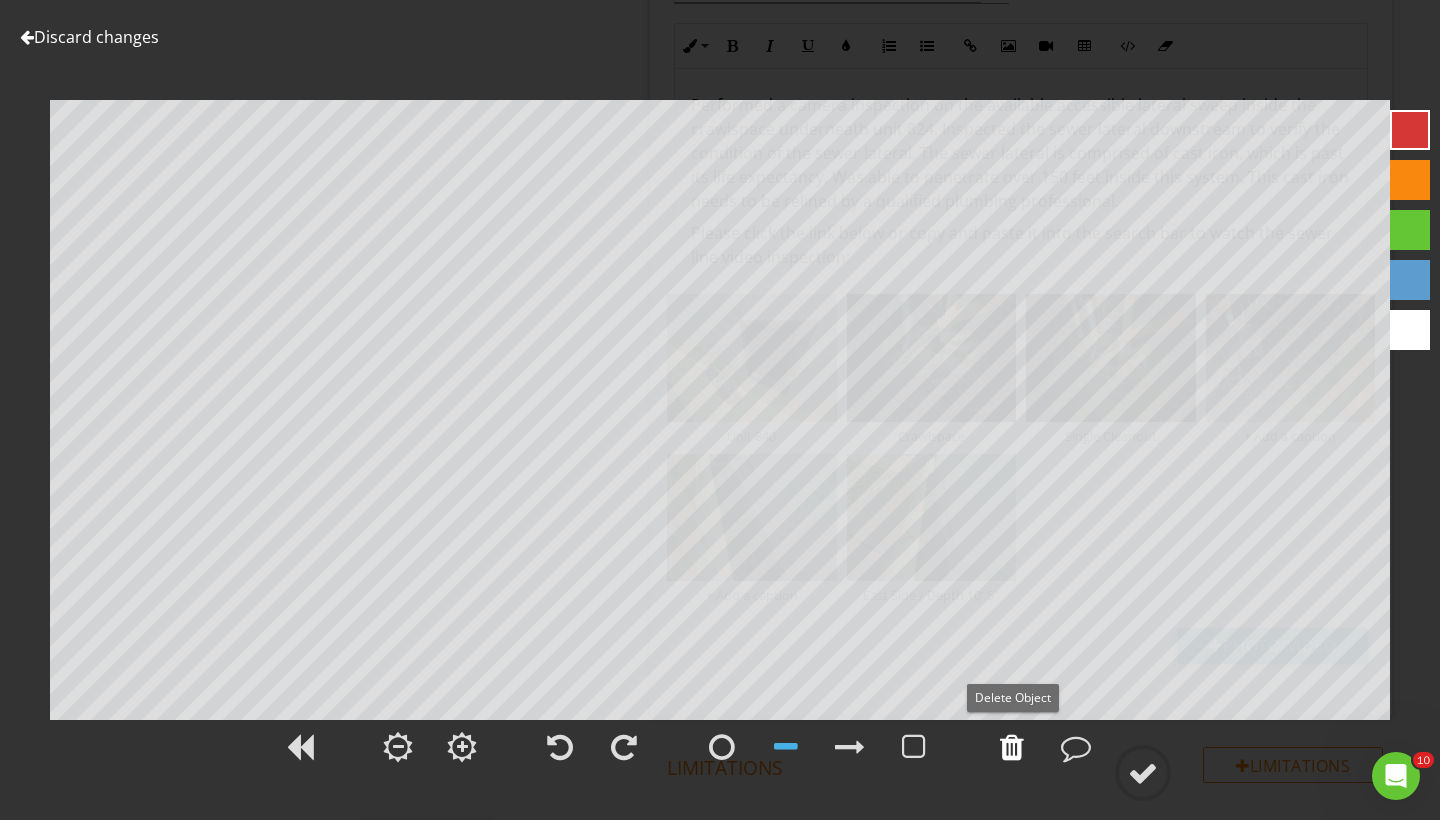 click at bounding box center [1012, 747] 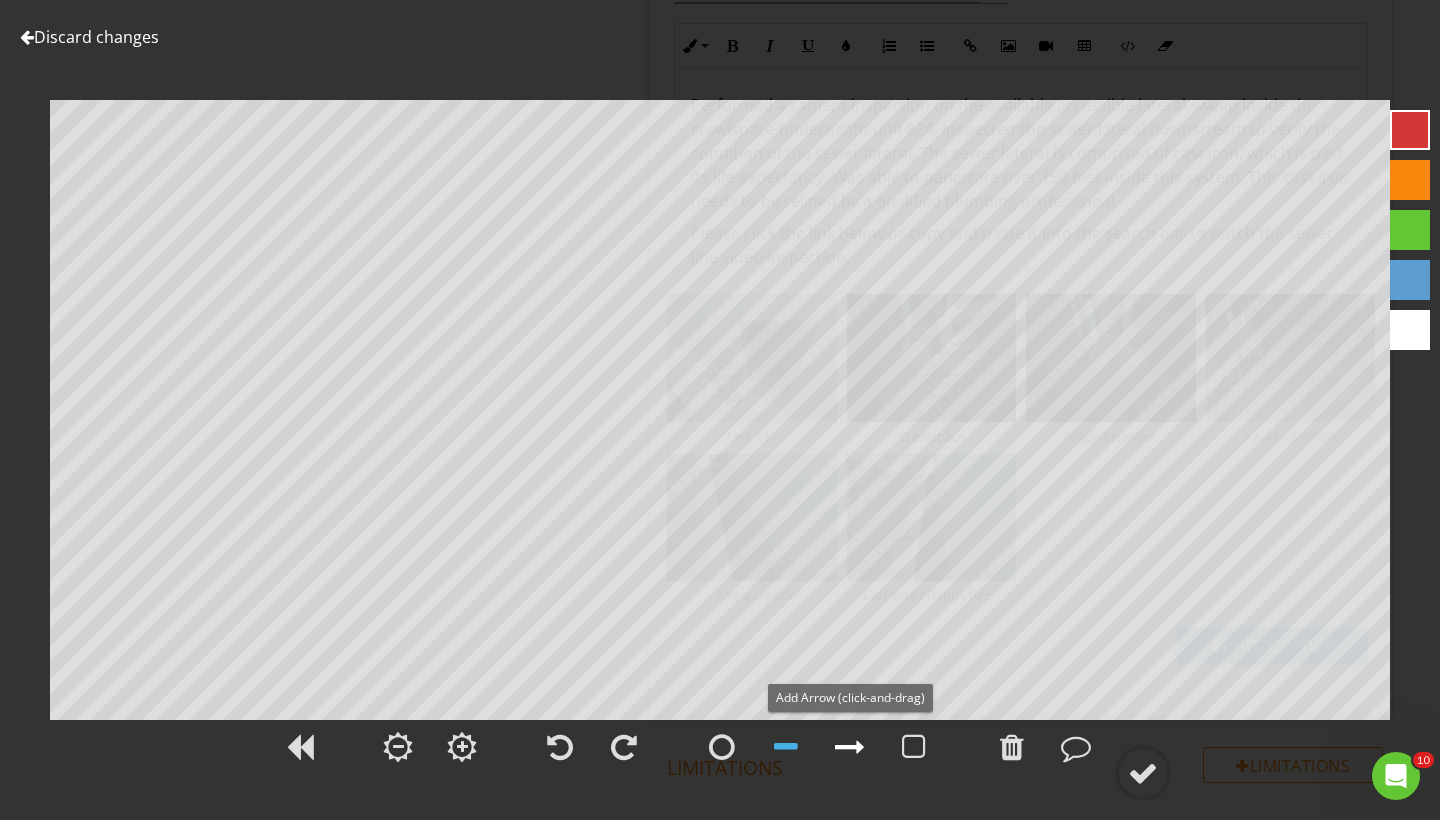 click at bounding box center [850, 747] 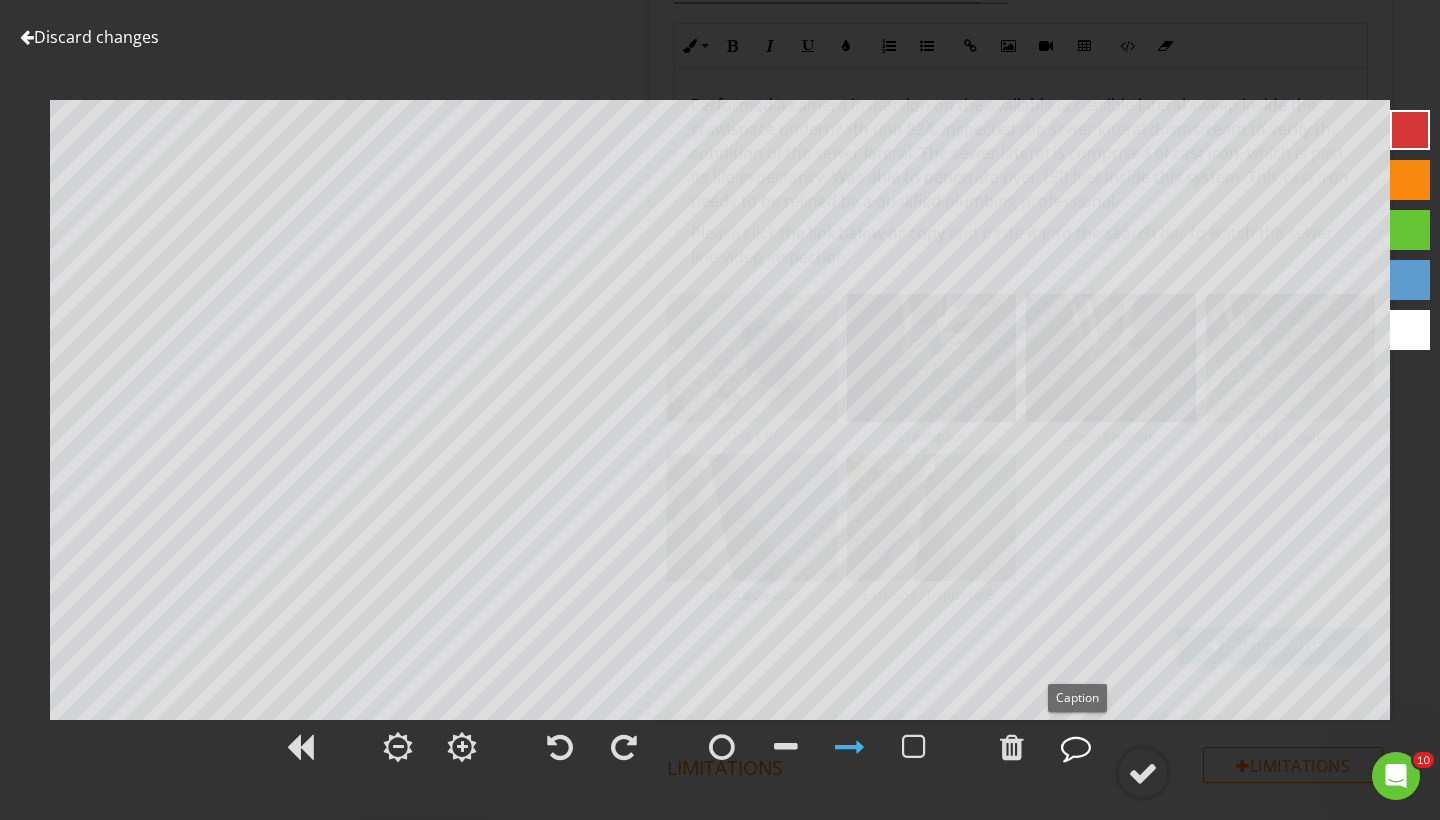 click at bounding box center [1076, 747] 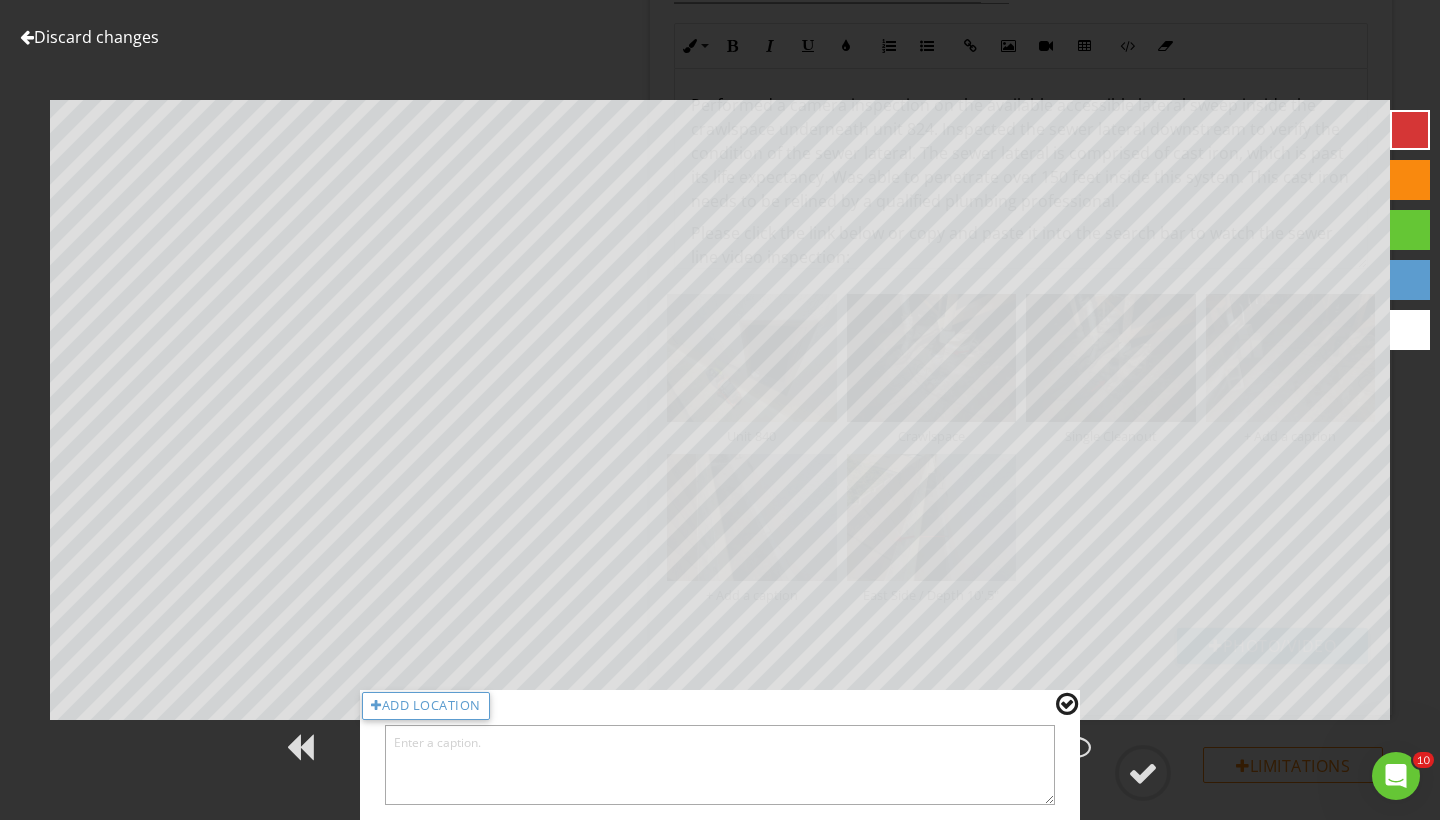 click at bounding box center [720, 765] 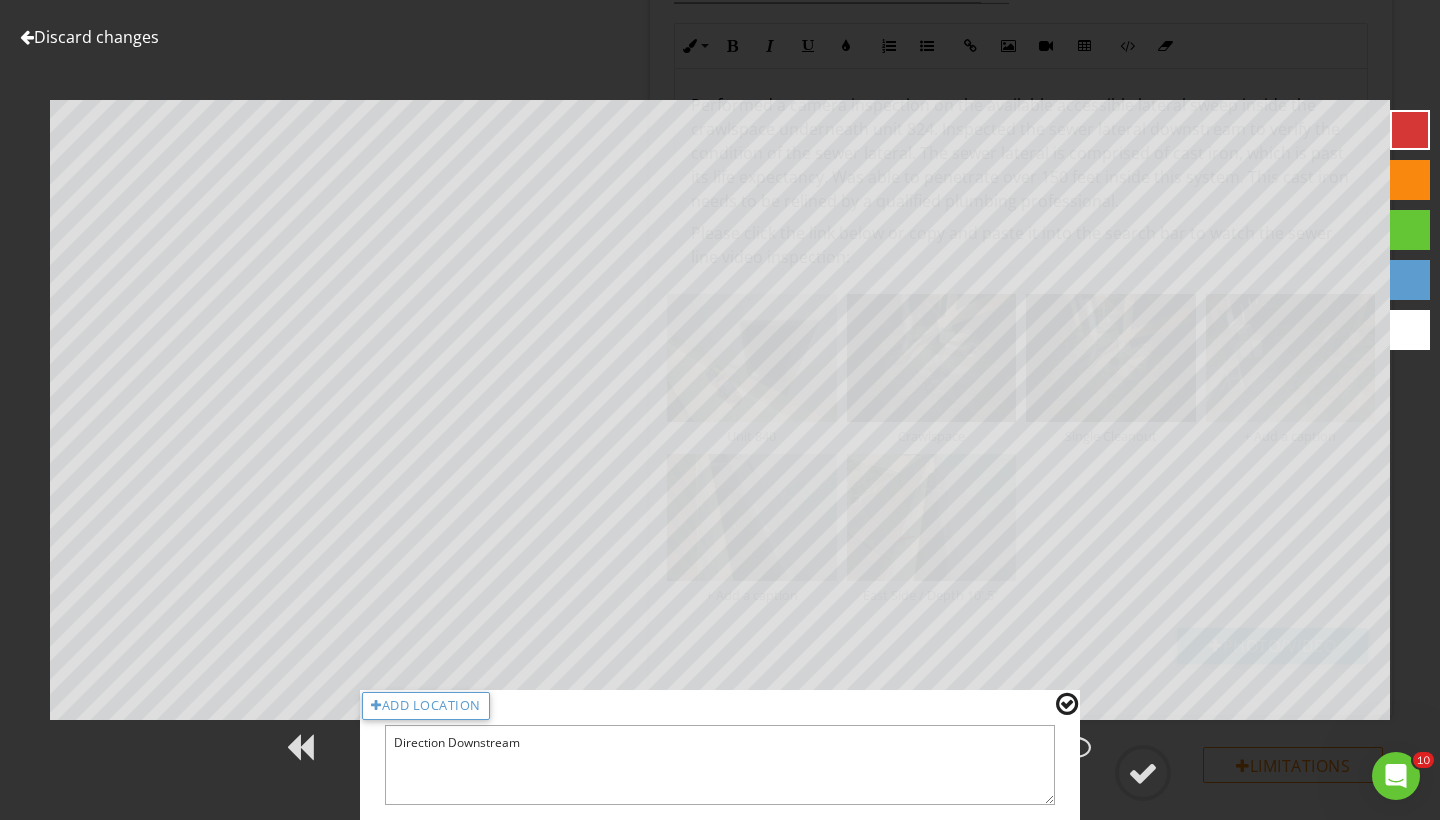 type on "Direction Downstream" 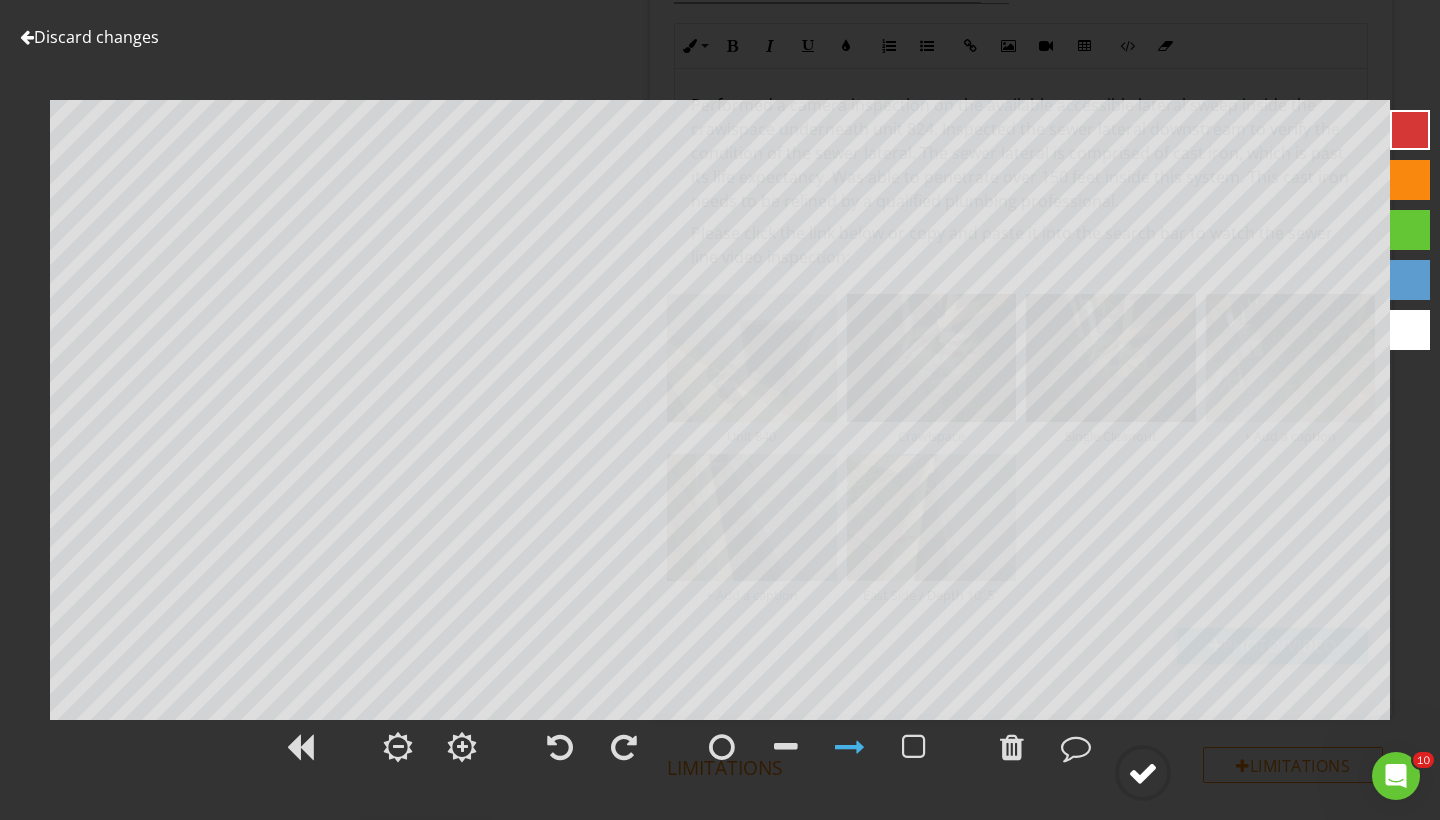 click at bounding box center [1143, 773] 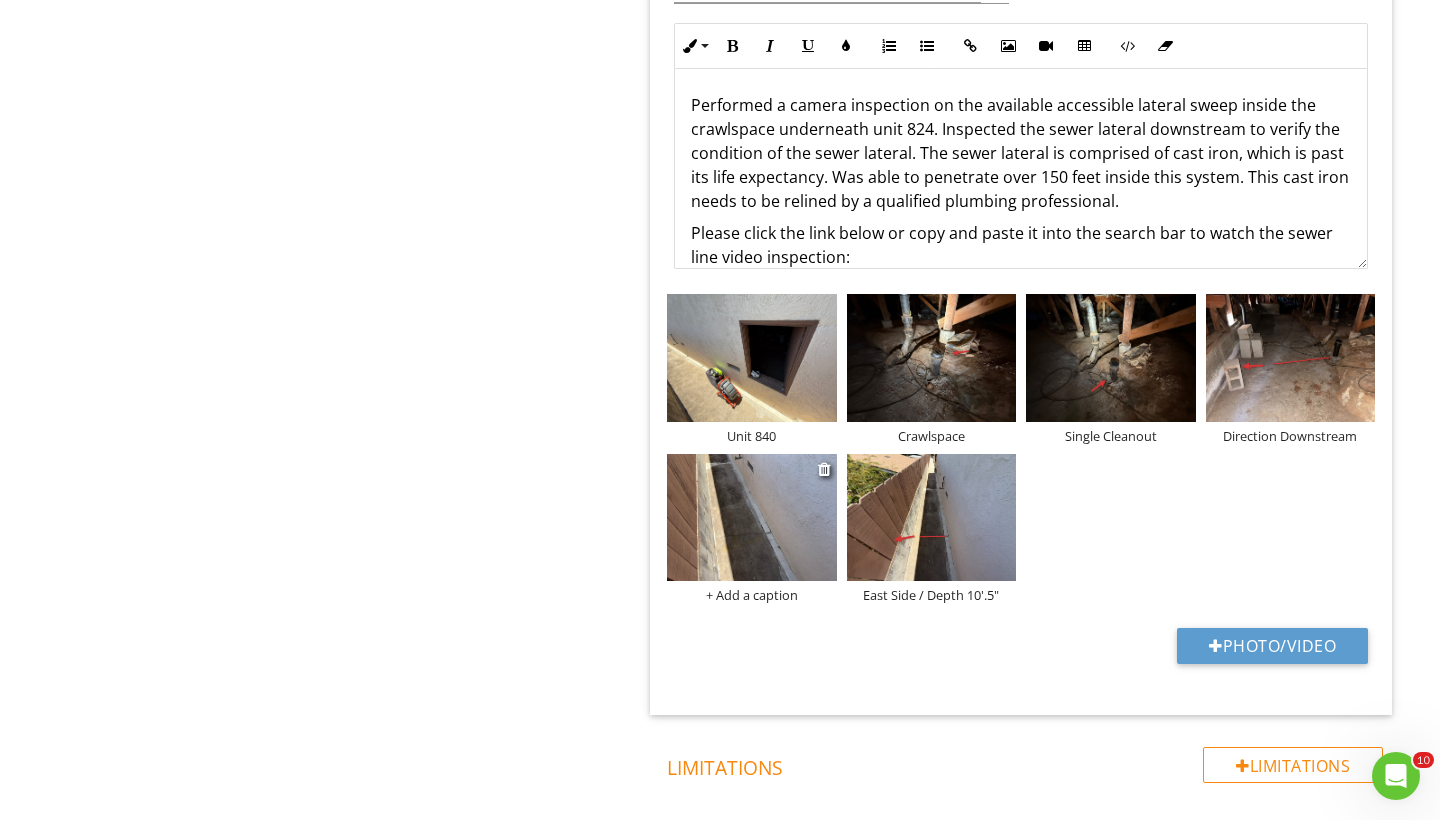 click at bounding box center (752, 517) 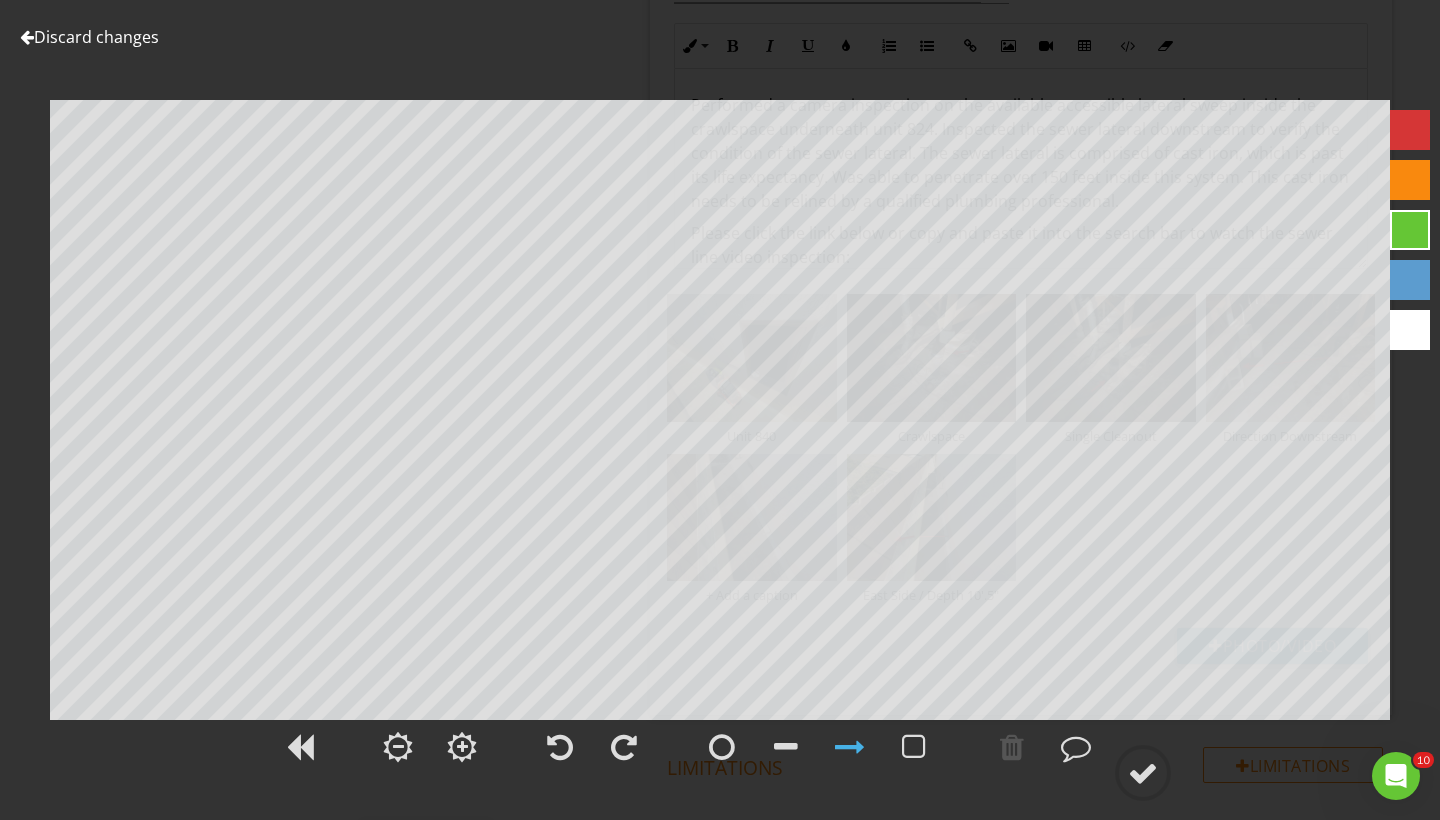 click at bounding box center (1410, 130) 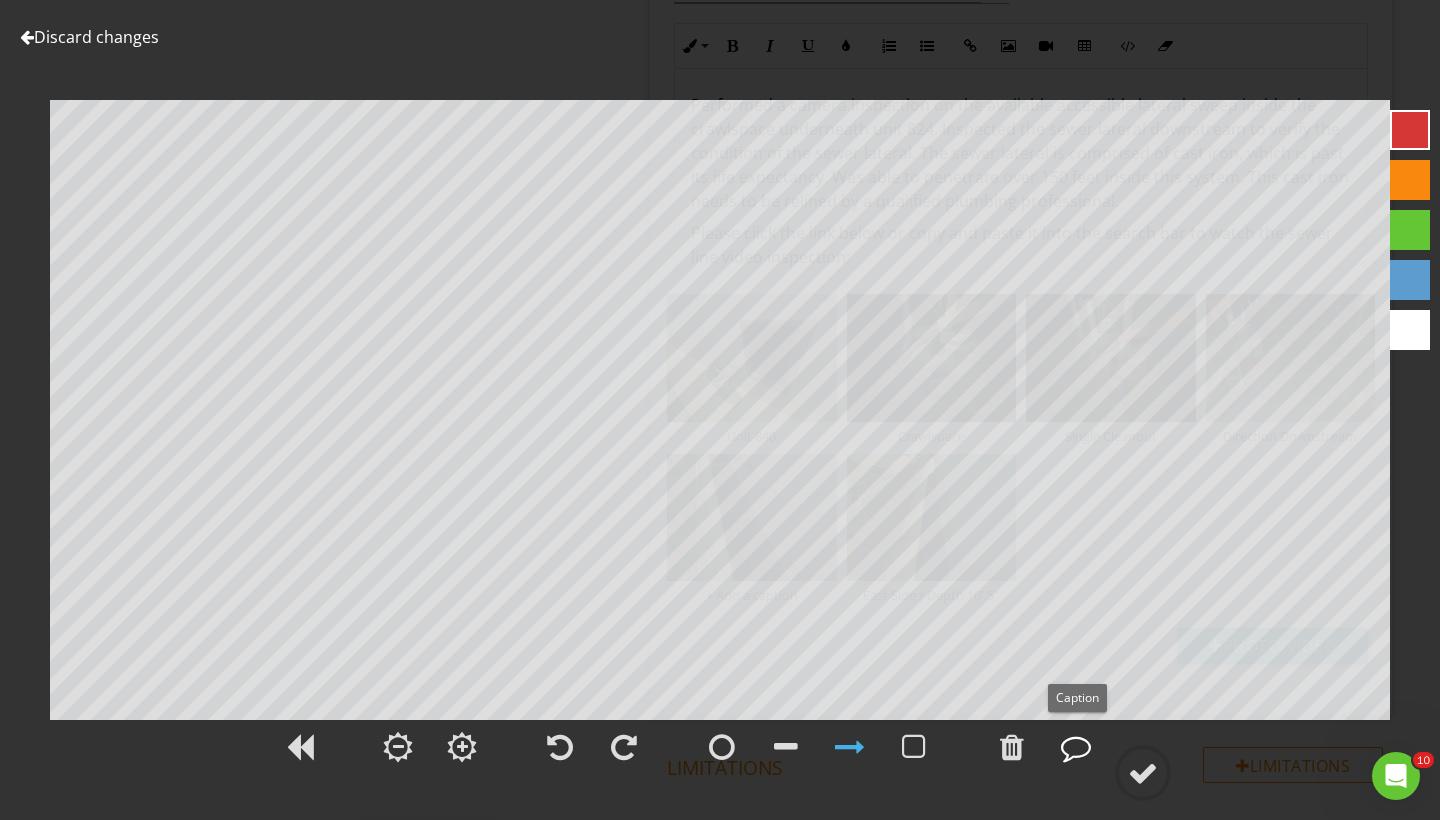click at bounding box center [1076, 747] 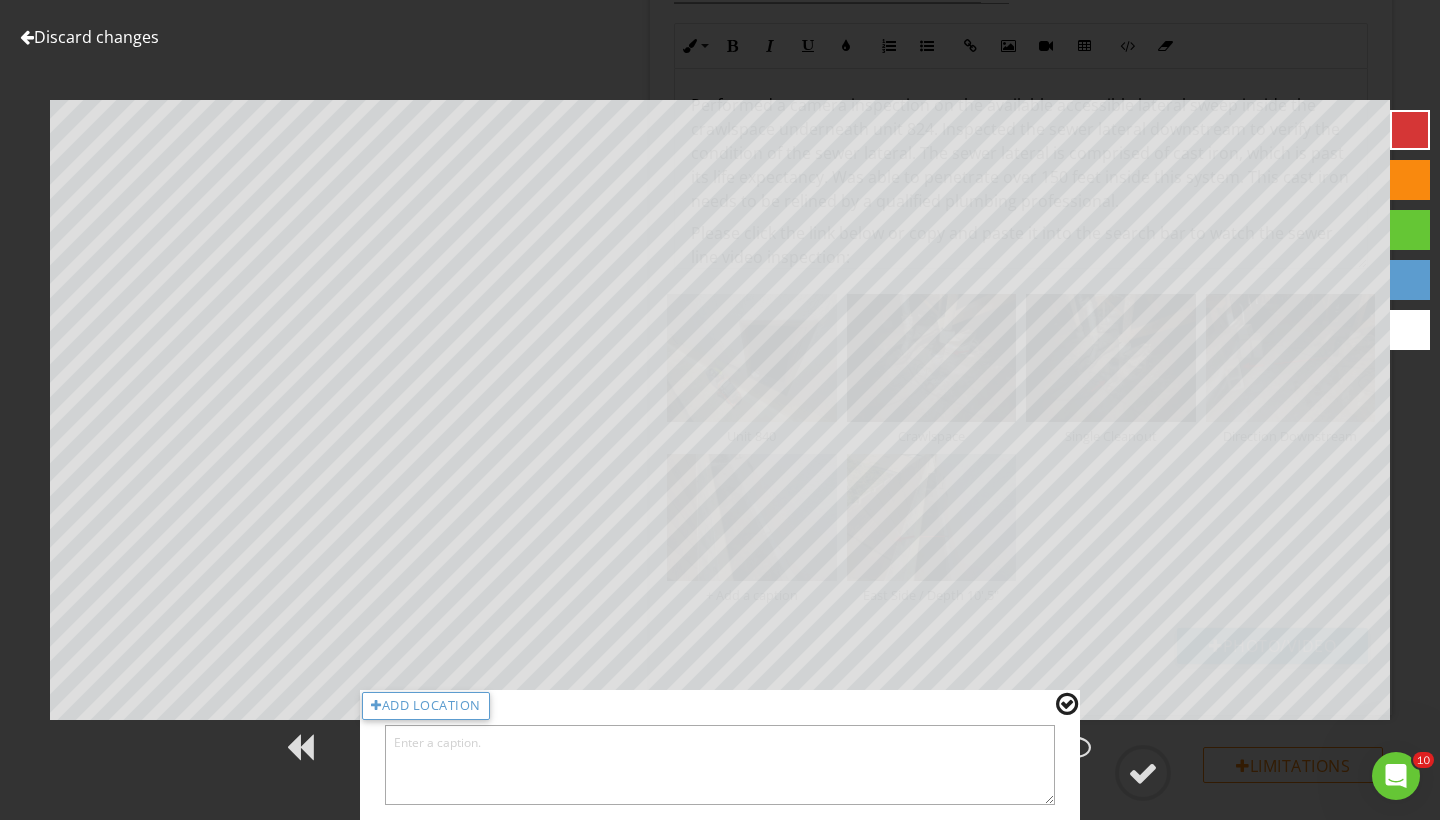 click at bounding box center [720, 765] 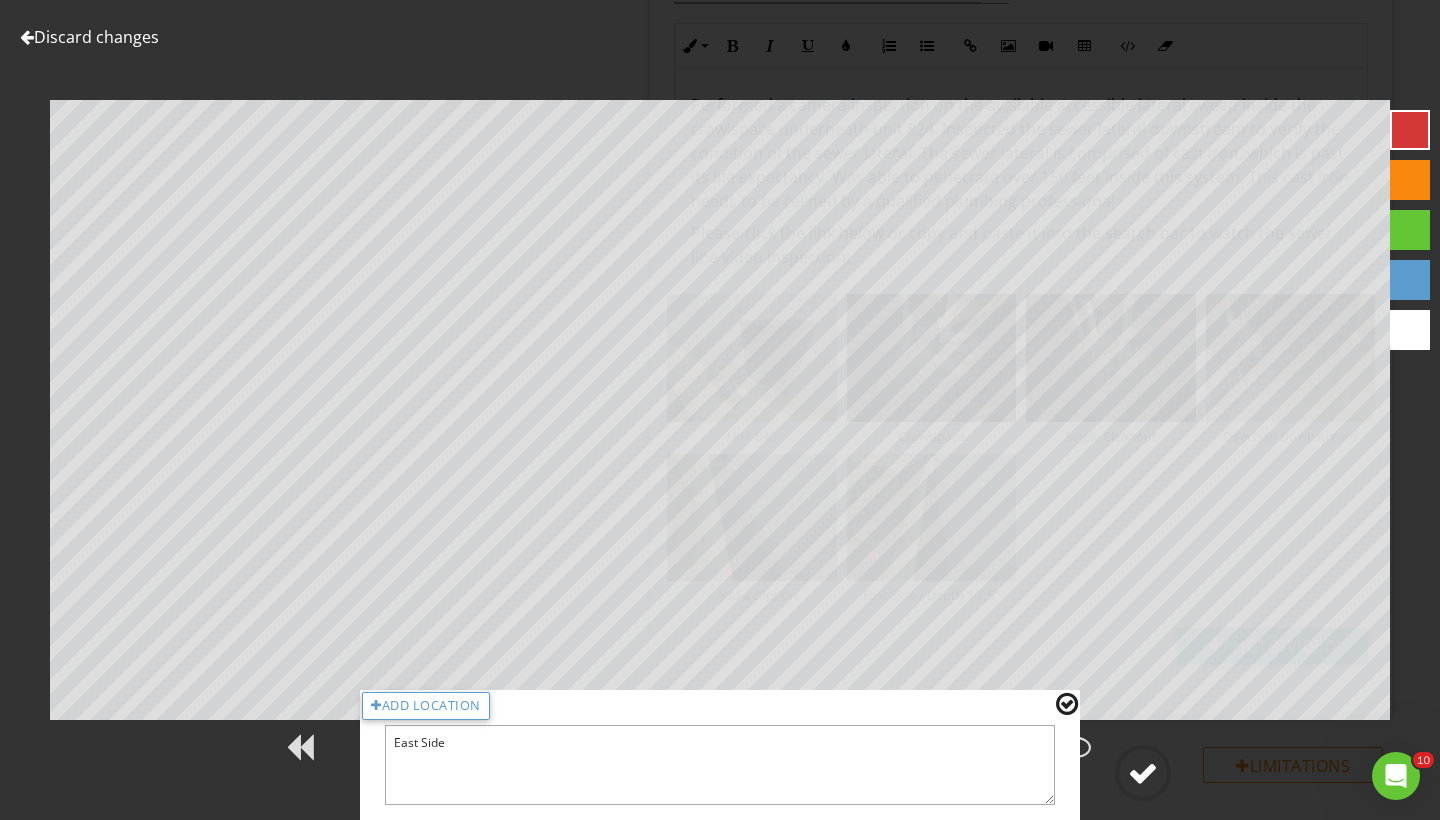 type on "East Side" 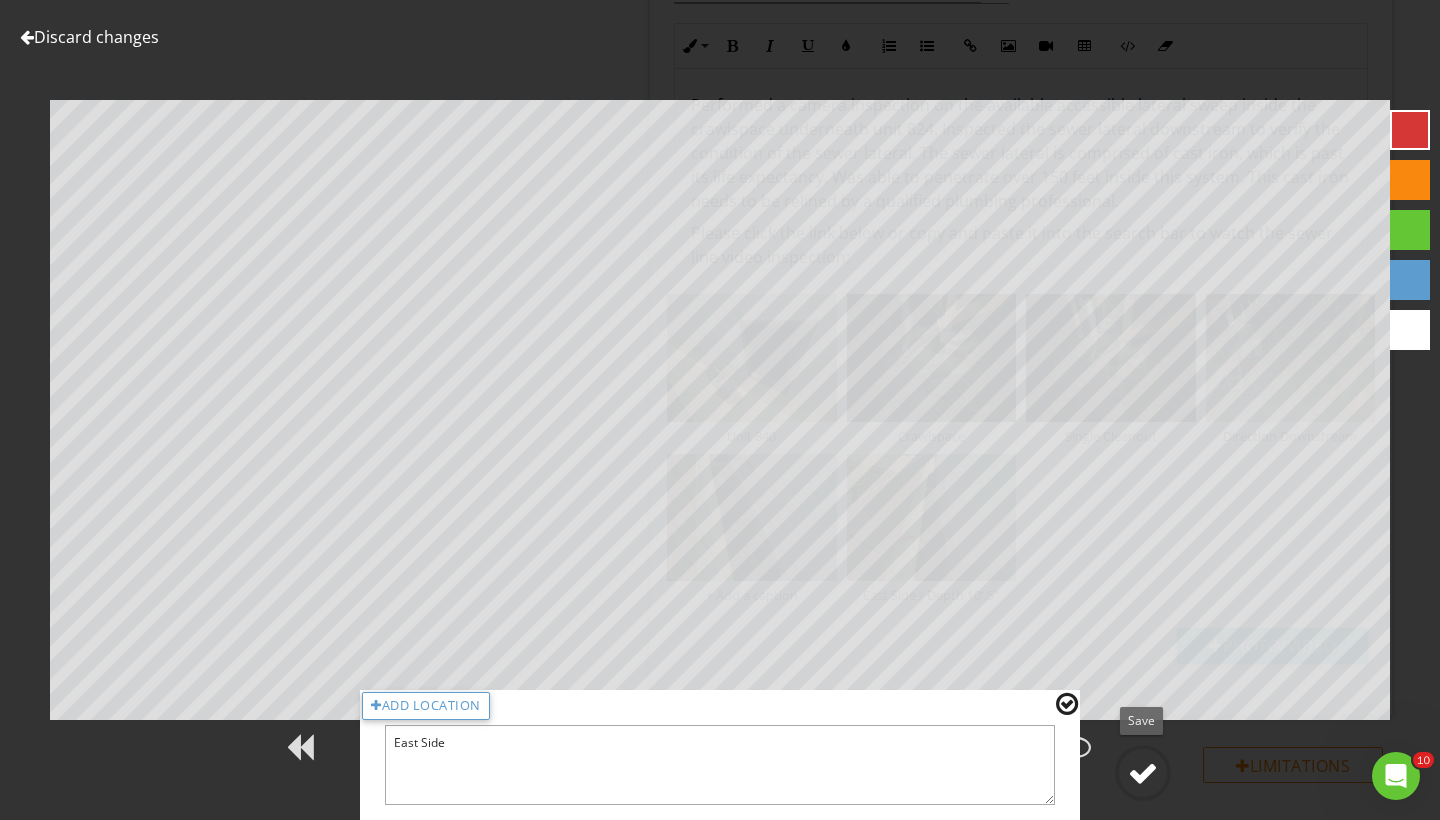 click at bounding box center (1143, 773) 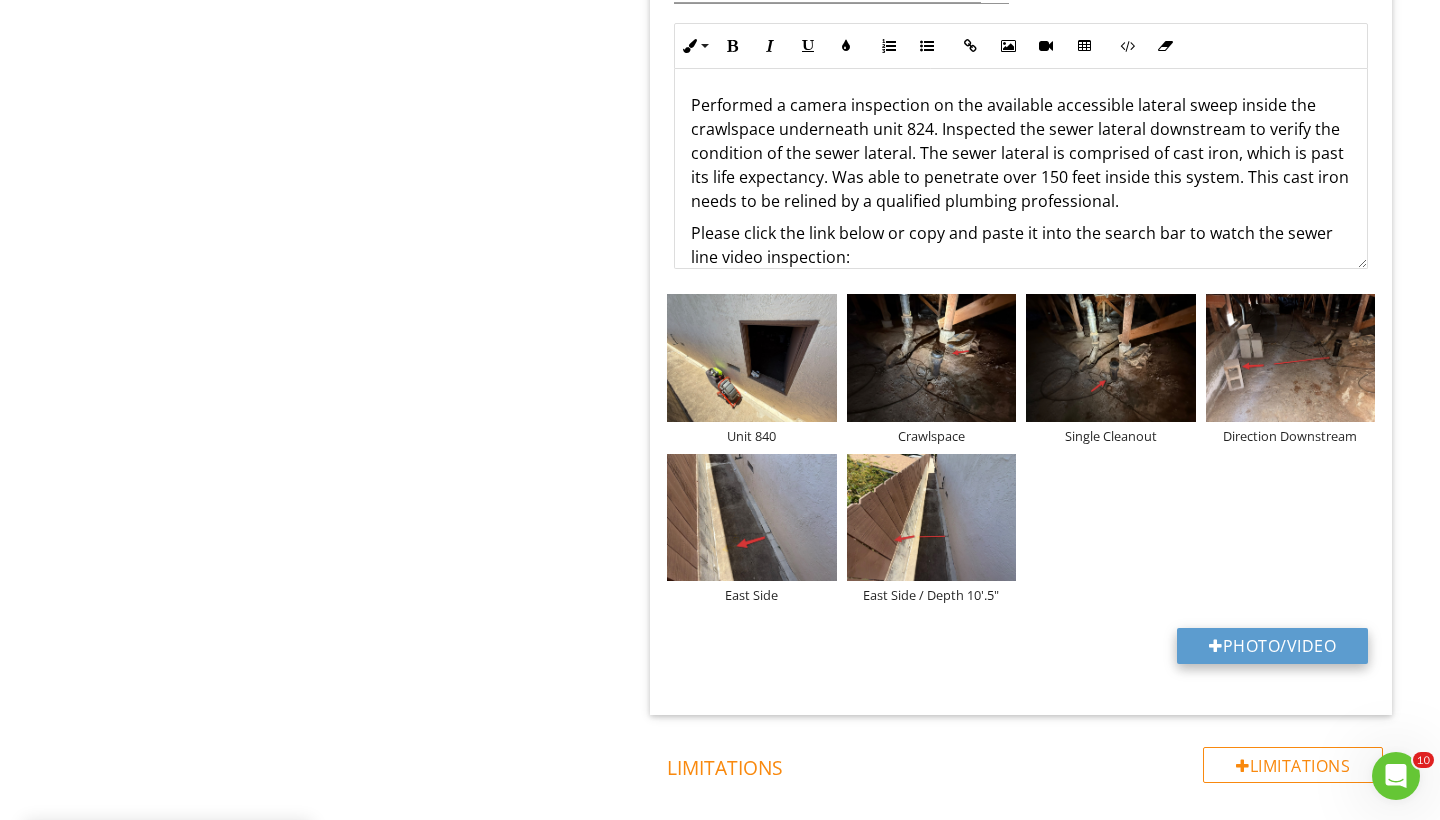 click on "Photo/Video" at bounding box center (1272, 646) 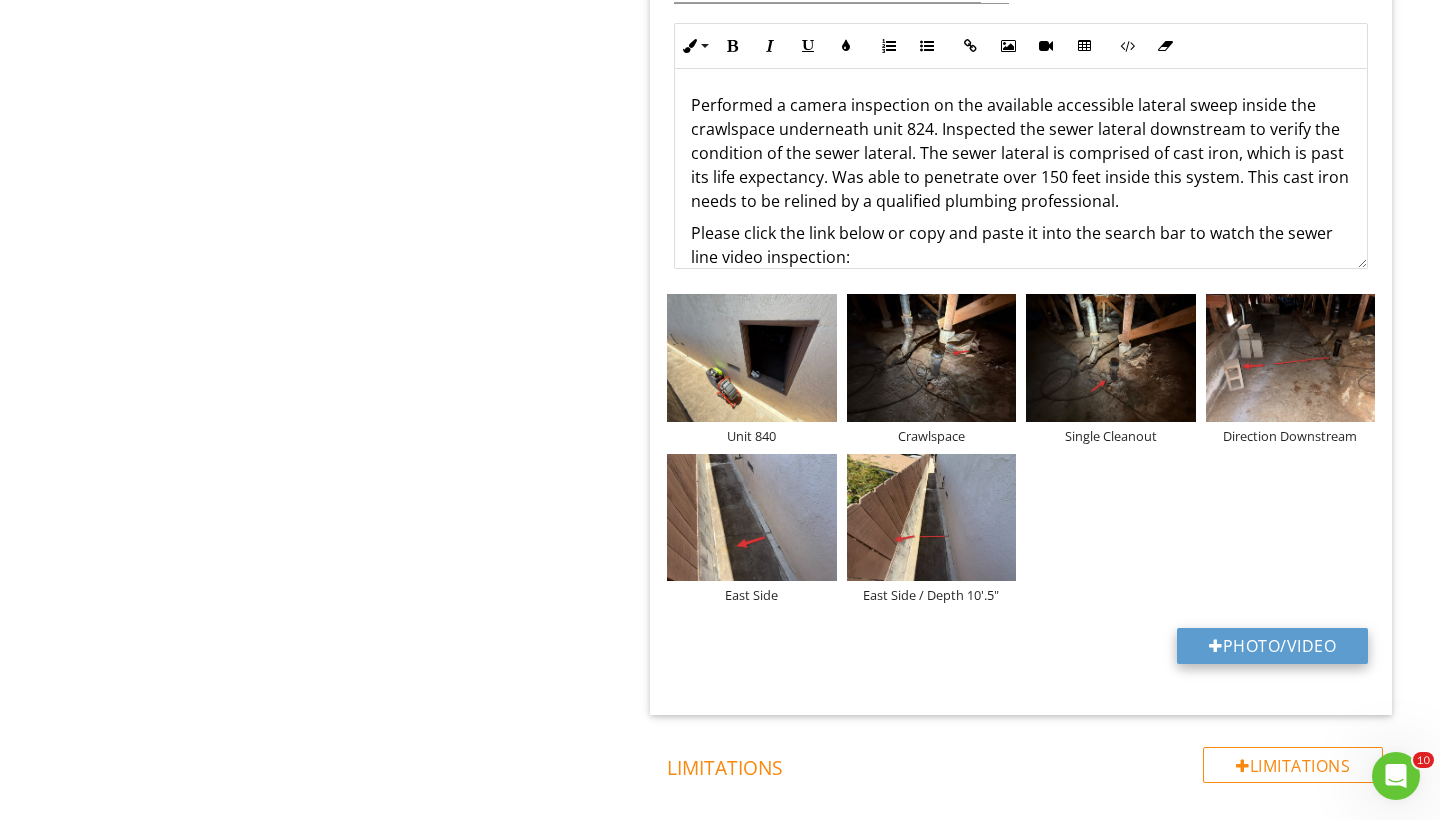 type on "C:\fakepath\824 West 7th Ave 2025 07 11T123219.mp4" 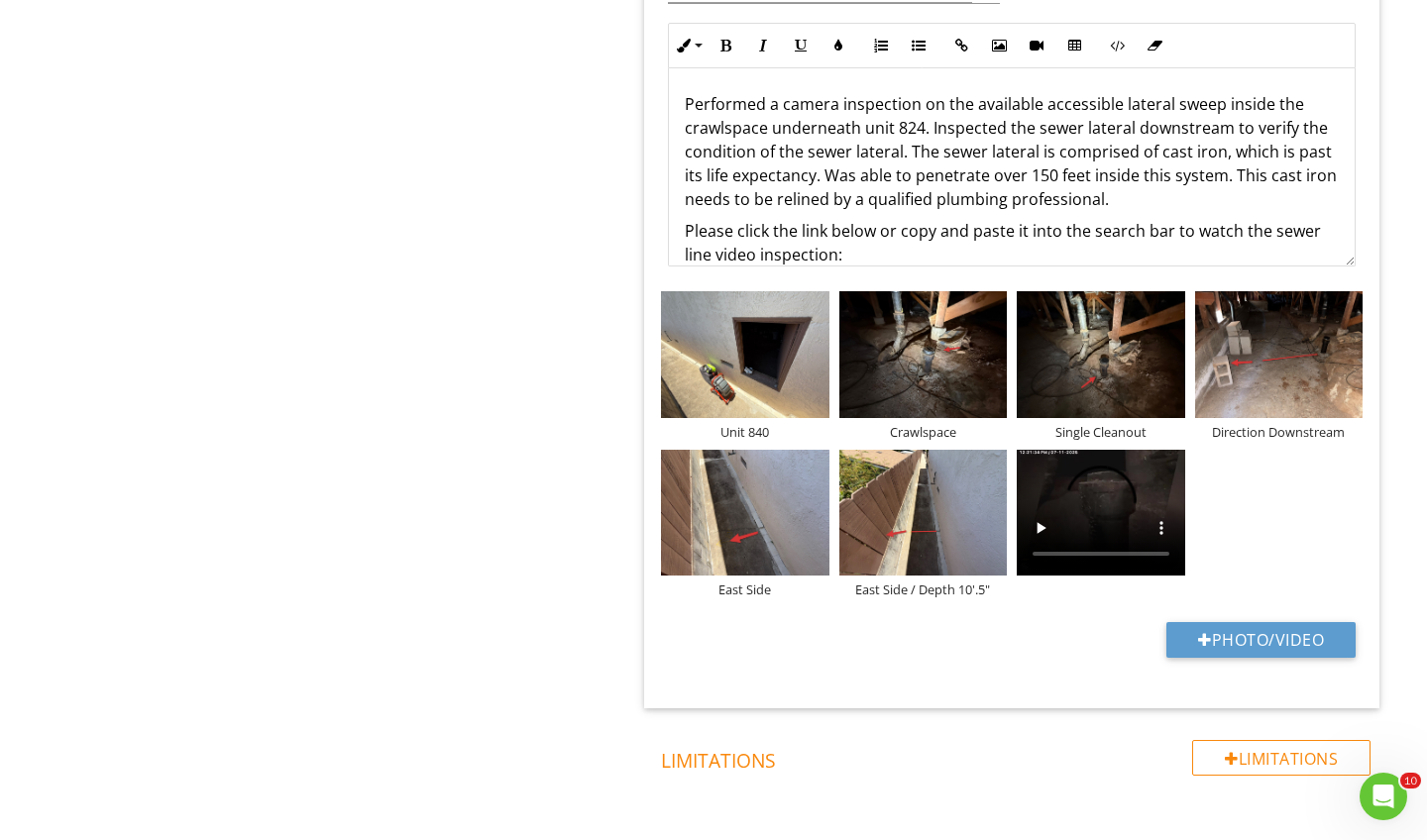 click on "Sewer Lateral / Drainage Summary
Info
Information                 2         check
Upper Units Sumary of Sewer Lateral / Drainage Systems - Videos/Captions/Photos
Performed a camera inspection on the available accessible double lateral sweep on the back driveway side of unit 842. Inspected the sewer lateral upstream and downstream to verify the condition of the sewer lateral. The sewer lateral is comprised mostly of cast iron, which is past its life expectancy. This cast iron needs to be relined by a qualified plumbing professional.Please click the link below or copy and paste it into the search bar to watch the sewer line video inspection:
Location edit       Inline Style XLarge Large Normal Small Light Small/Light Bold Italic Underline Colors Ordered List Unordered List Insert Link Insert Image Insert Video Insert Table Code View Clear Formatting" at bounding box center [1026, -56] 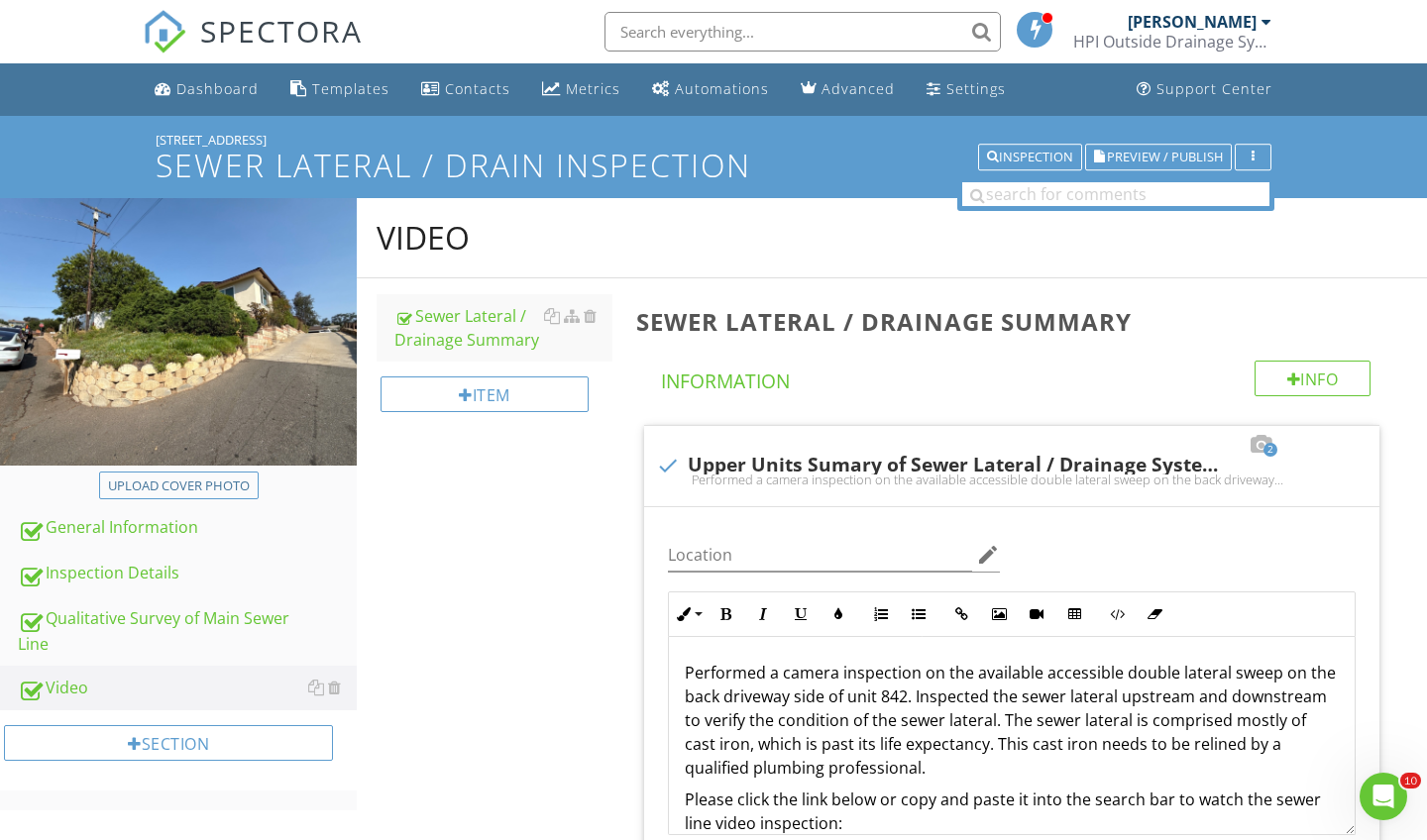scroll, scrollTop: 0, scrollLeft: 0, axis: both 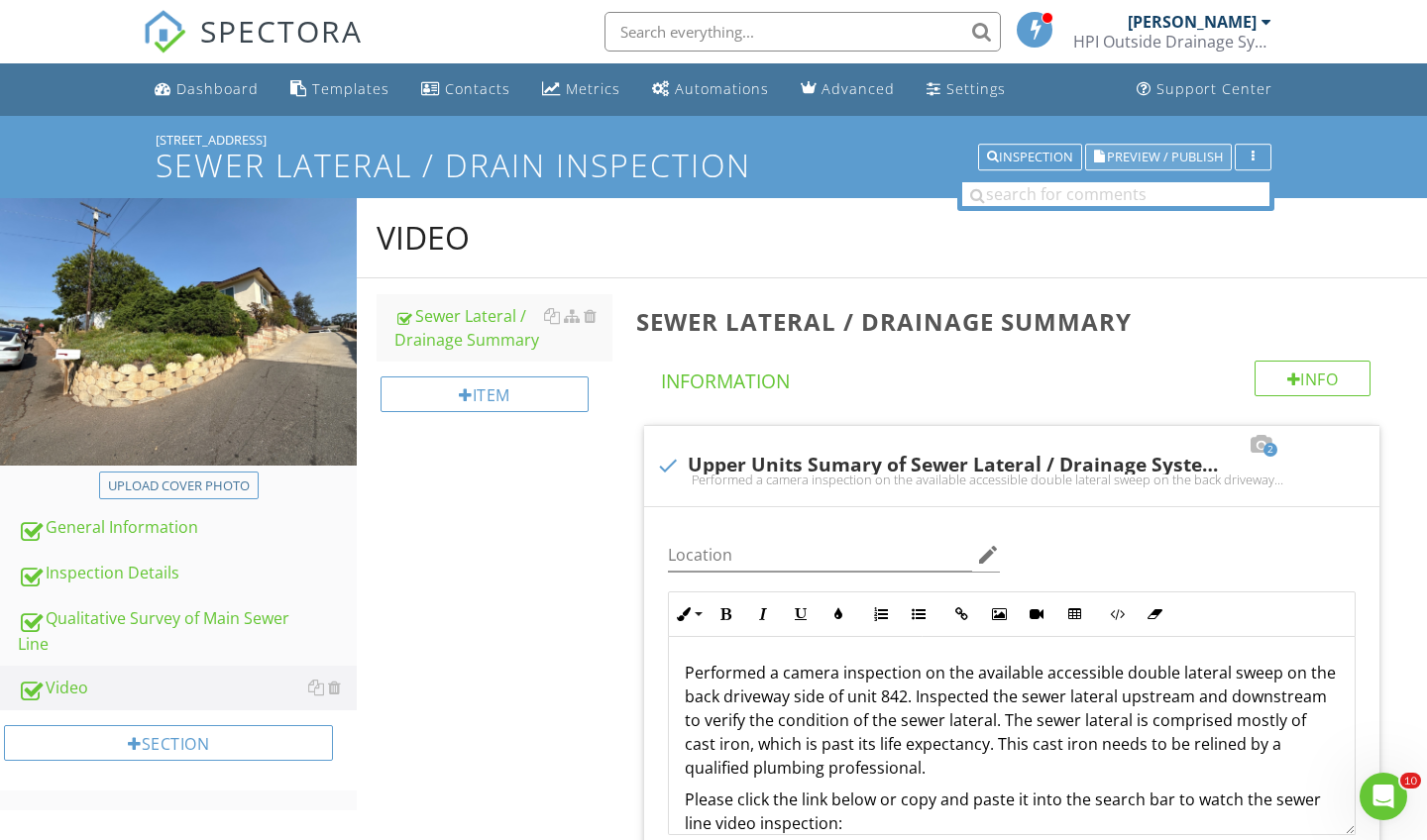 click on "Preview / Publish" at bounding box center [1164, 157] 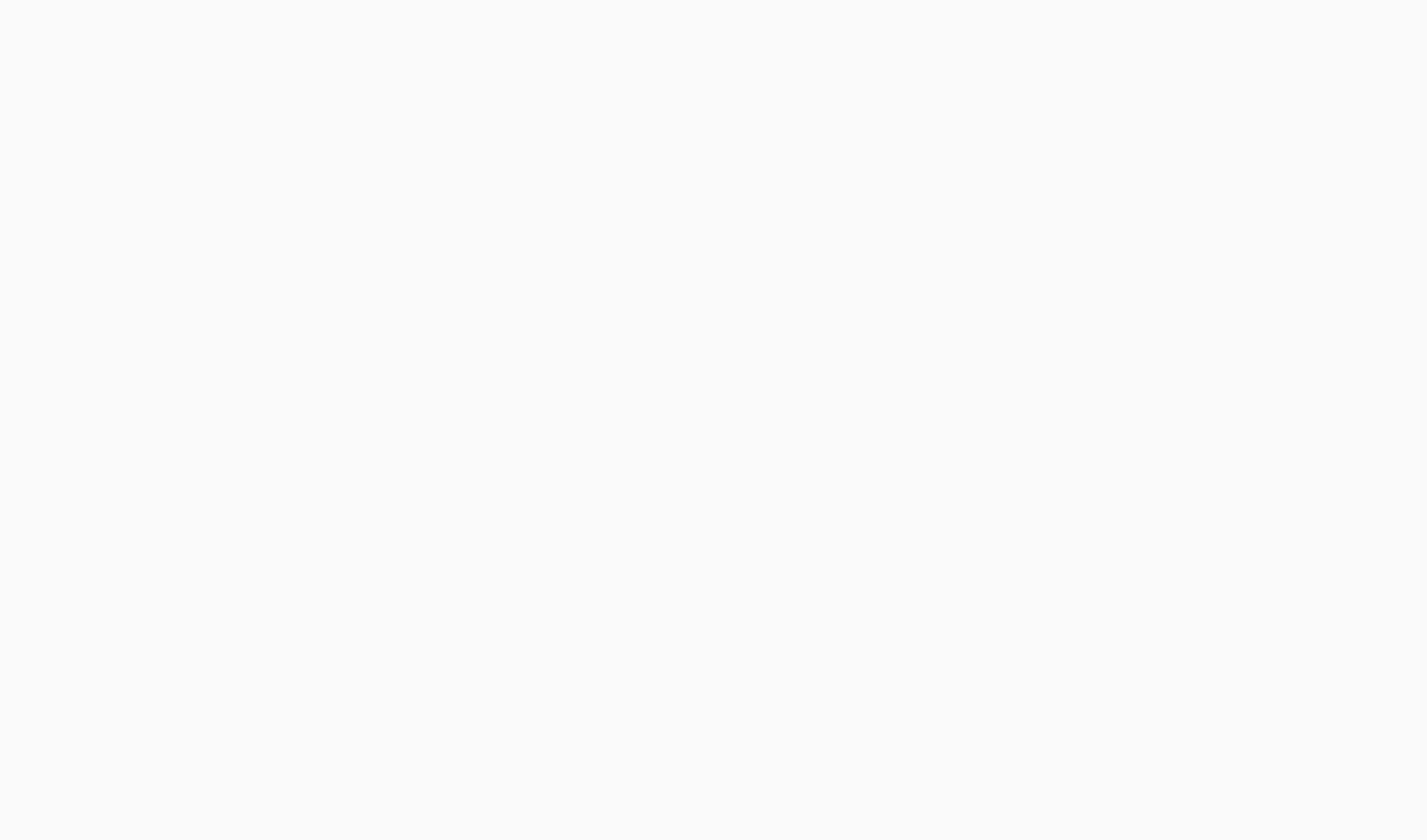 scroll, scrollTop: 0, scrollLeft: 0, axis: both 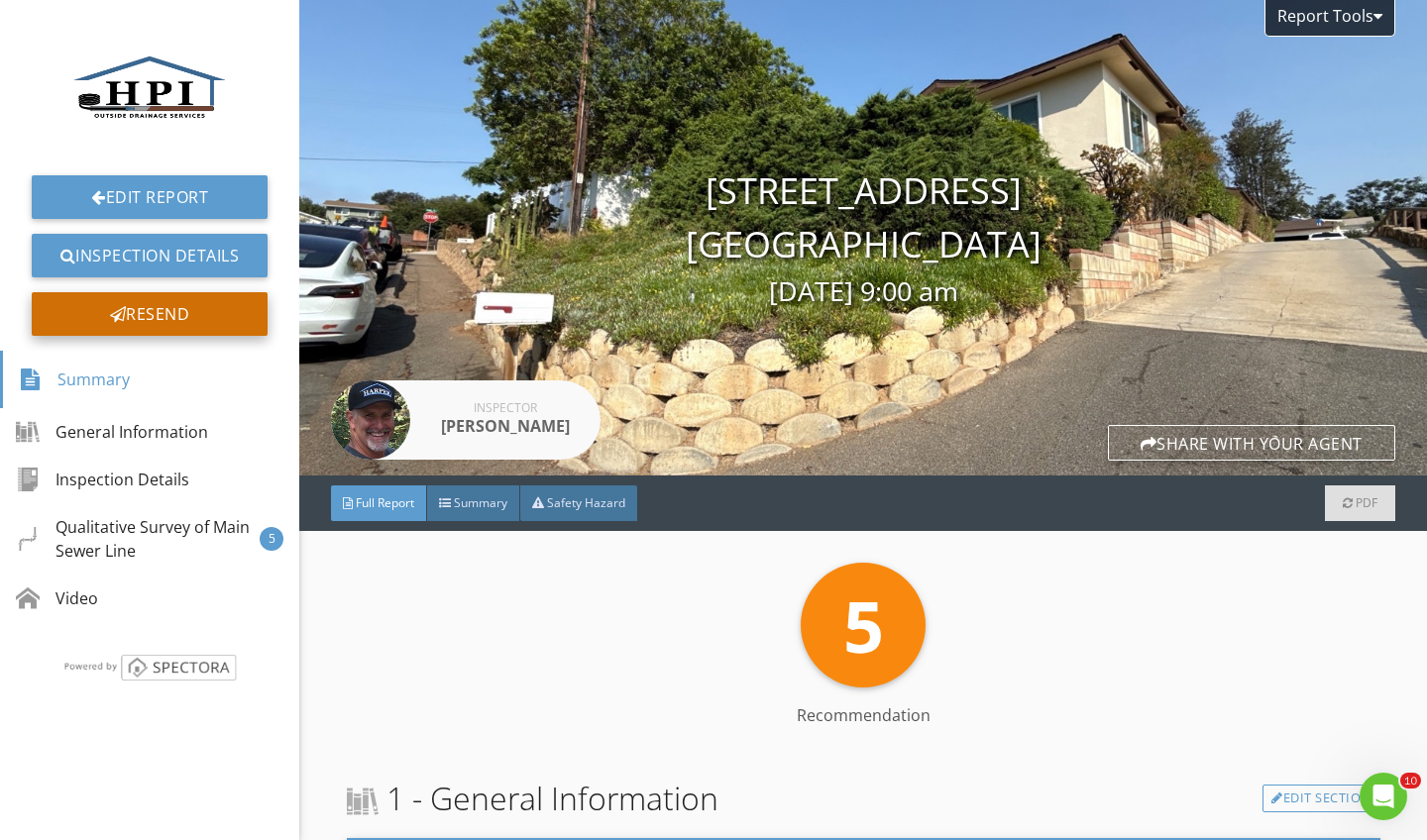 click on "Resend" at bounding box center (150, 314) 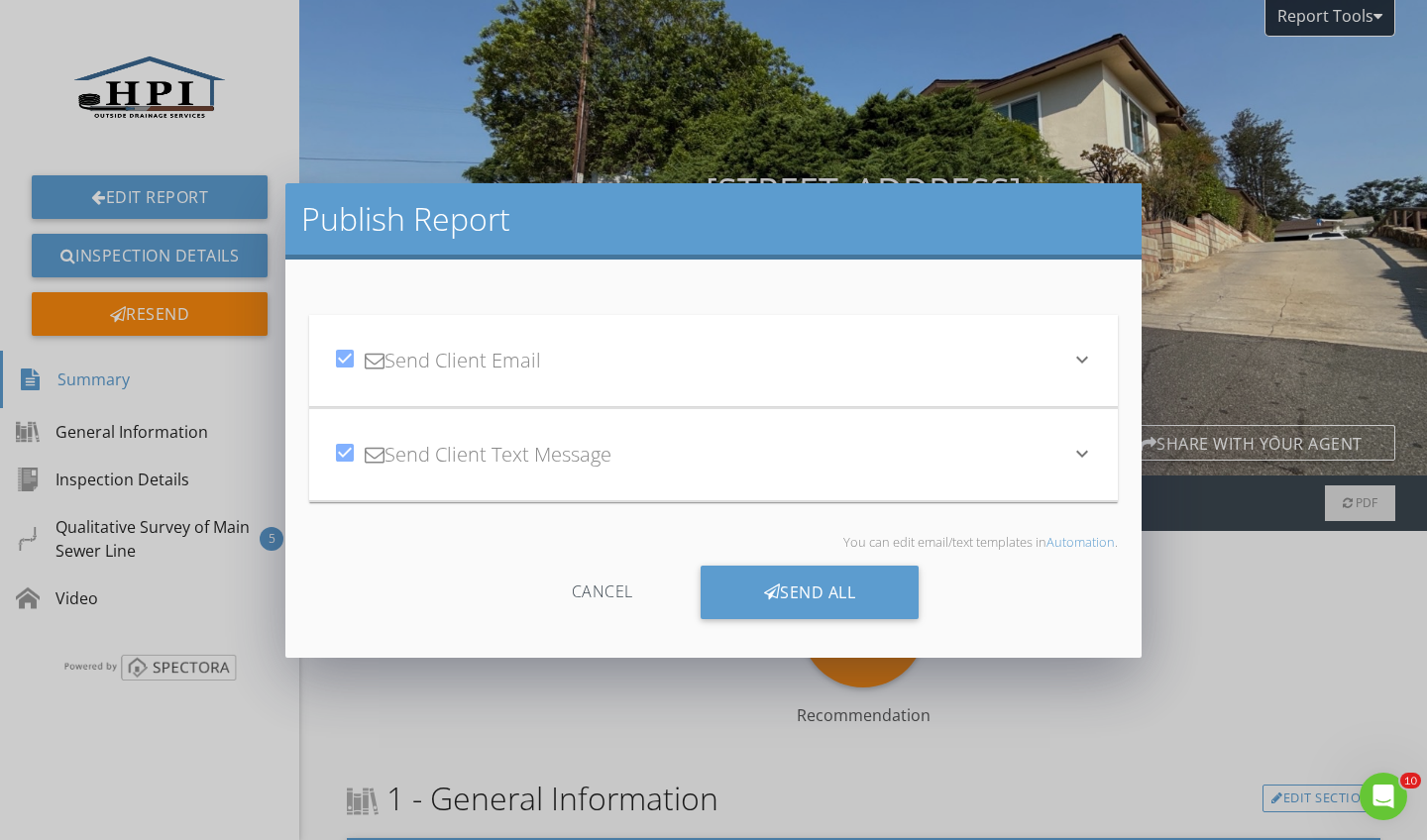click on "keyboard_arrow_down" at bounding box center (1082, 360) 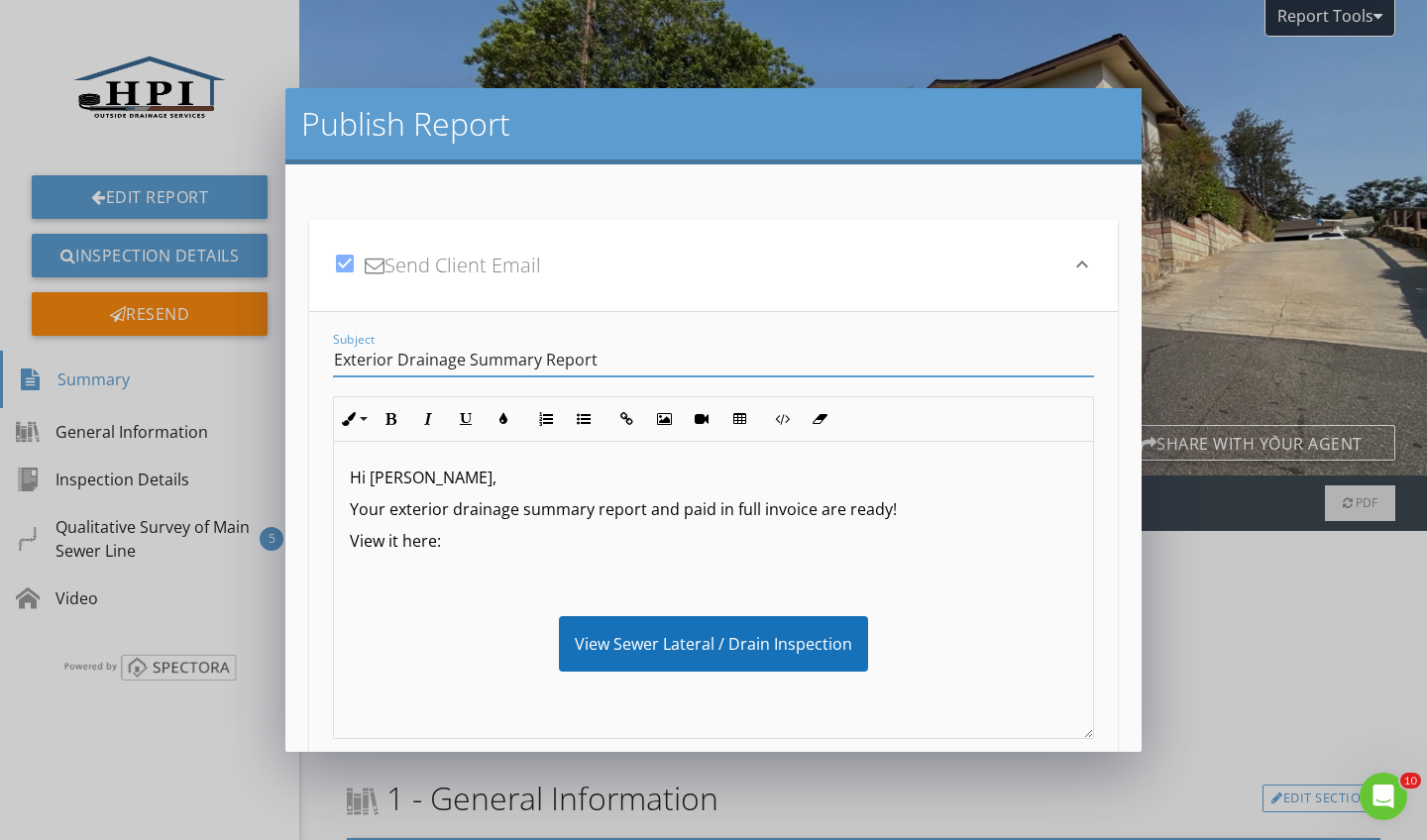 drag, startPoint x: 397, startPoint y: 358, endPoint x: 333, endPoint y: 356, distance: 64.03124 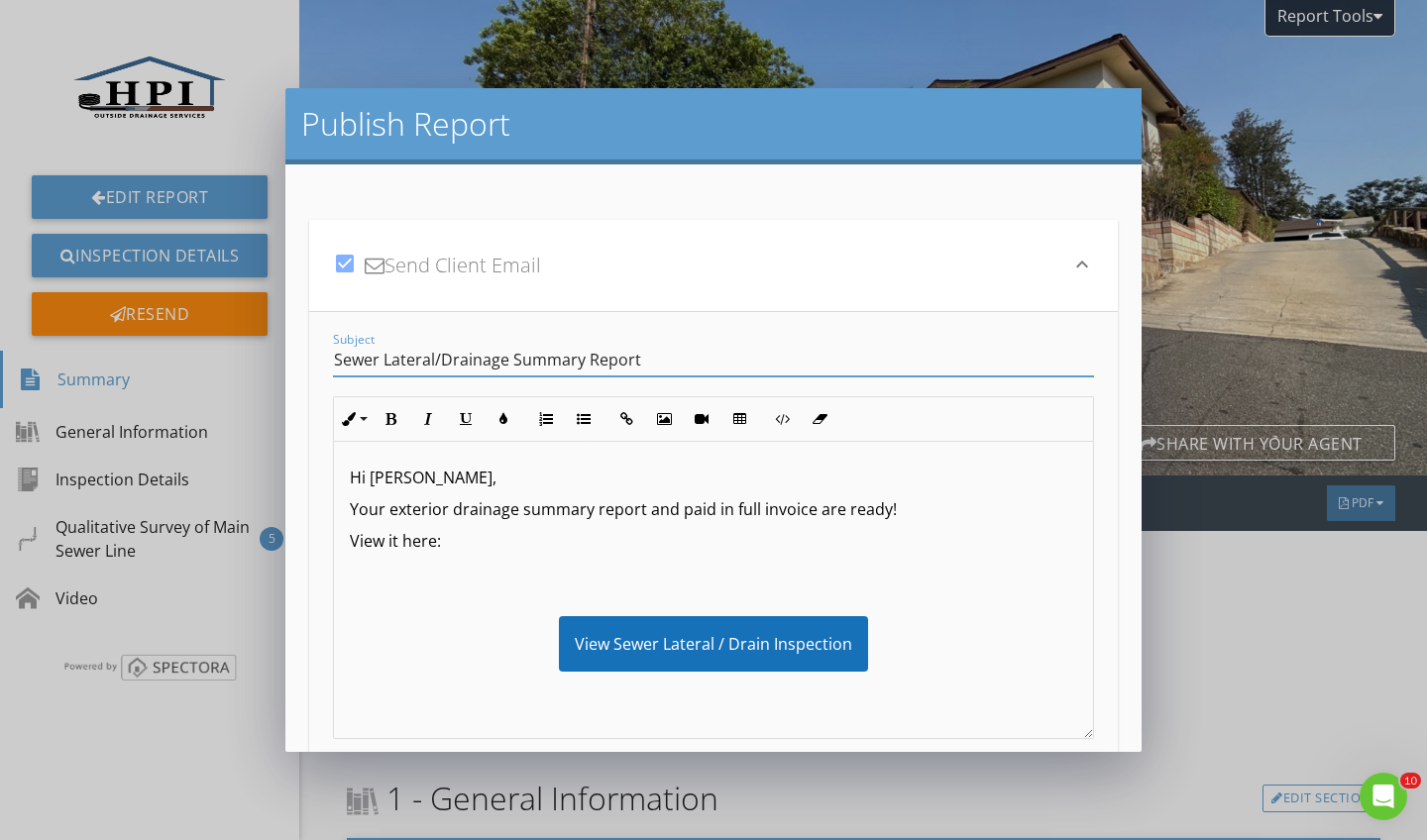 type on "Sewer Lateral/Drainage Summary Report" 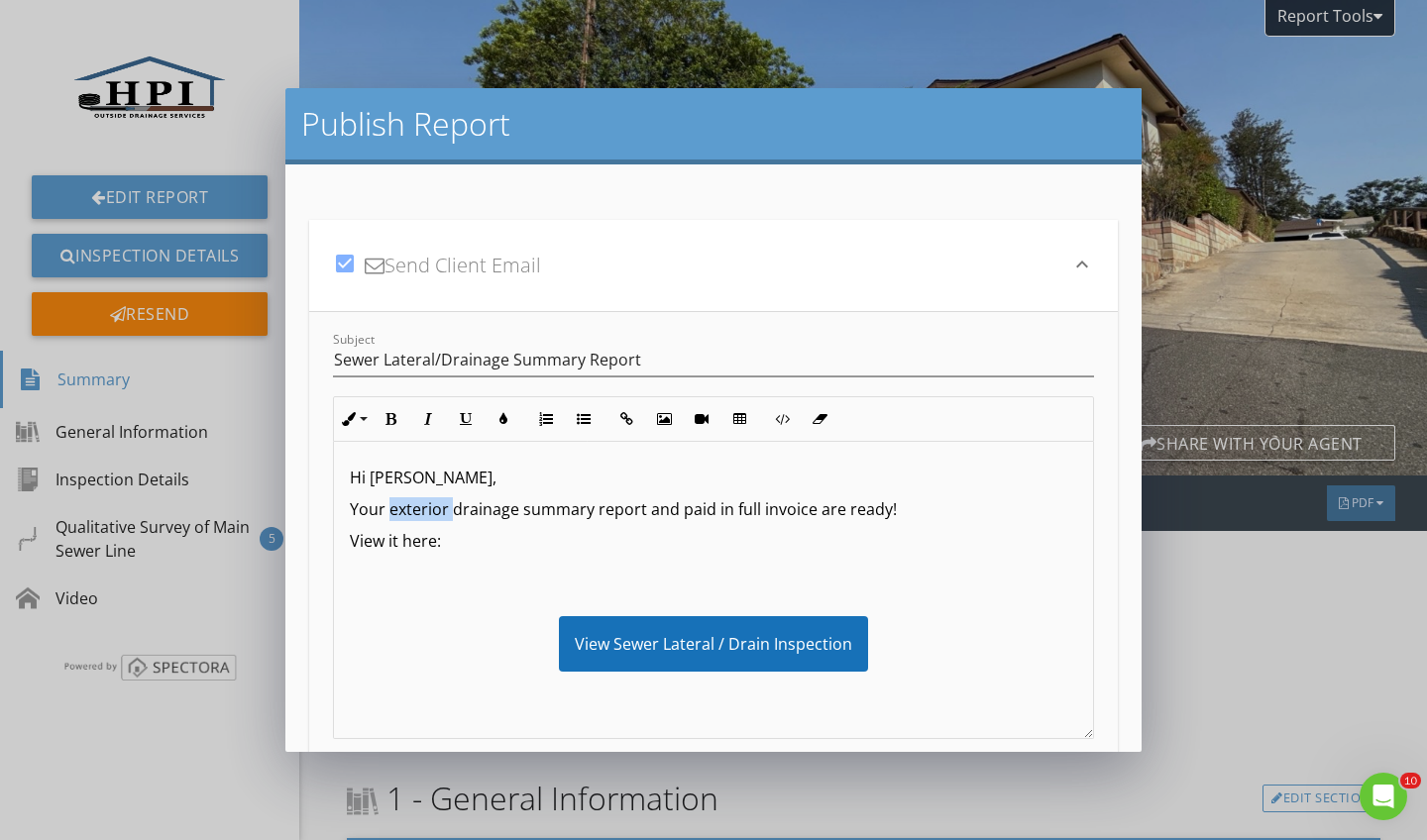drag, startPoint x: 449, startPoint y: 507, endPoint x: 390, endPoint y: 504, distance: 59.07622 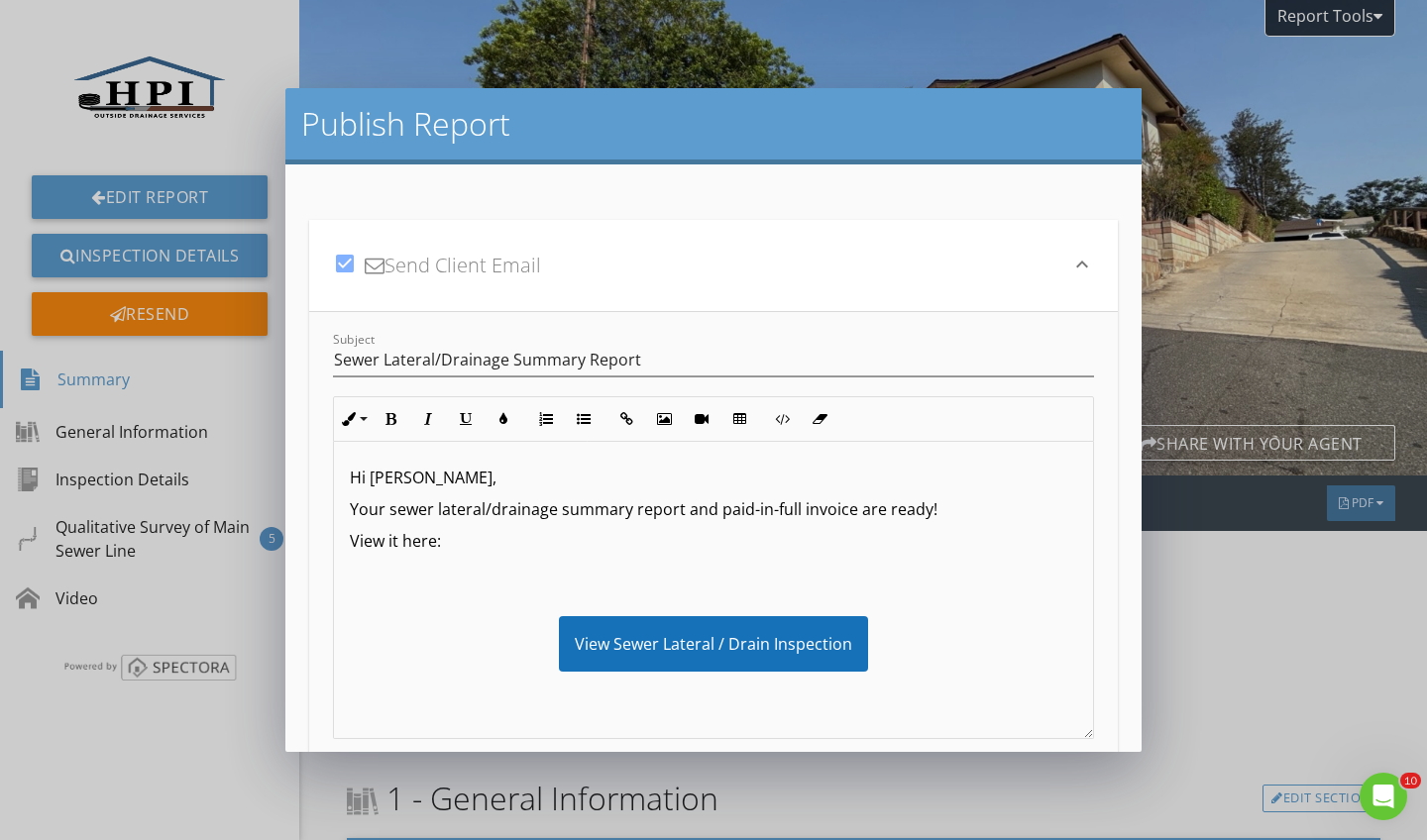 click on "Subject Sewer Lateral/Drainage Summary Report   Inline Style XLarge Large Normal Small Light Small/Light Bold Italic Underline Colors Ordered List Unordered List Insert Link Insert Image Insert Video Insert Table Code View Clear Formatting Hi [PERSON_NAME], Your sewer lateral/drainage summary report and paid-in-full invoice are ready! View it here: View Sewer Lateral / Drain Inspection Invoice Let me know if you have any questions. Thank you for your business! [PERSON_NAME] Owner/Operator HPI Outside Drainage Services 760.960.3032 Enter text here" at bounding box center [714, 533] 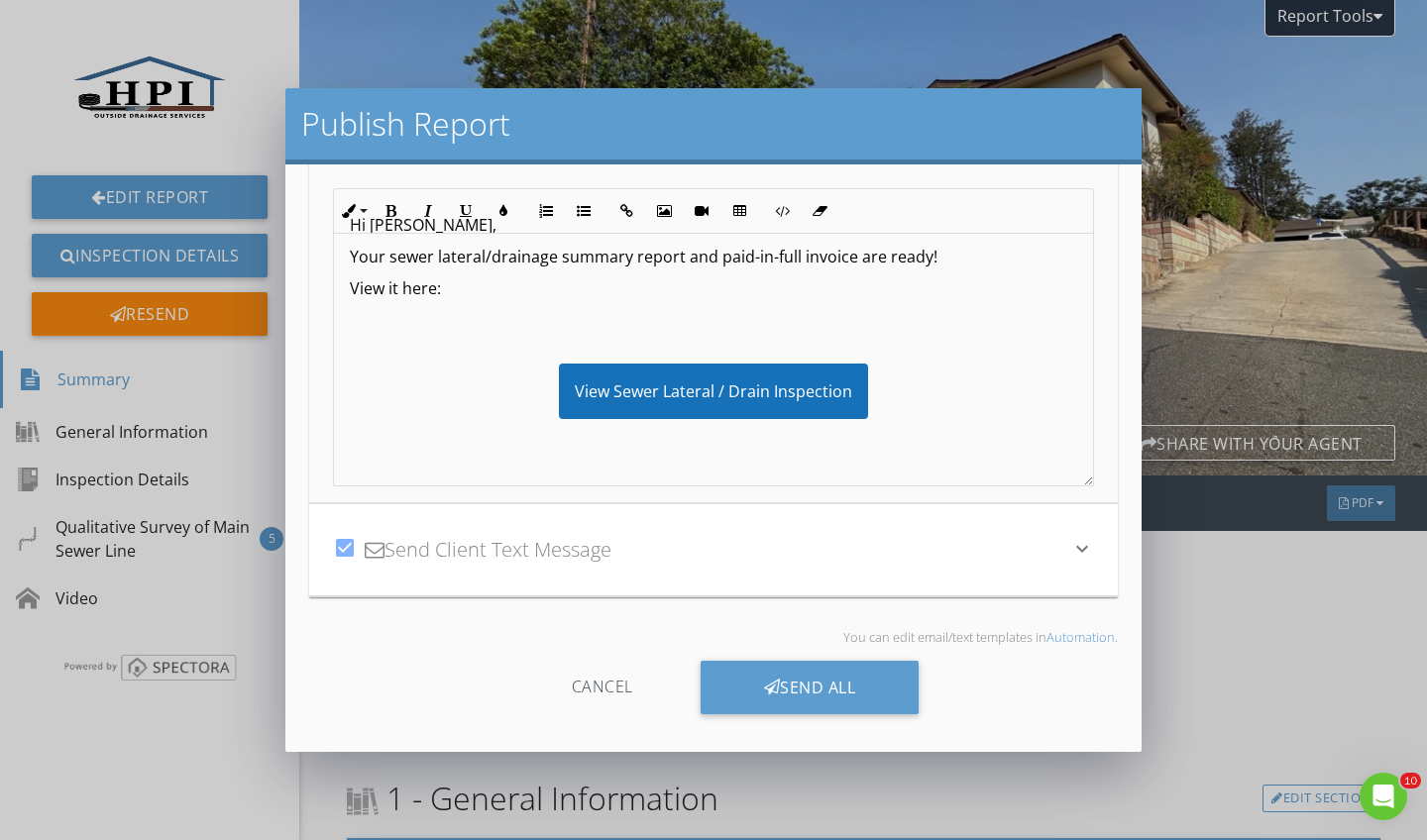scroll, scrollTop: 253, scrollLeft: 0, axis: vertical 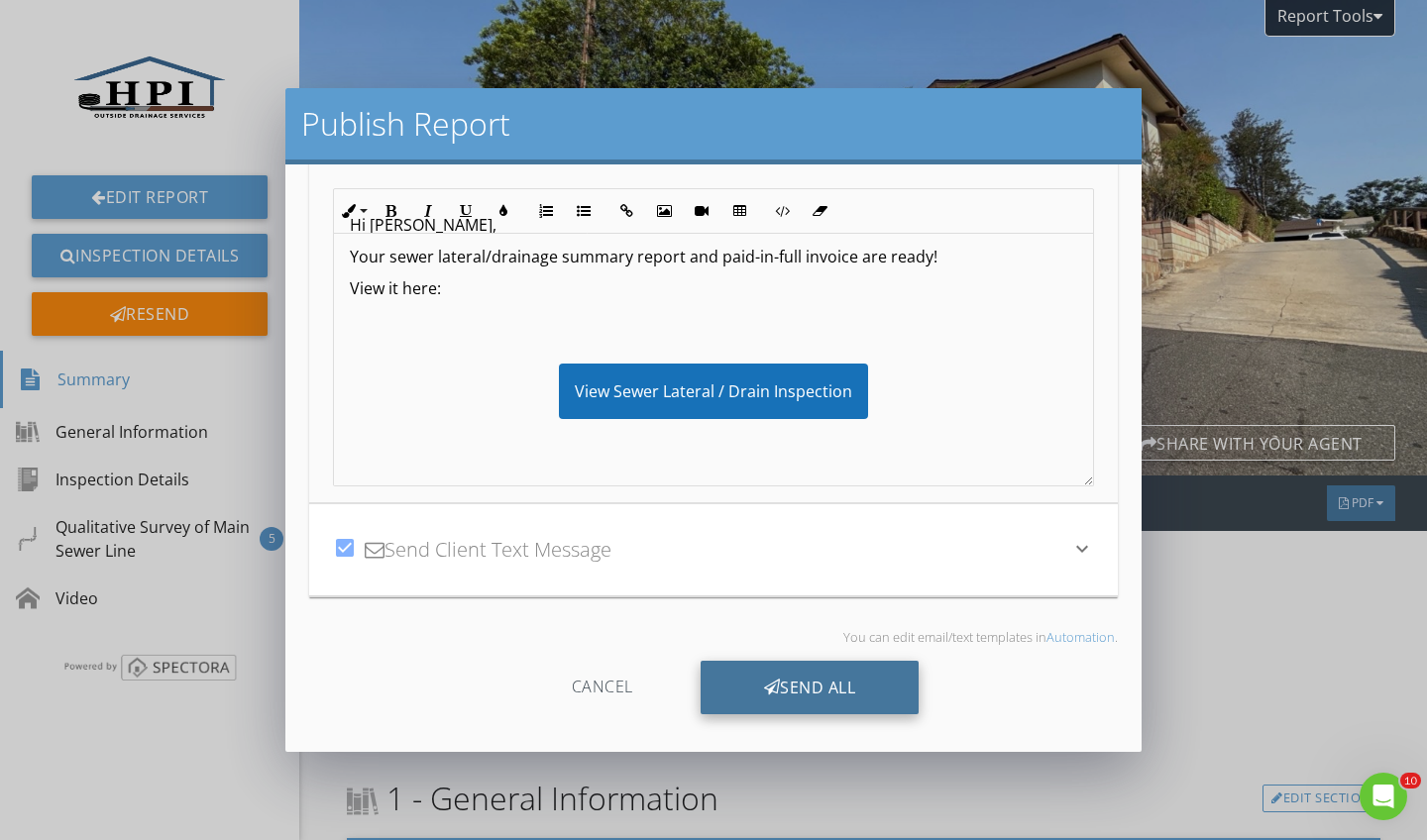 click on "Send All" at bounding box center [810, 687] 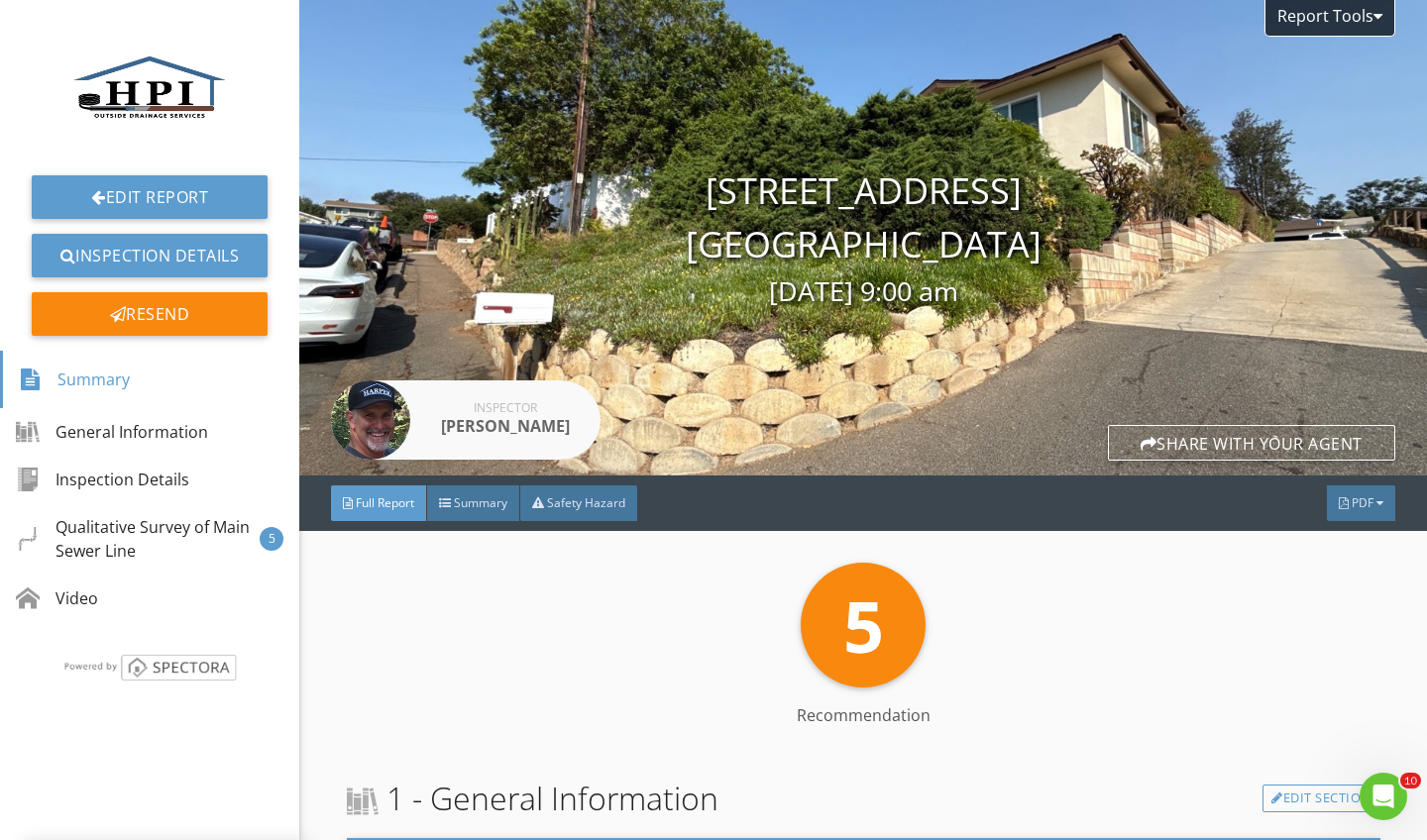 scroll, scrollTop: 35, scrollLeft: 0, axis: vertical 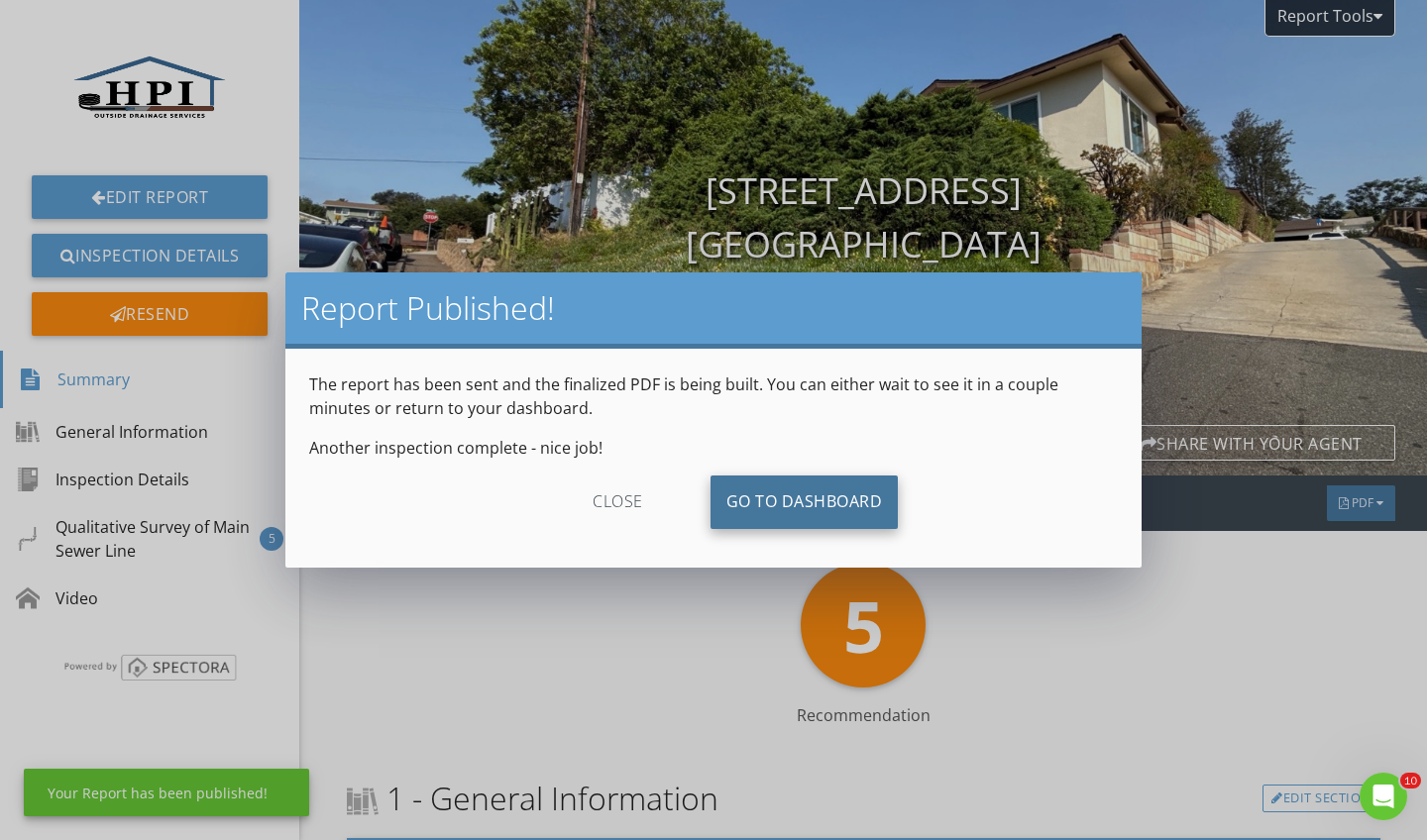 click on "Go To Dashboard" at bounding box center [805, 502] 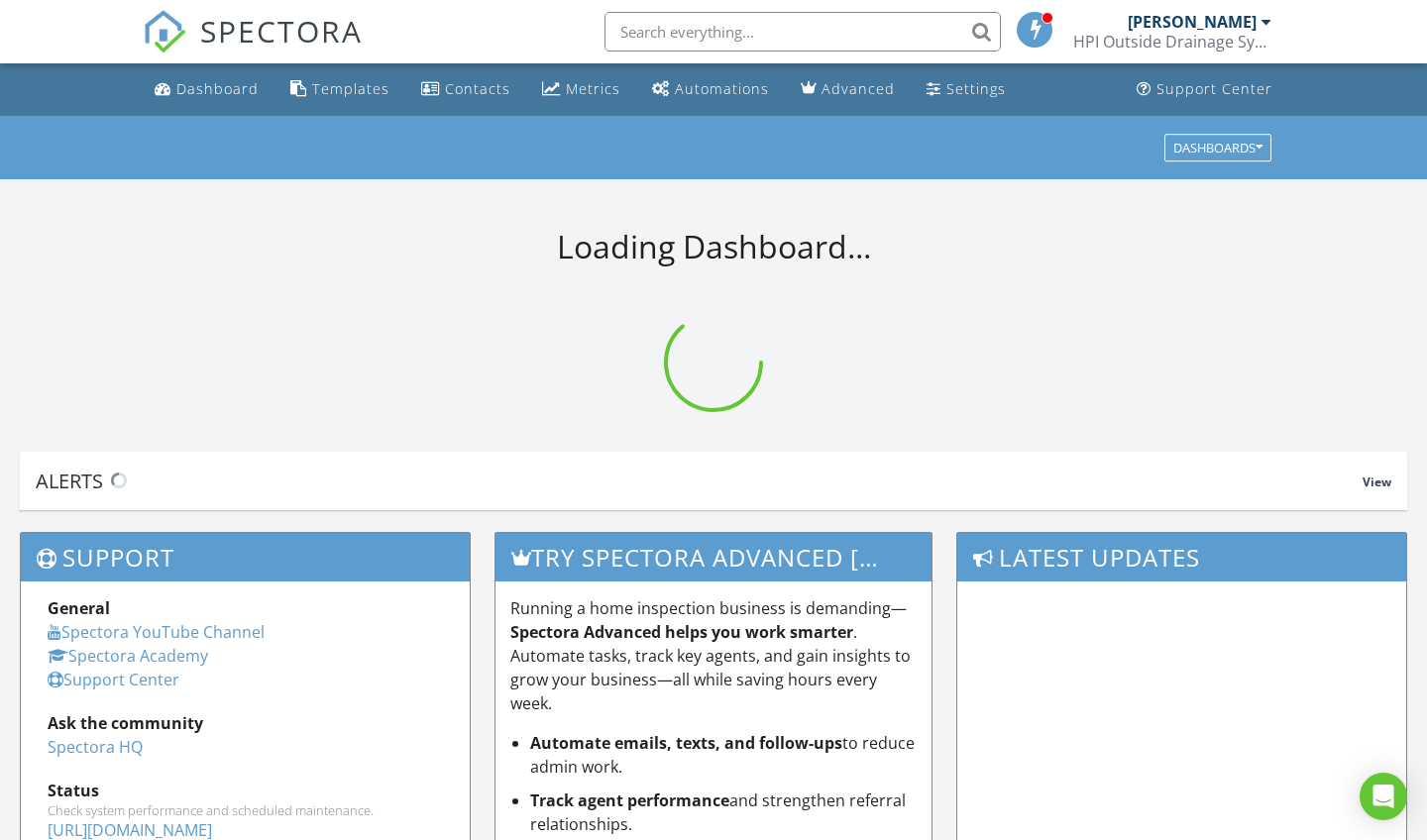 scroll, scrollTop: 0, scrollLeft: 0, axis: both 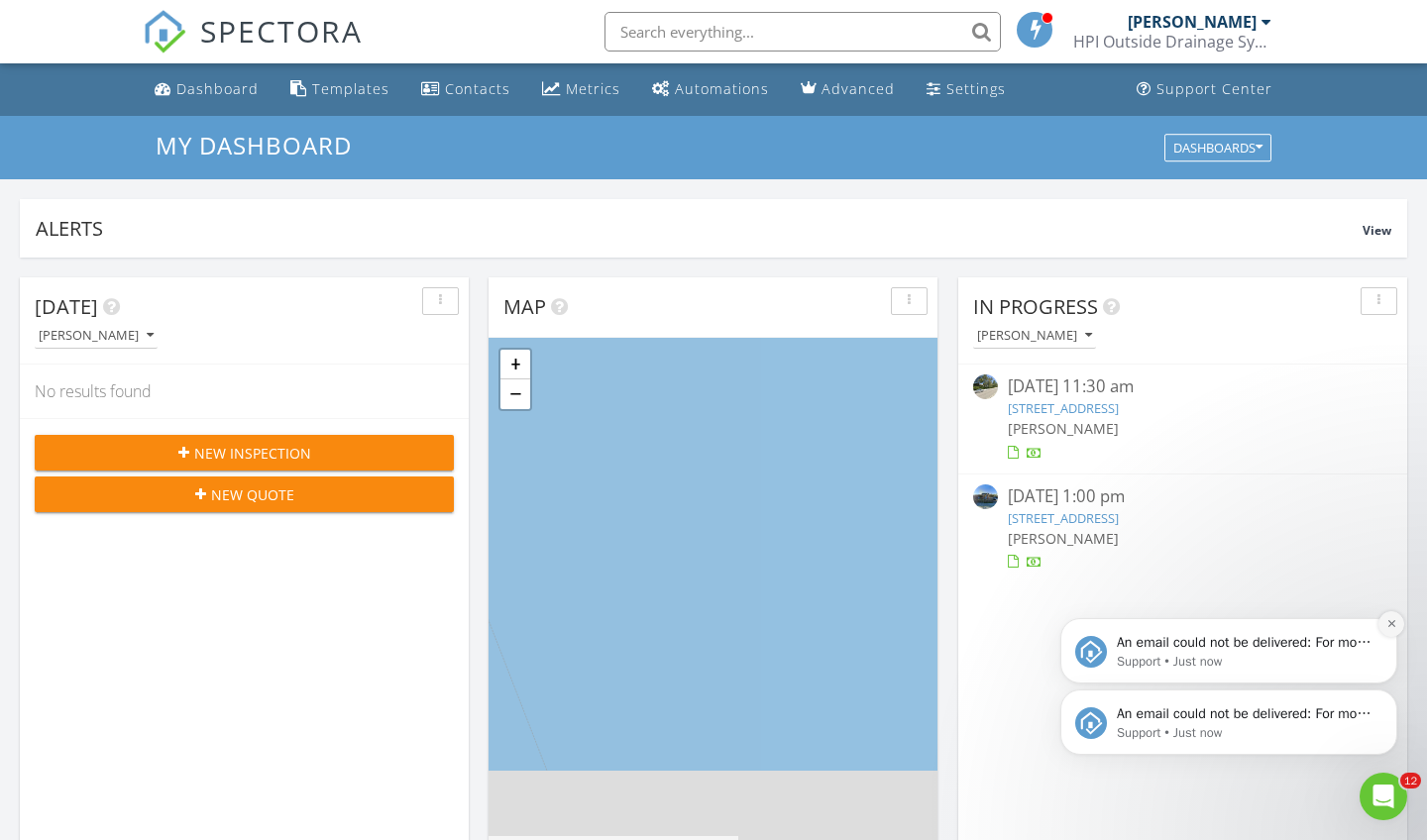 click 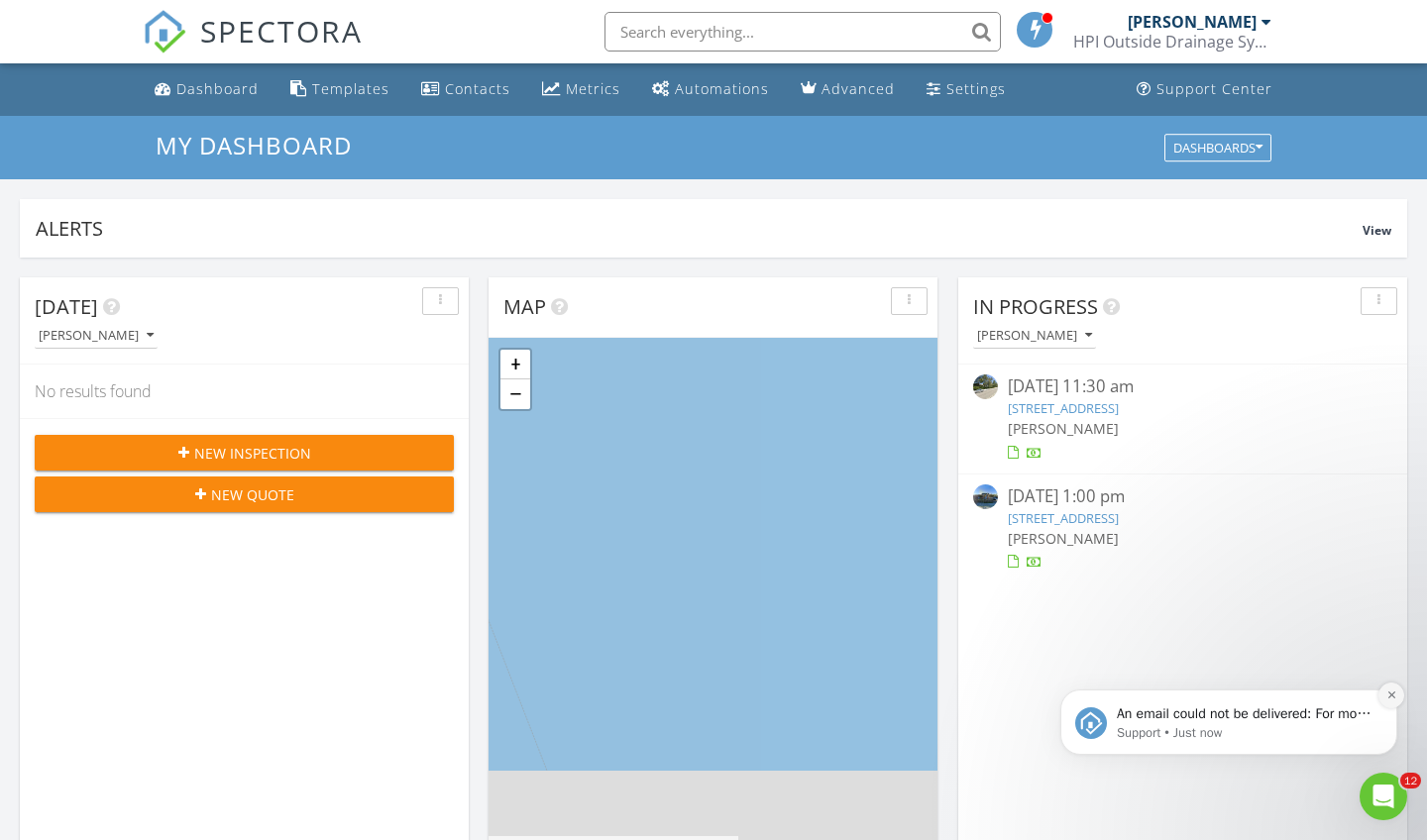 click 